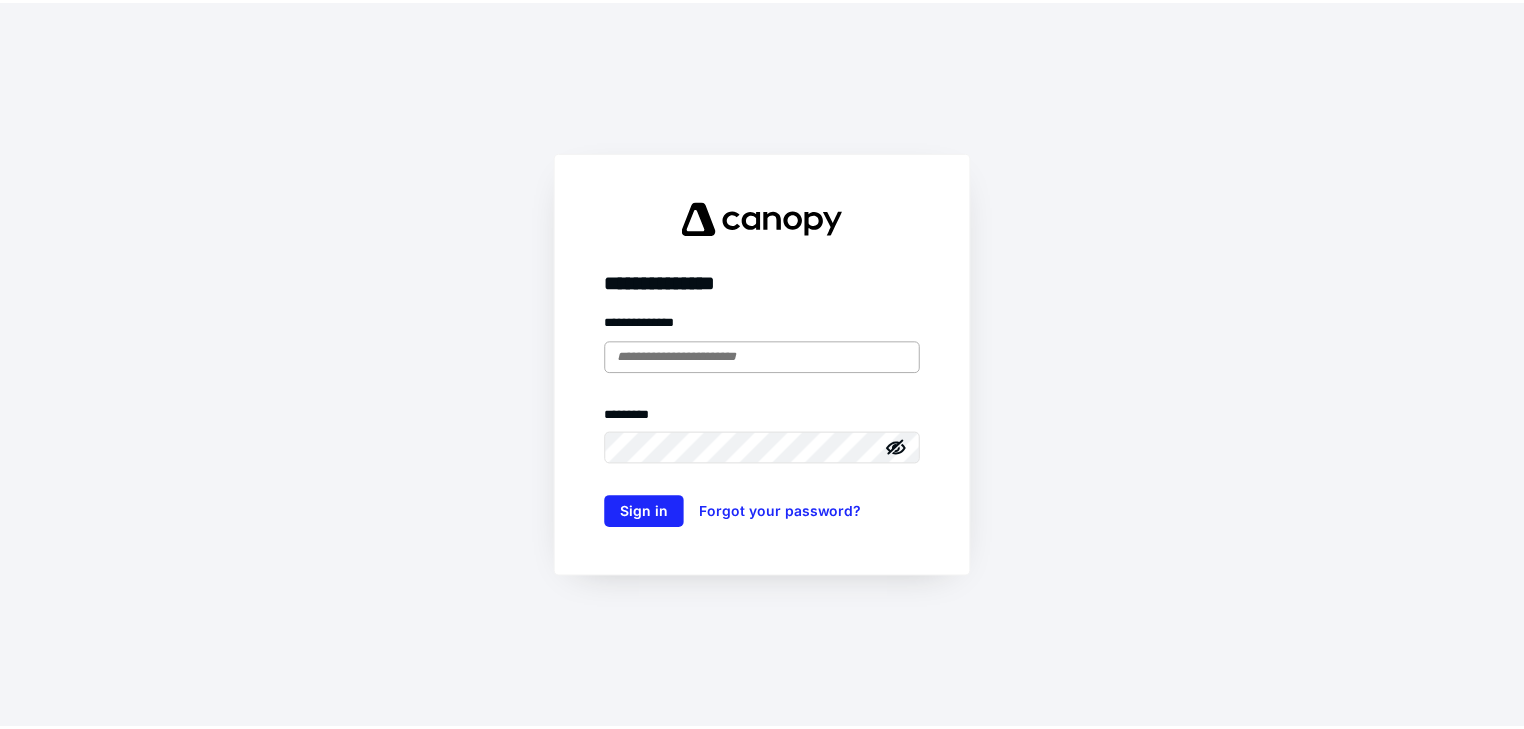 scroll, scrollTop: 0, scrollLeft: 0, axis: both 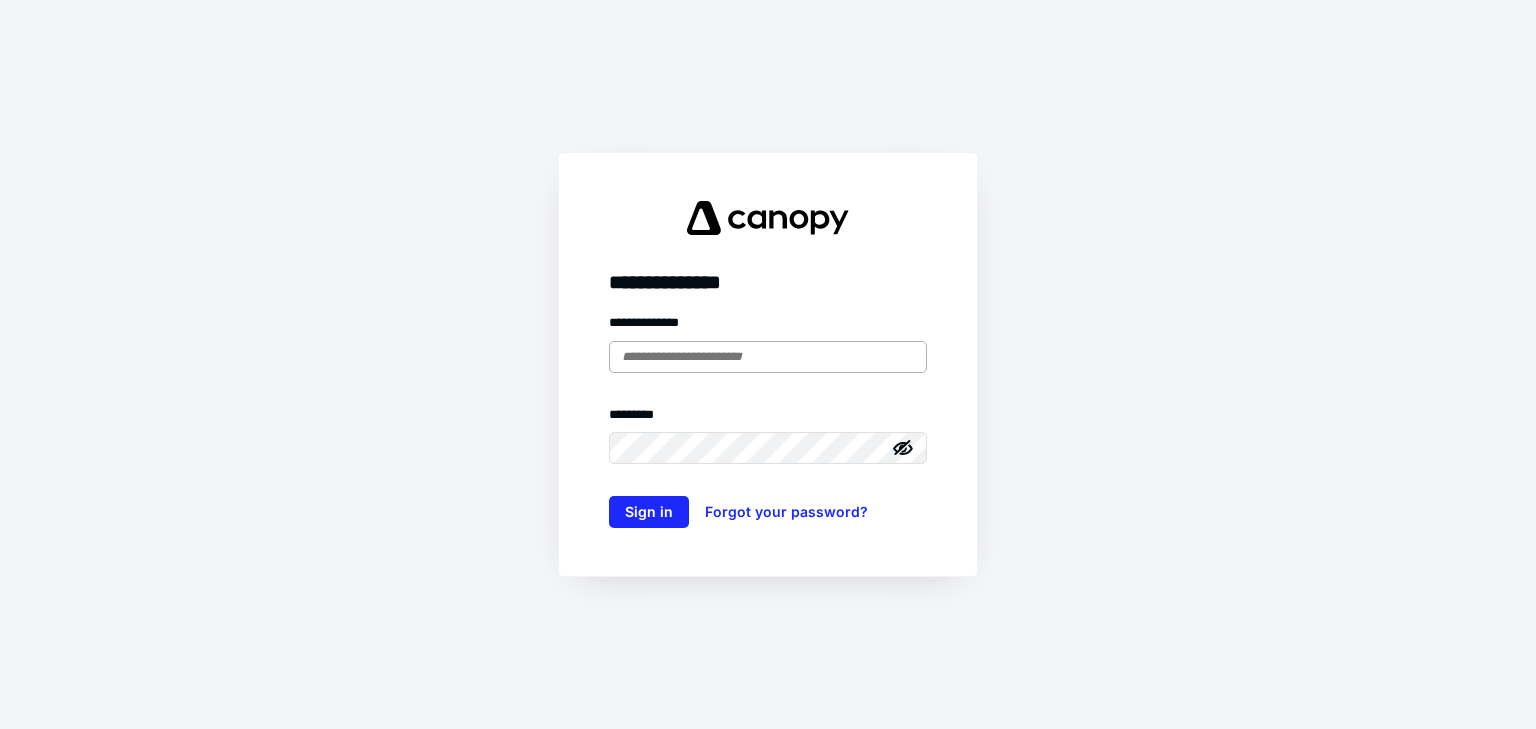 click at bounding box center (768, 357) 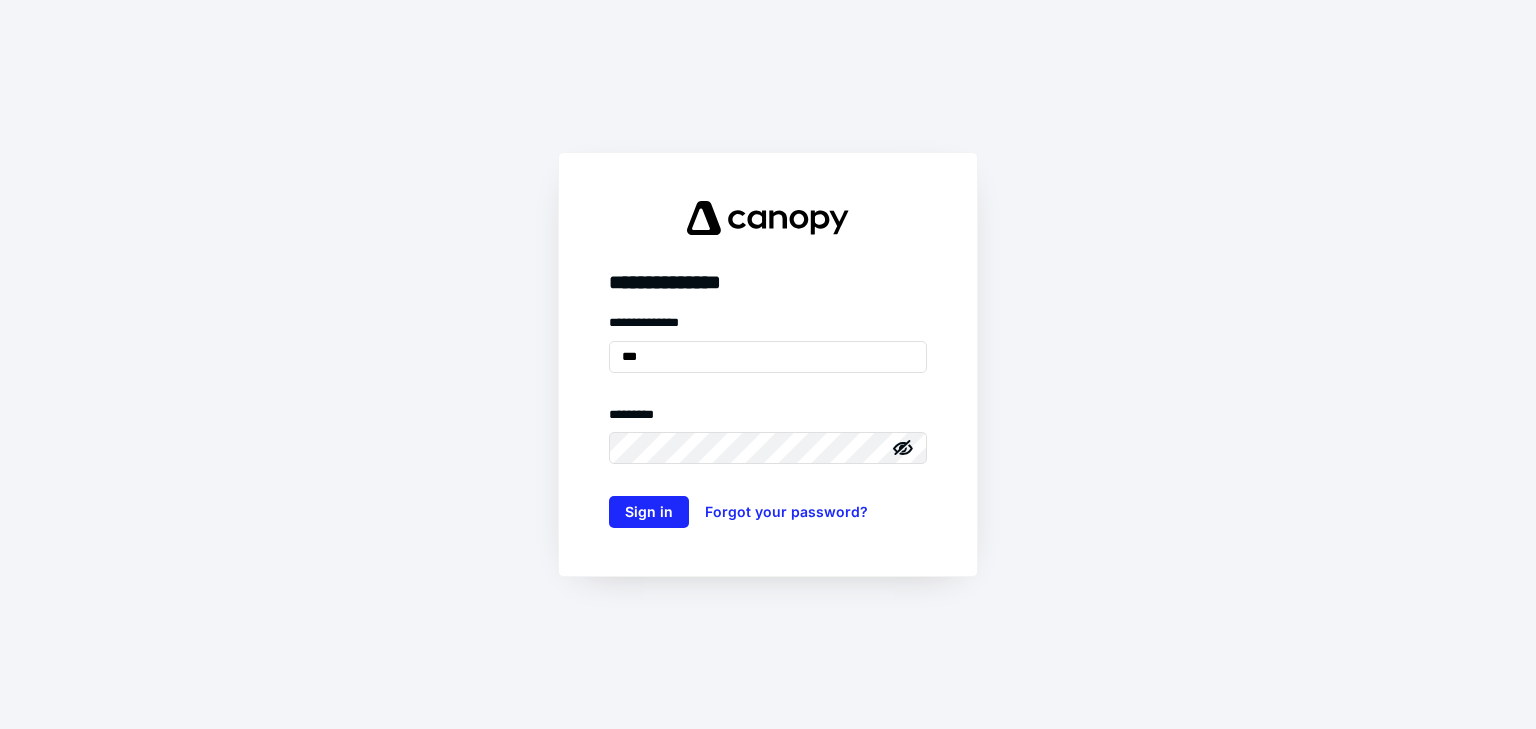 type on "**********" 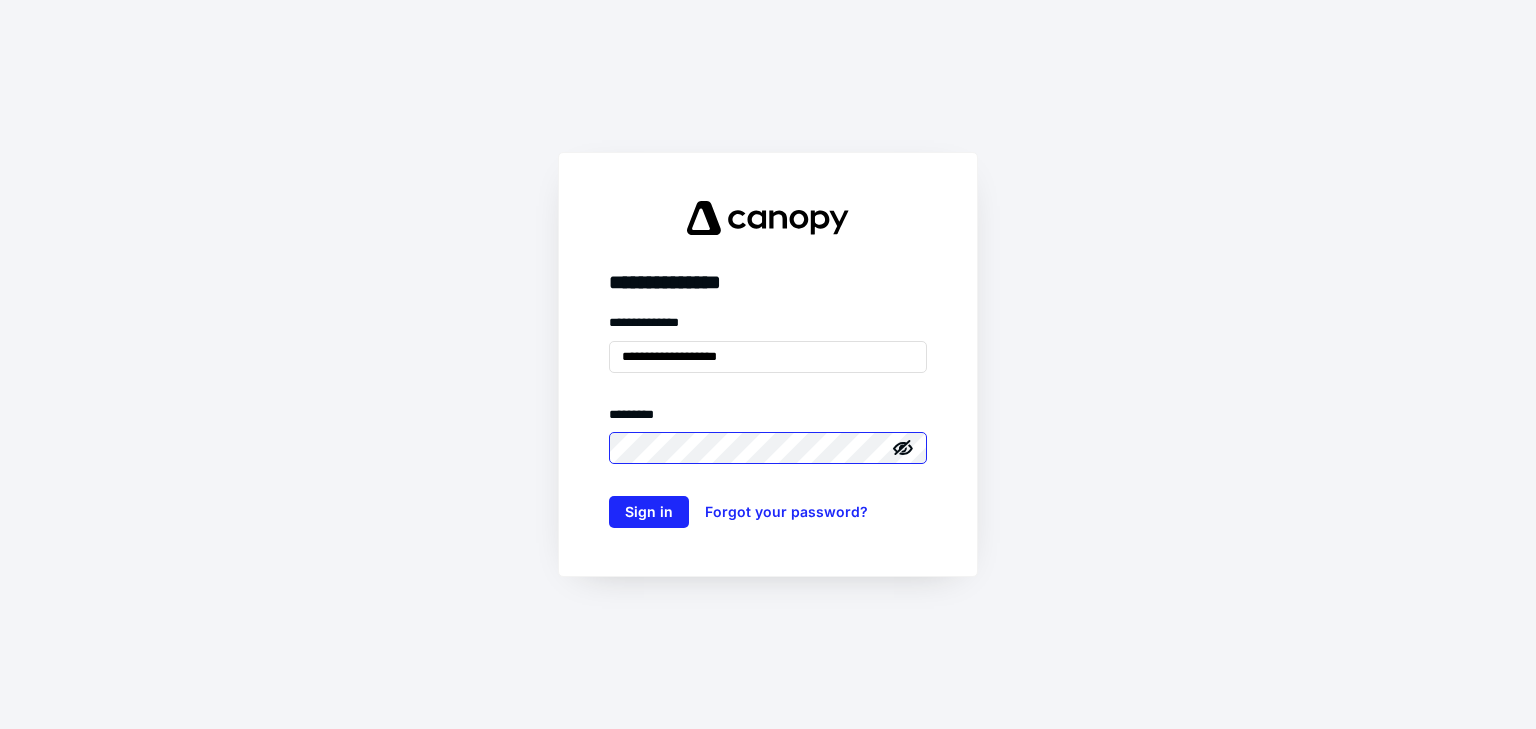 click on "Sign in" at bounding box center [649, 512] 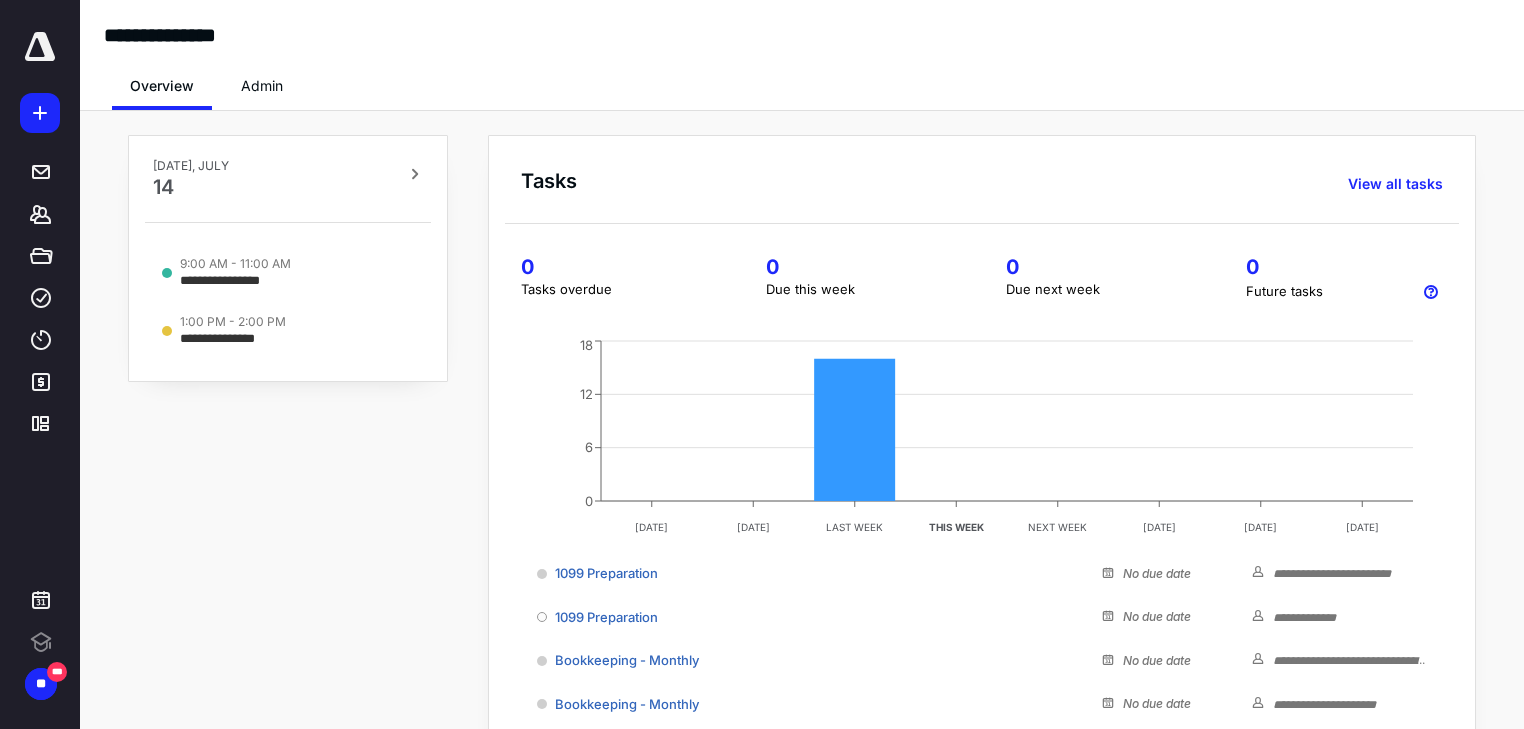 scroll, scrollTop: 0, scrollLeft: 0, axis: both 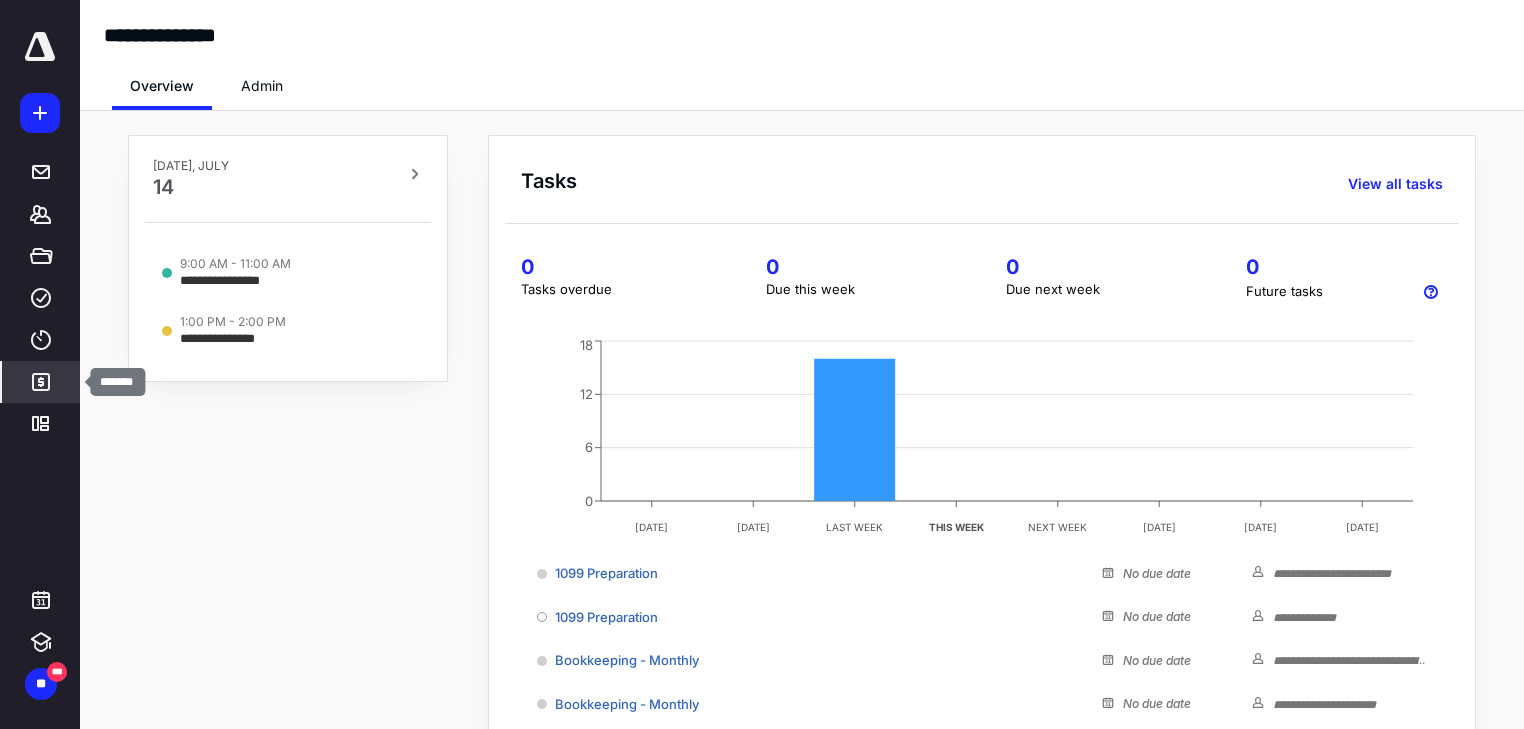 click 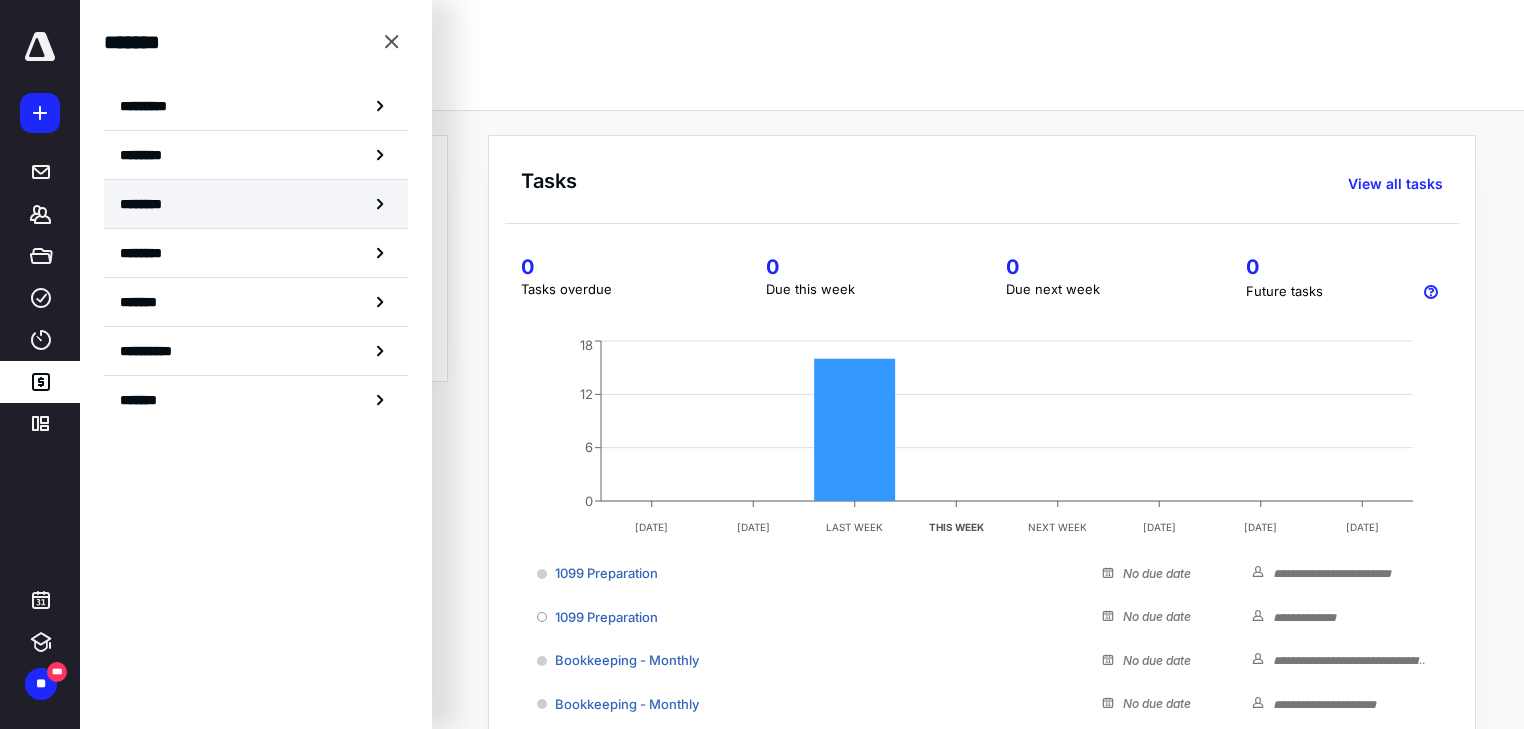 click on "********" at bounding box center (153, 204) 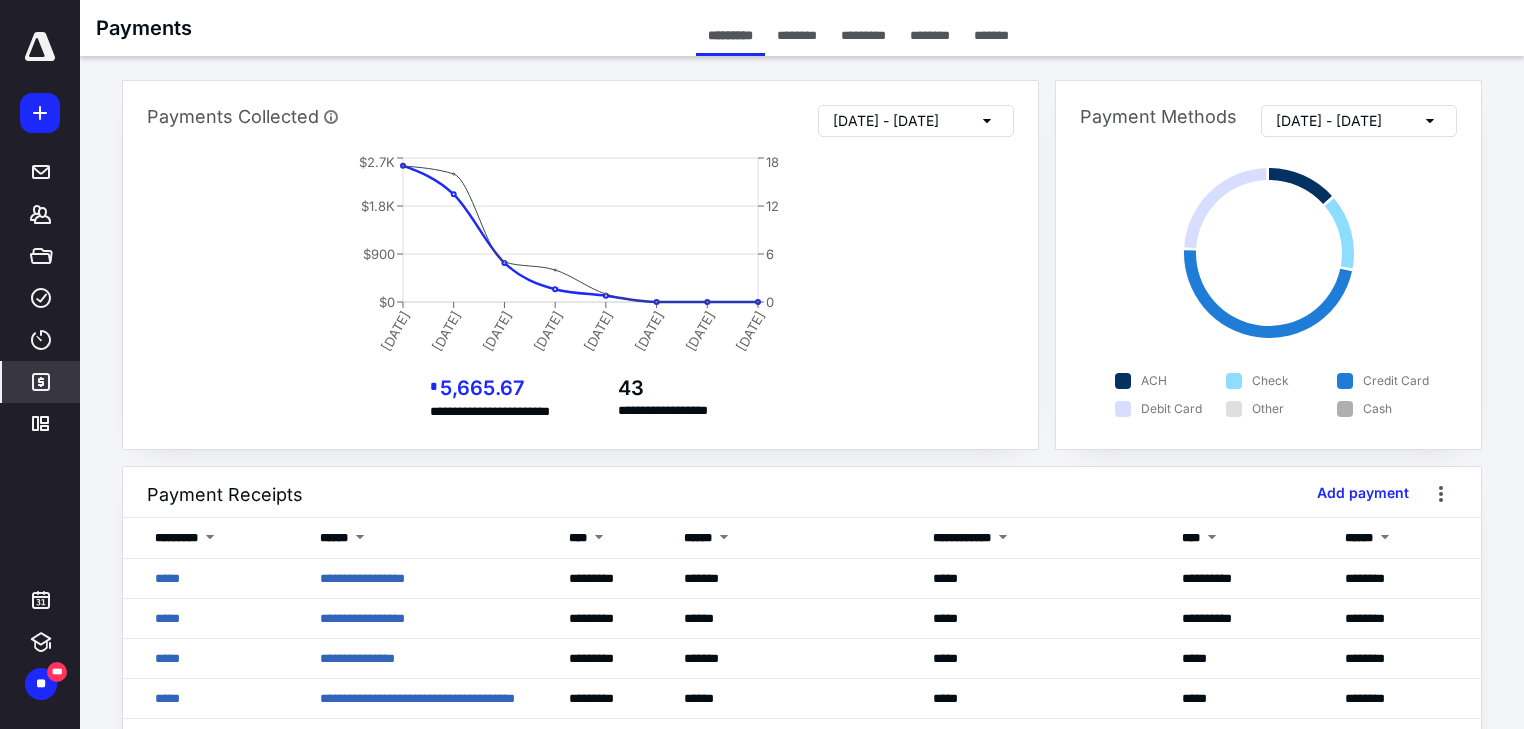 click on "********" at bounding box center (930, 35) 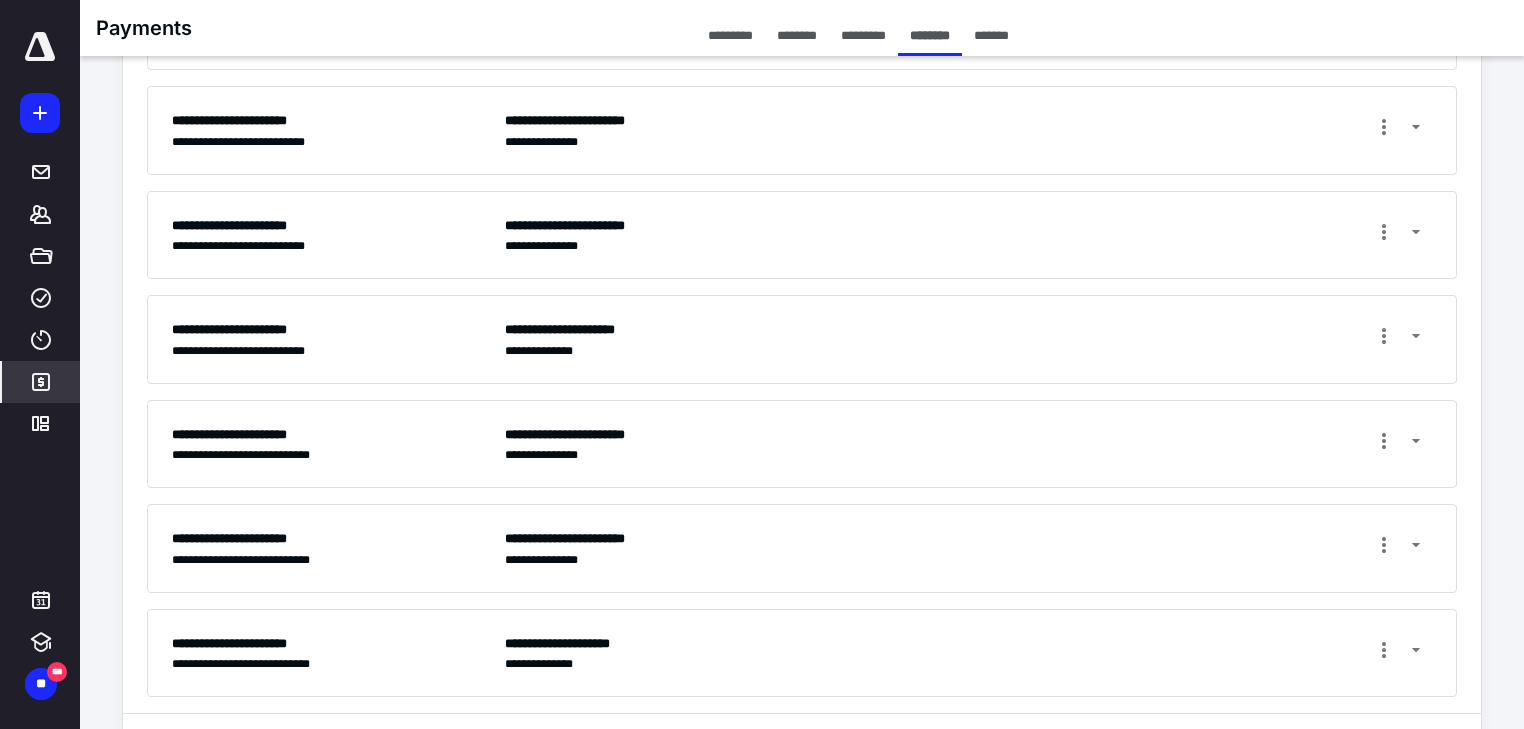 scroll, scrollTop: 603, scrollLeft: 0, axis: vertical 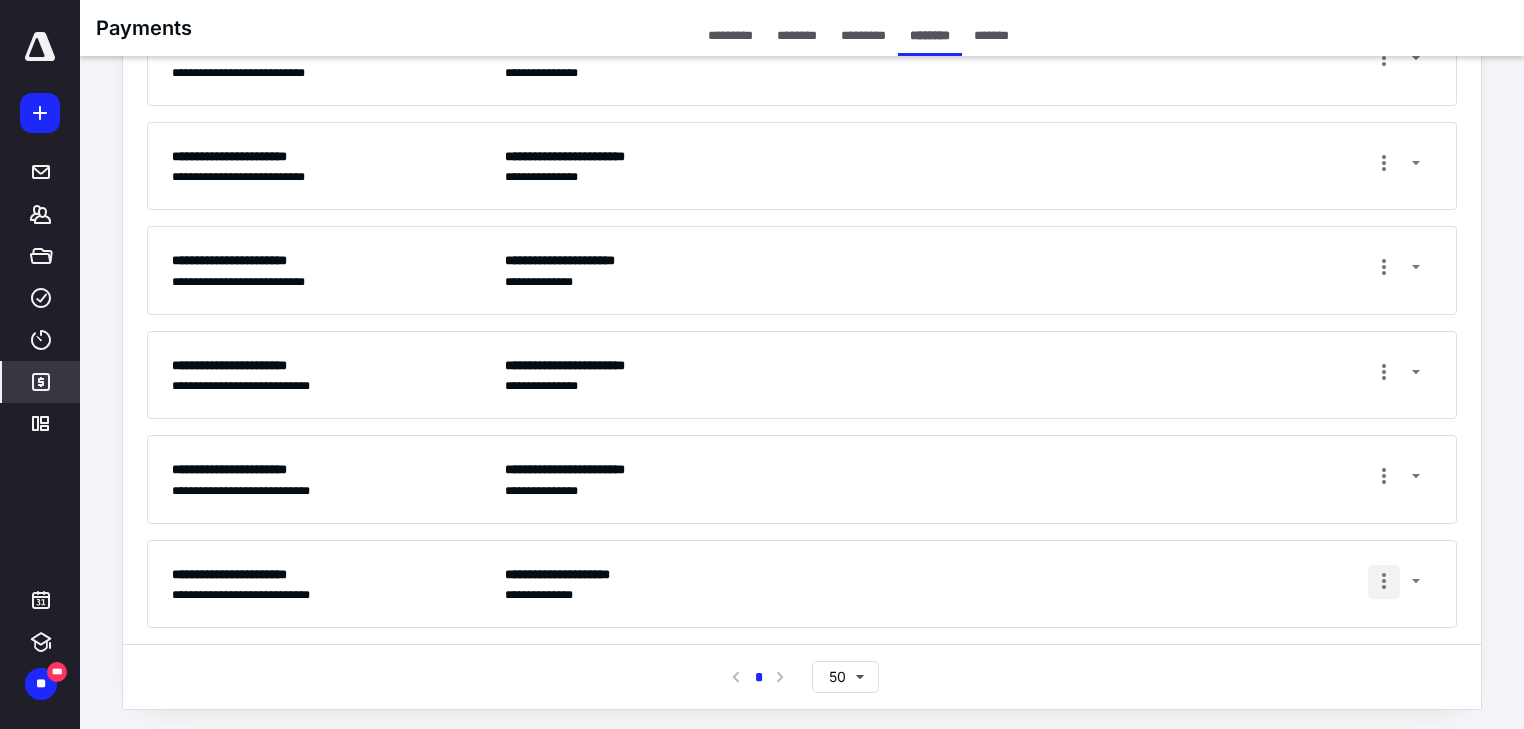 click at bounding box center [1384, 582] 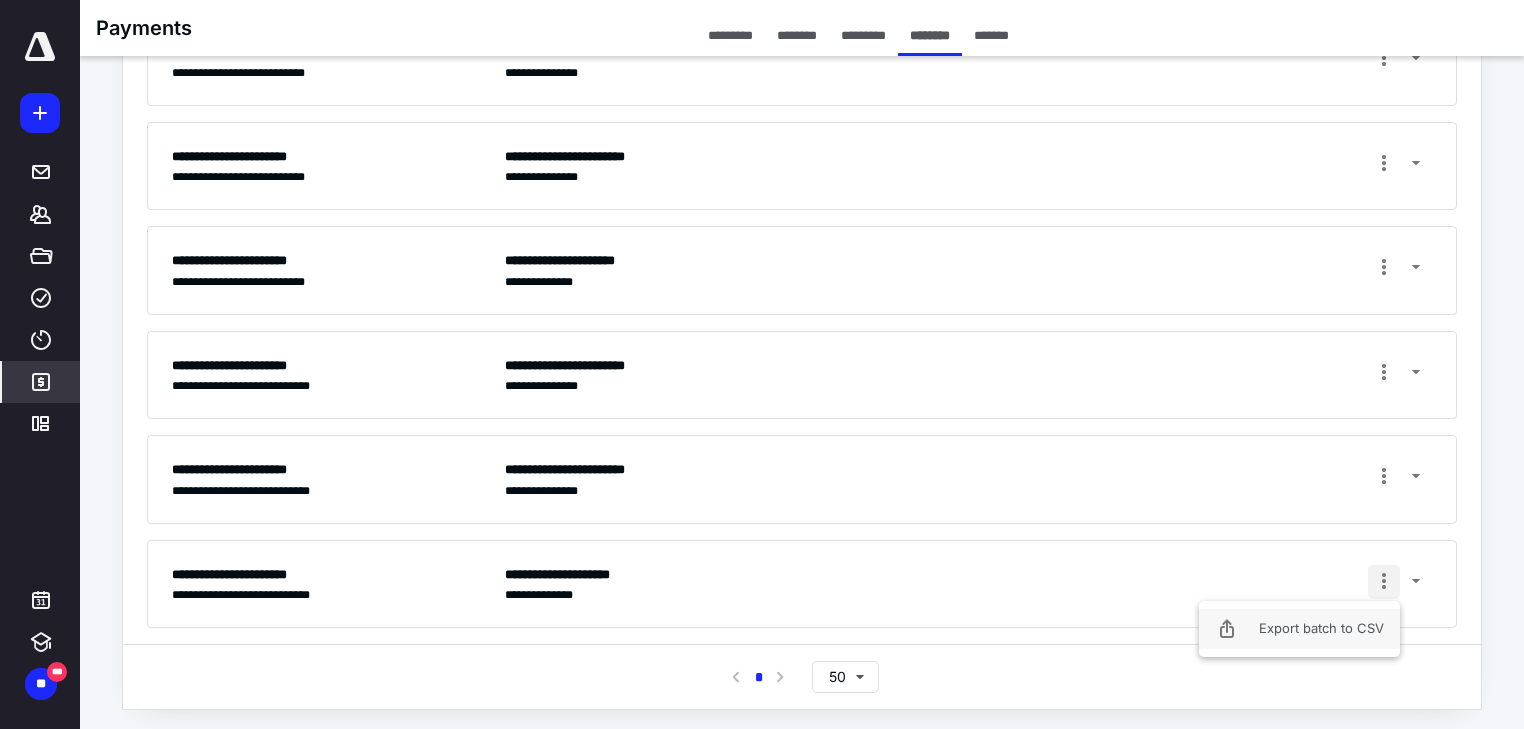 click on "Export batch to CSV" at bounding box center (1299, 629) 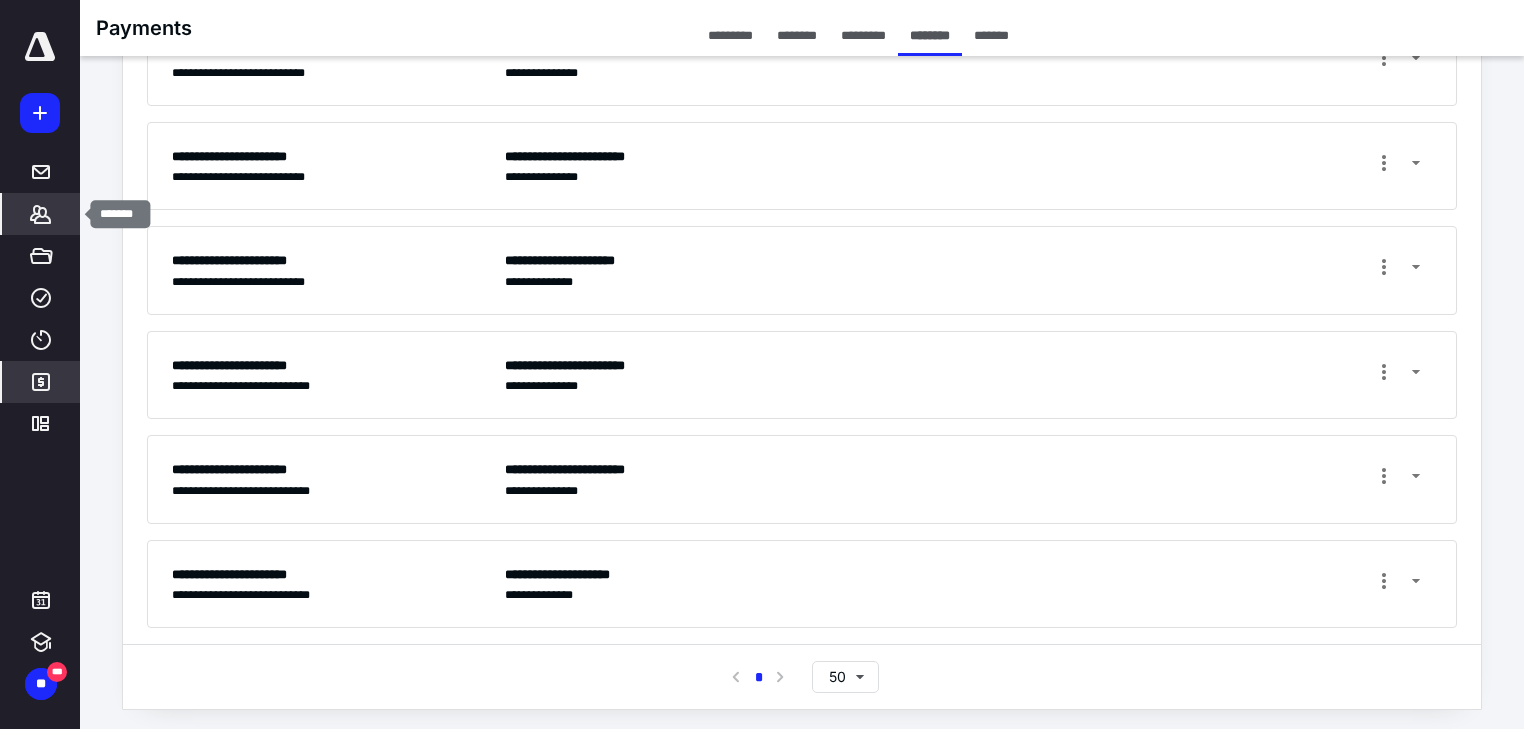 click 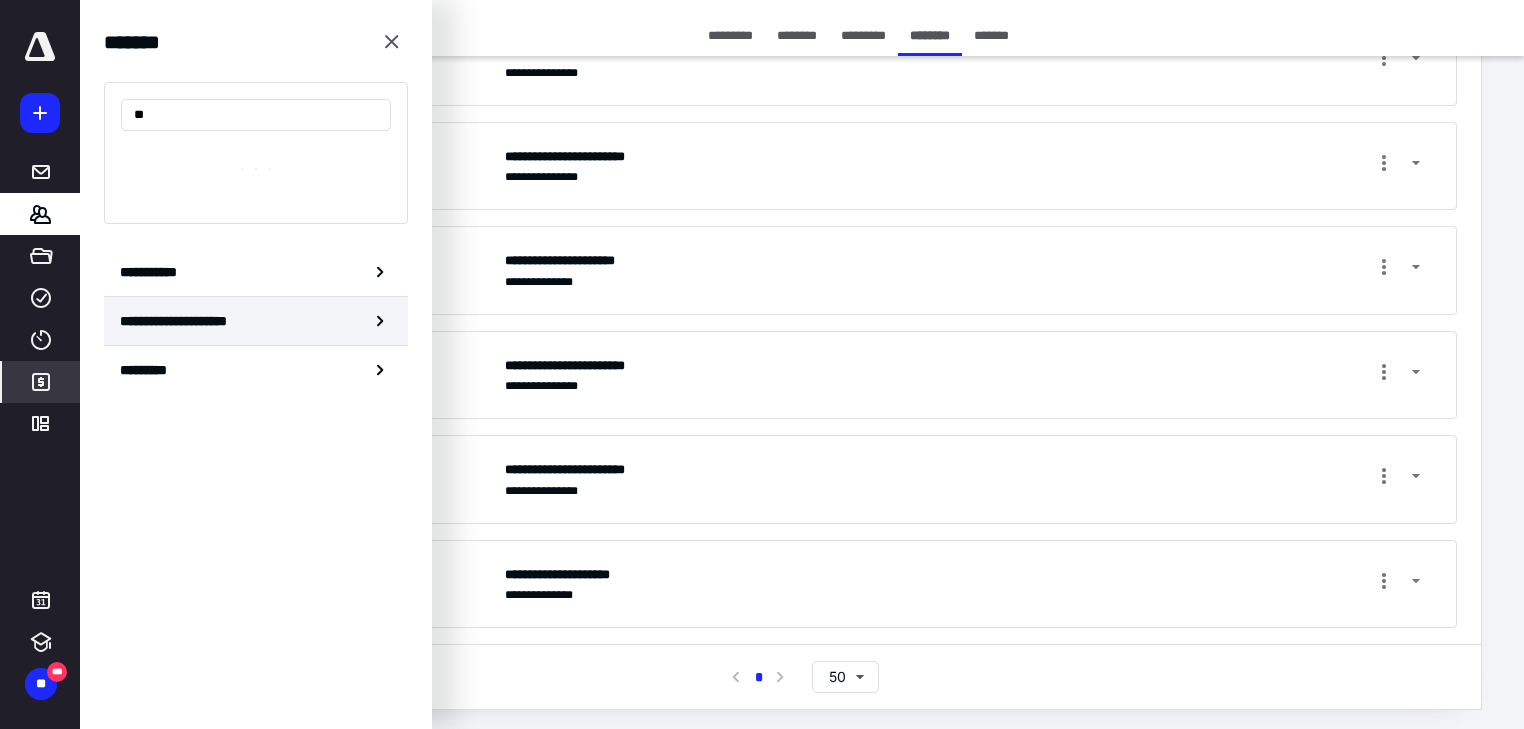 type on "*" 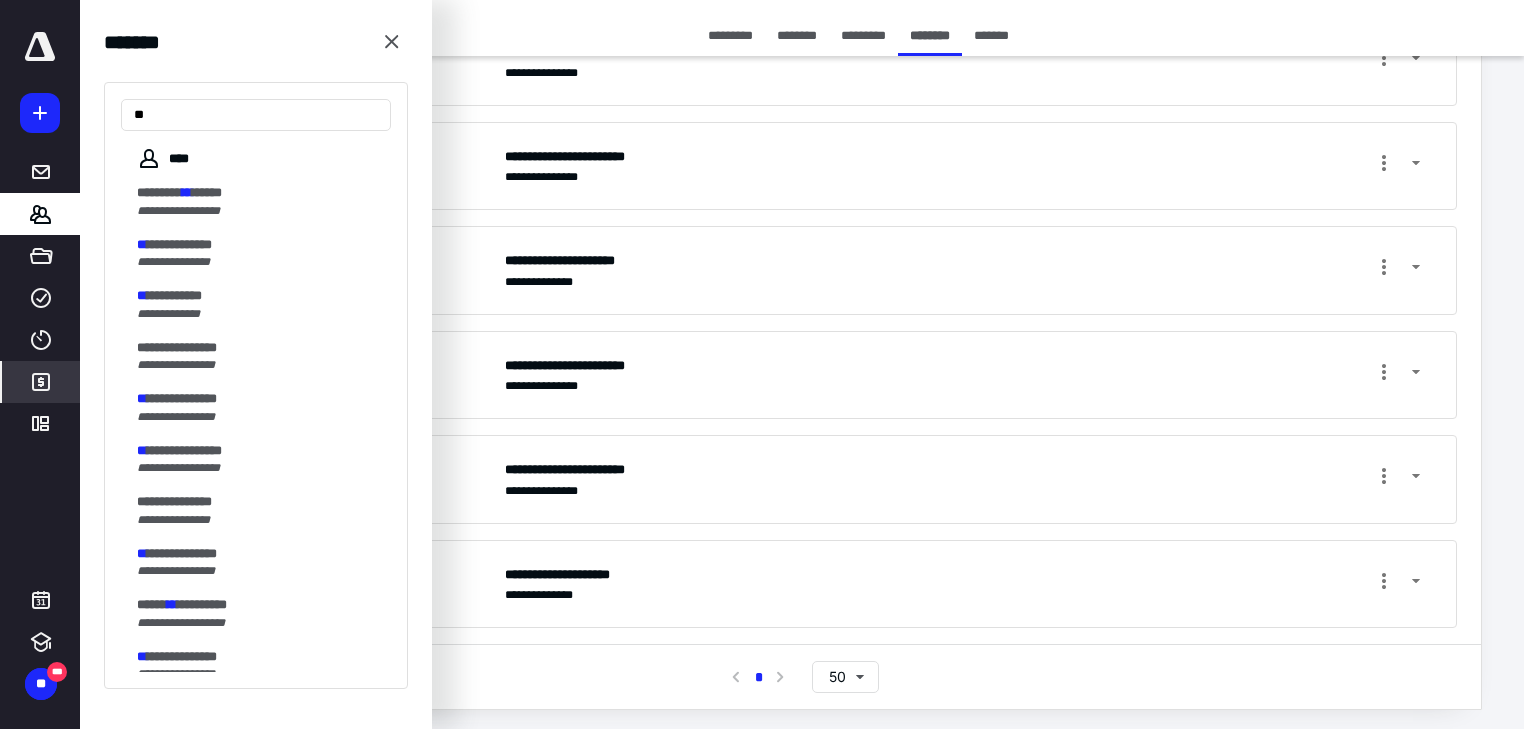 type on "*" 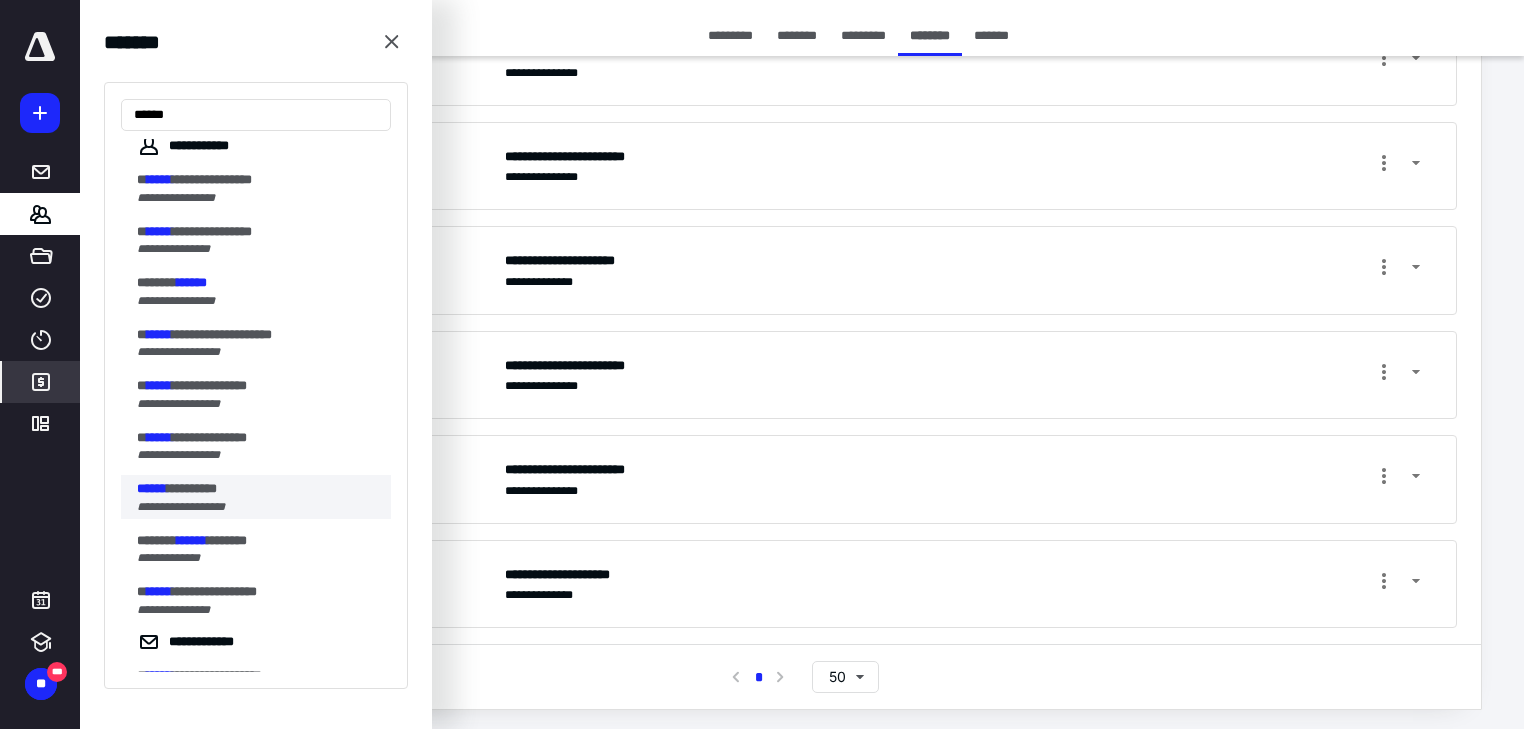 type on "******" 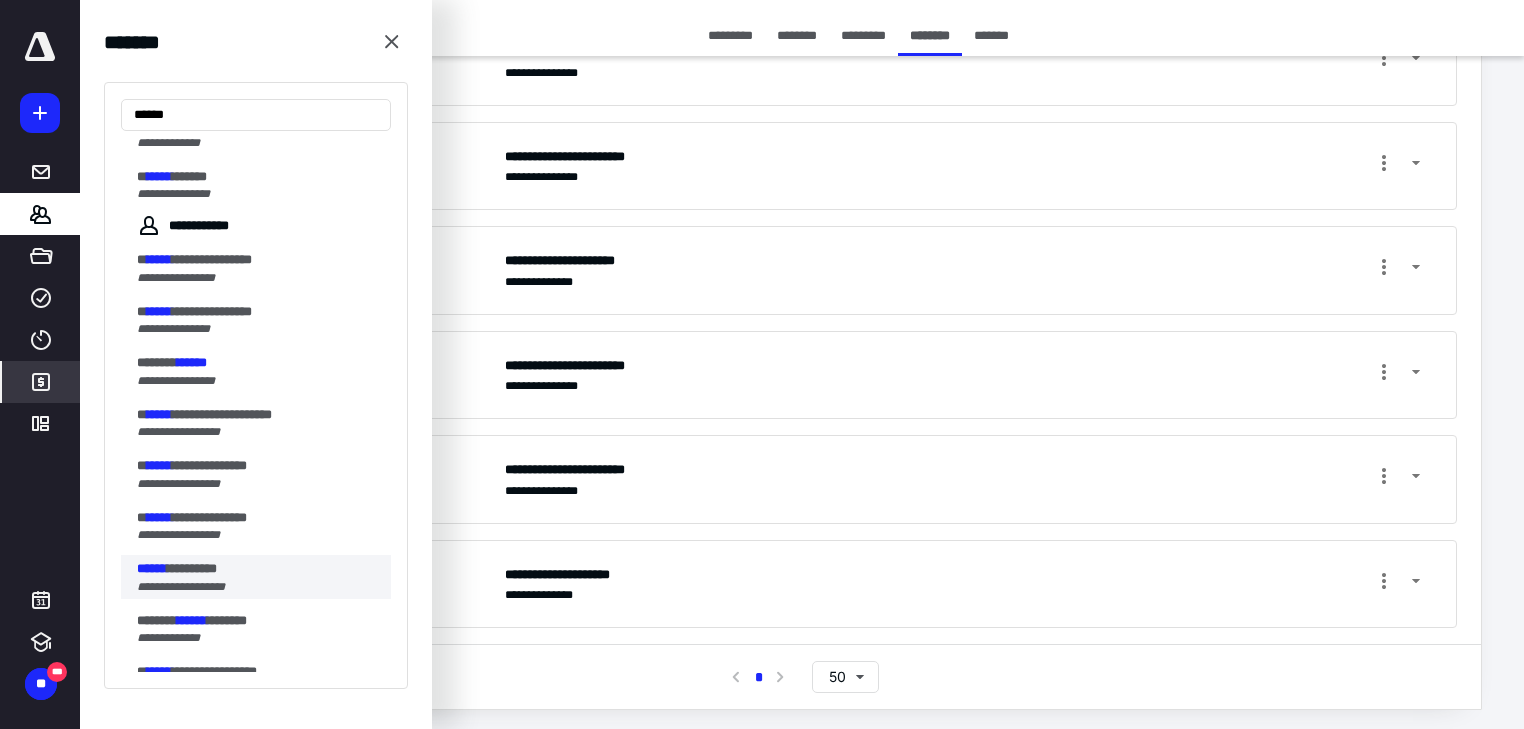 click on "**********" at bounding box center (256, 474) 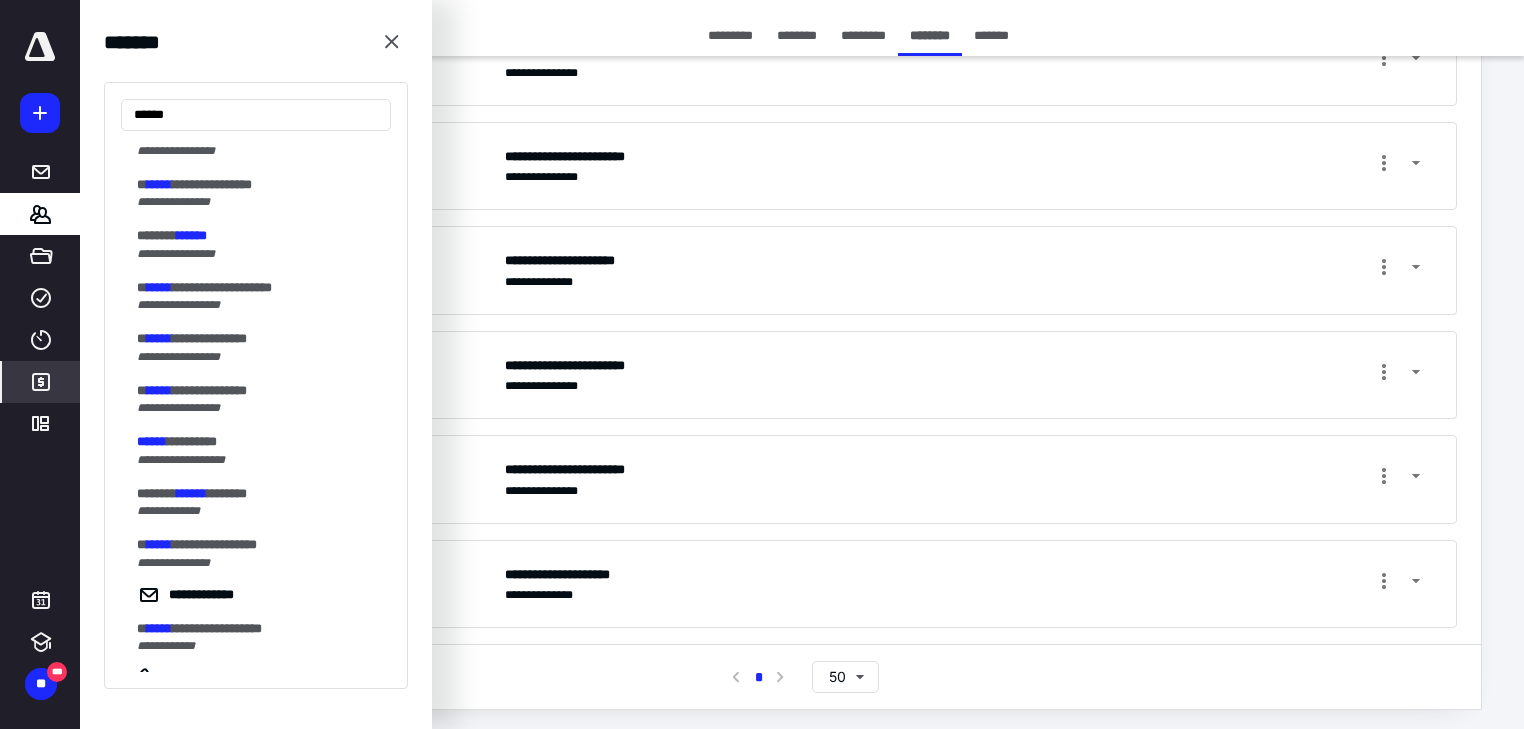scroll, scrollTop: 640, scrollLeft: 0, axis: vertical 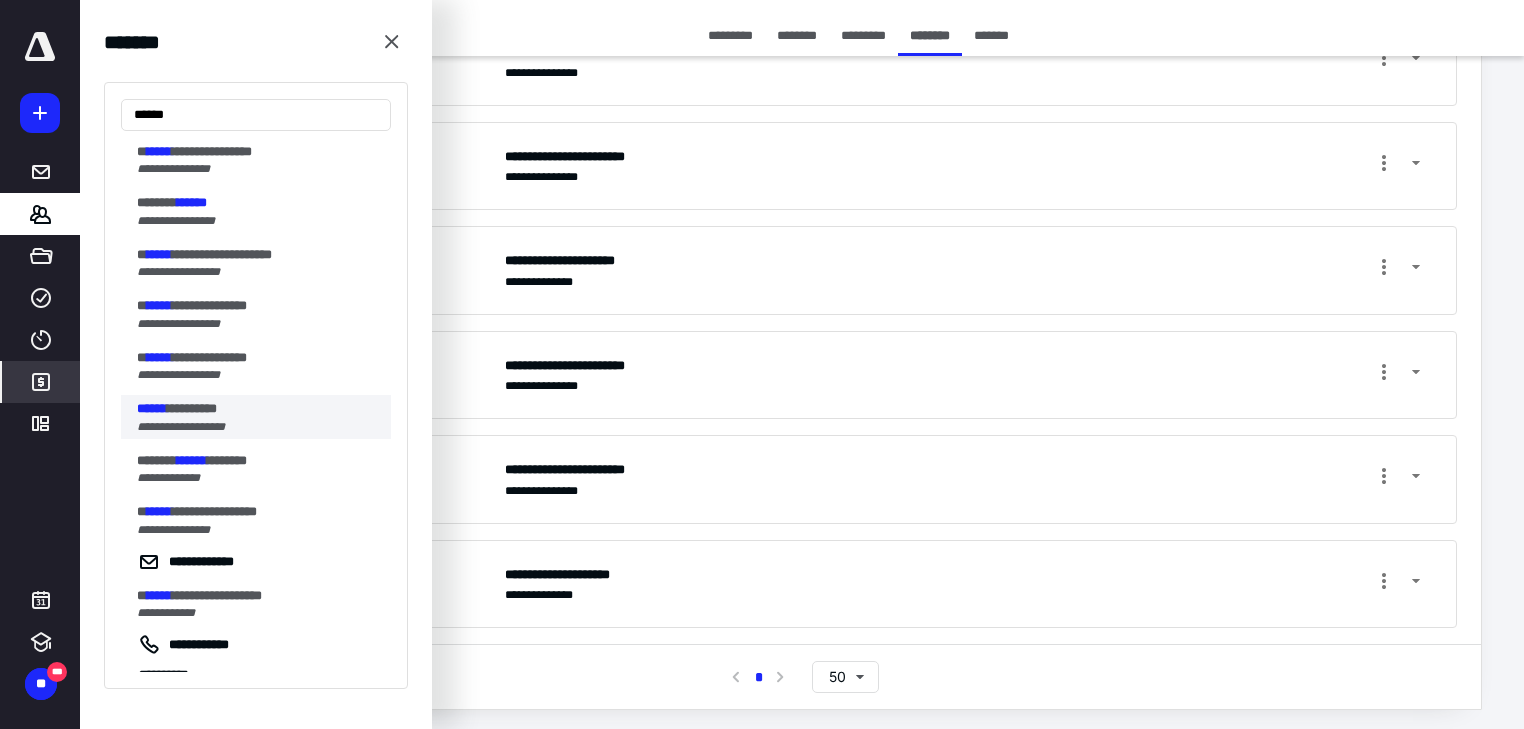 click on "**********" at bounding box center (181, 427) 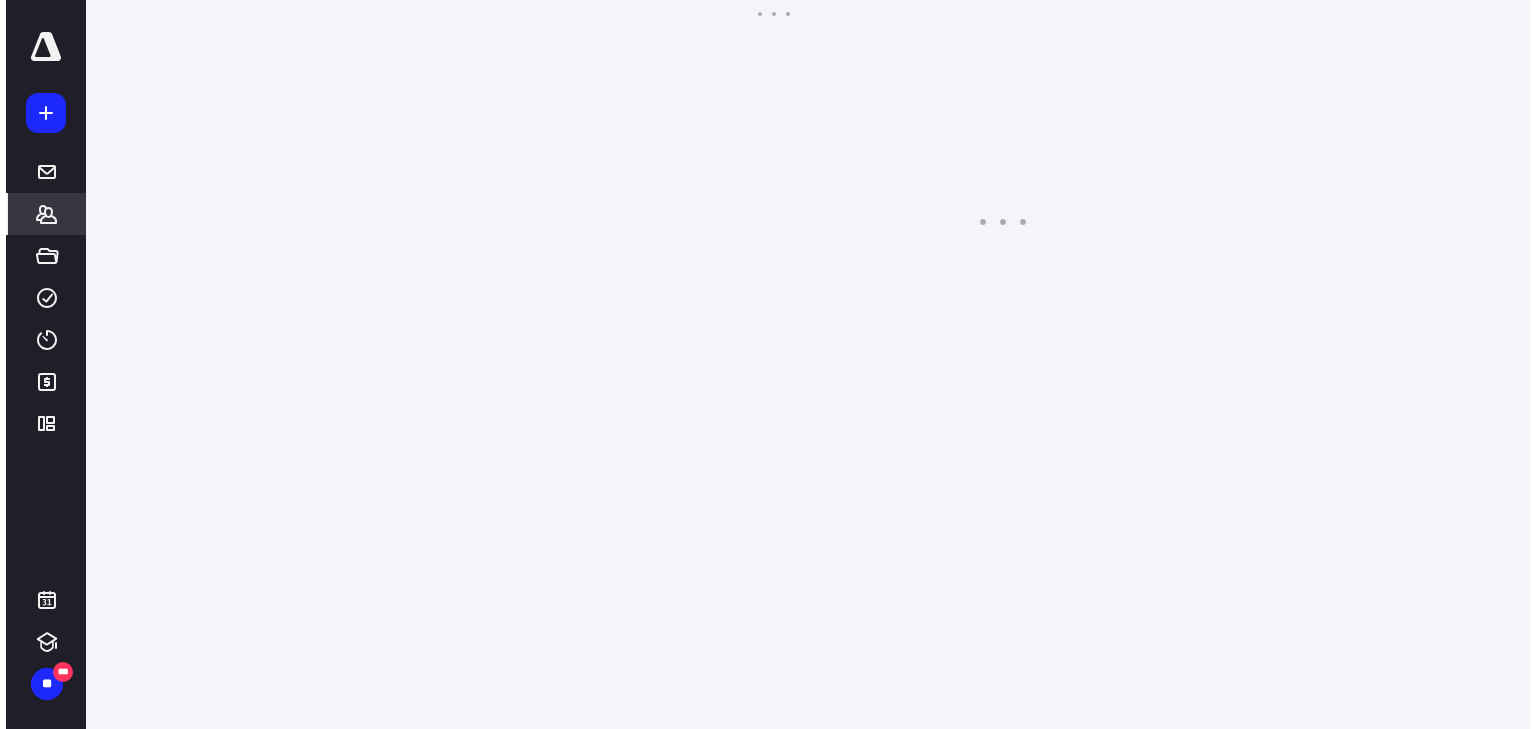 scroll, scrollTop: 0, scrollLeft: 0, axis: both 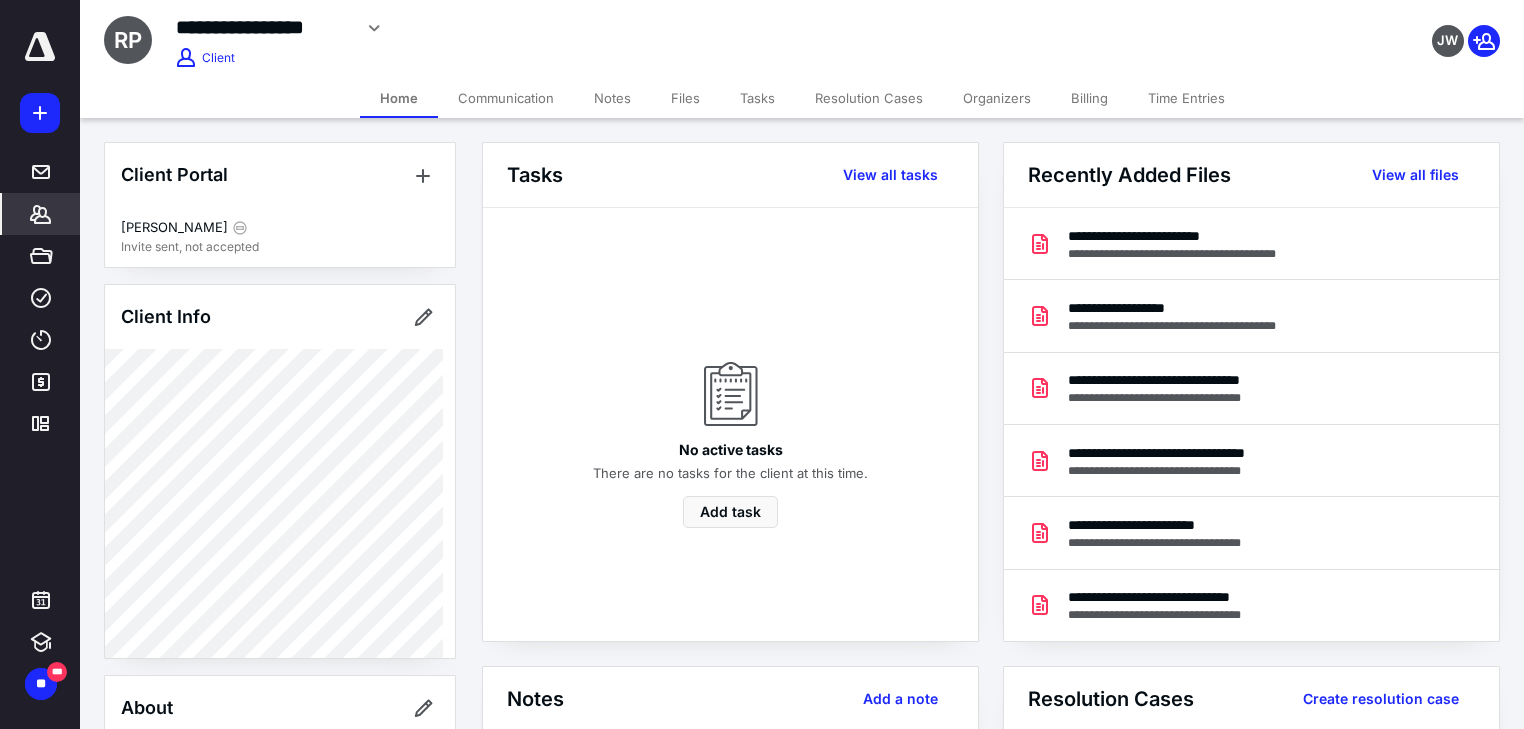 click on "Files" at bounding box center [685, 98] 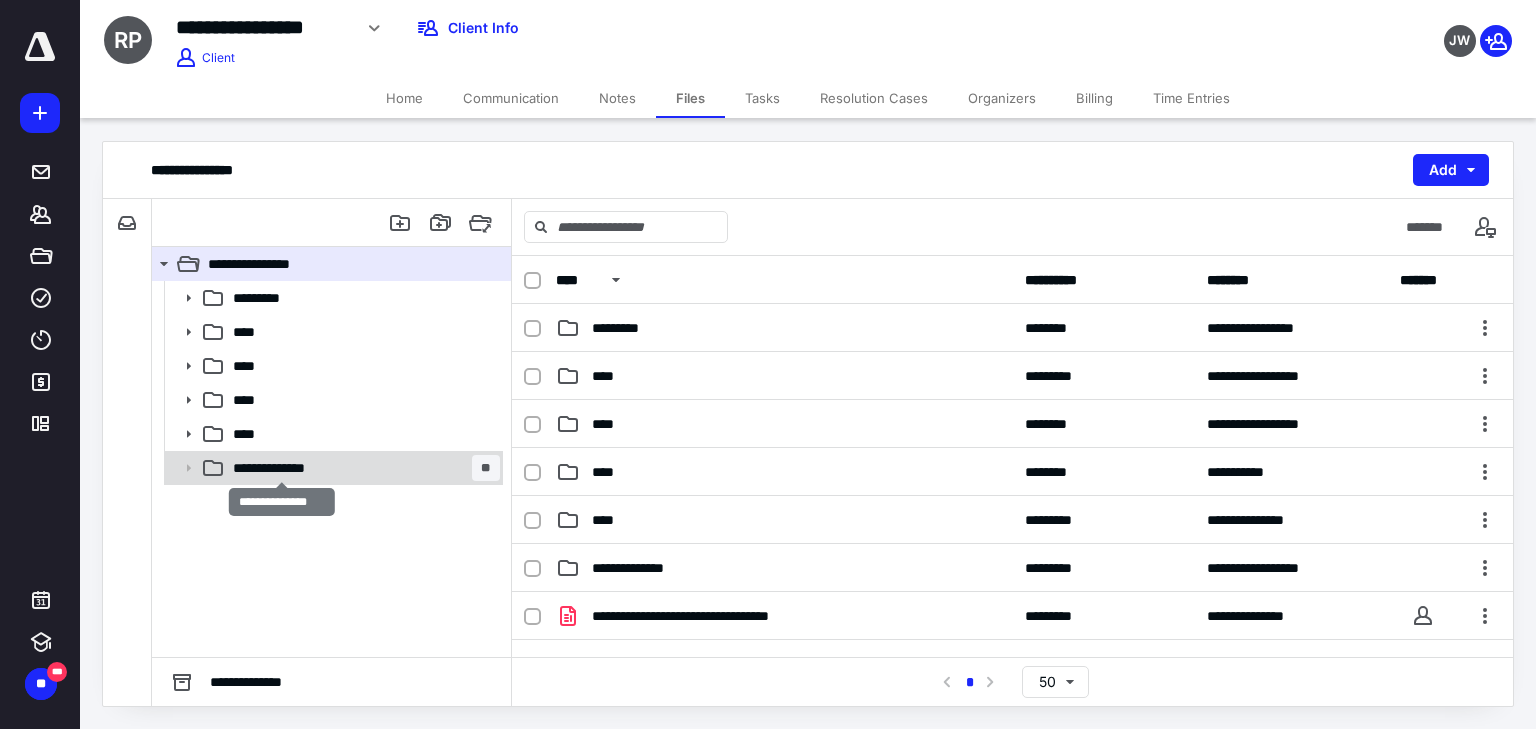 click on "**********" at bounding box center [282, 468] 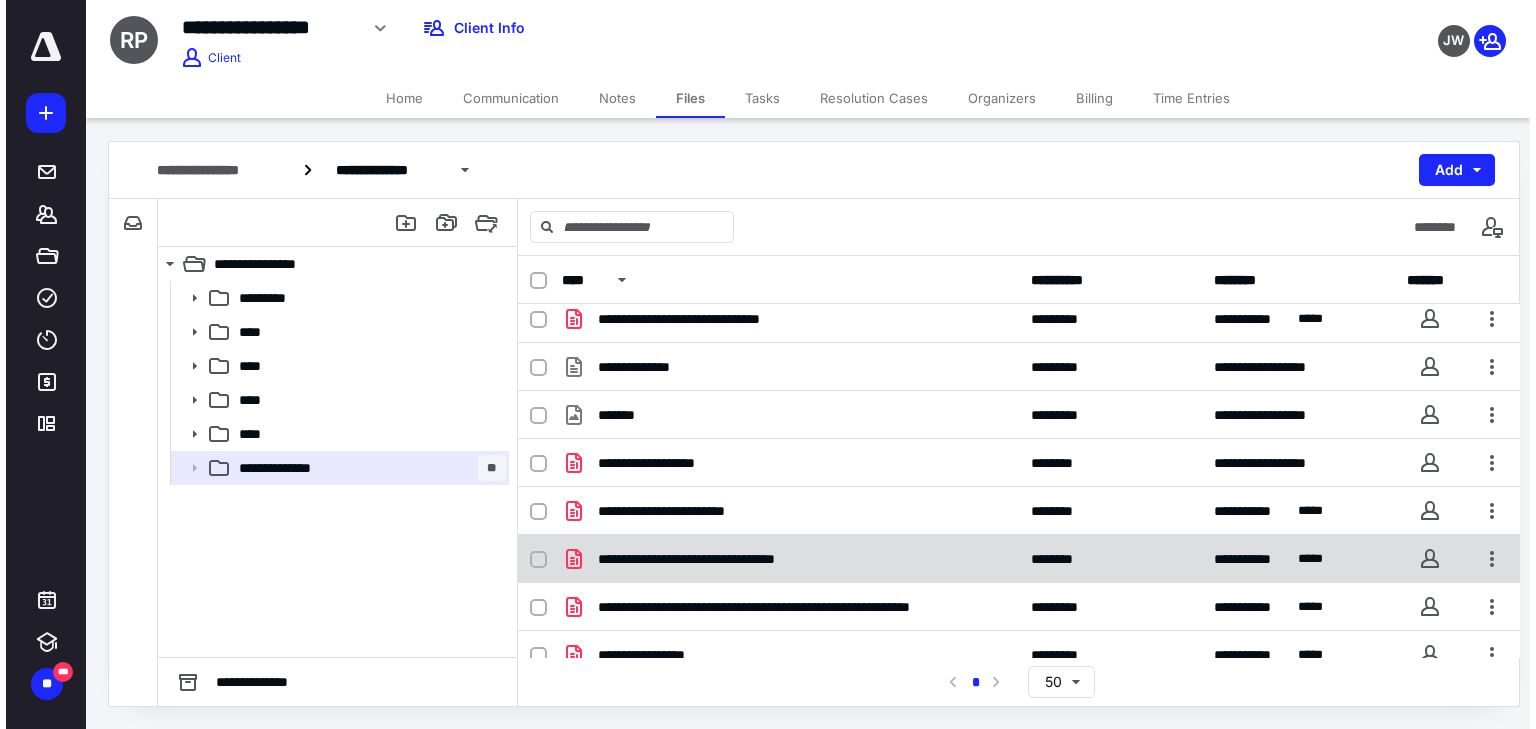 scroll, scrollTop: 0, scrollLeft: 0, axis: both 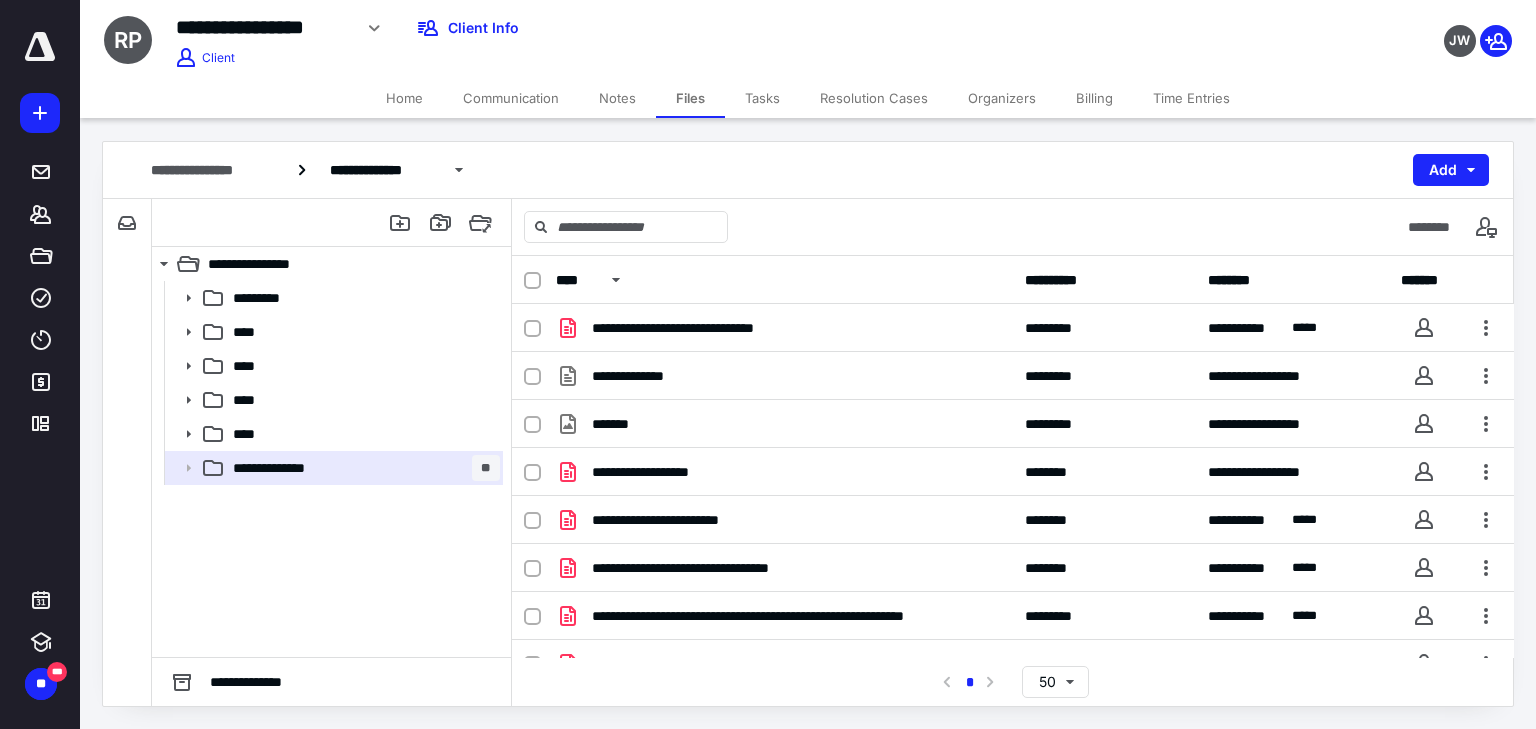 drag, startPoint x: 273, startPoint y: 32, endPoint x: 250, endPoint y: 84, distance: 56.859474 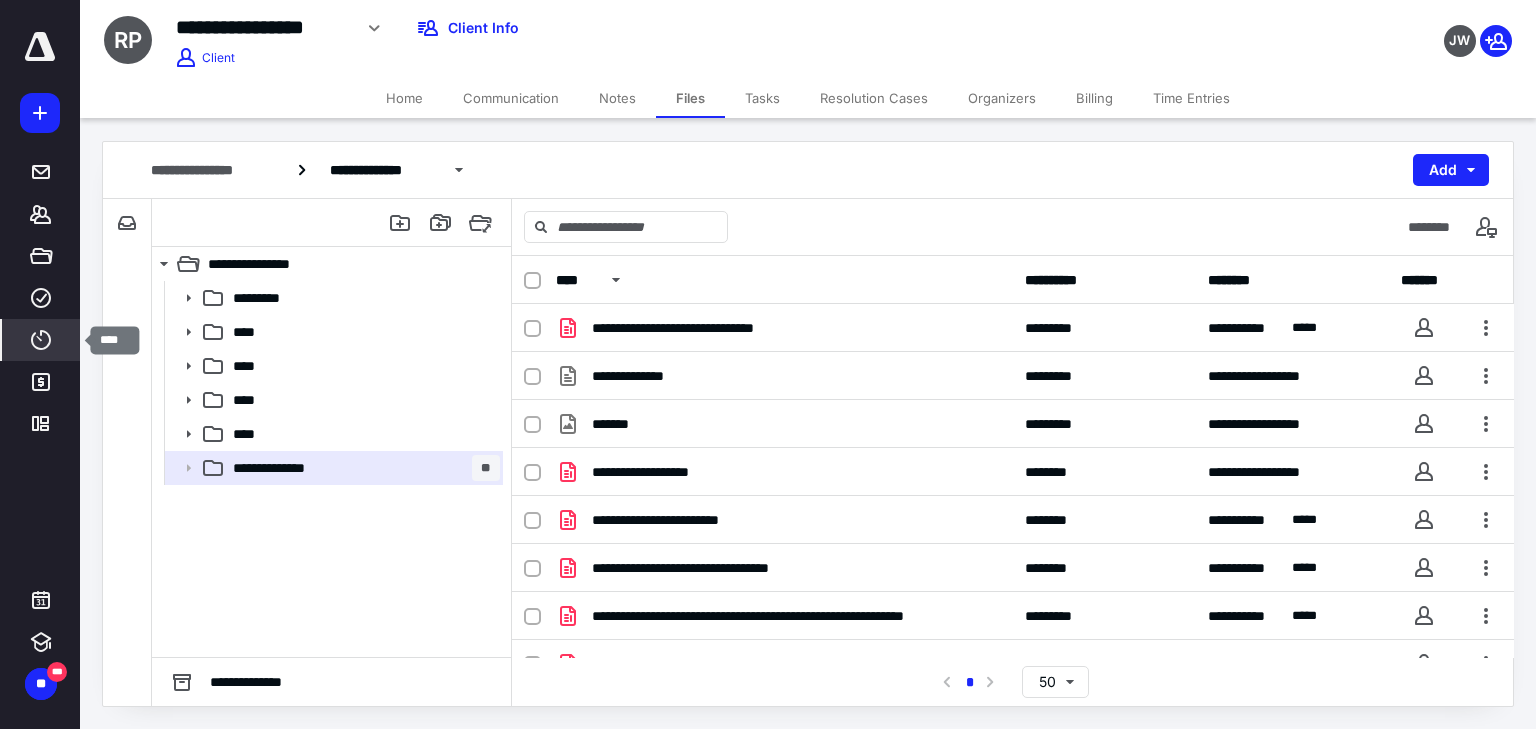 click 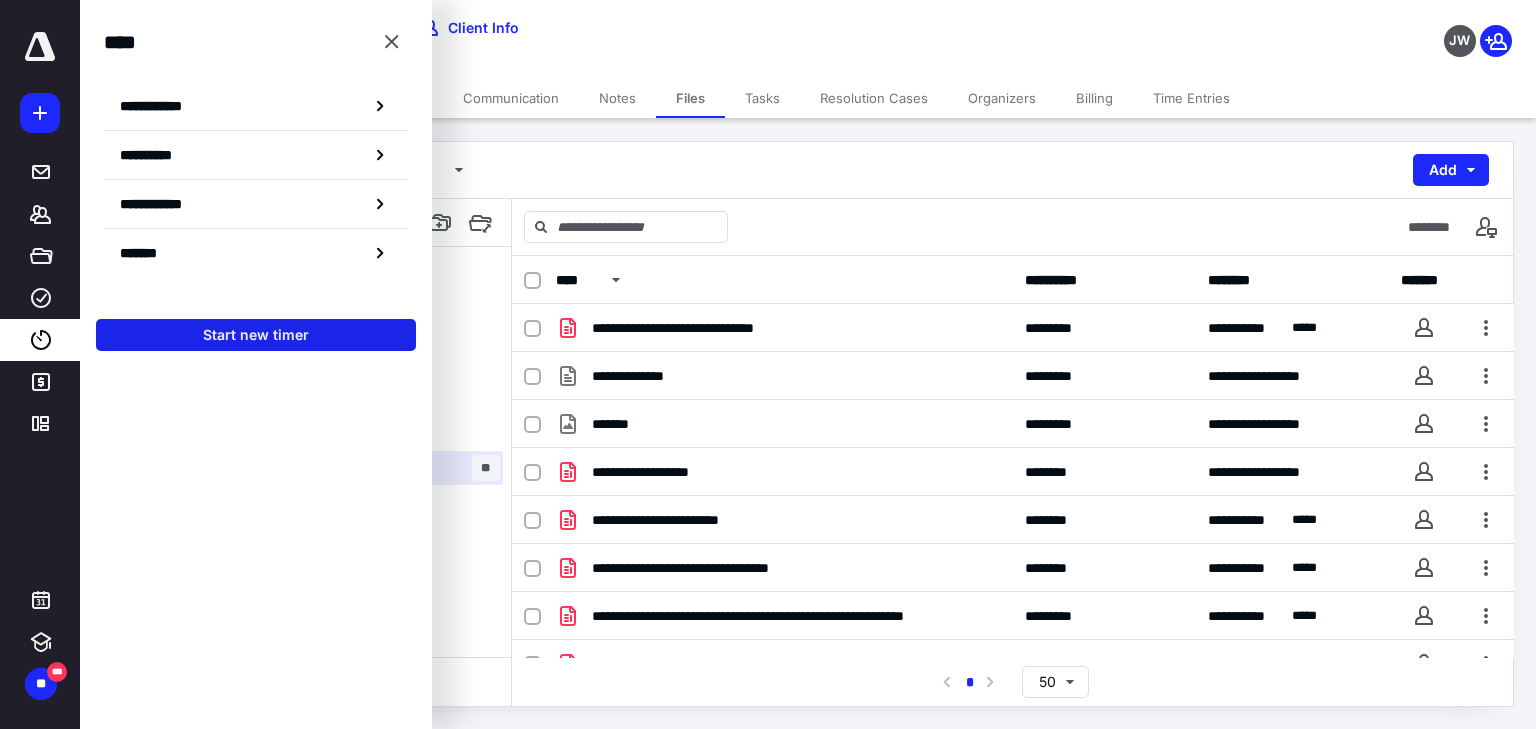 click on "Start new timer" at bounding box center [256, 335] 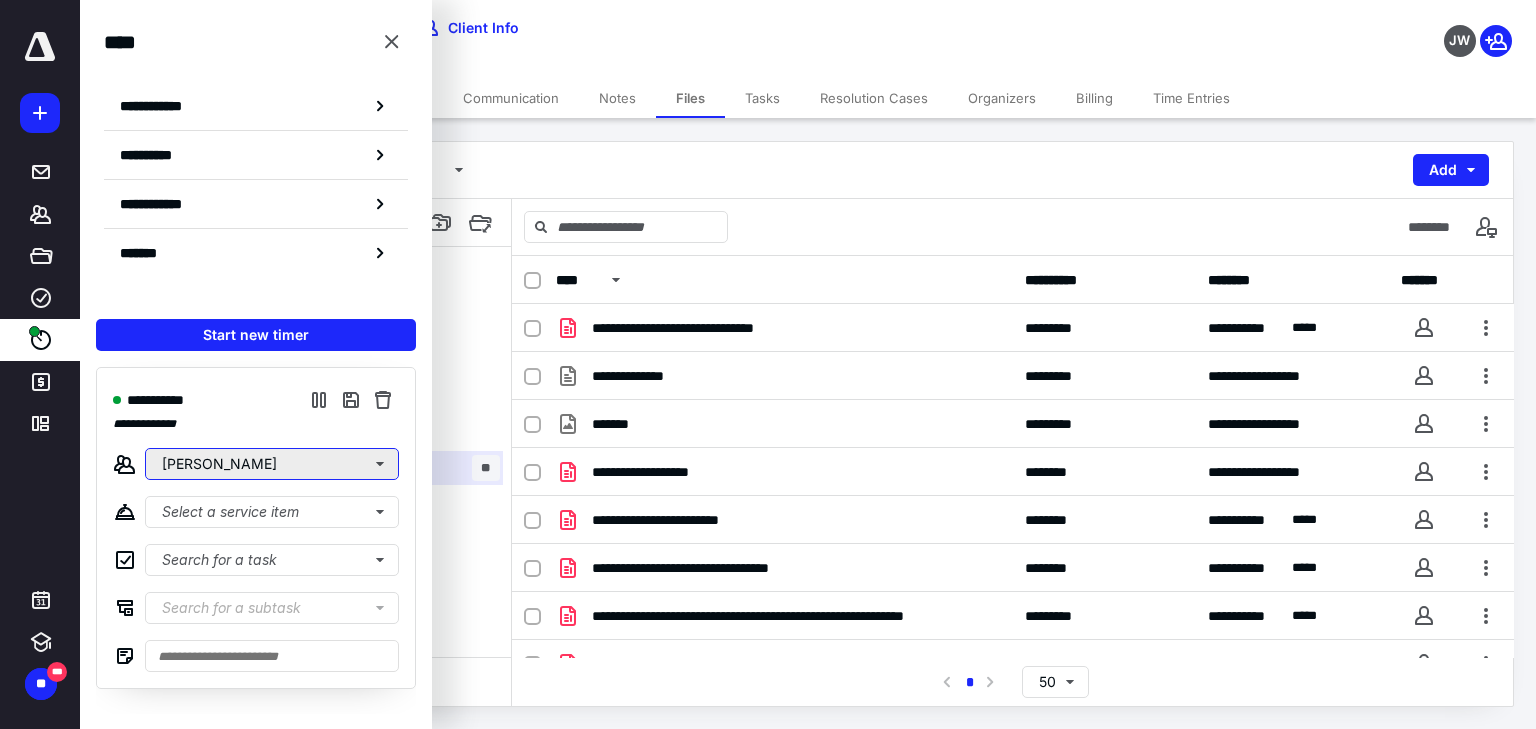 click on "[PERSON_NAME]" at bounding box center (272, 464) 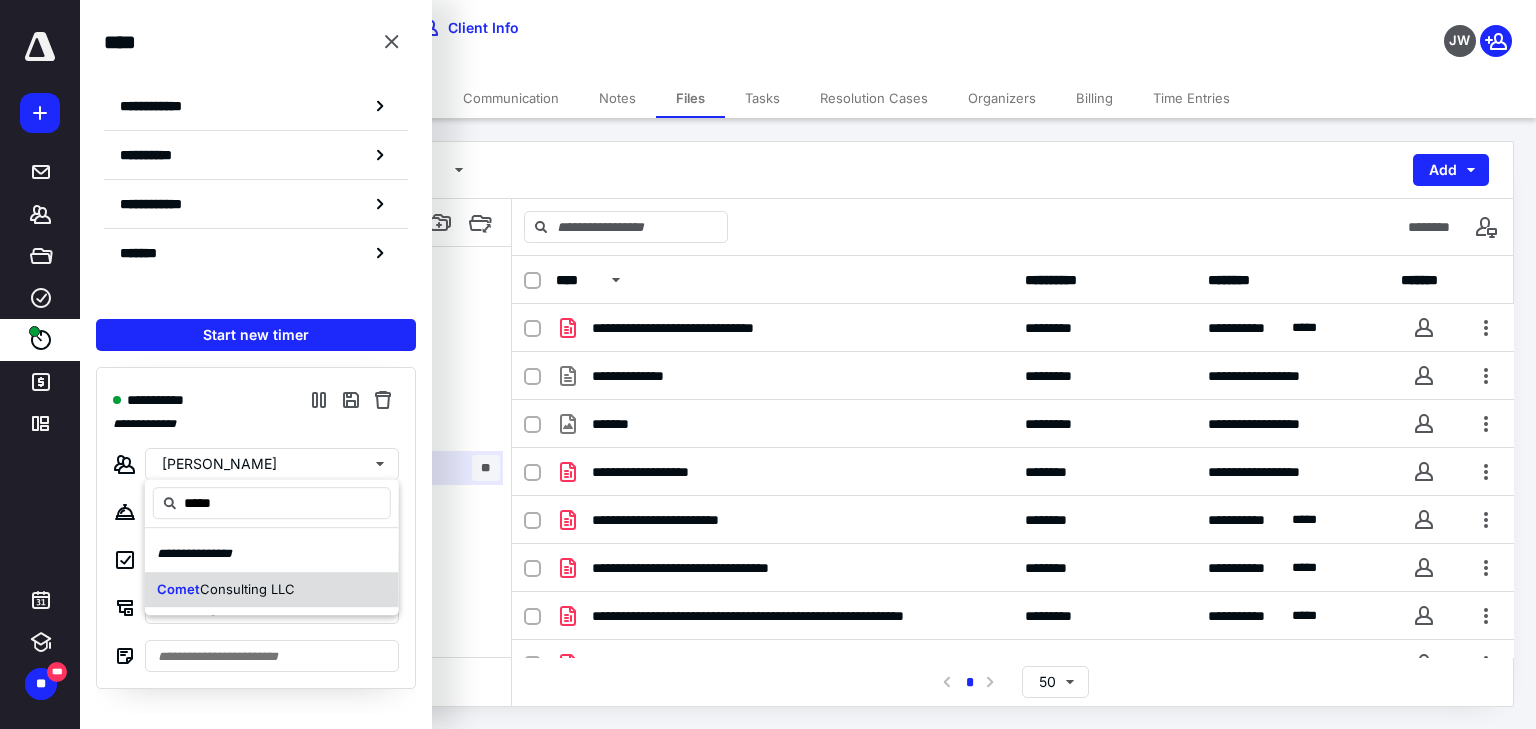 click on "Consulting LLC" at bounding box center [247, 589] 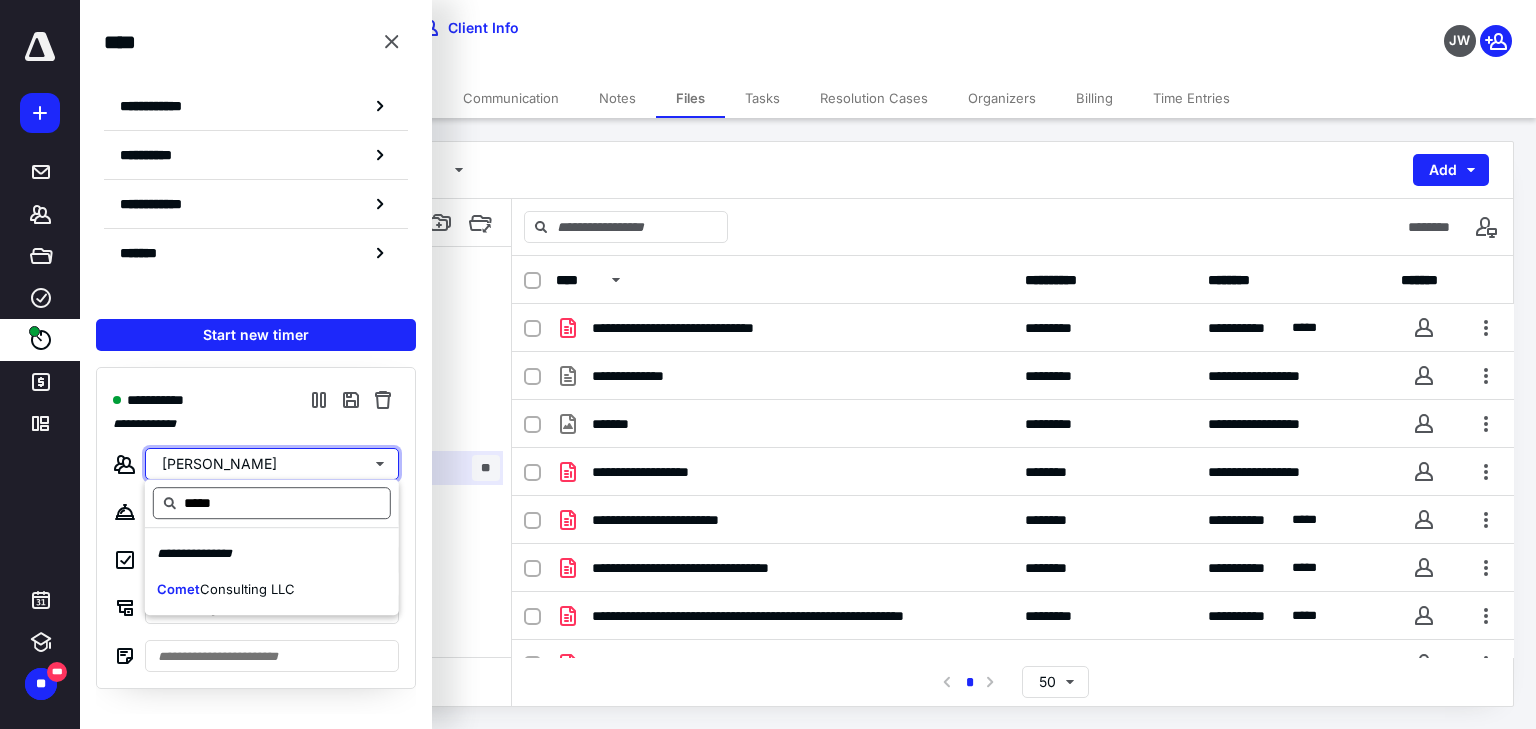 type 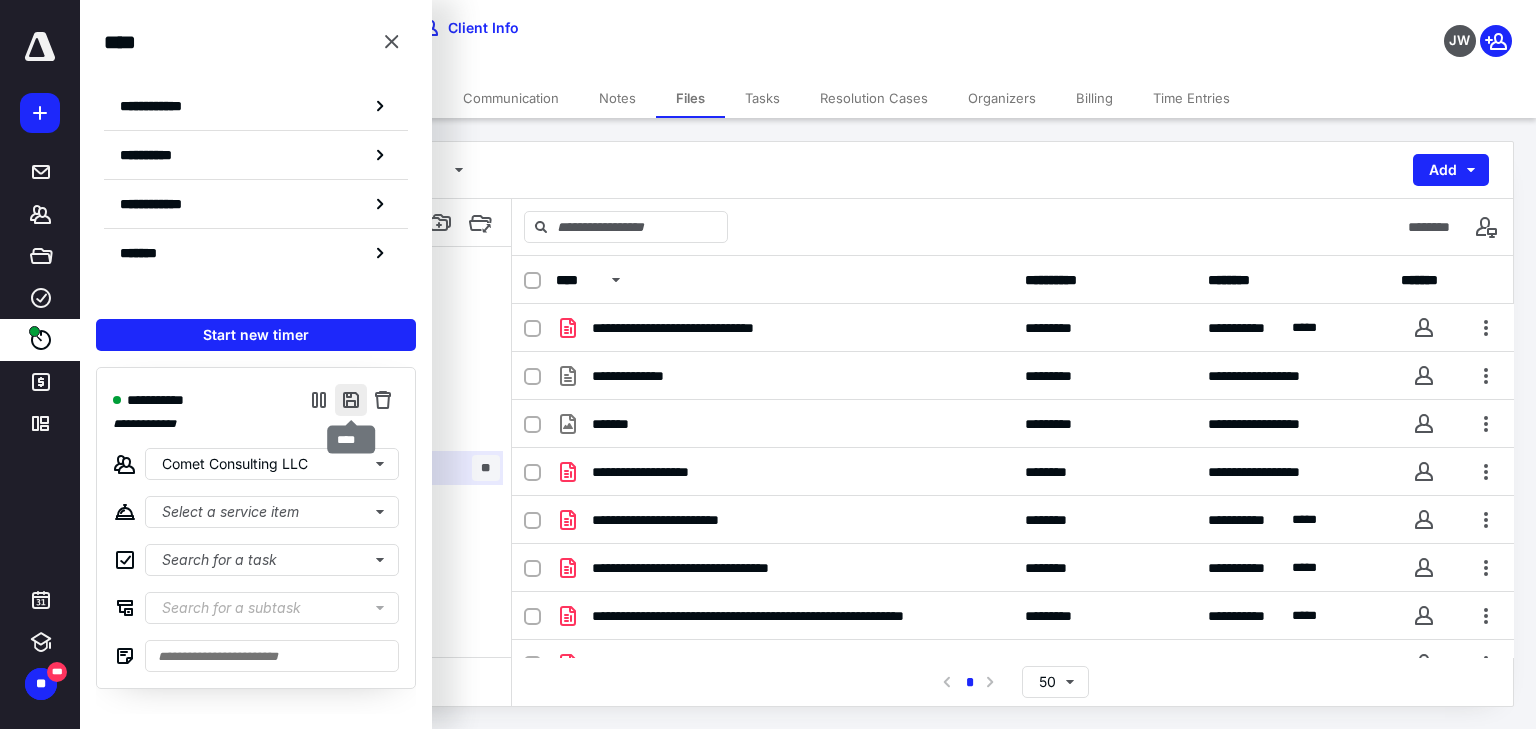 click at bounding box center (351, 400) 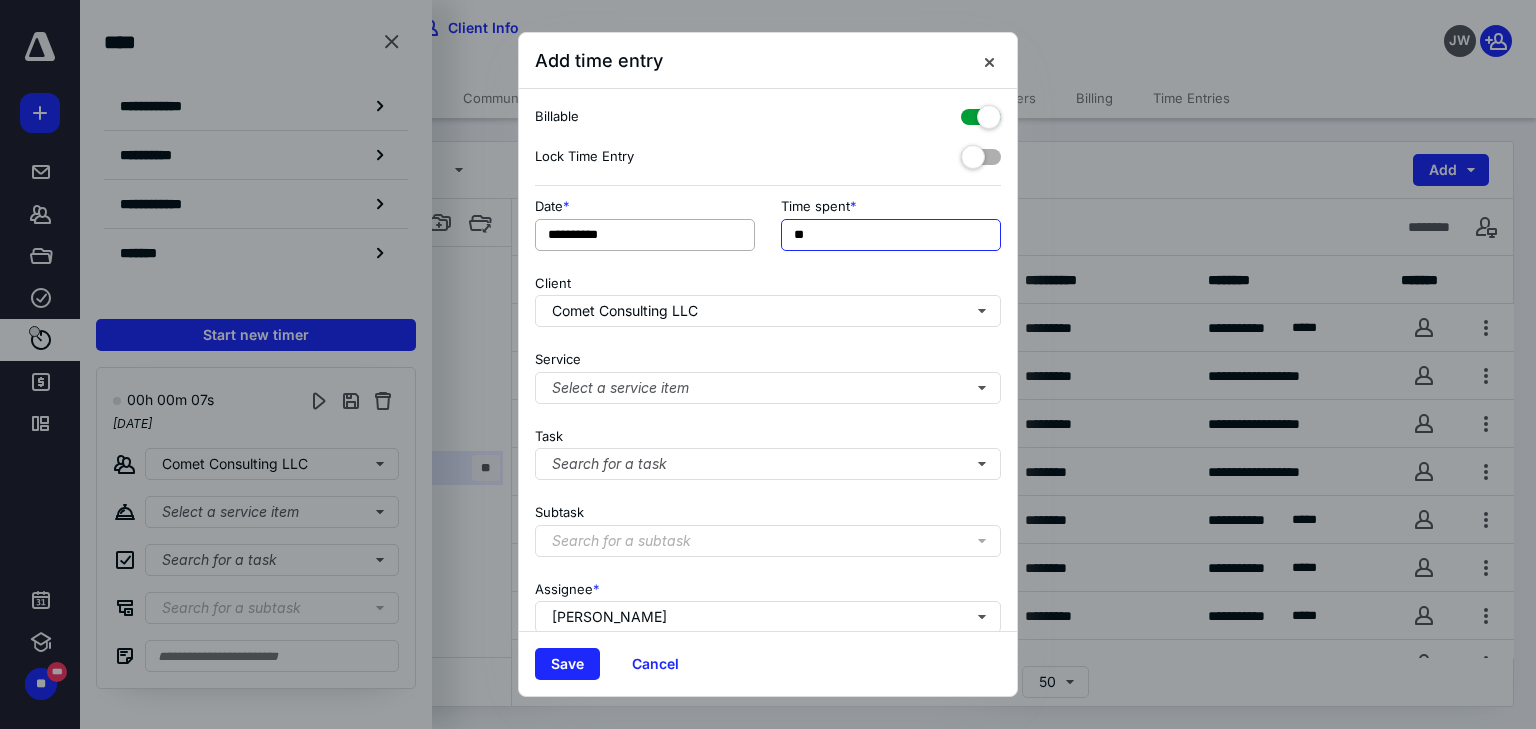 drag, startPoint x: 828, startPoint y: 237, endPoint x: 753, endPoint y: 233, distance: 75.10659 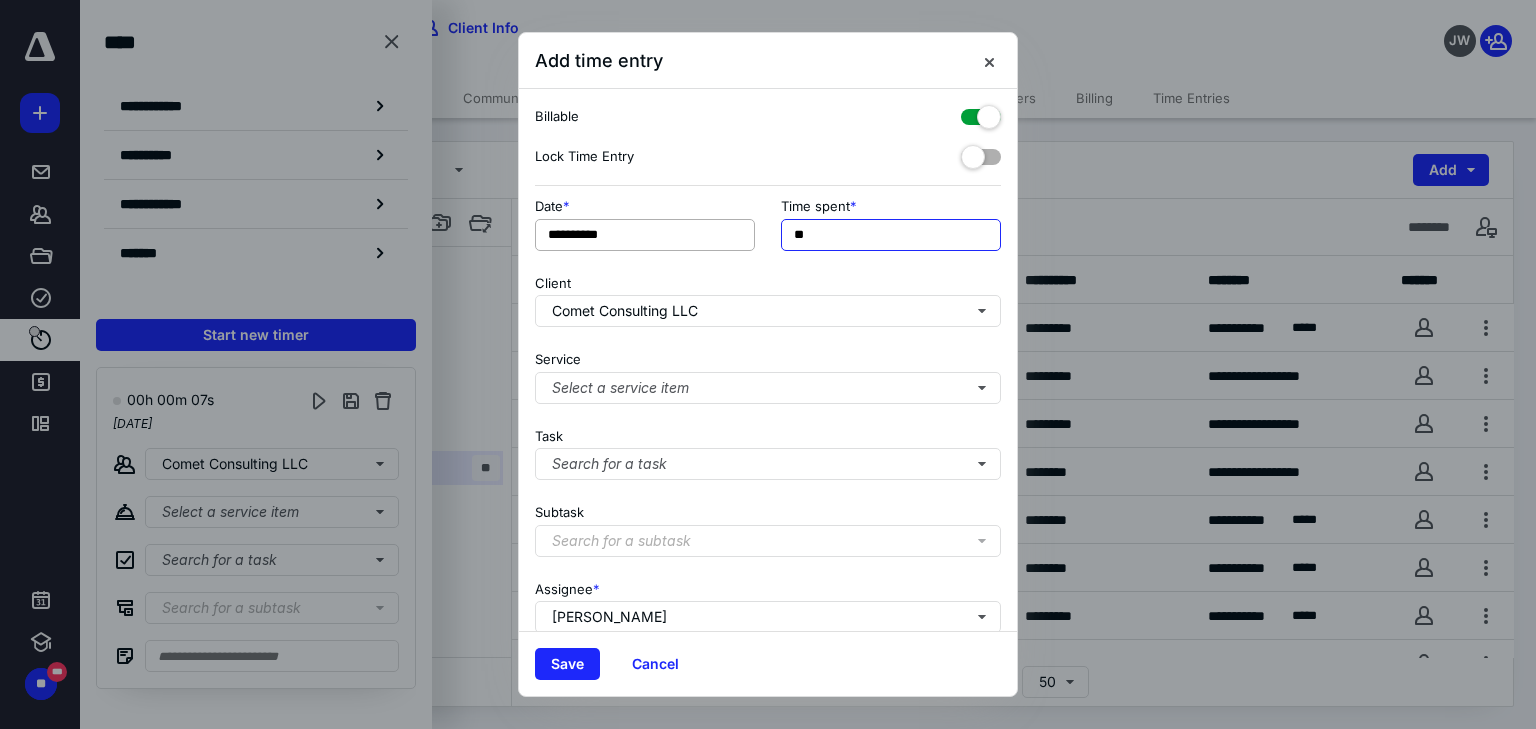 type on "**" 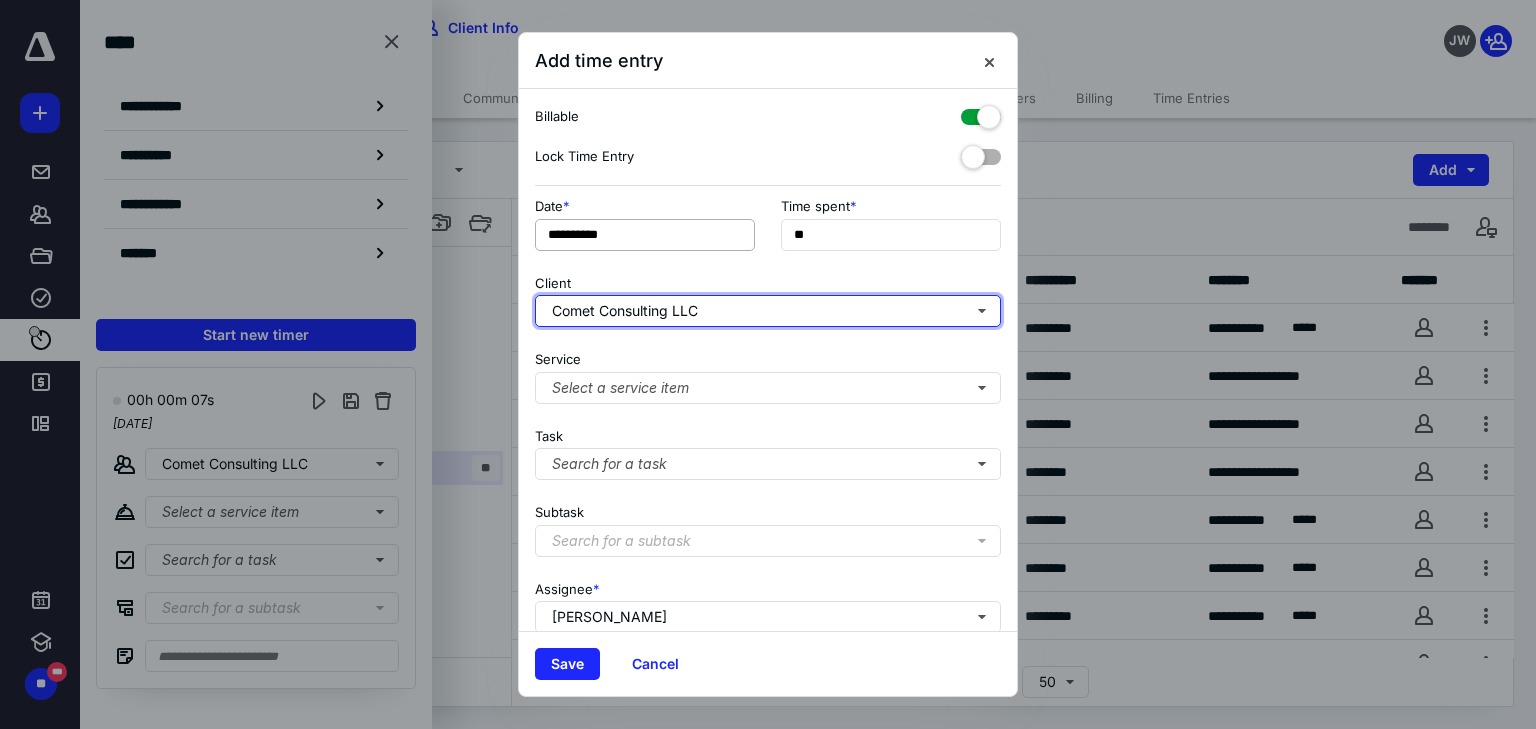 type 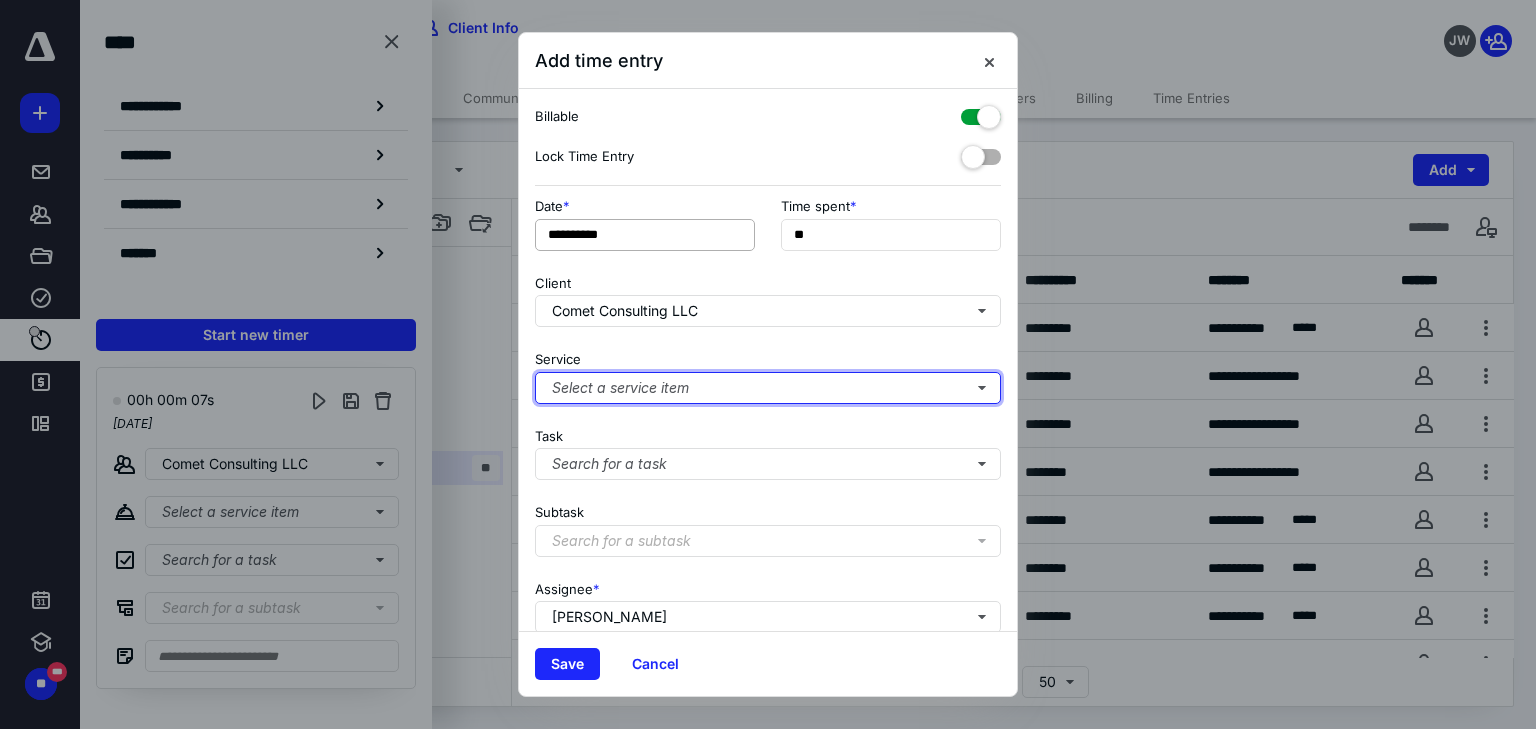type 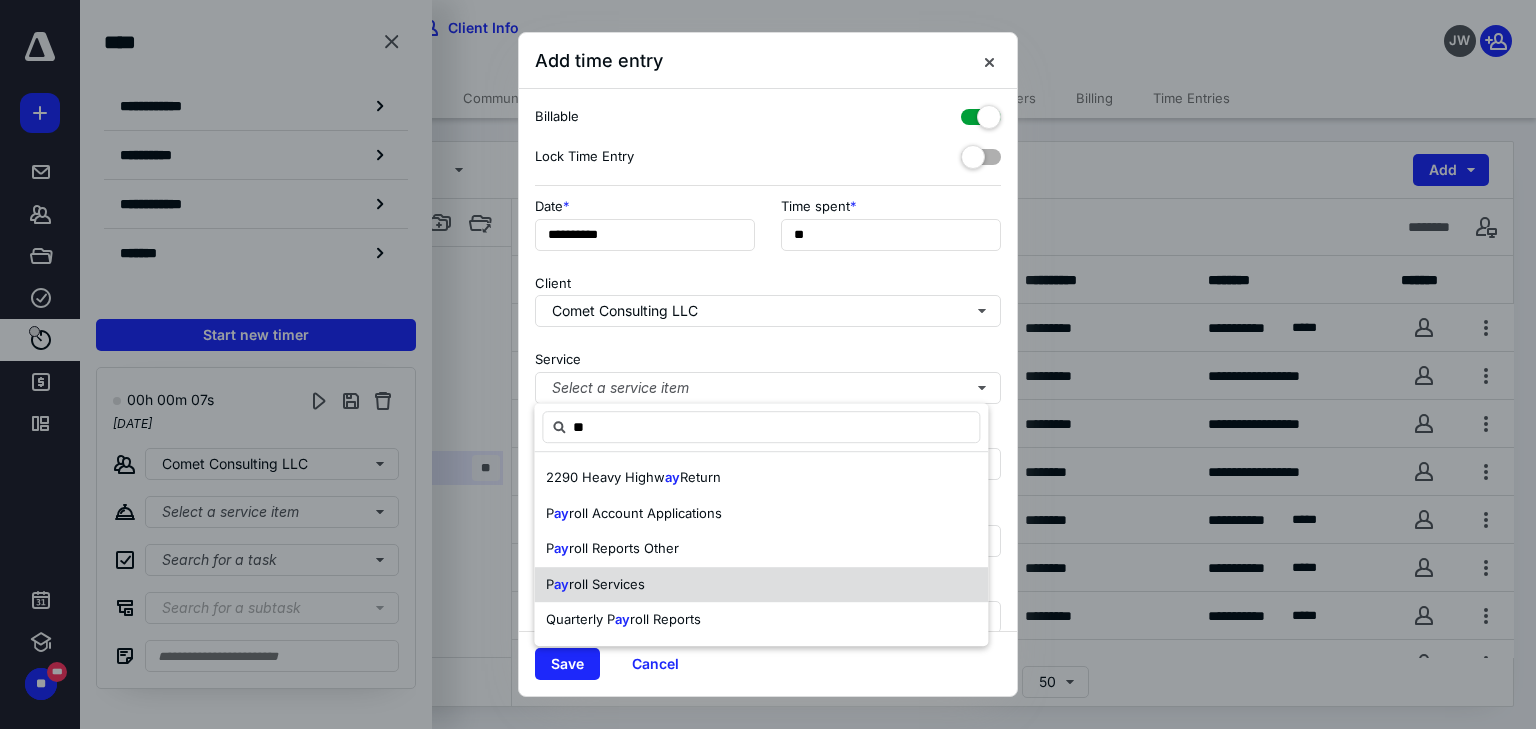 click on "roll Services" at bounding box center (607, 584) 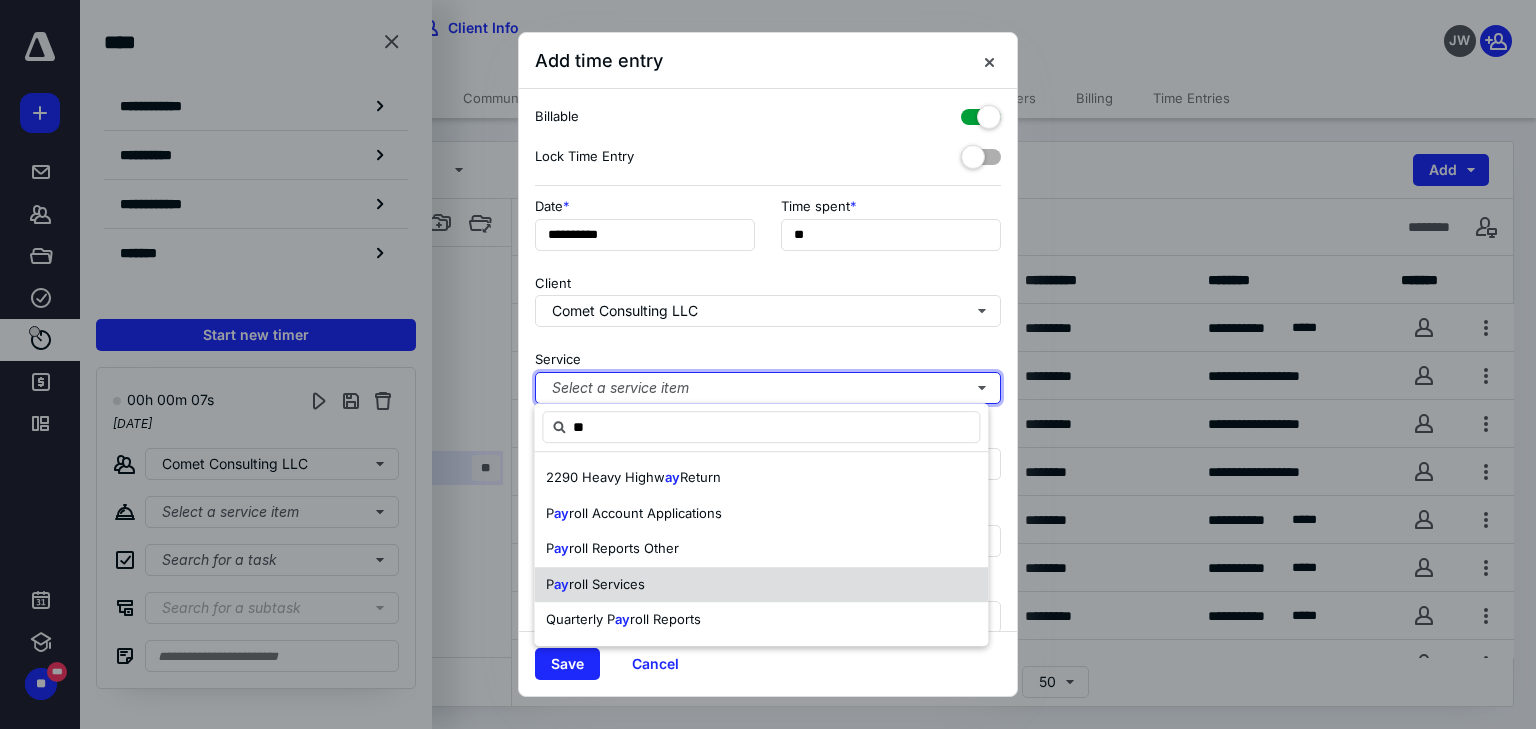 type 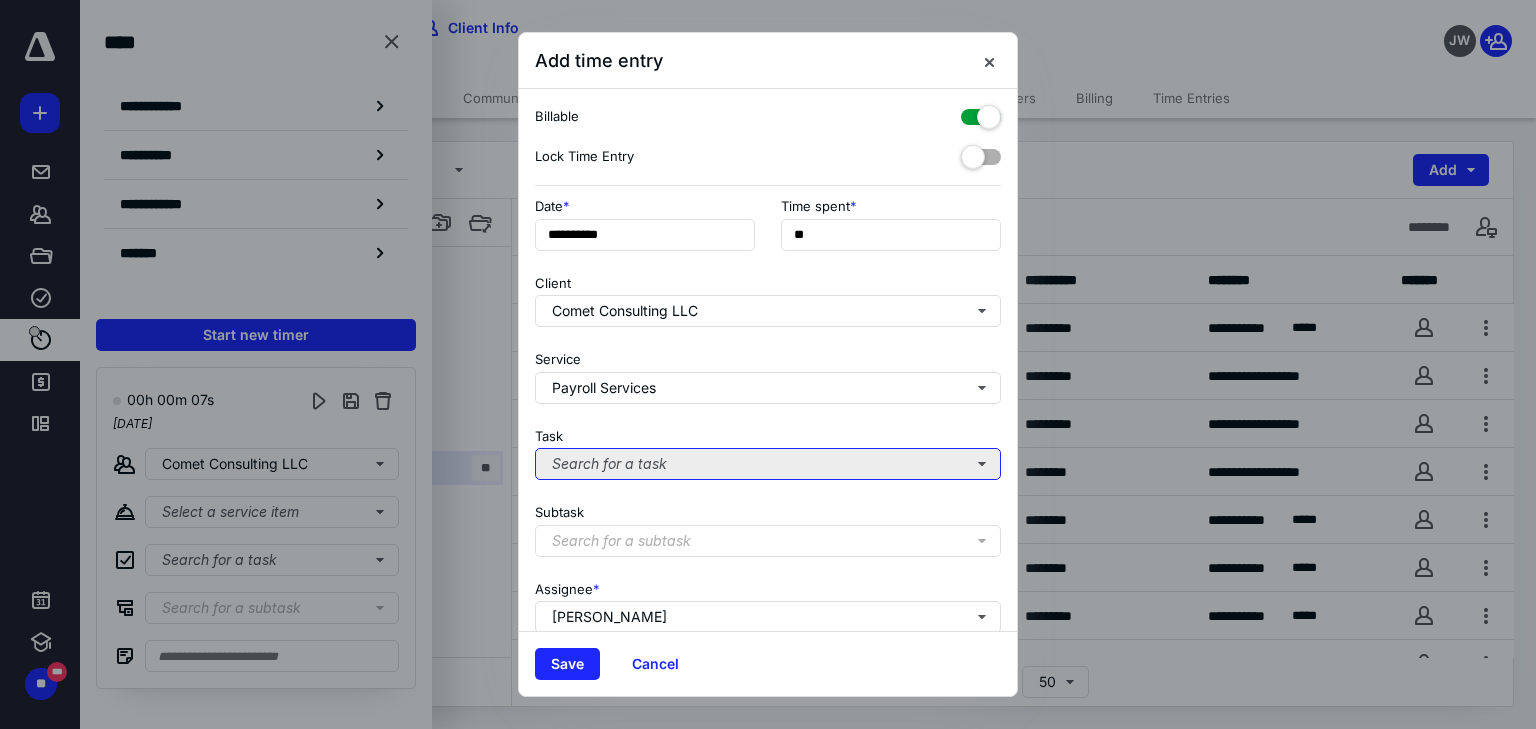 click on "Search for a task" at bounding box center [768, 464] 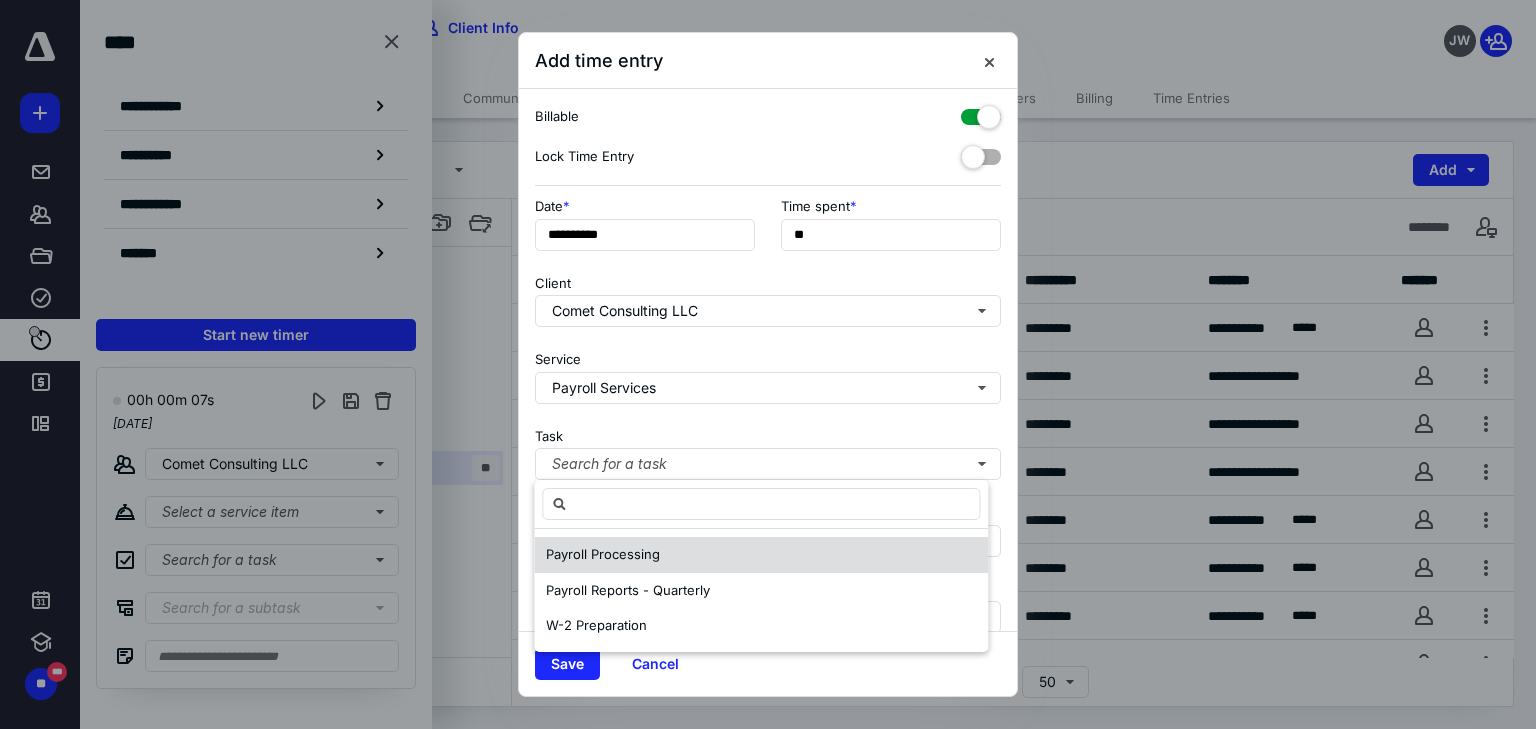 click on "Payroll Processing" at bounding box center [603, 554] 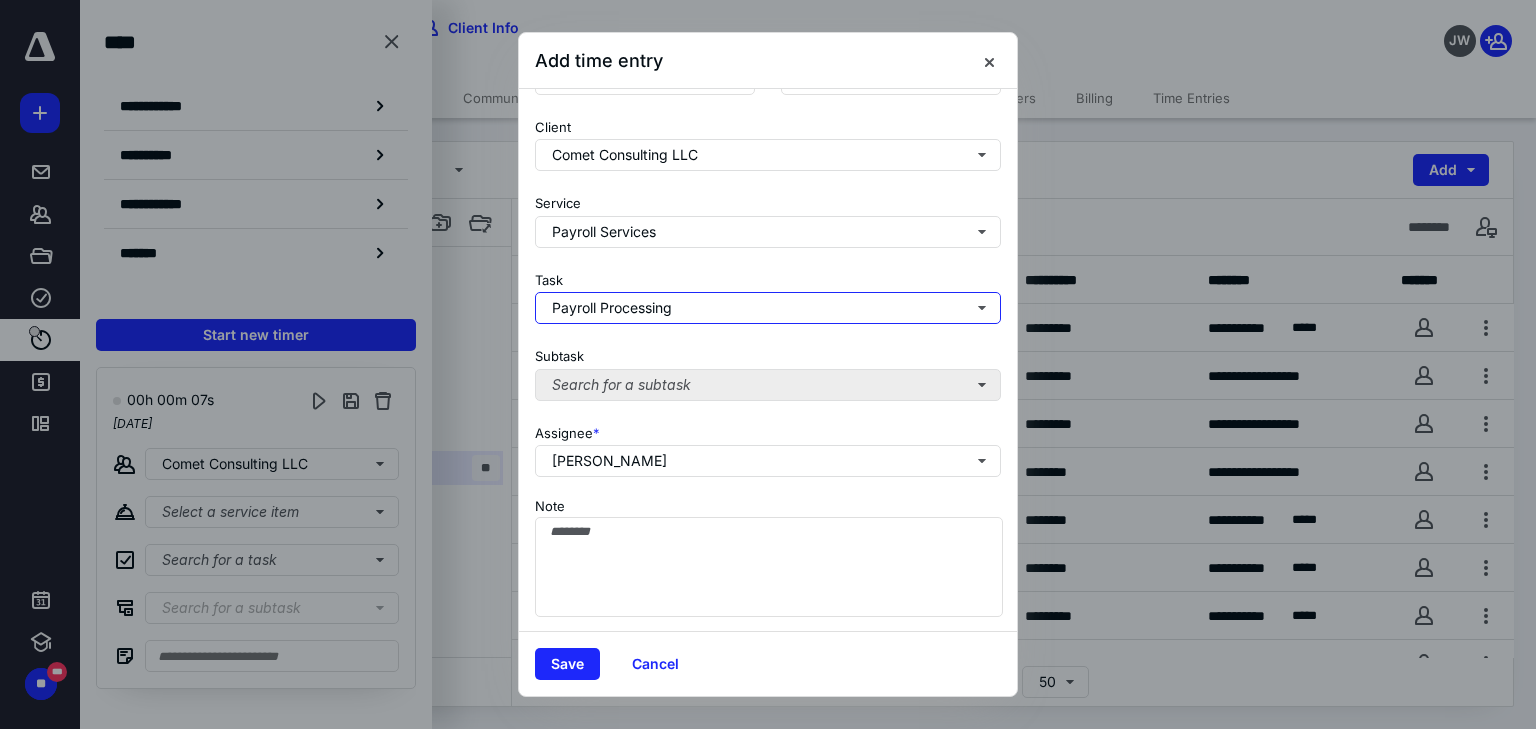 scroll, scrollTop: 156, scrollLeft: 0, axis: vertical 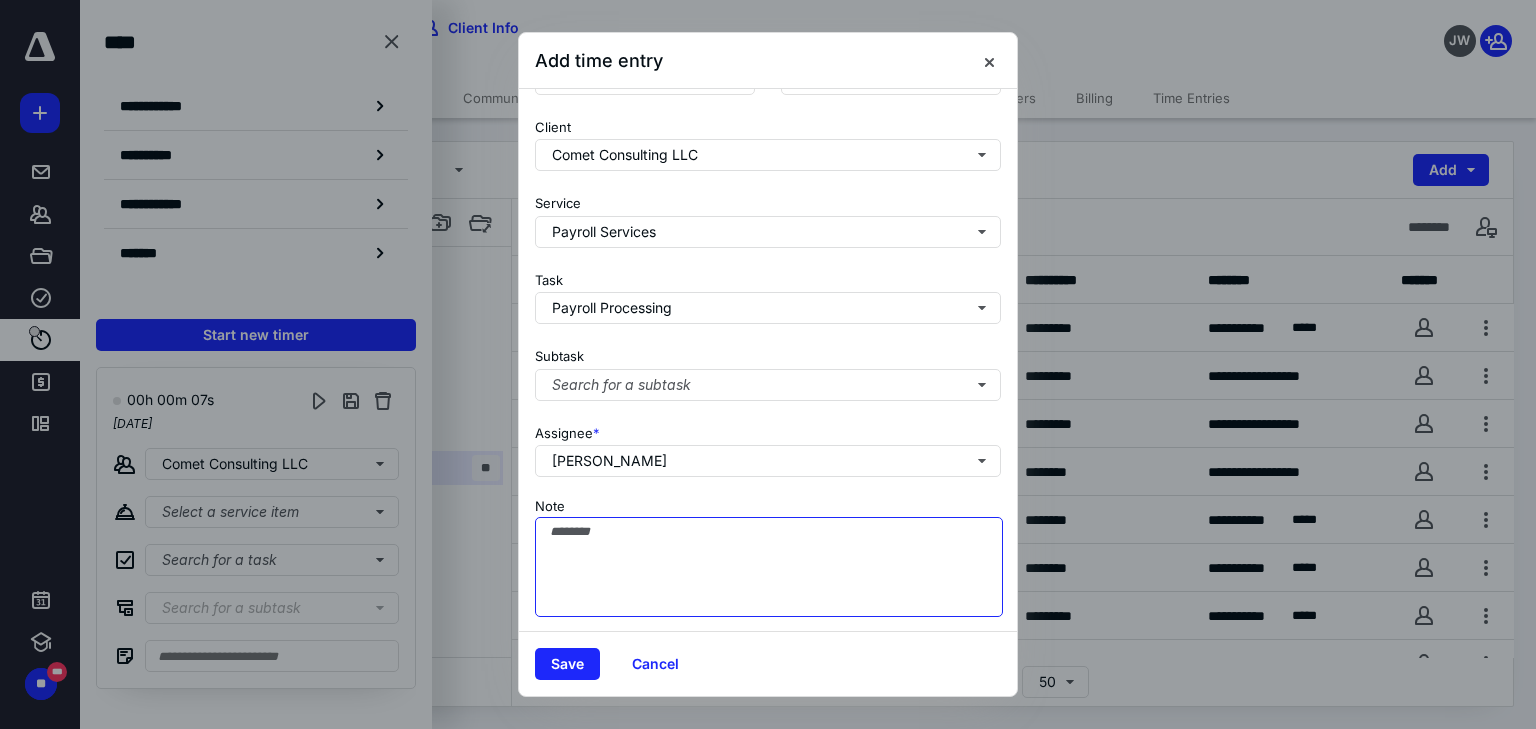 click on "Note" at bounding box center [769, 567] 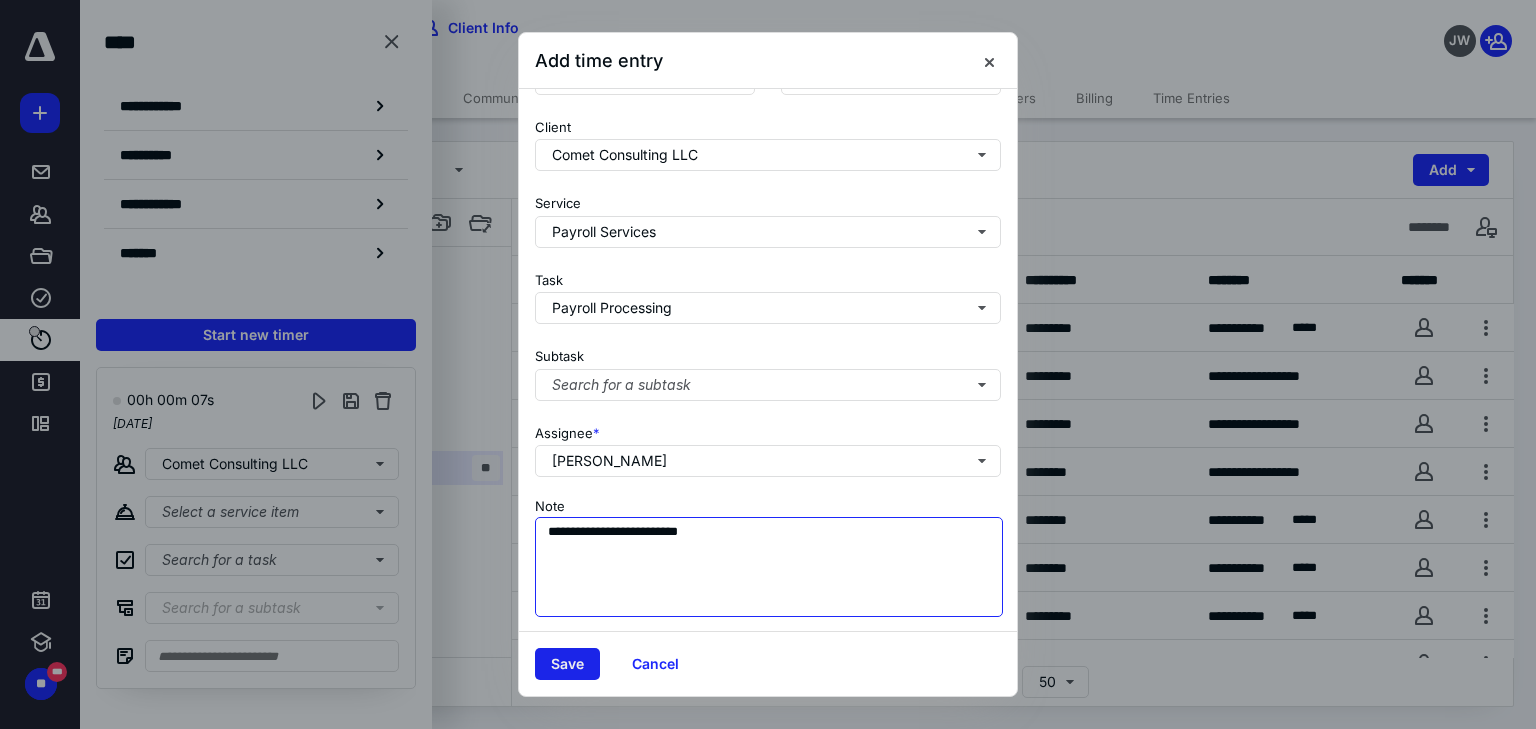 type on "**********" 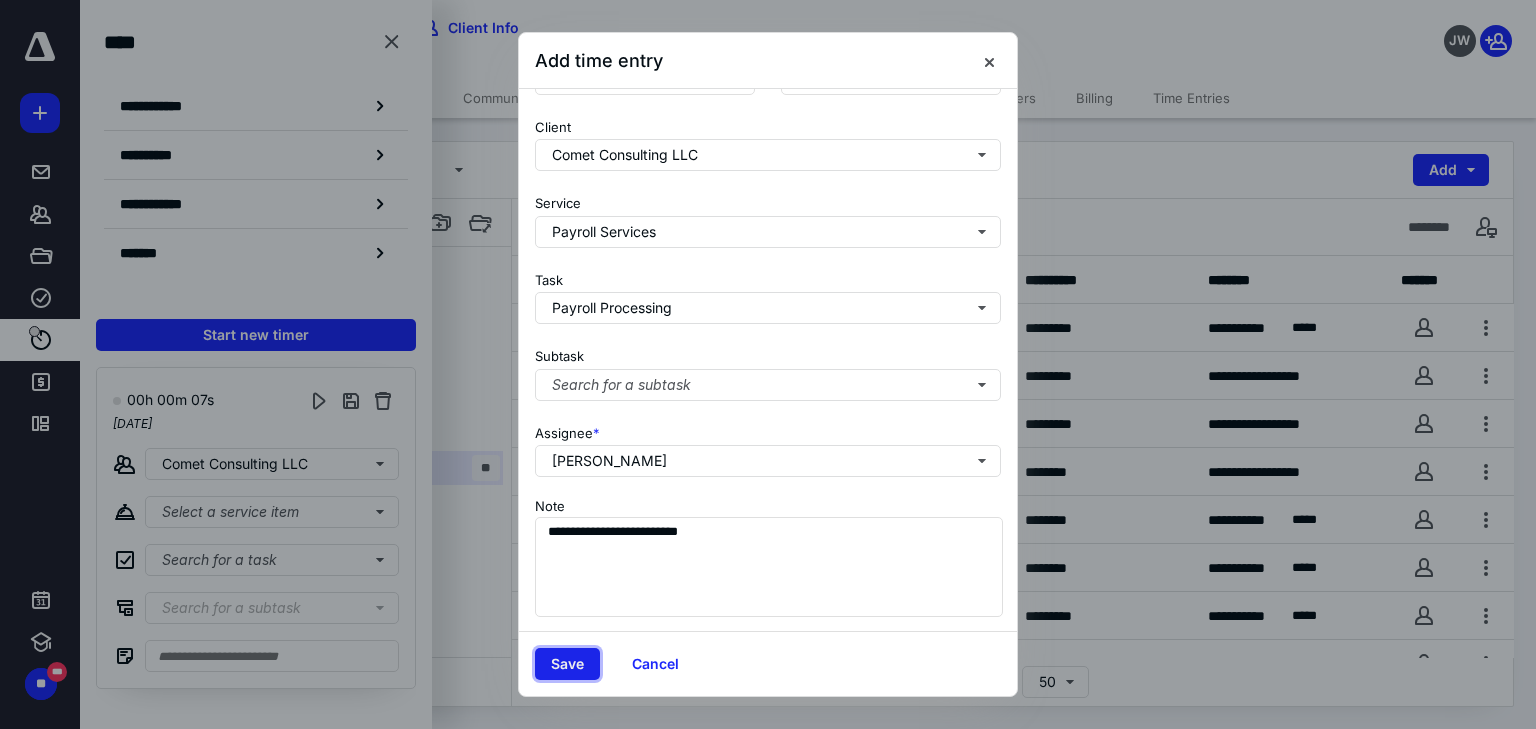 click on "Save" at bounding box center (567, 664) 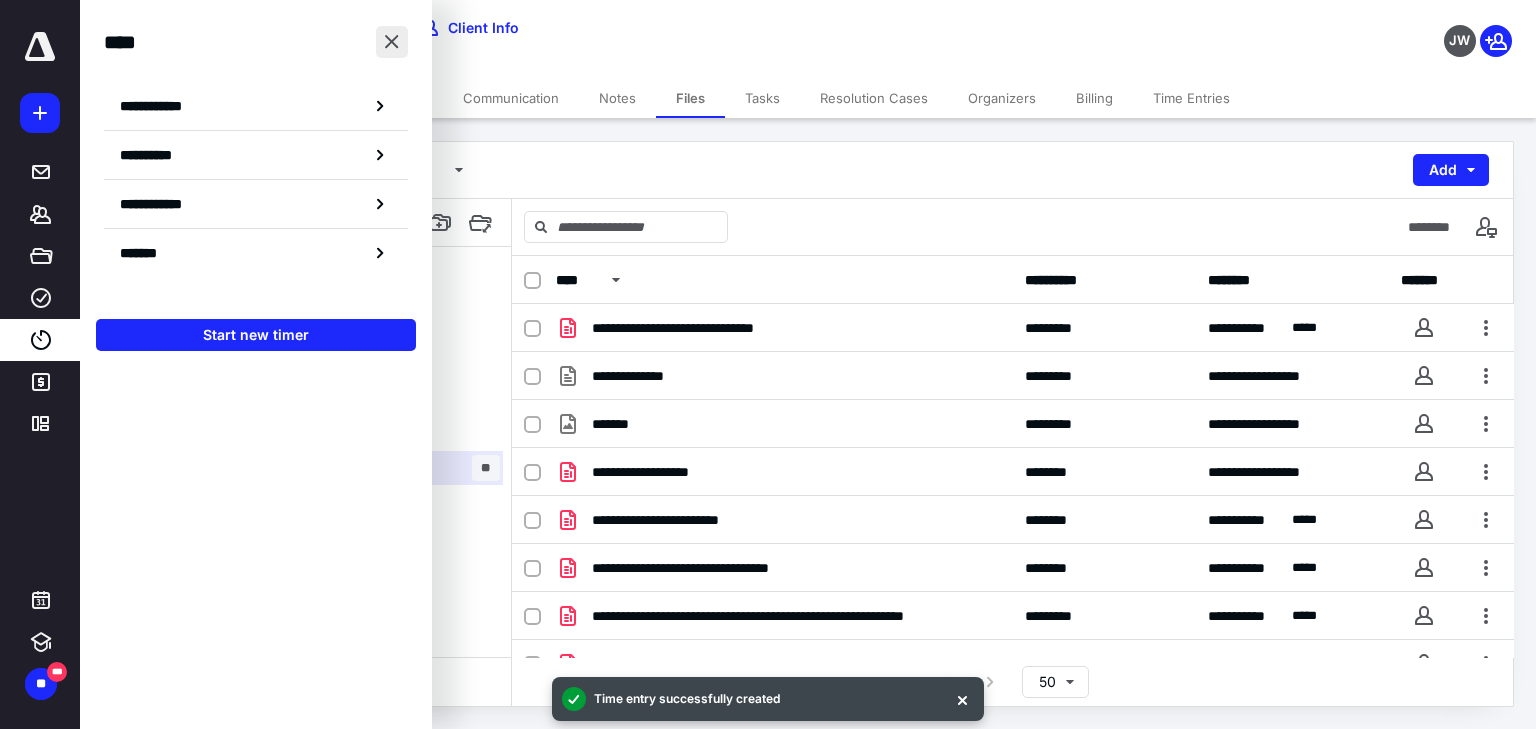 click at bounding box center (392, 42) 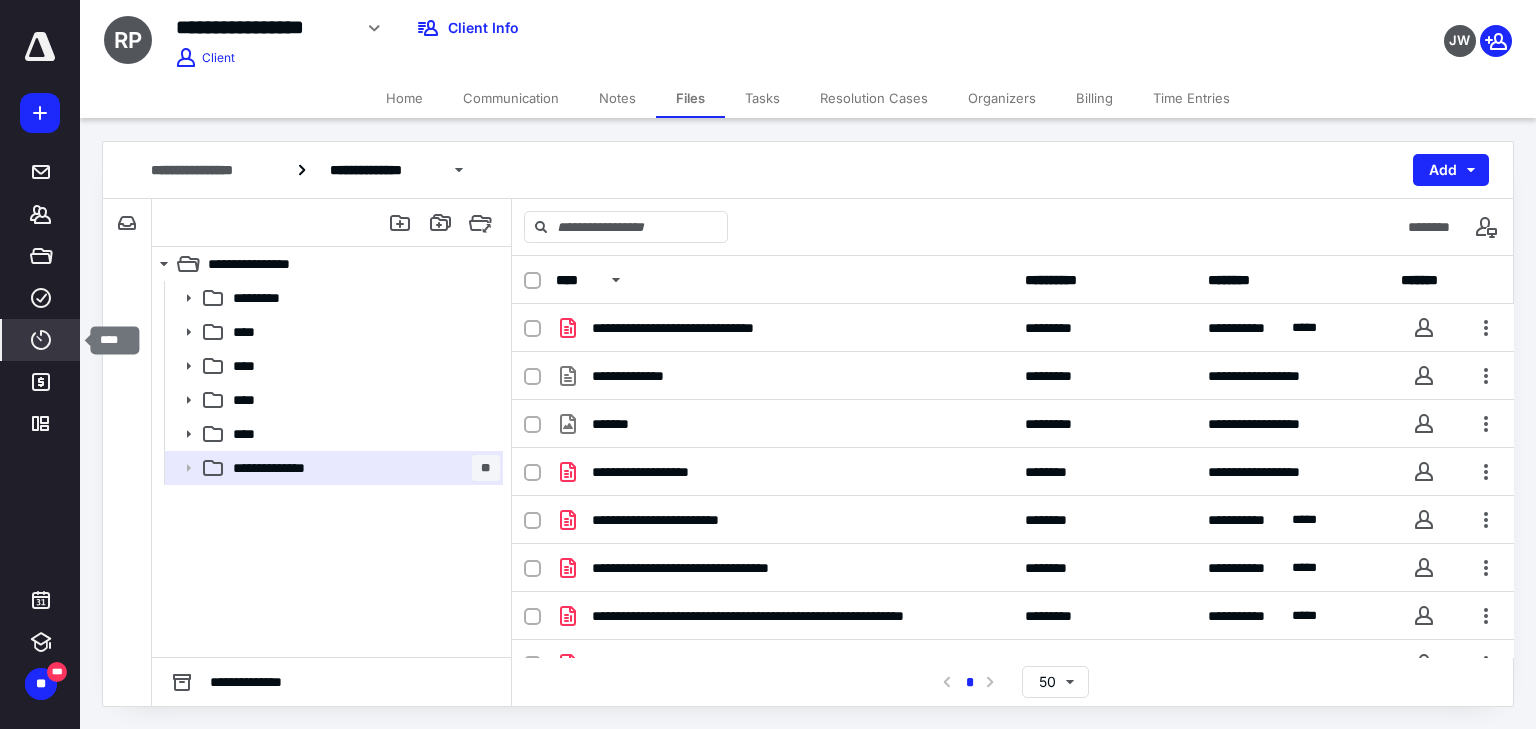 click 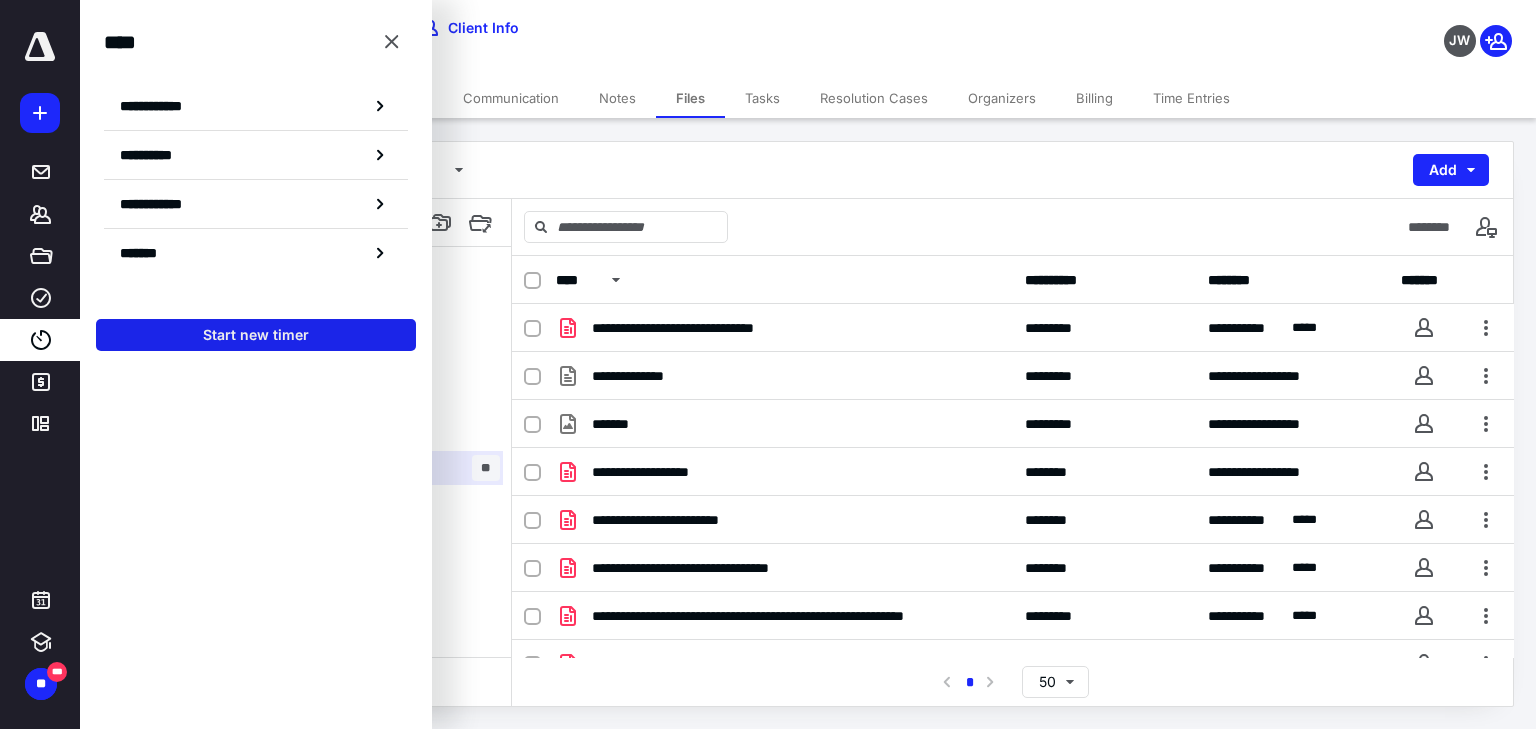 click on "Start new timer" at bounding box center [256, 335] 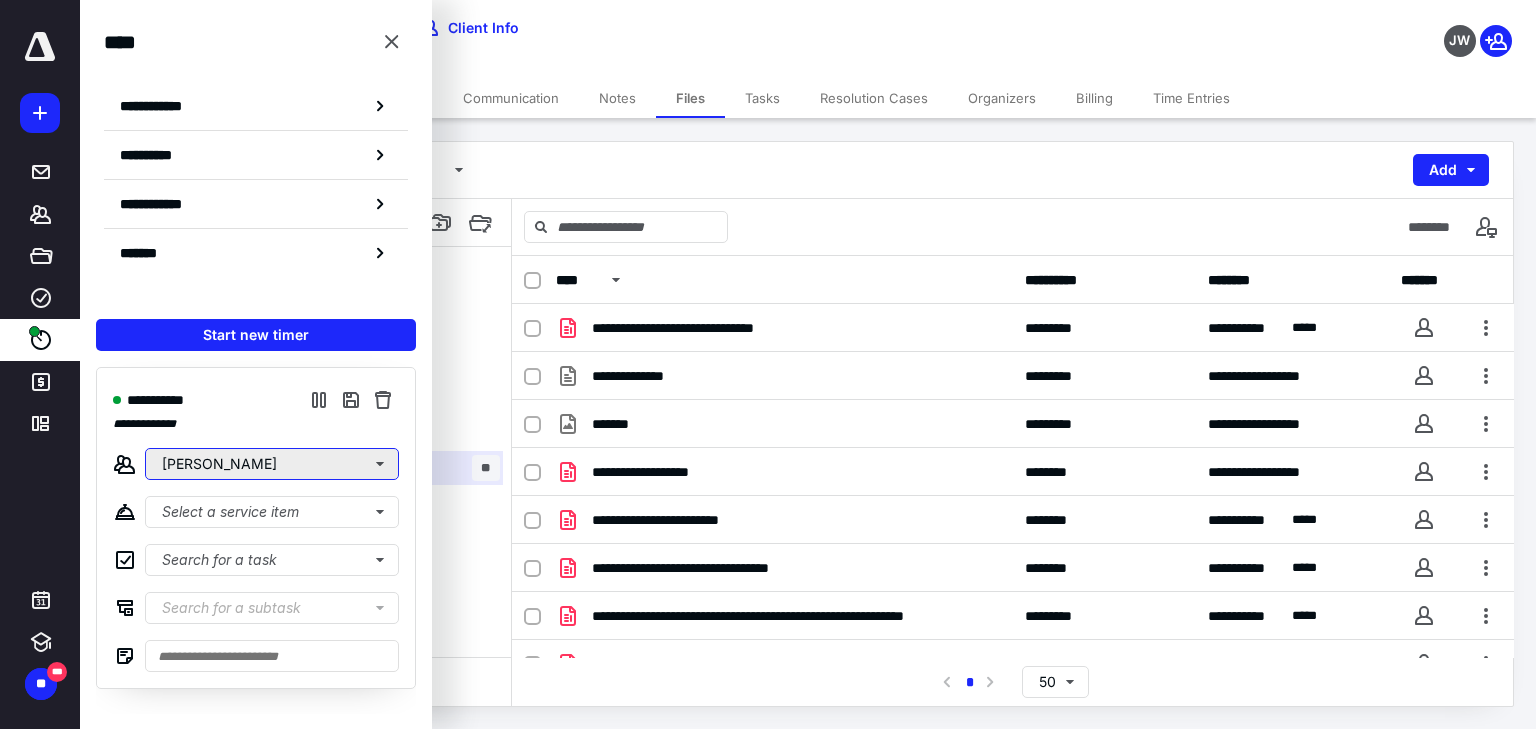 click on "[PERSON_NAME]" at bounding box center (272, 464) 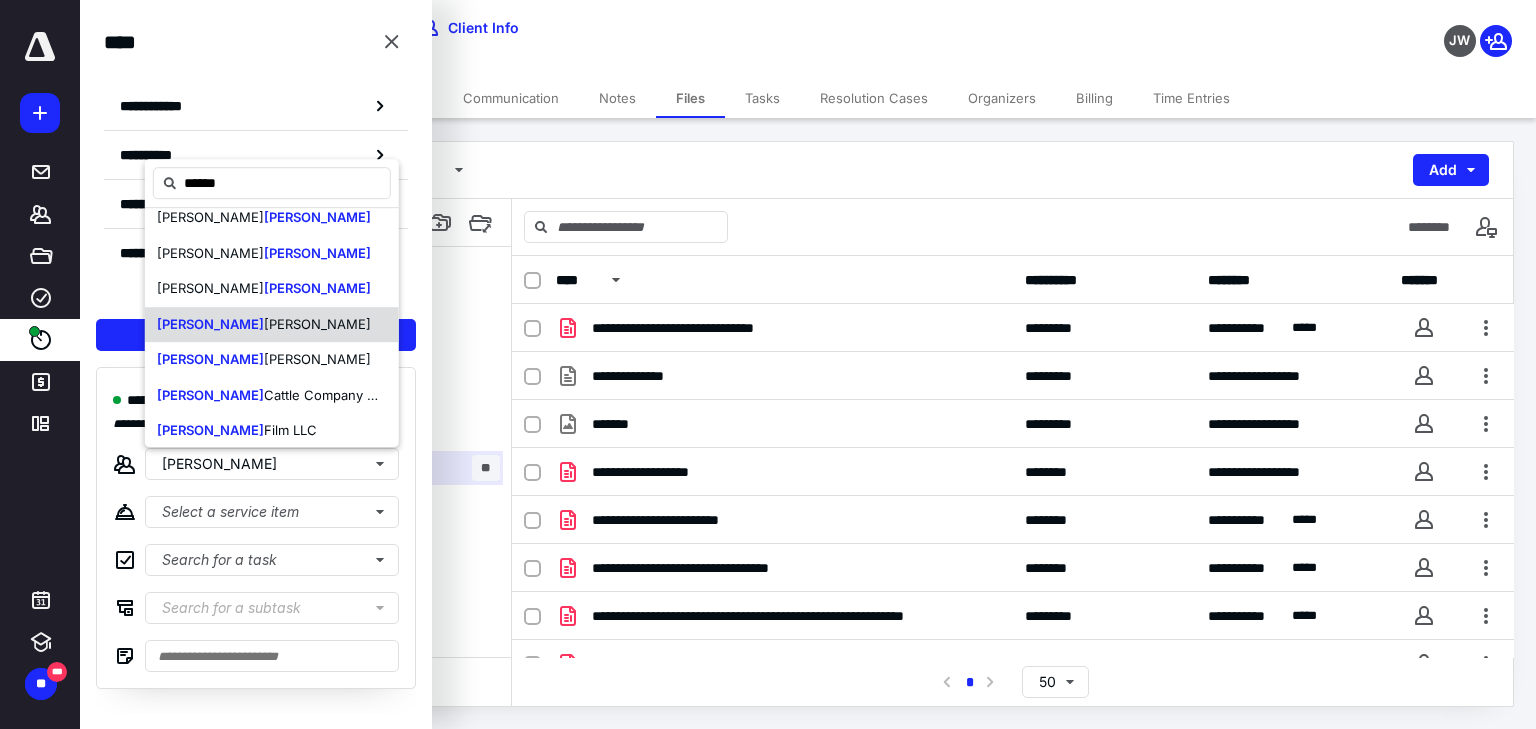 scroll, scrollTop: 80, scrollLeft: 0, axis: vertical 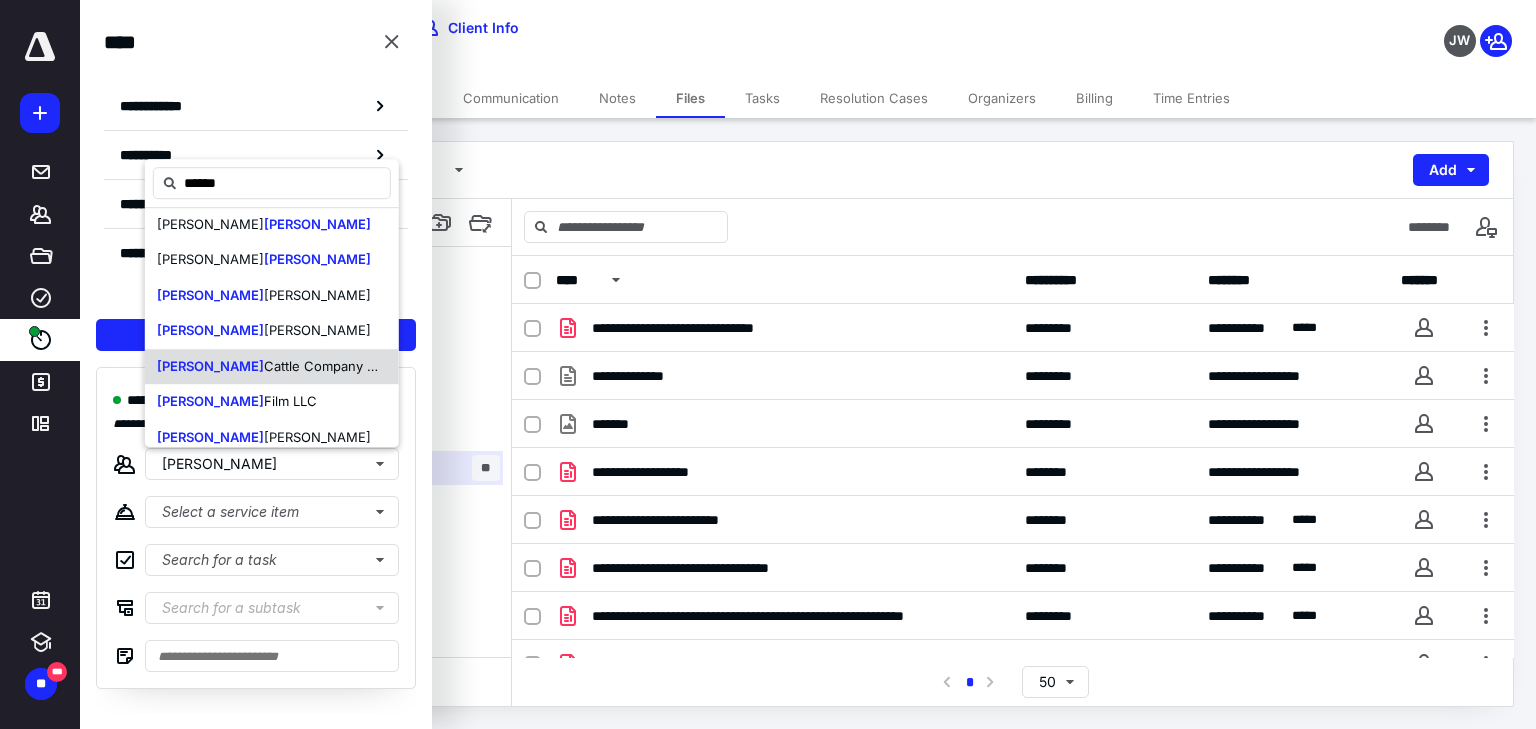 click on "Cattle Company LLC" at bounding box center (327, 366) 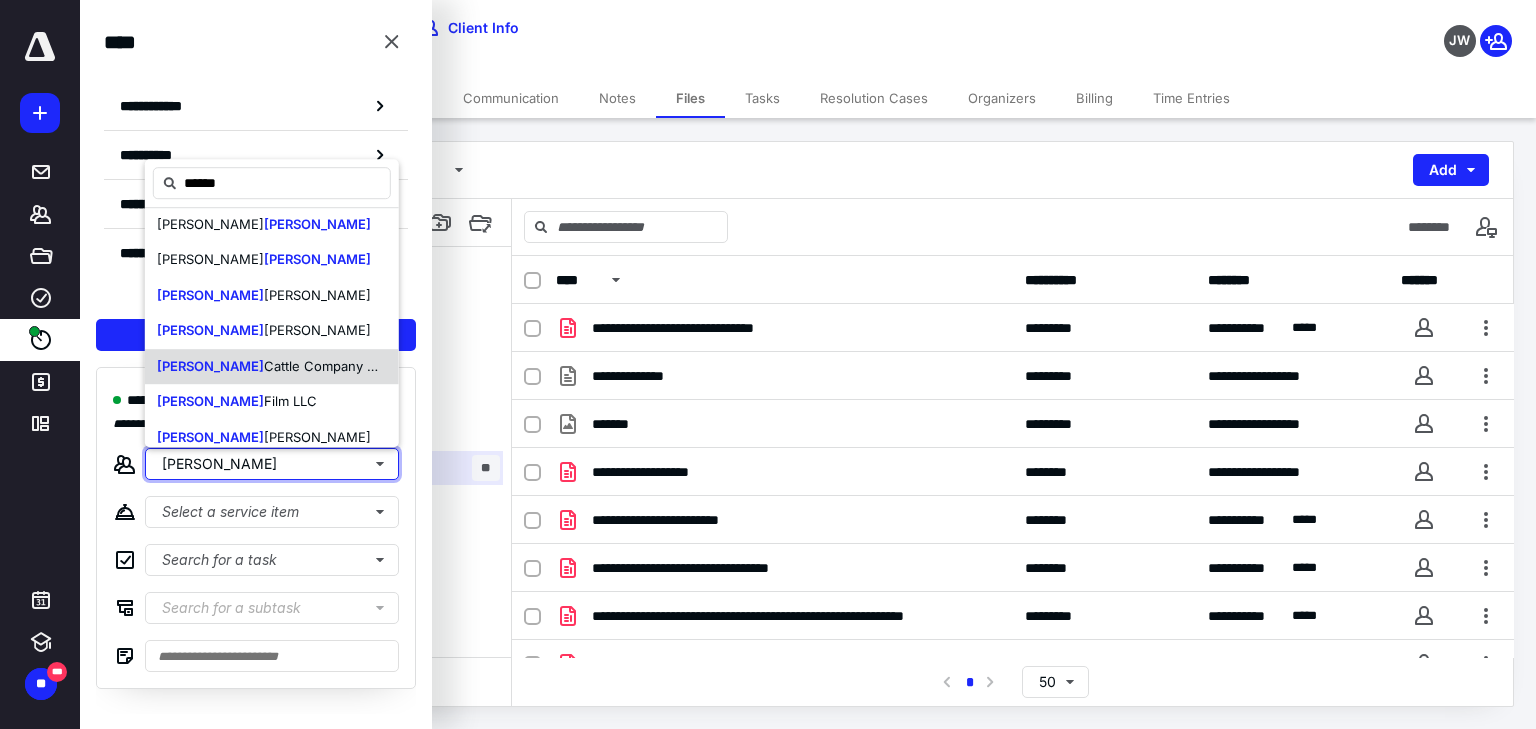 type 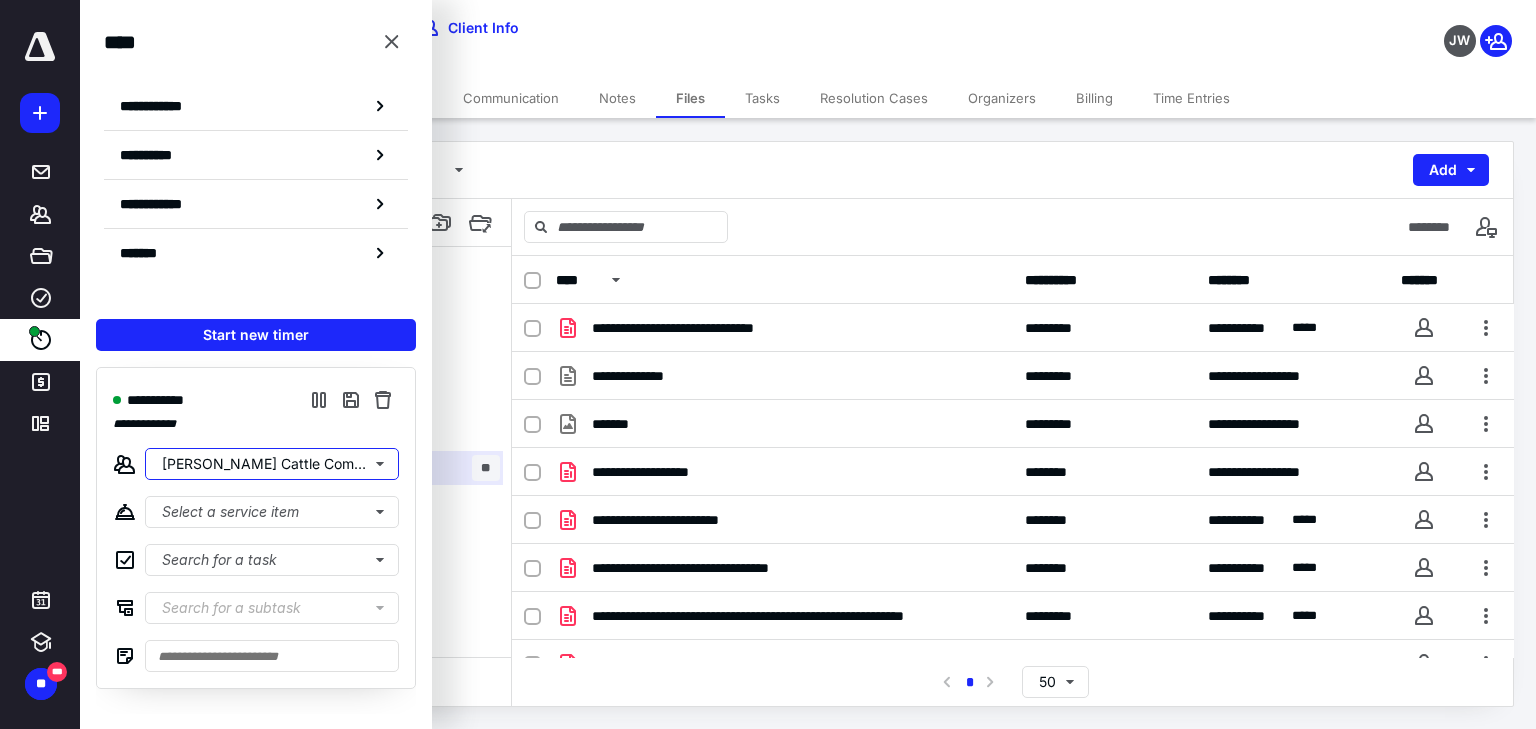 scroll, scrollTop: 0, scrollLeft: 0, axis: both 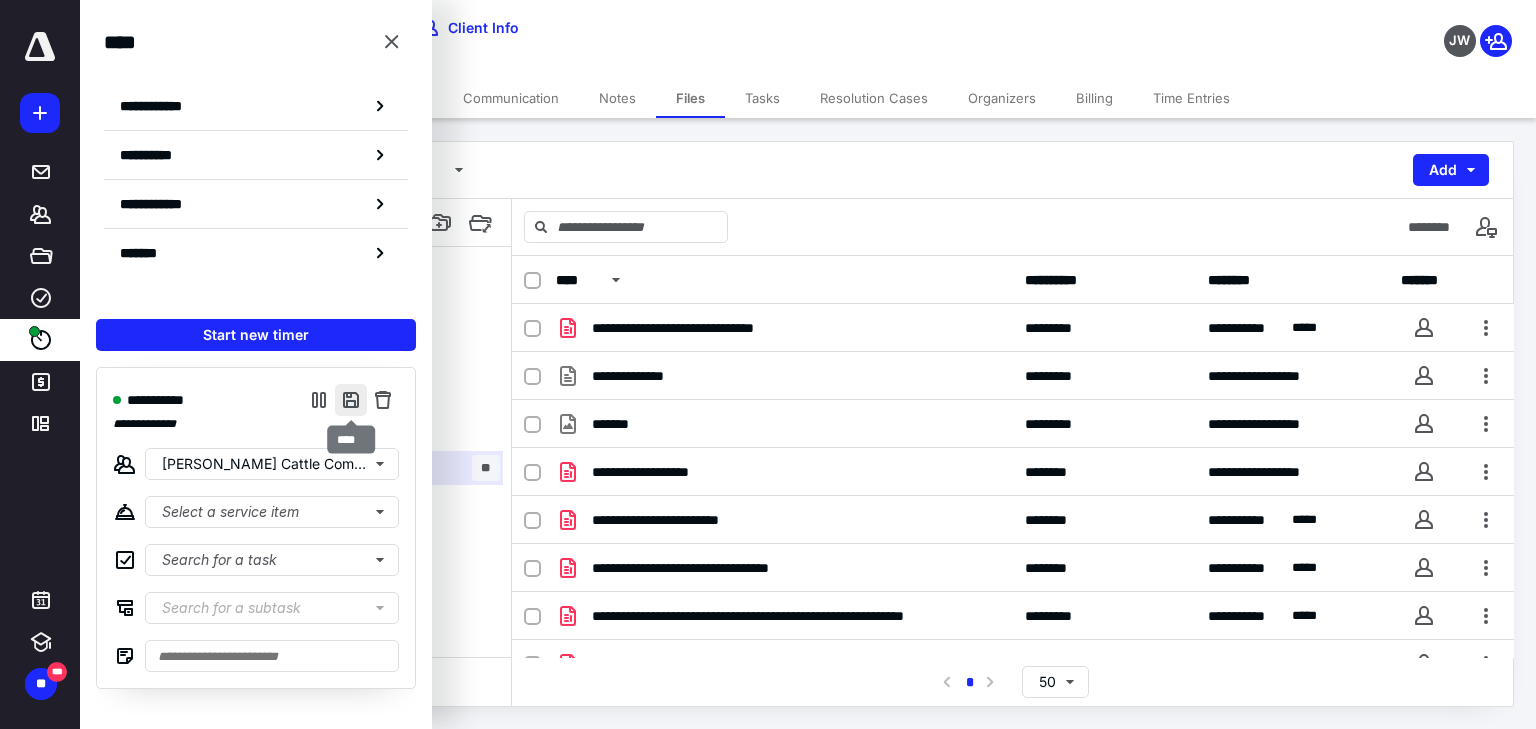 click at bounding box center (351, 400) 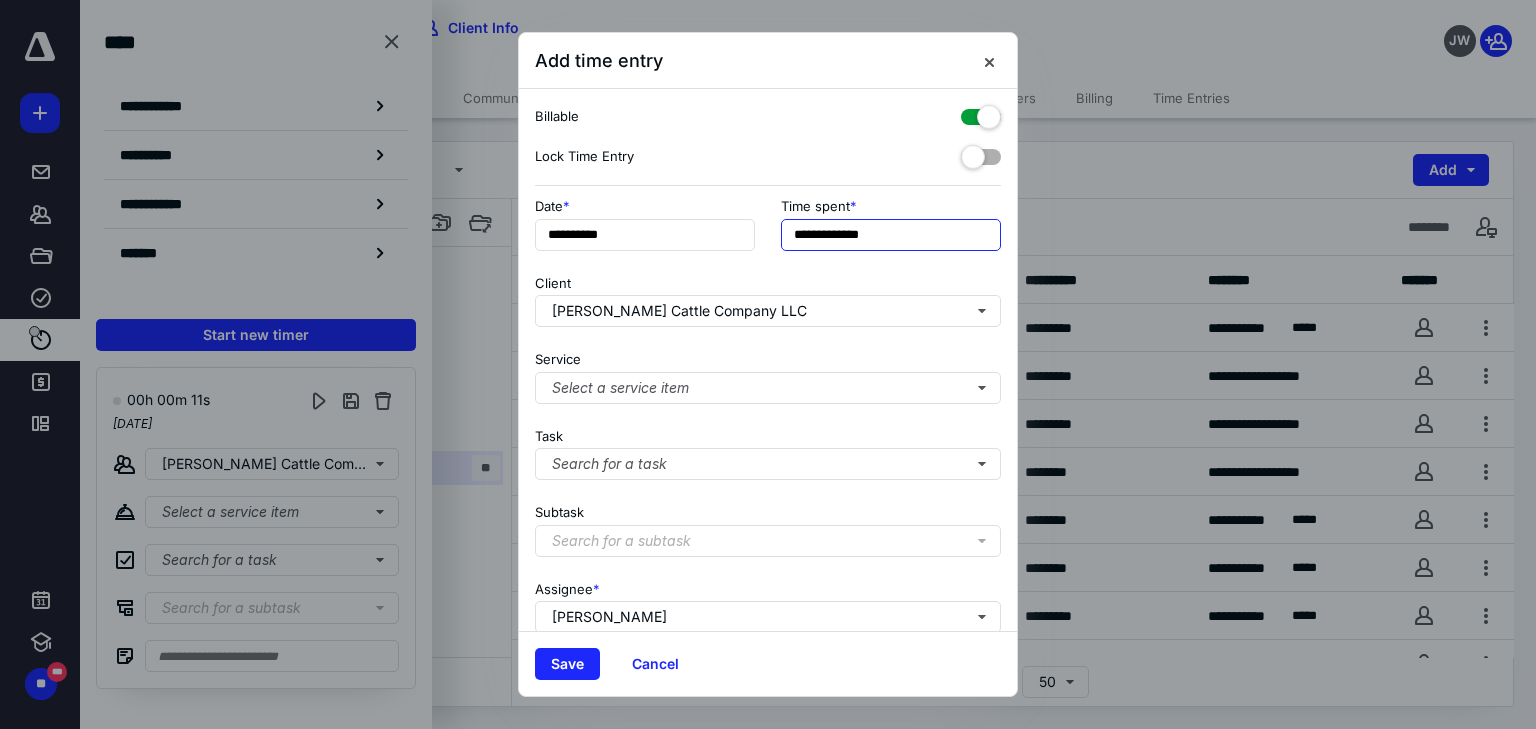 drag, startPoint x: 885, startPoint y: 230, endPoint x: 761, endPoint y: 237, distance: 124.197426 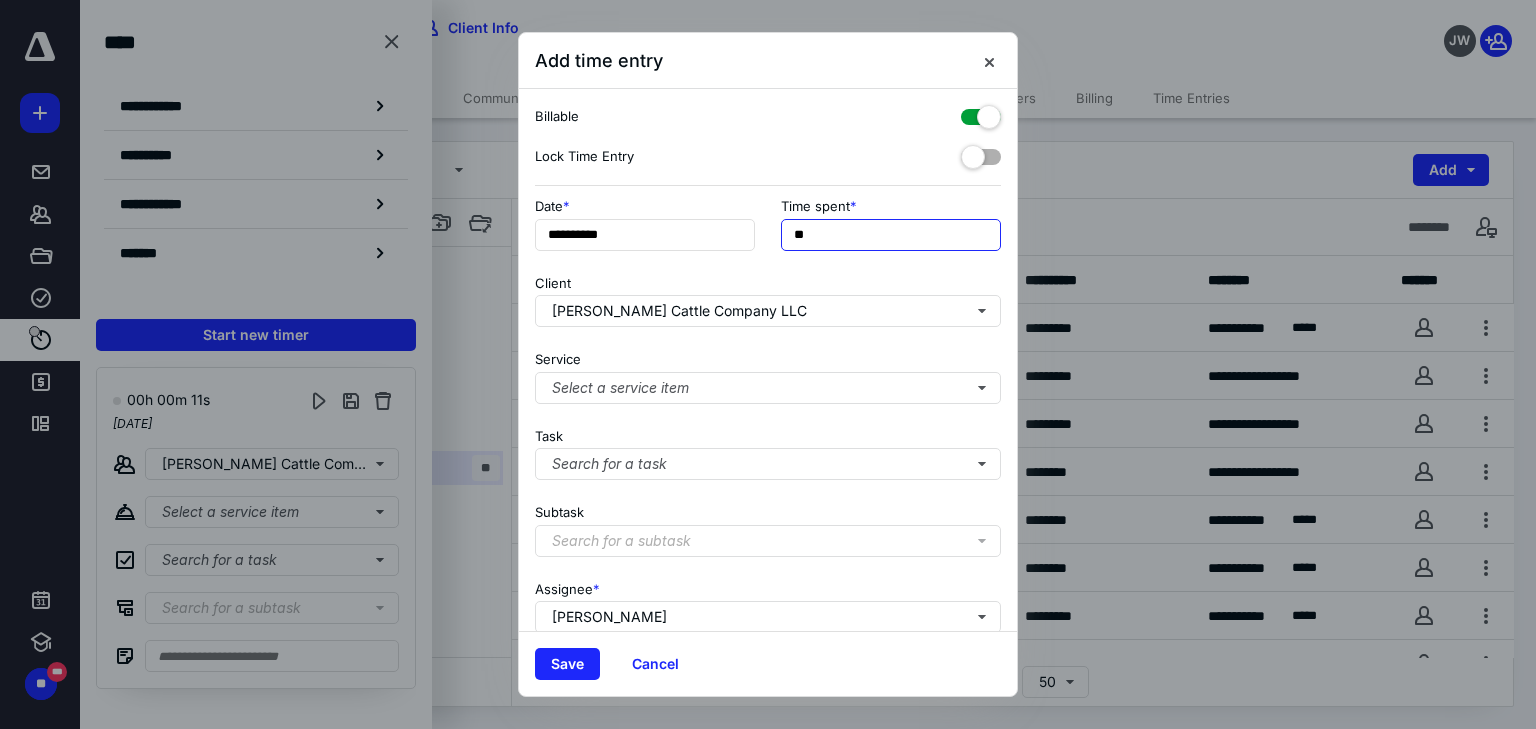 type on "**" 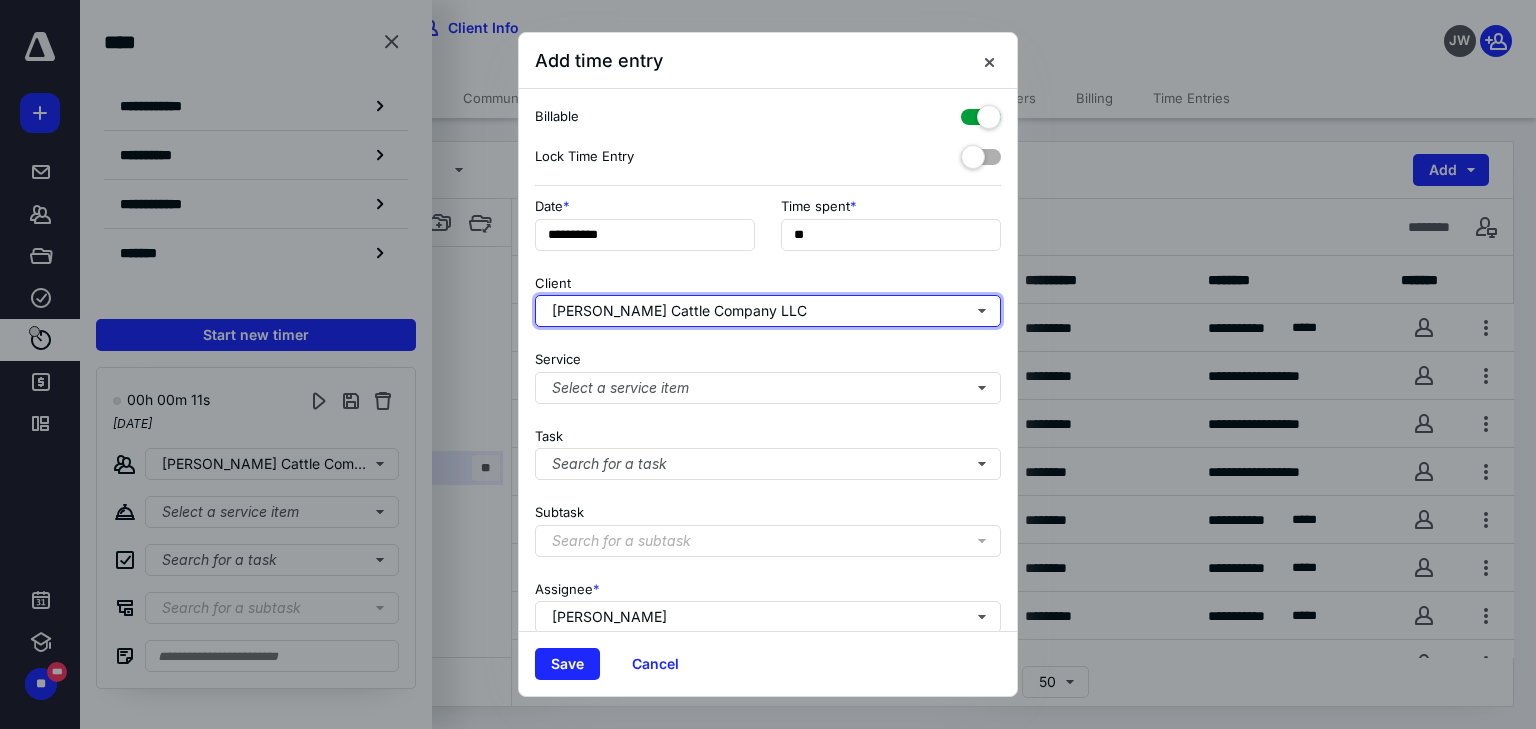 type 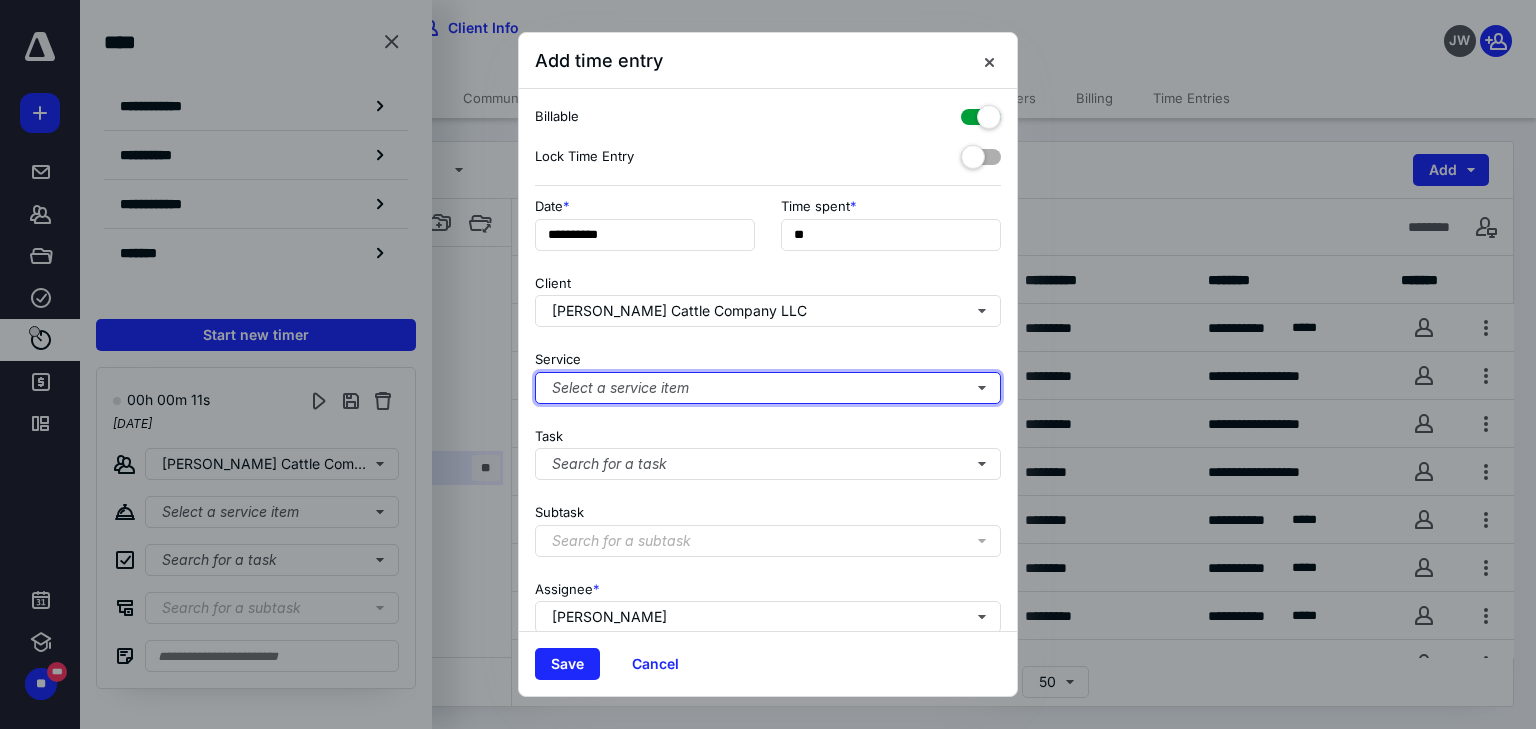 type 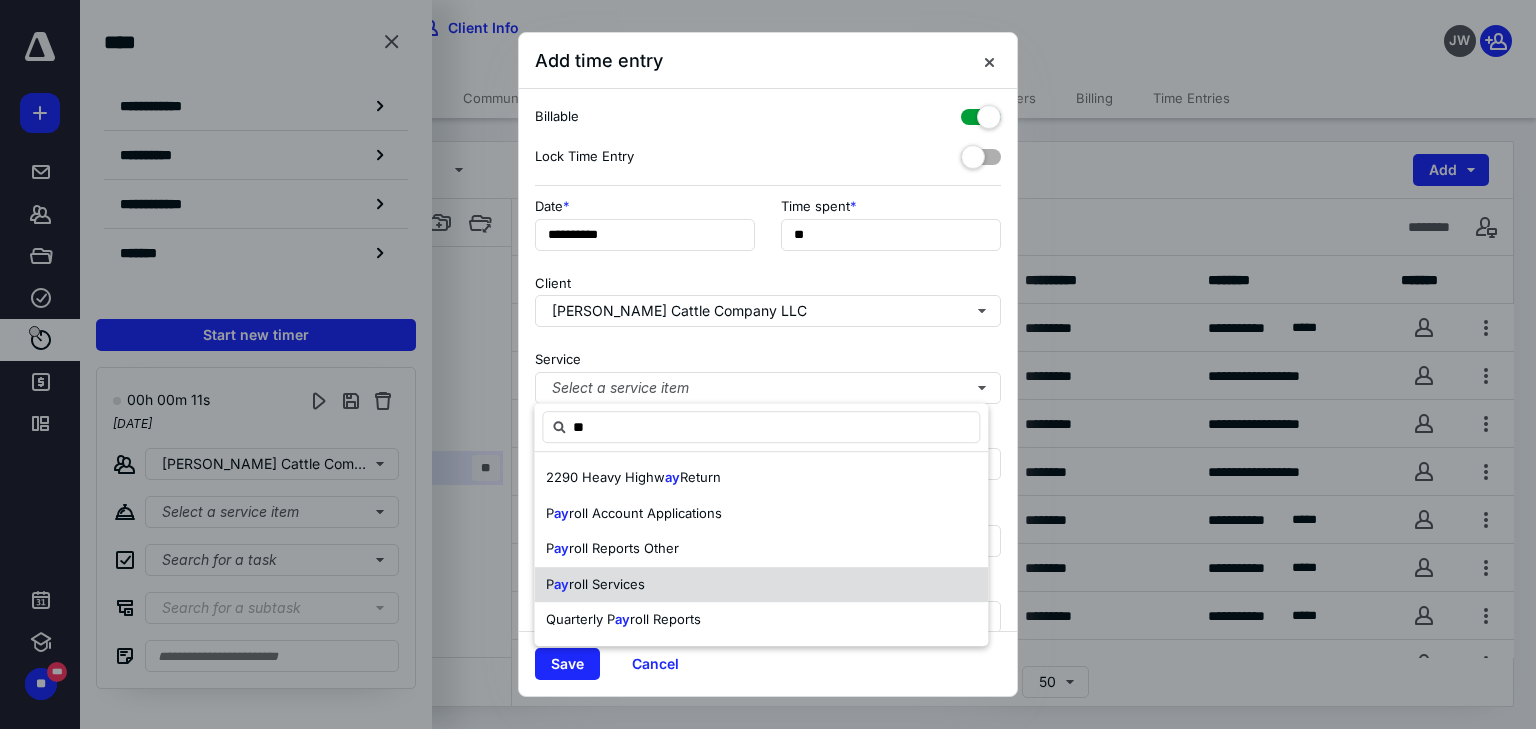 click on "ay" at bounding box center (561, 584) 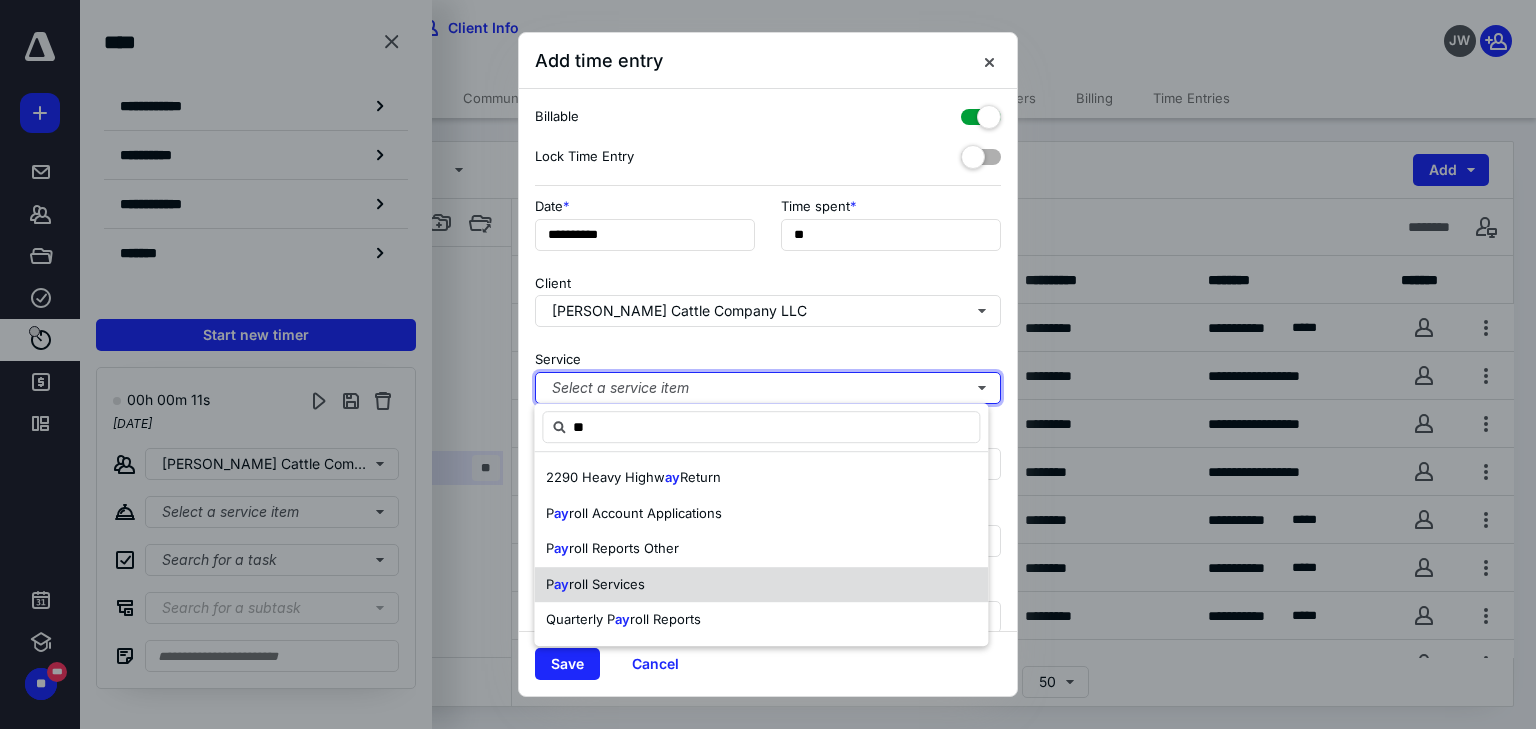 type 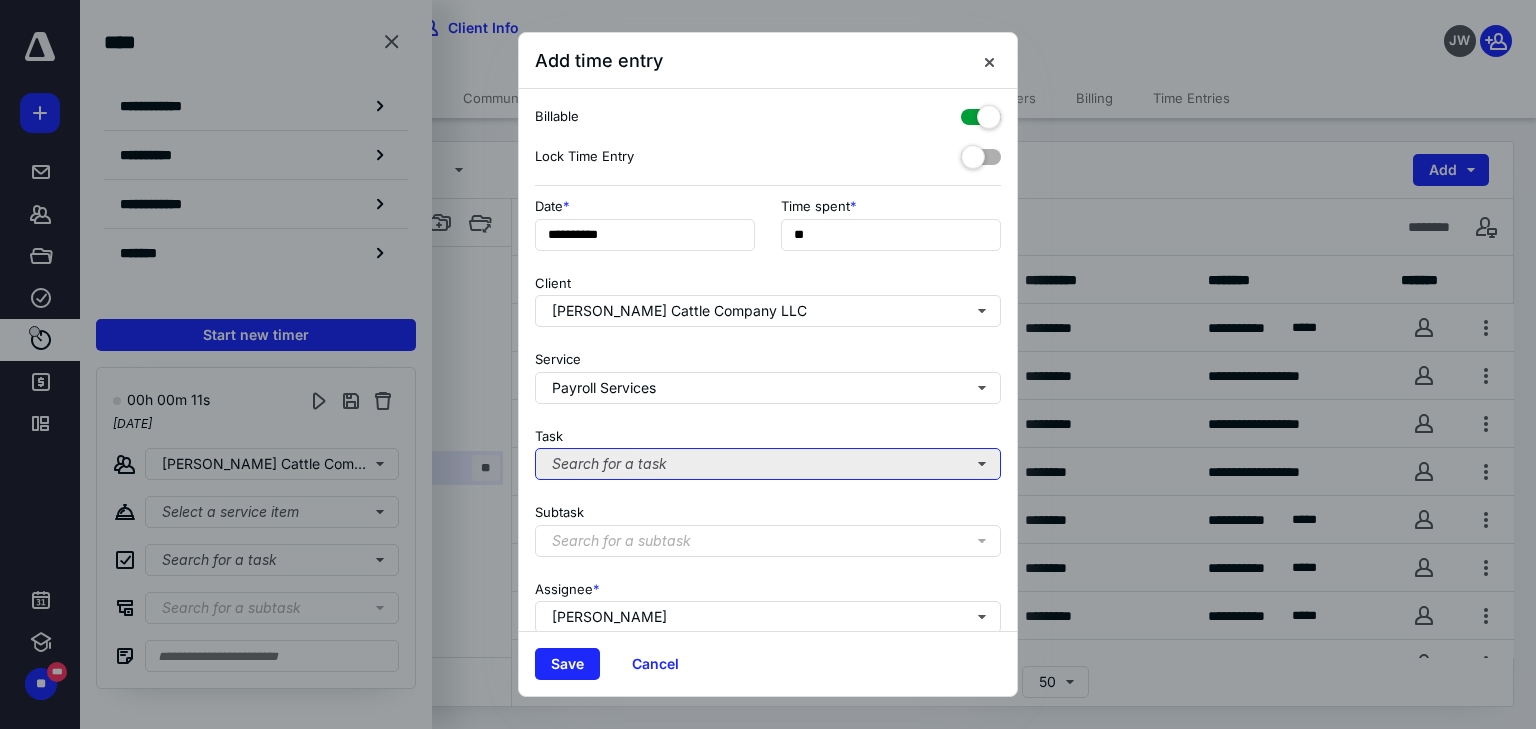 click on "Search for a task" at bounding box center [768, 464] 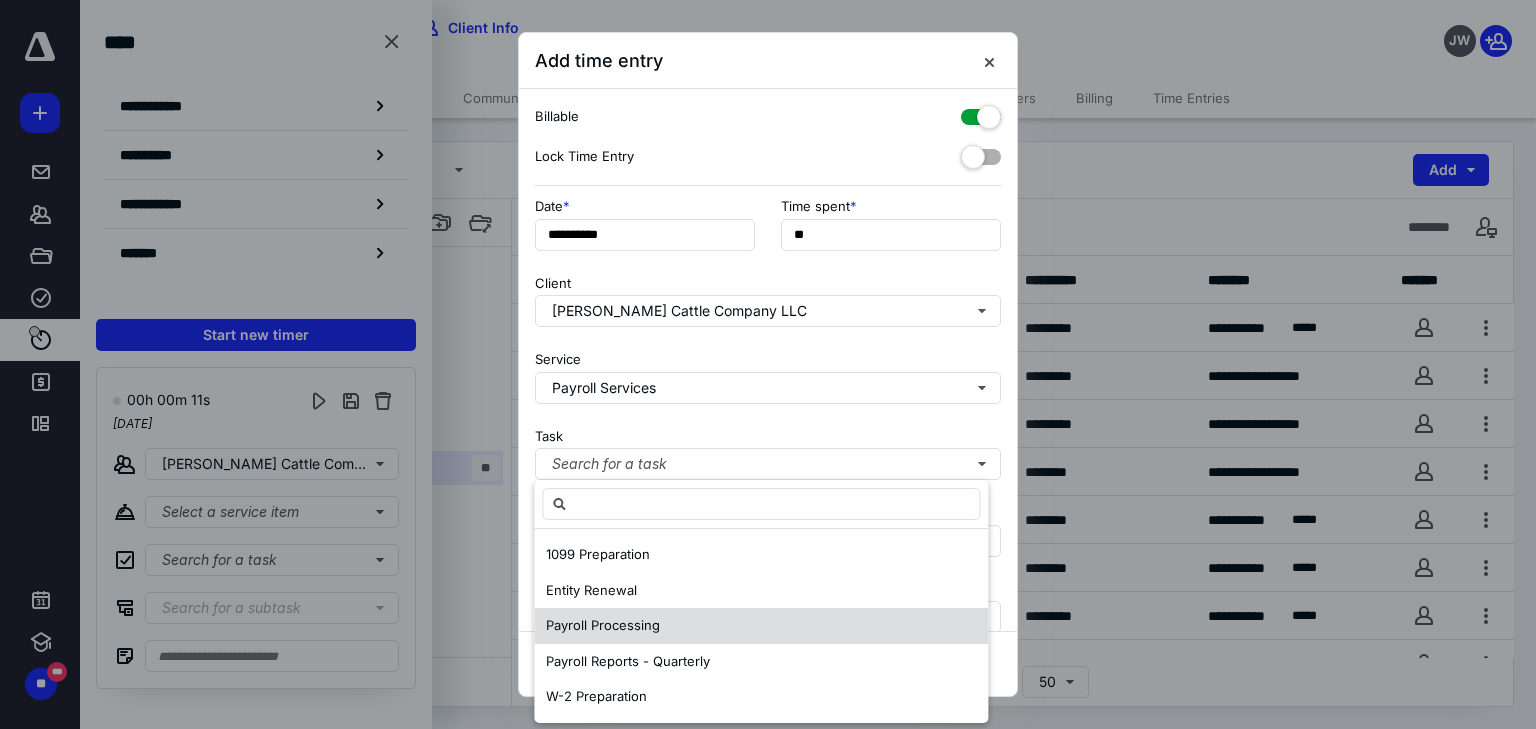 click on "Payroll Processing" at bounding box center (603, 625) 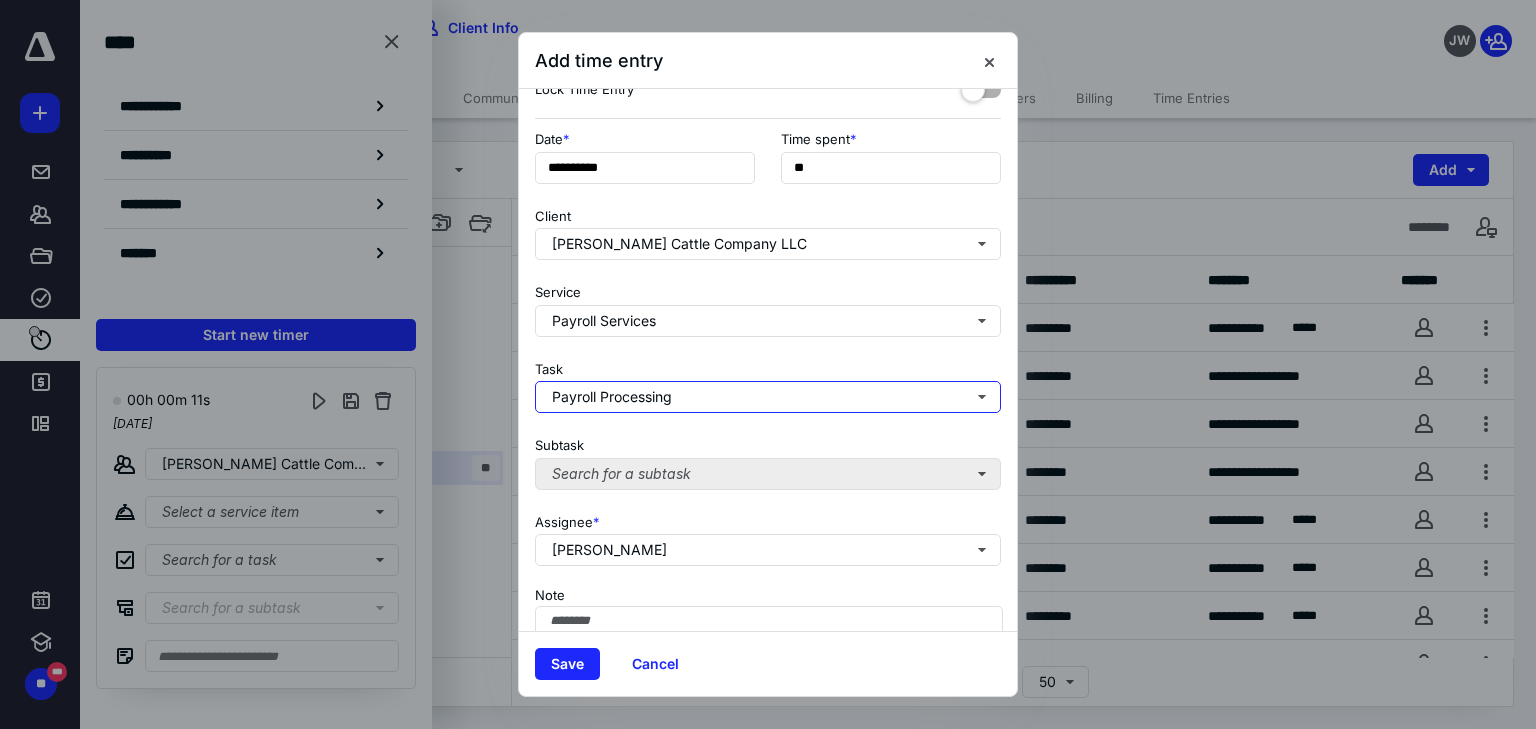scroll, scrollTop: 156, scrollLeft: 0, axis: vertical 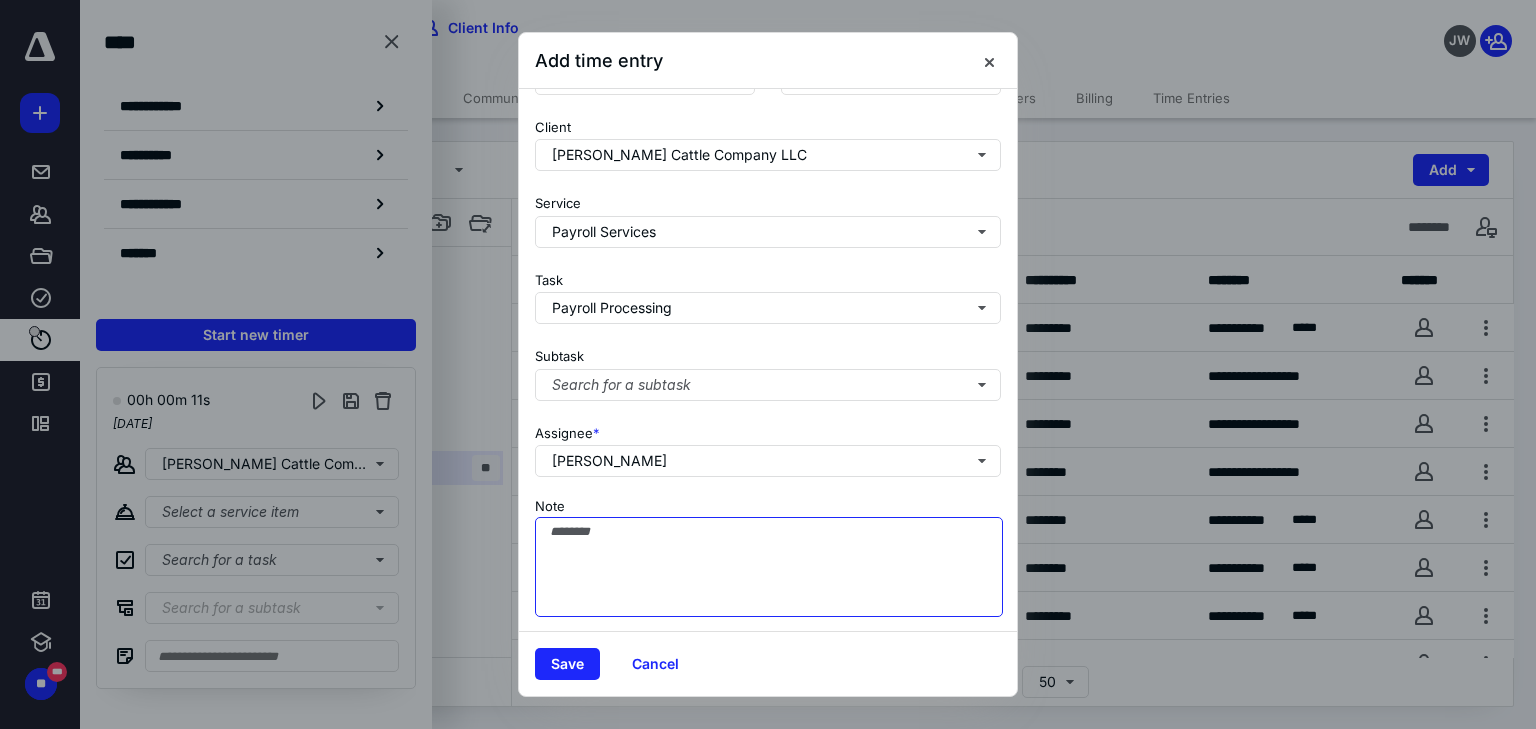 click on "Note" at bounding box center [769, 567] 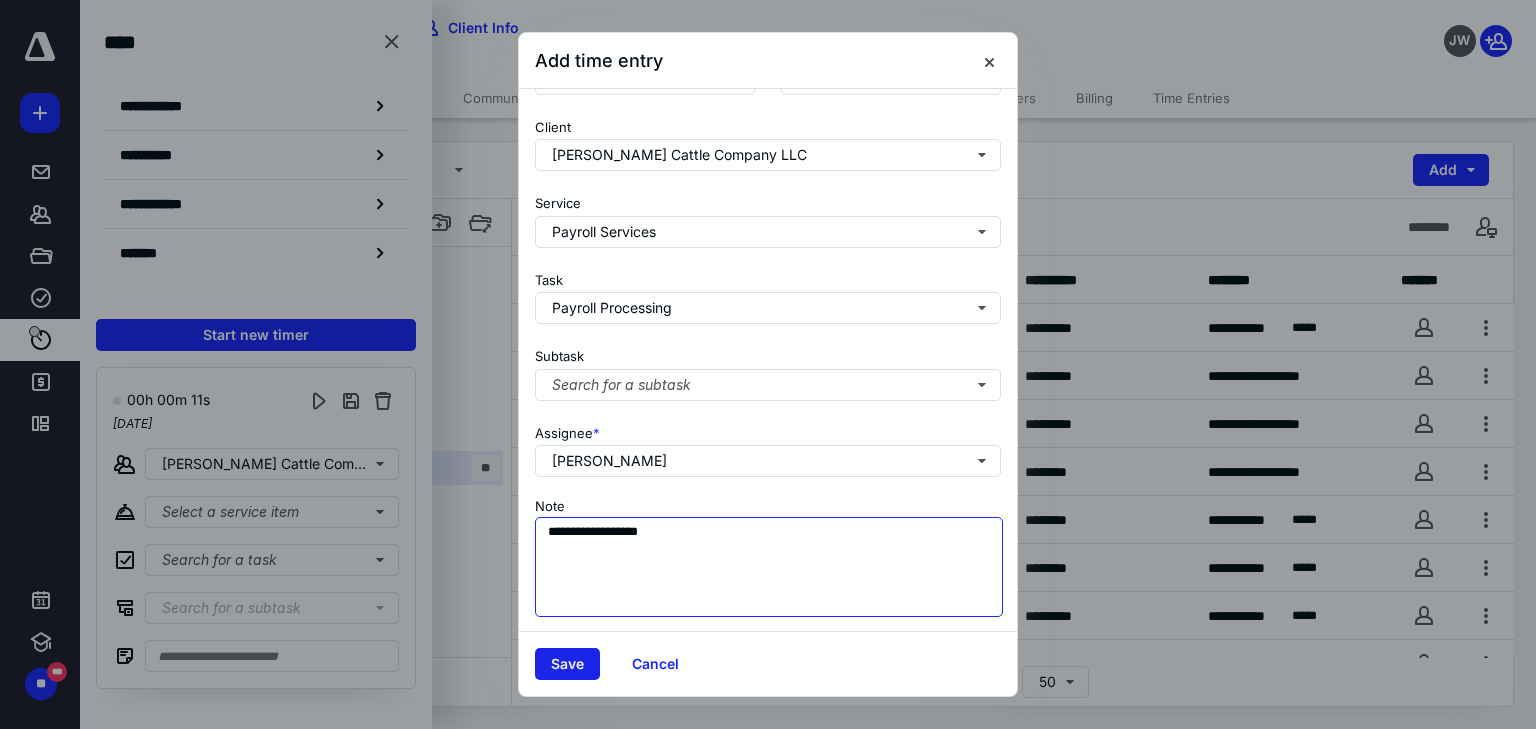 type on "**********" 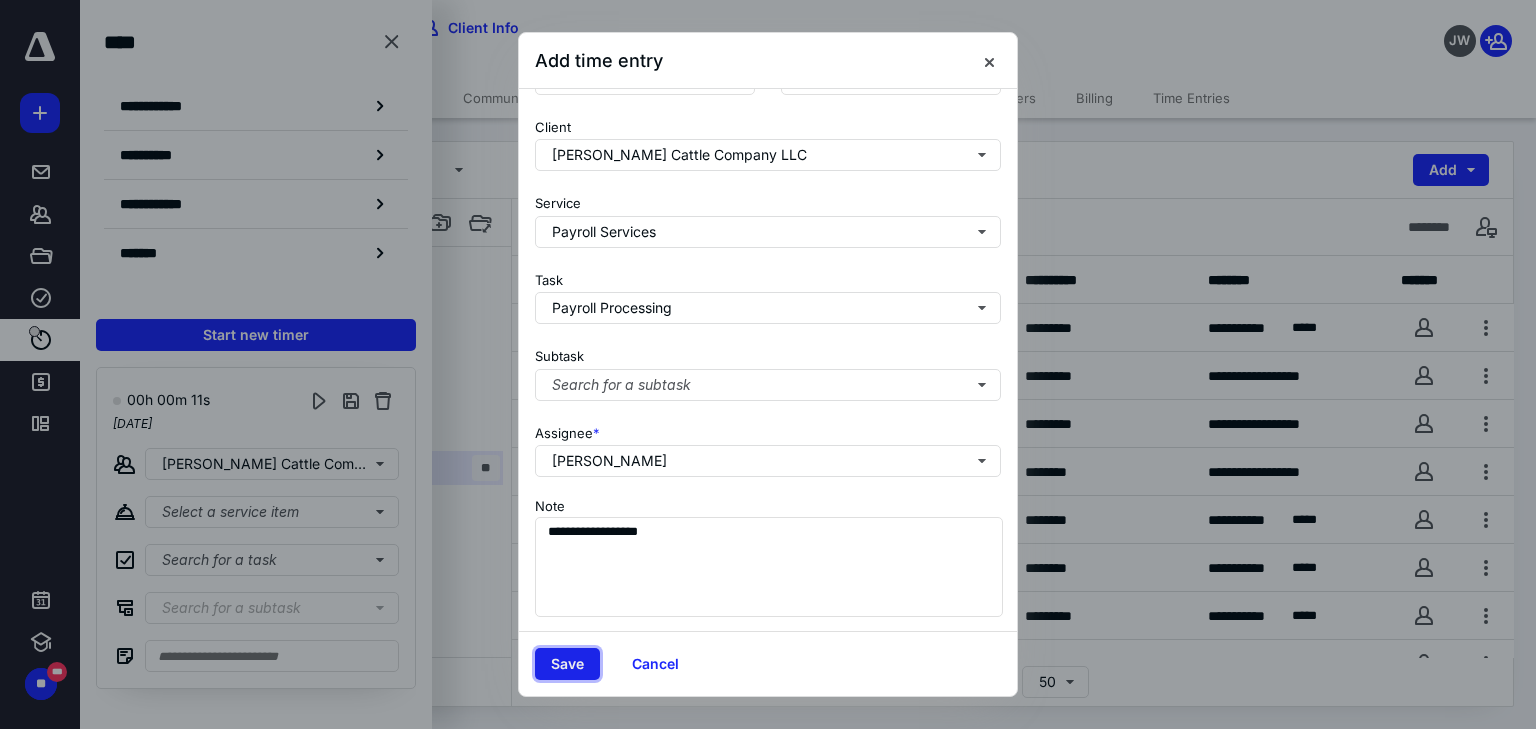 click on "Save" at bounding box center [567, 664] 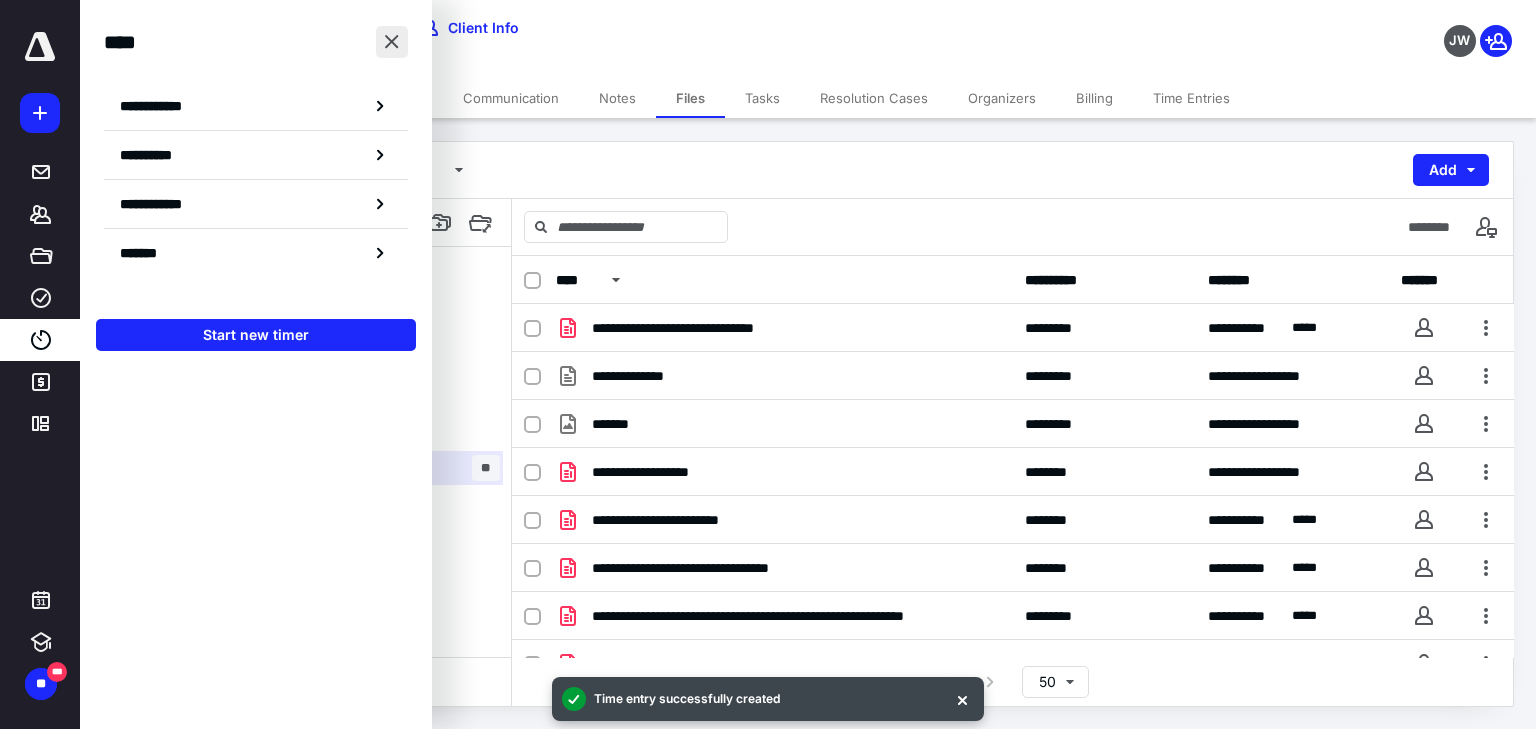 click at bounding box center (392, 42) 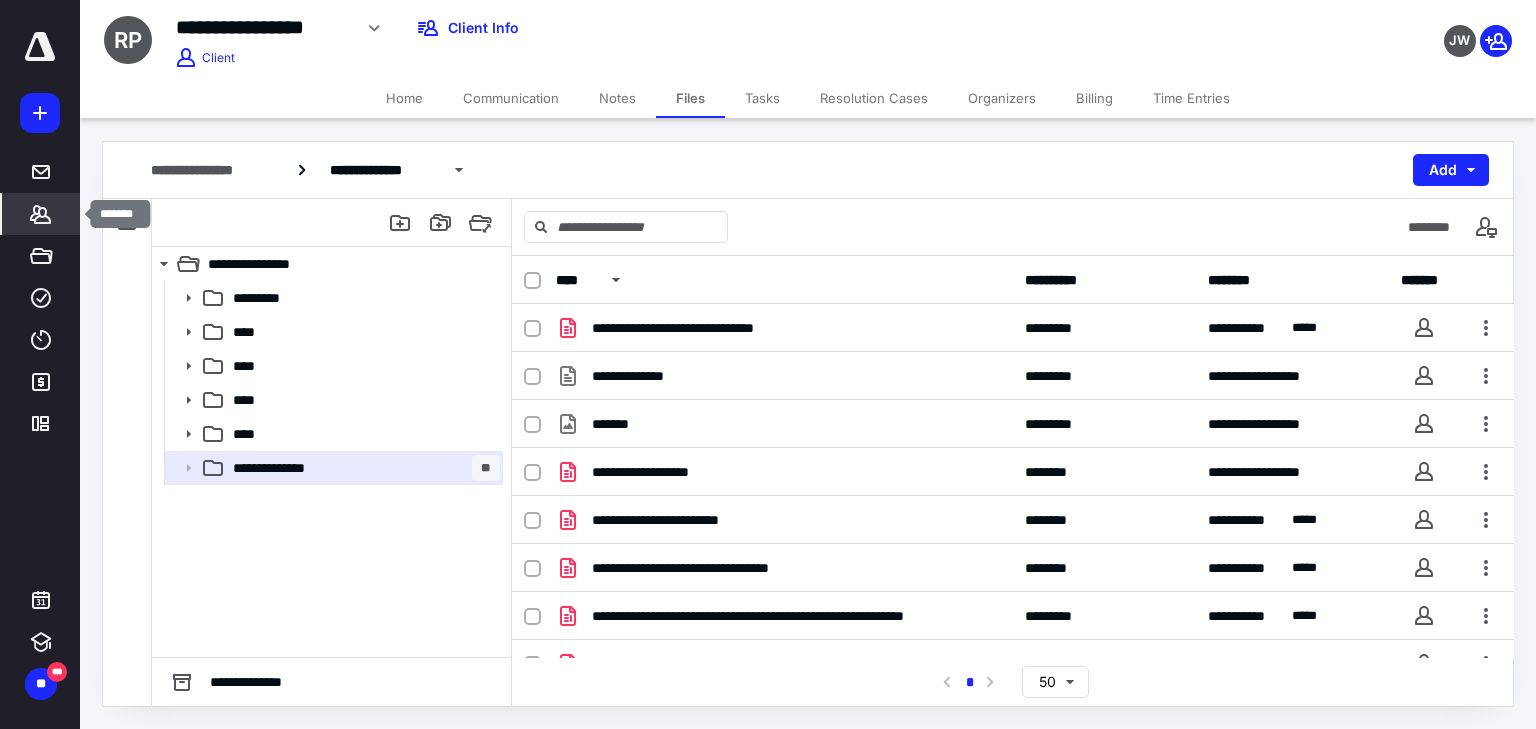 click 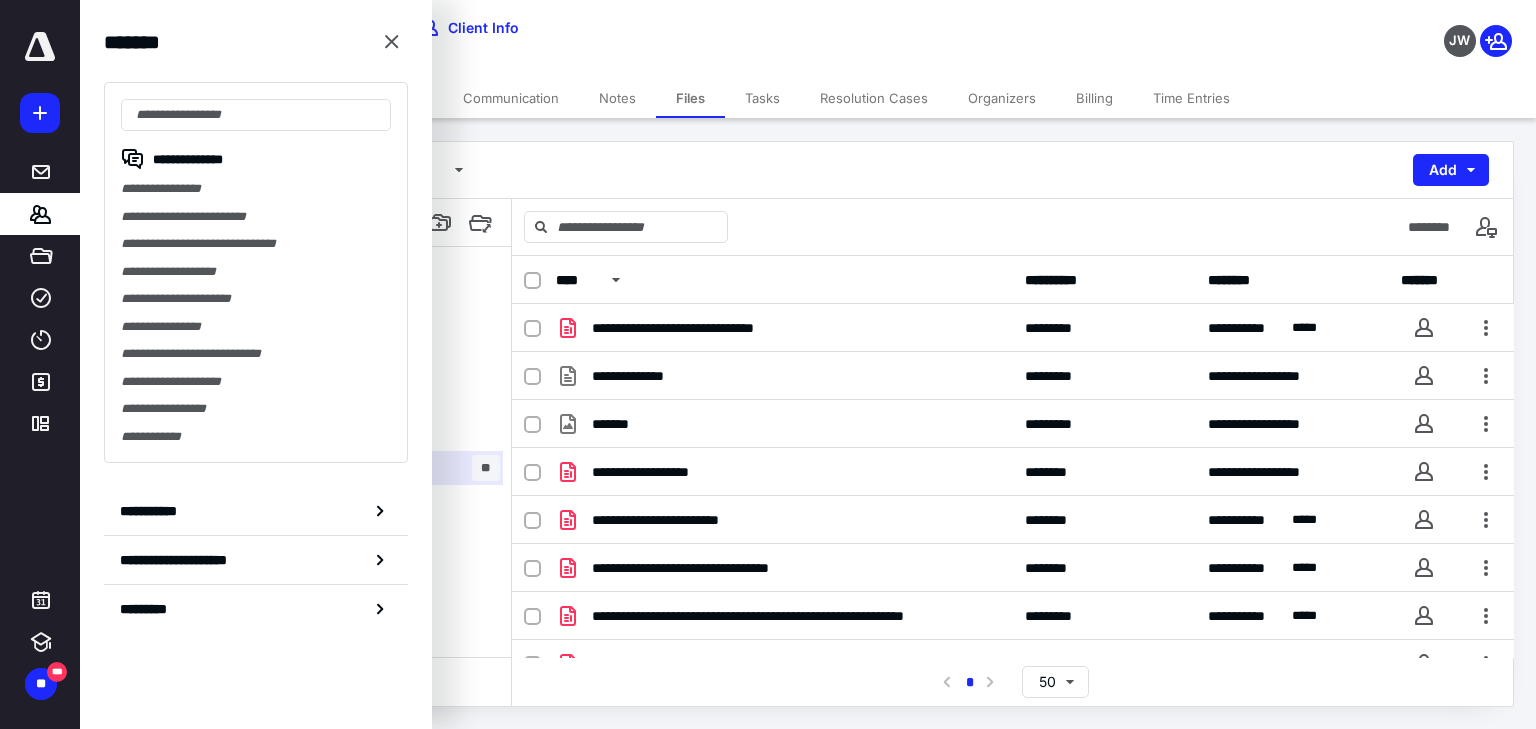 click on "**********" at bounding box center (256, 189) 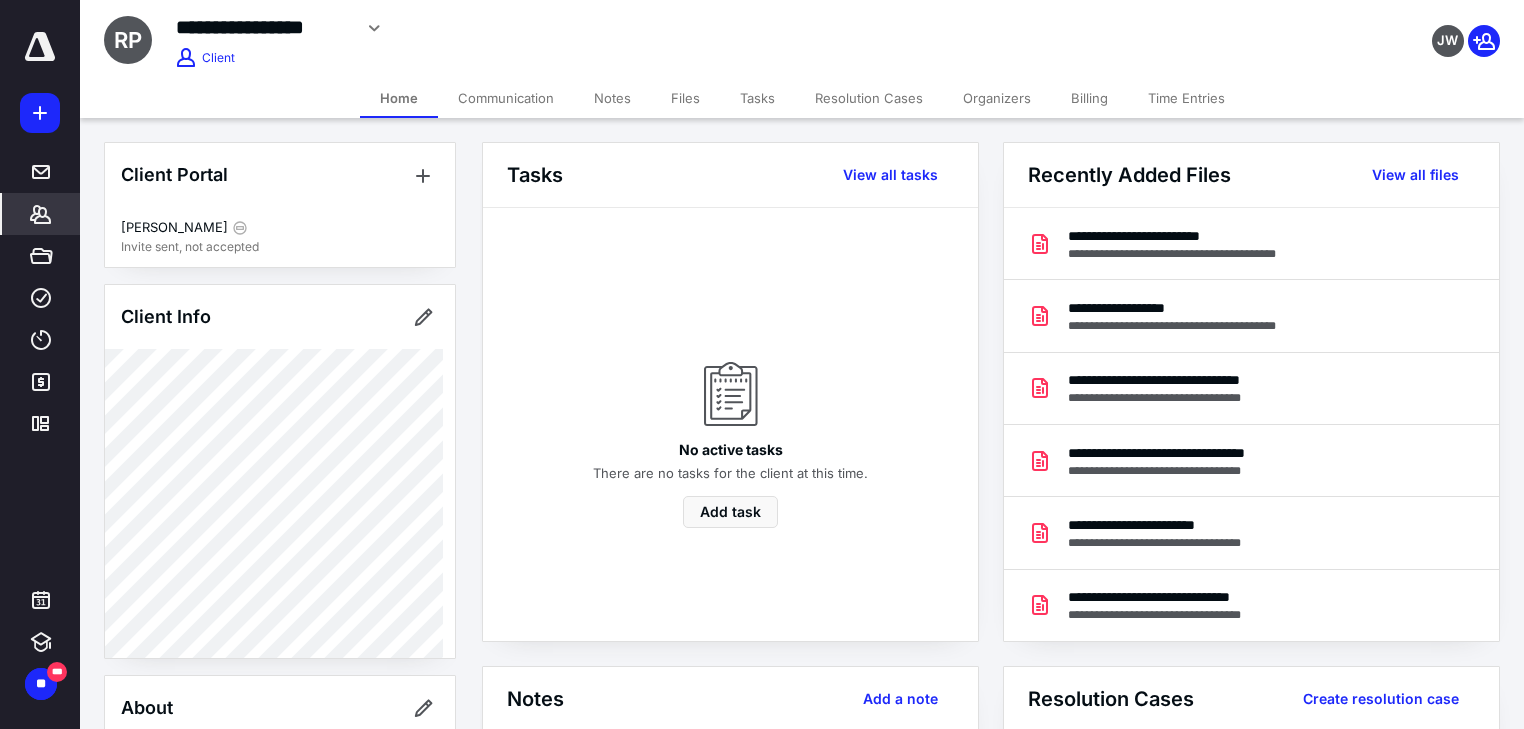 click on "Files" at bounding box center (685, 98) 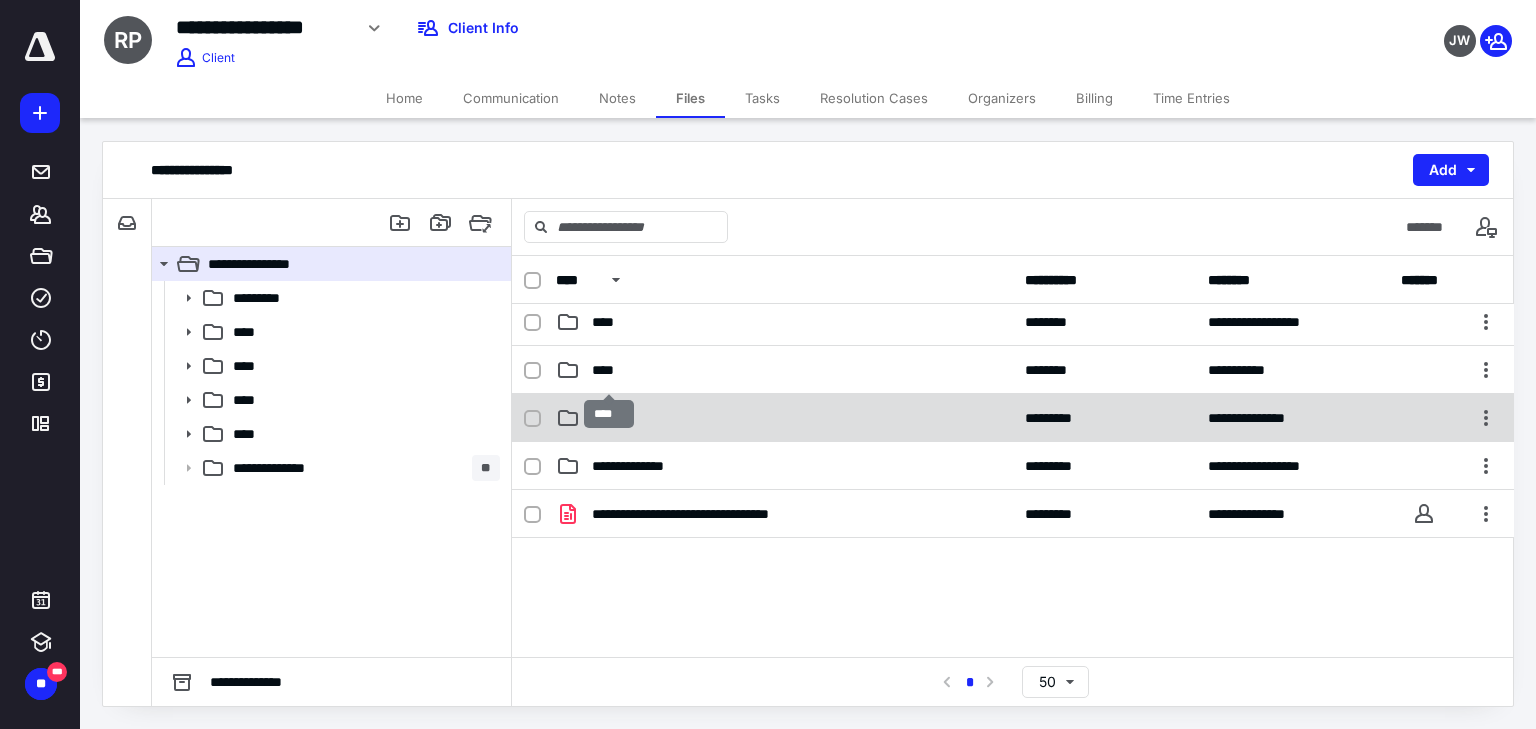 scroll, scrollTop: 73, scrollLeft: 0, axis: vertical 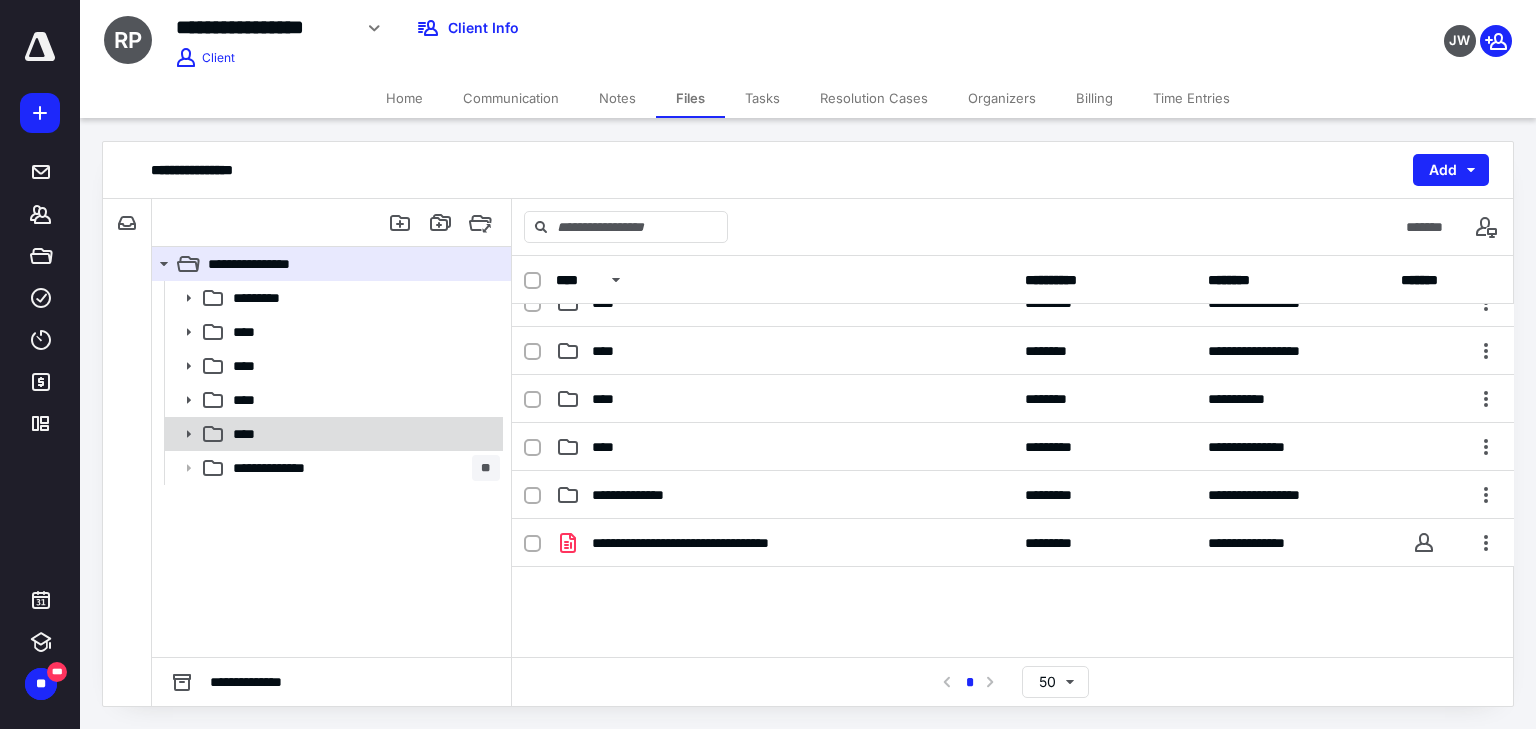 click 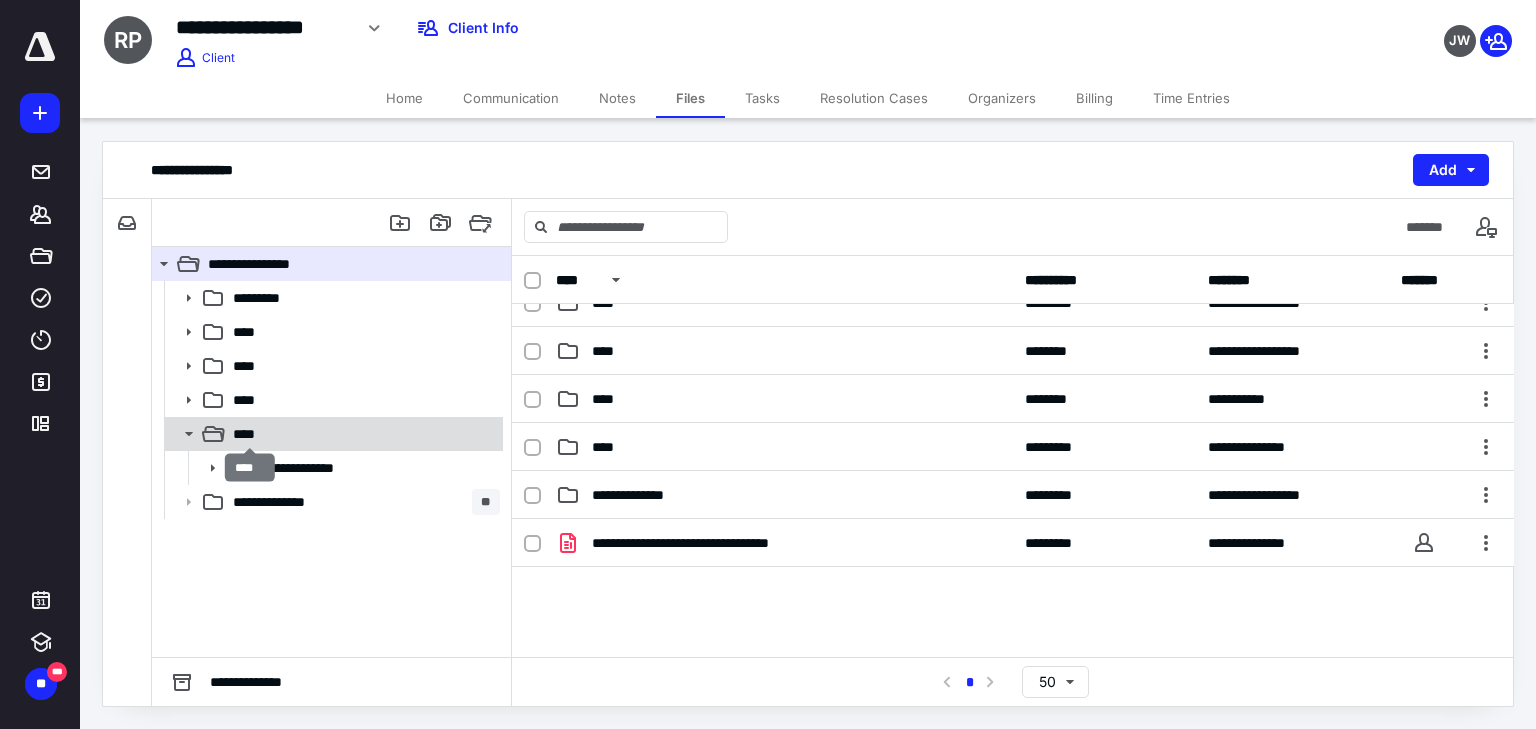 click on "****" at bounding box center [250, 434] 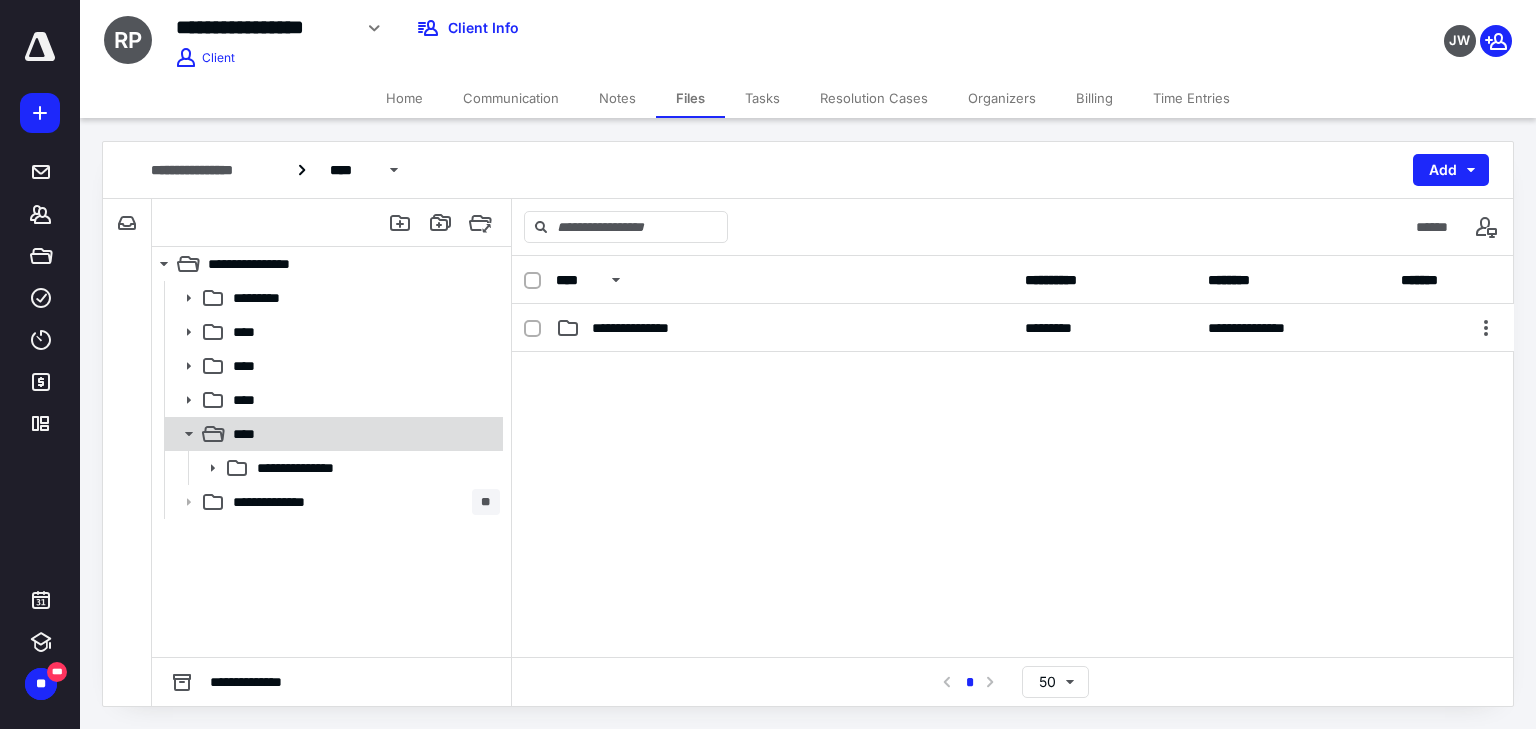 click 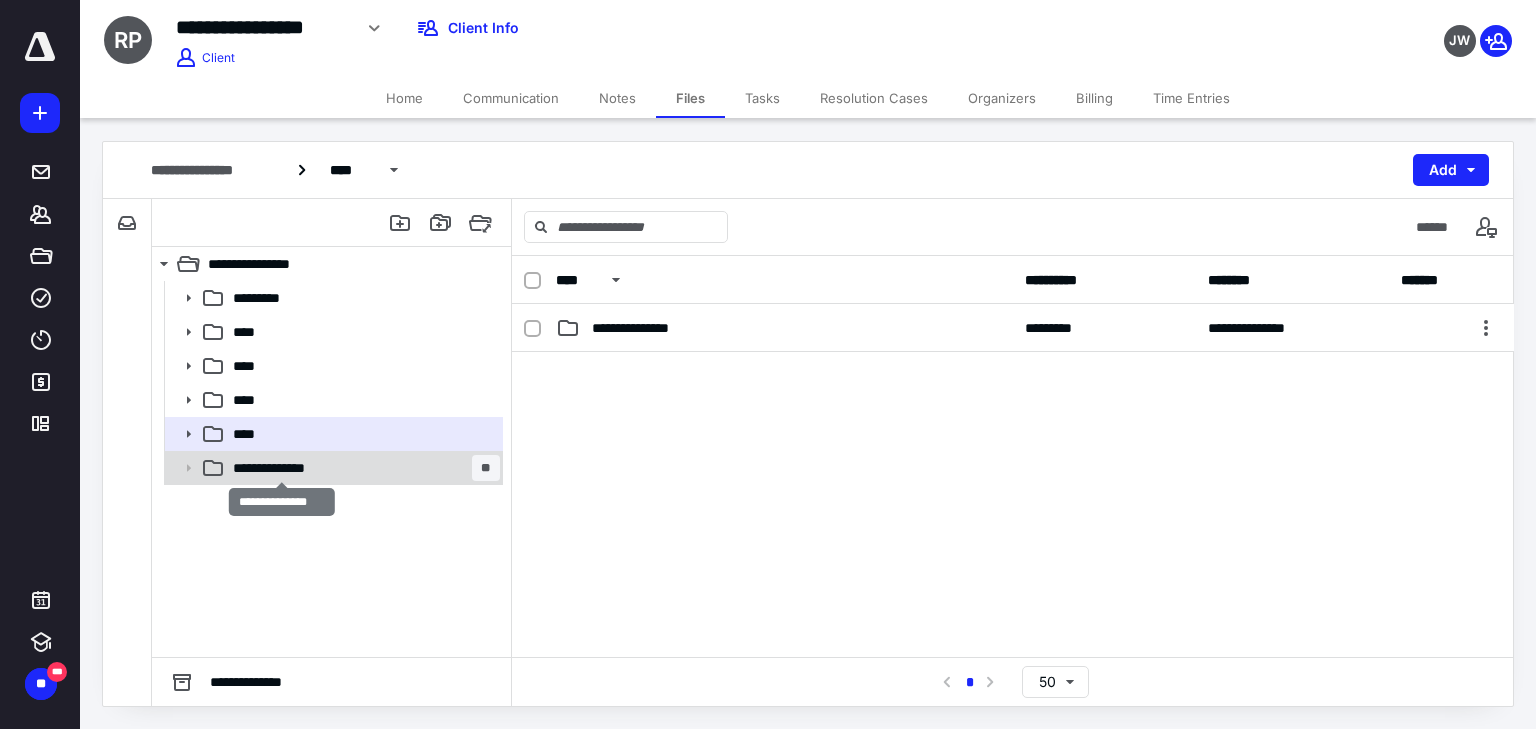 click on "**********" at bounding box center (282, 468) 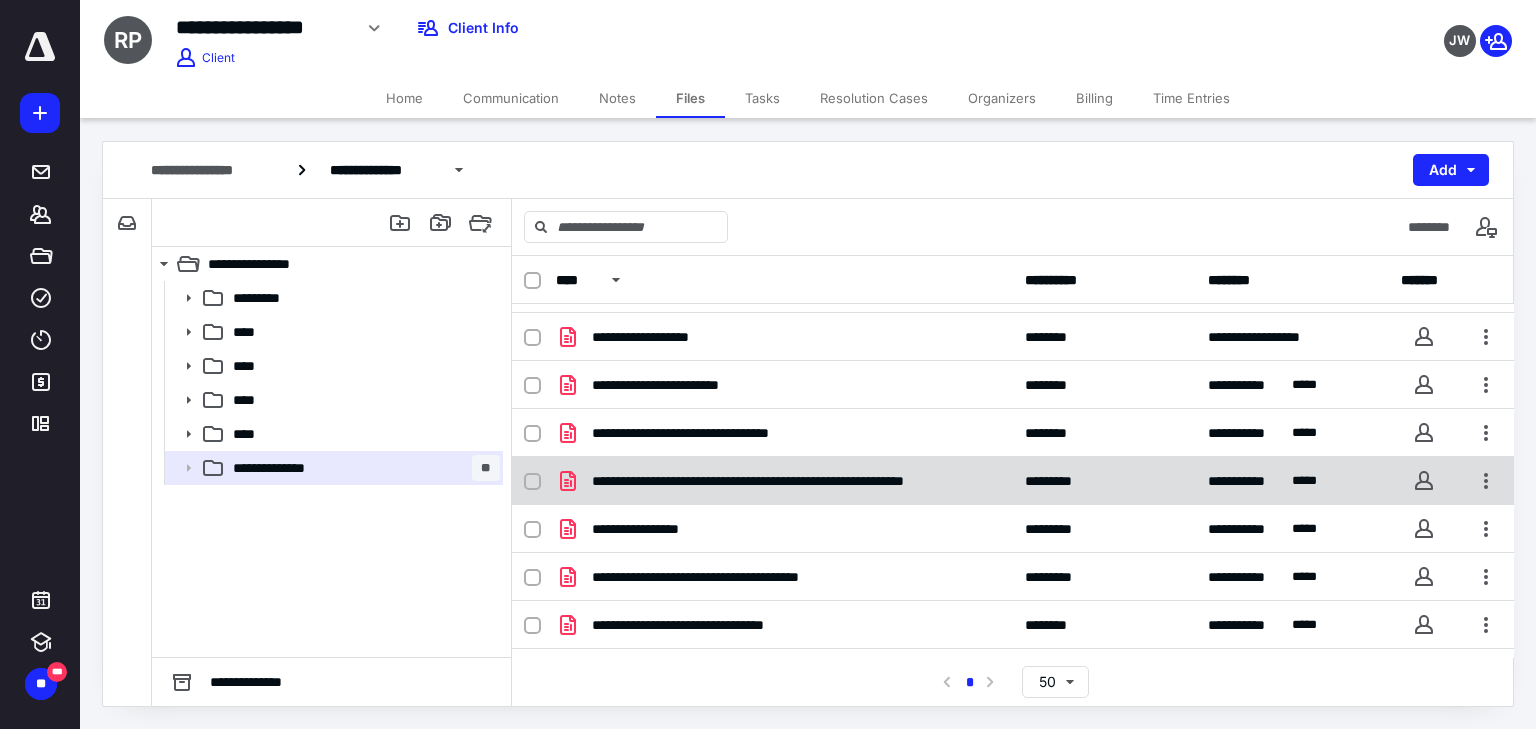 scroll, scrollTop: 160, scrollLeft: 0, axis: vertical 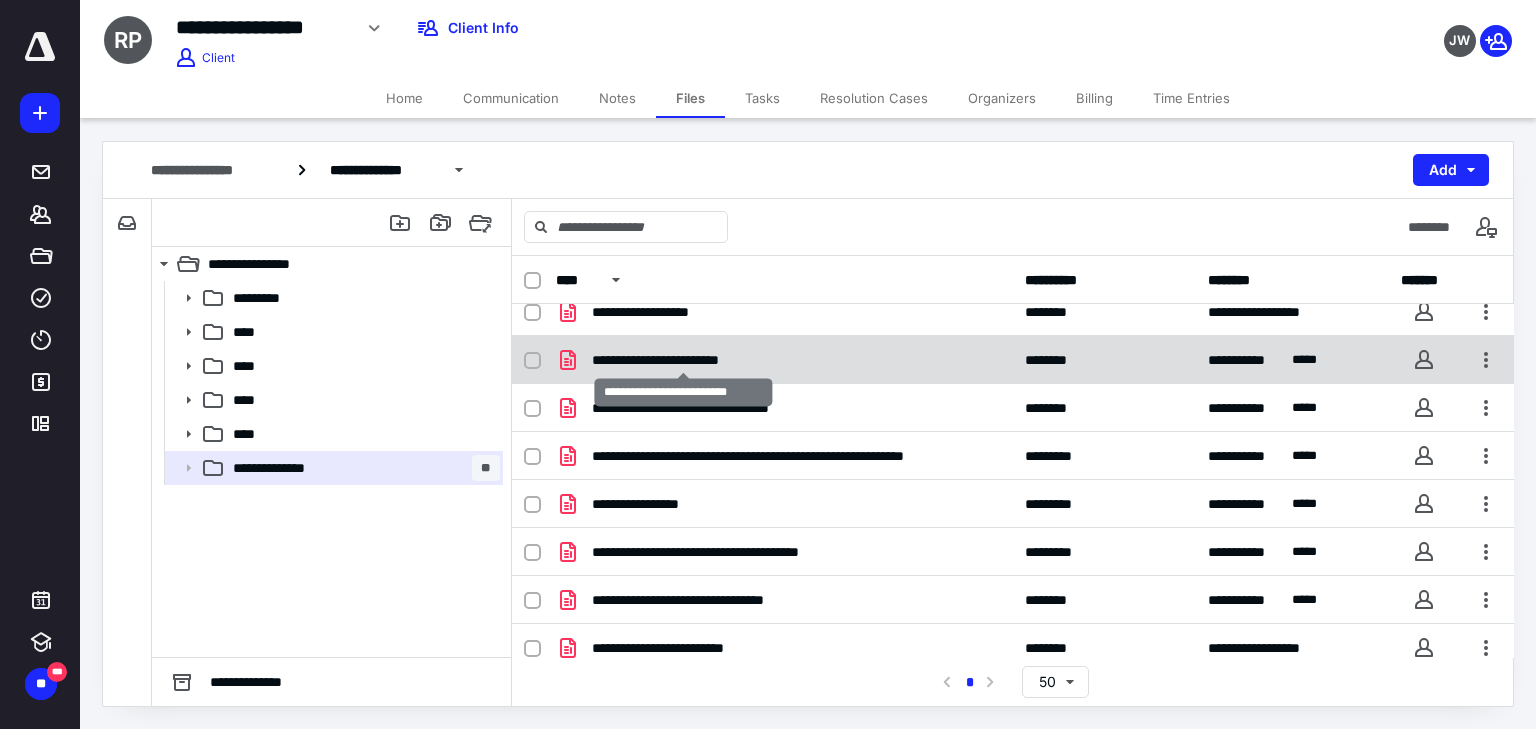 click on "**********" at bounding box center (683, 360) 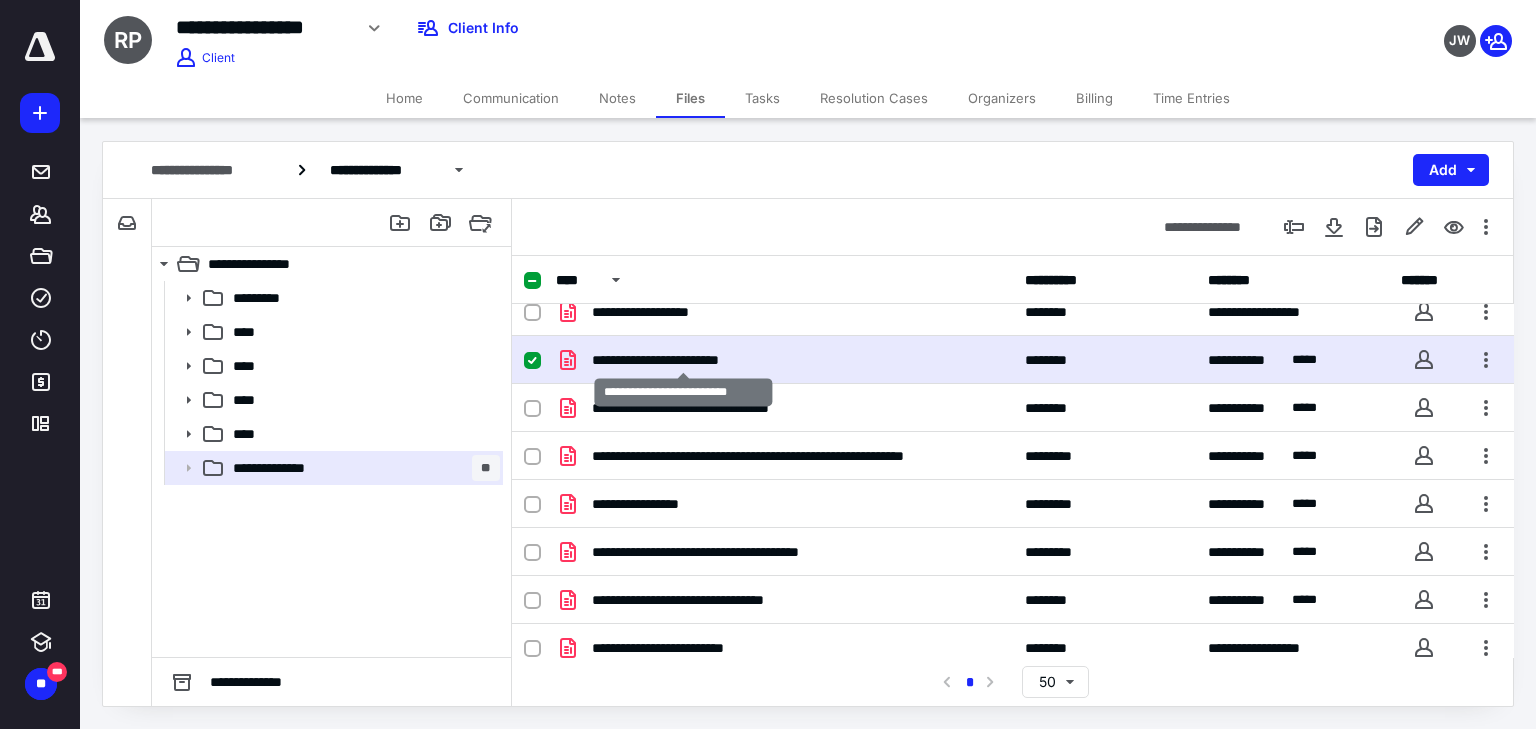 click on "**********" at bounding box center [683, 360] 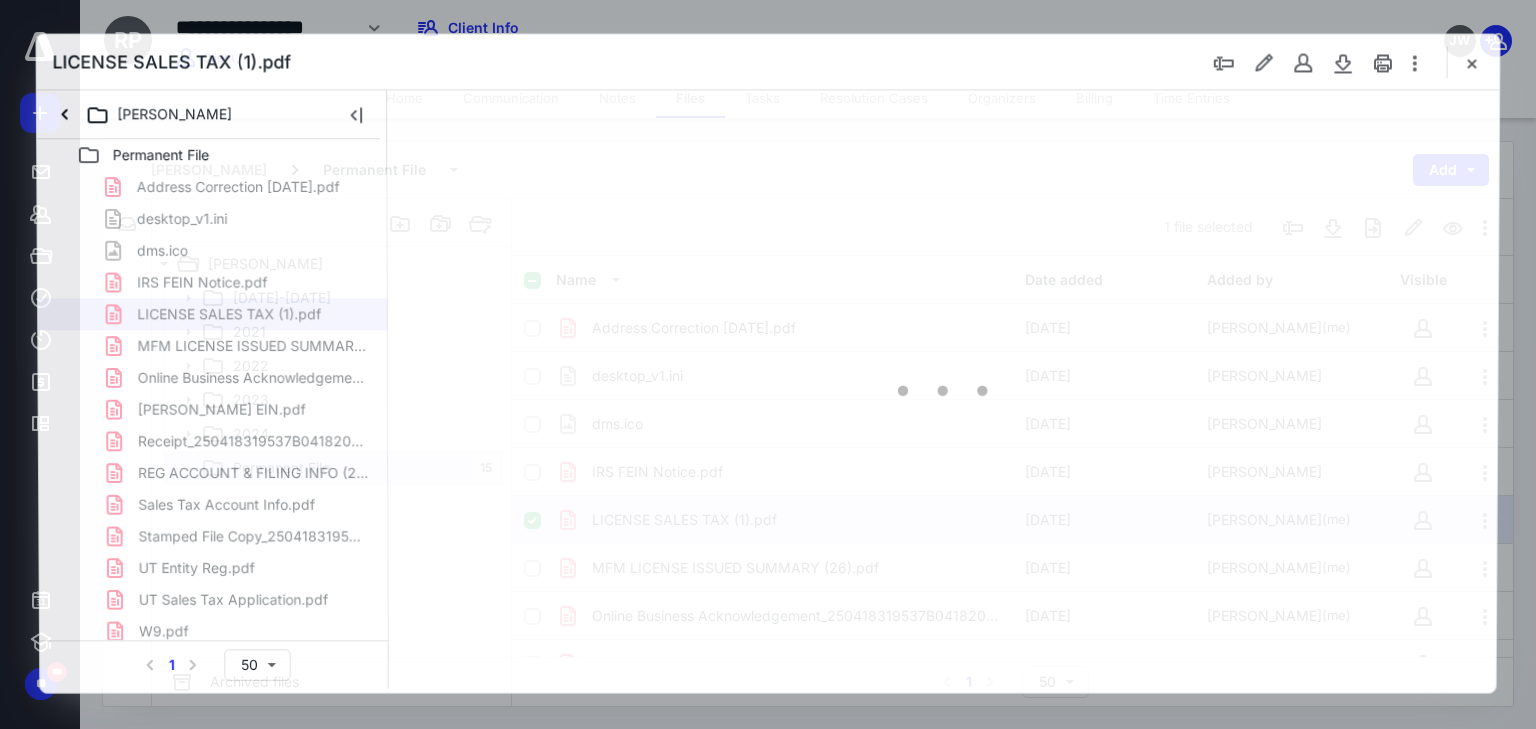 scroll, scrollTop: 160, scrollLeft: 0, axis: vertical 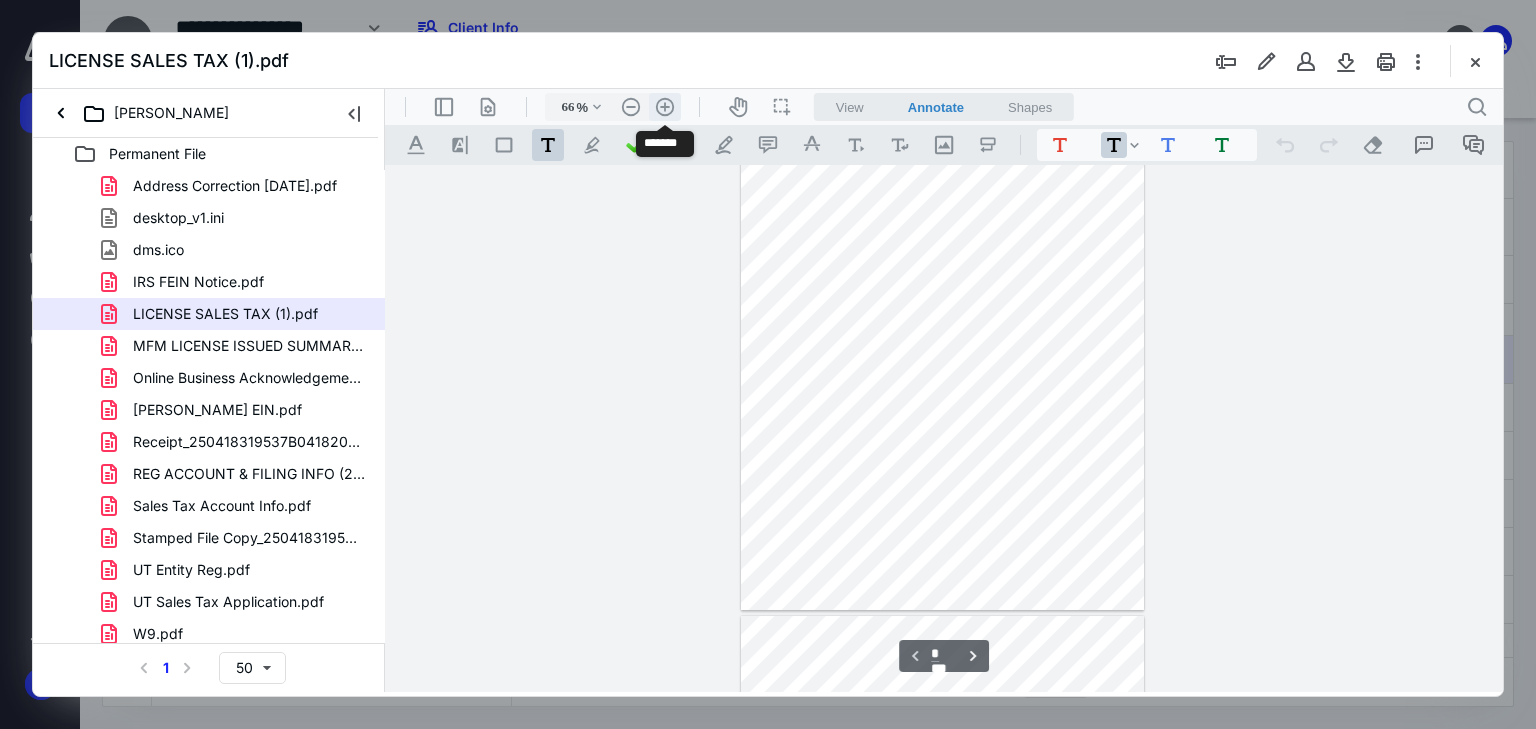 click on ".cls-1{fill:#abb0c4;} icon - header - zoom - in - line" at bounding box center (665, 107) 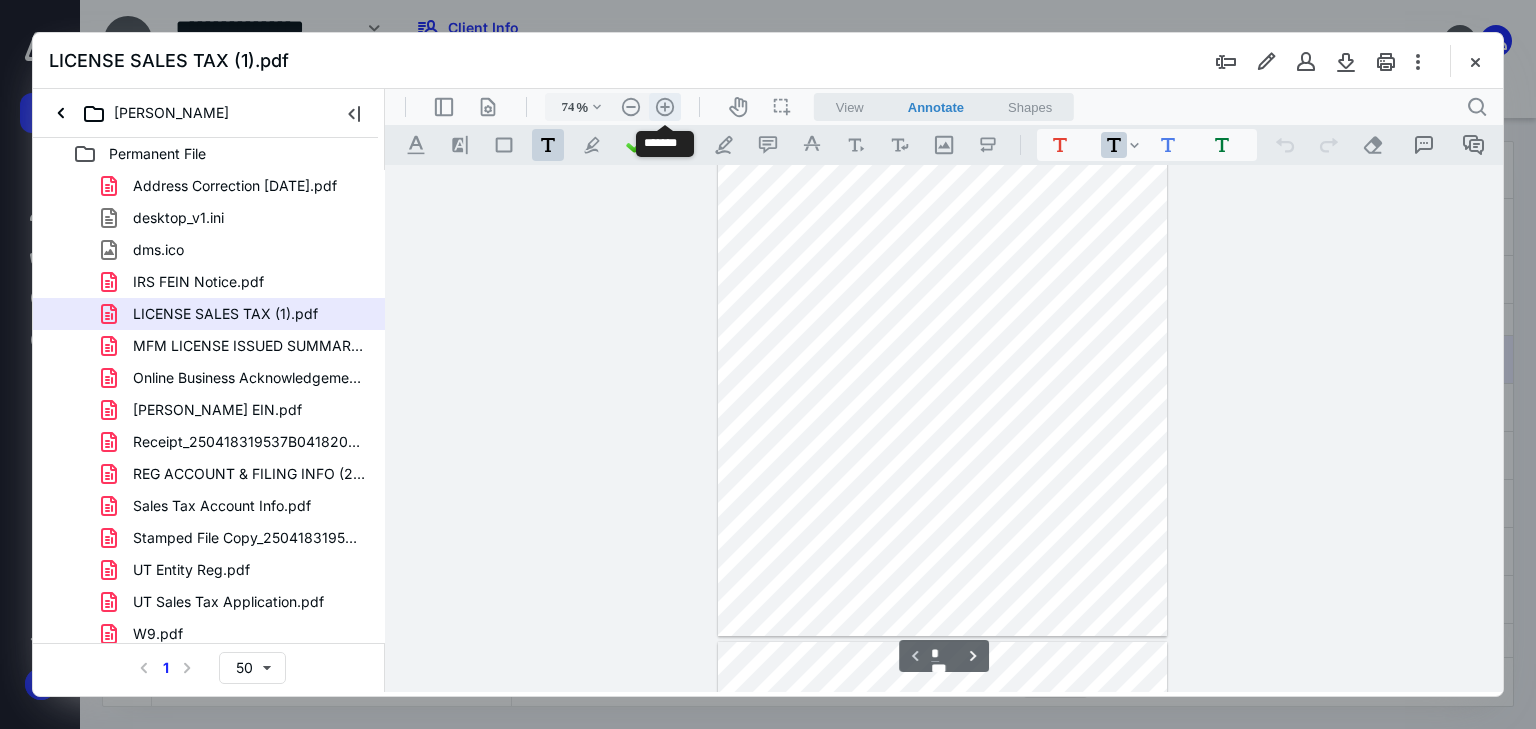 click on ".cls-1{fill:#abb0c4;} icon - header - zoom - in - line" at bounding box center [665, 107] 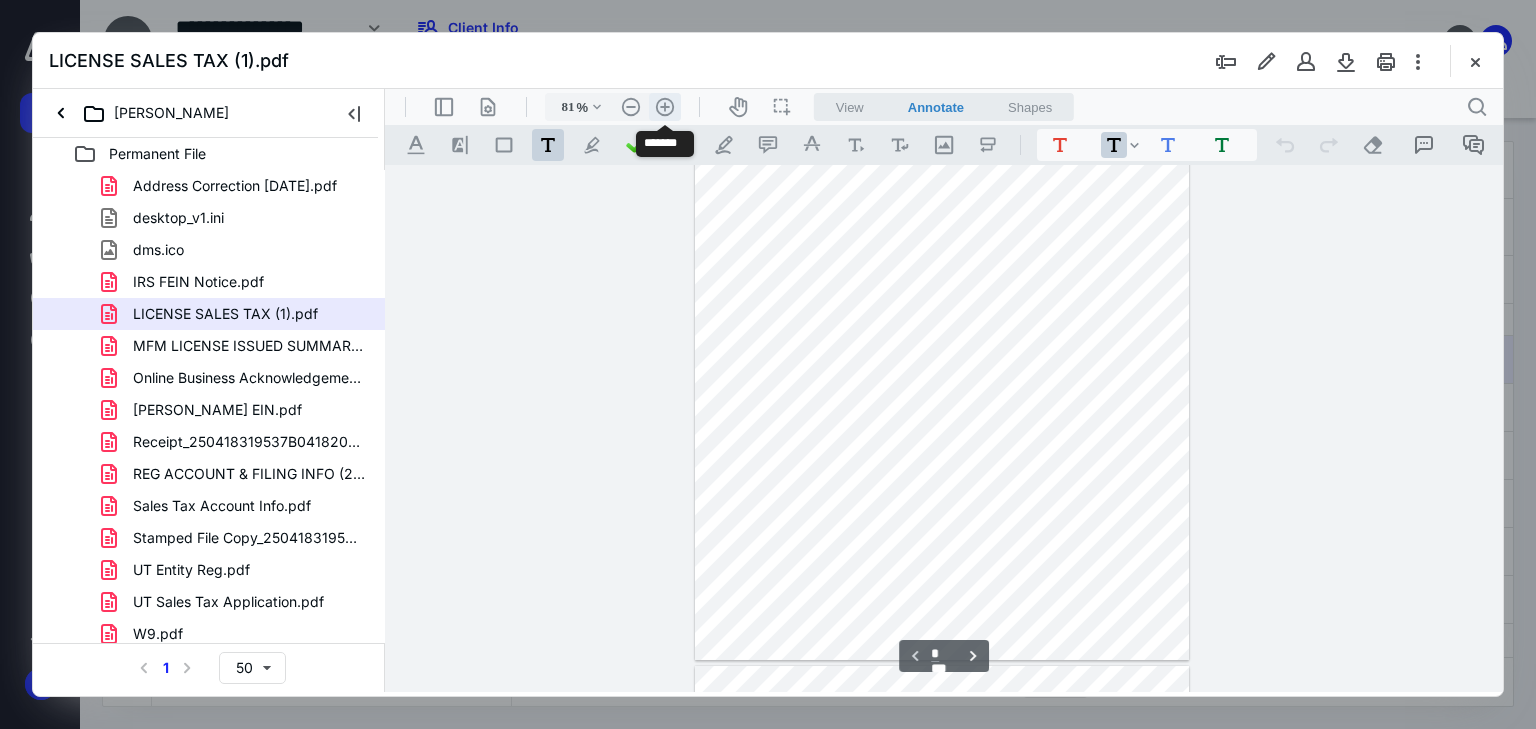 click on ".cls-1{fill:#abb0c4;} icon - header - zoom - in - line" at bounding box center (665, 107) 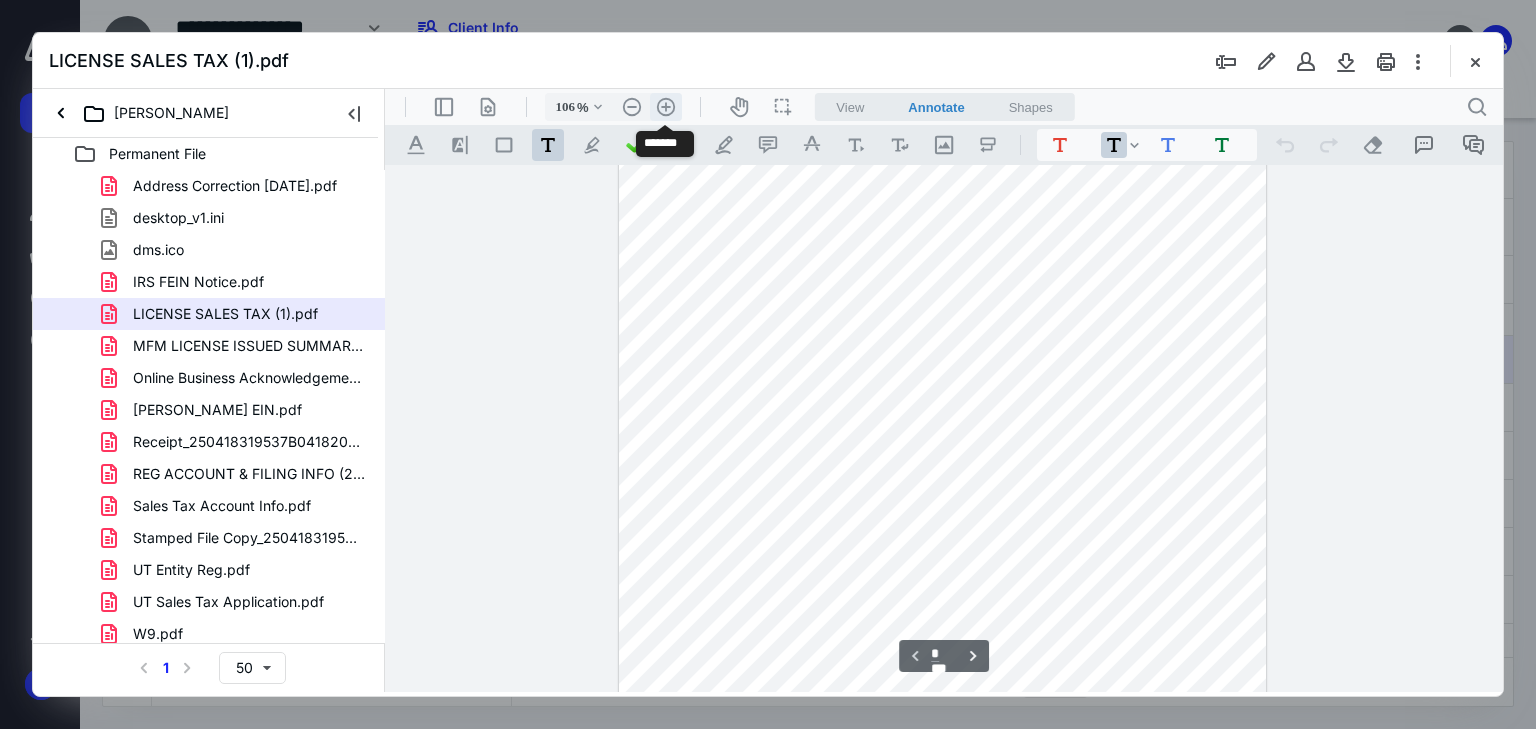 click on ".cls-1{fill:#abb0c4;} icon - header - zoom - in - line" at bounding box center (666, 107) 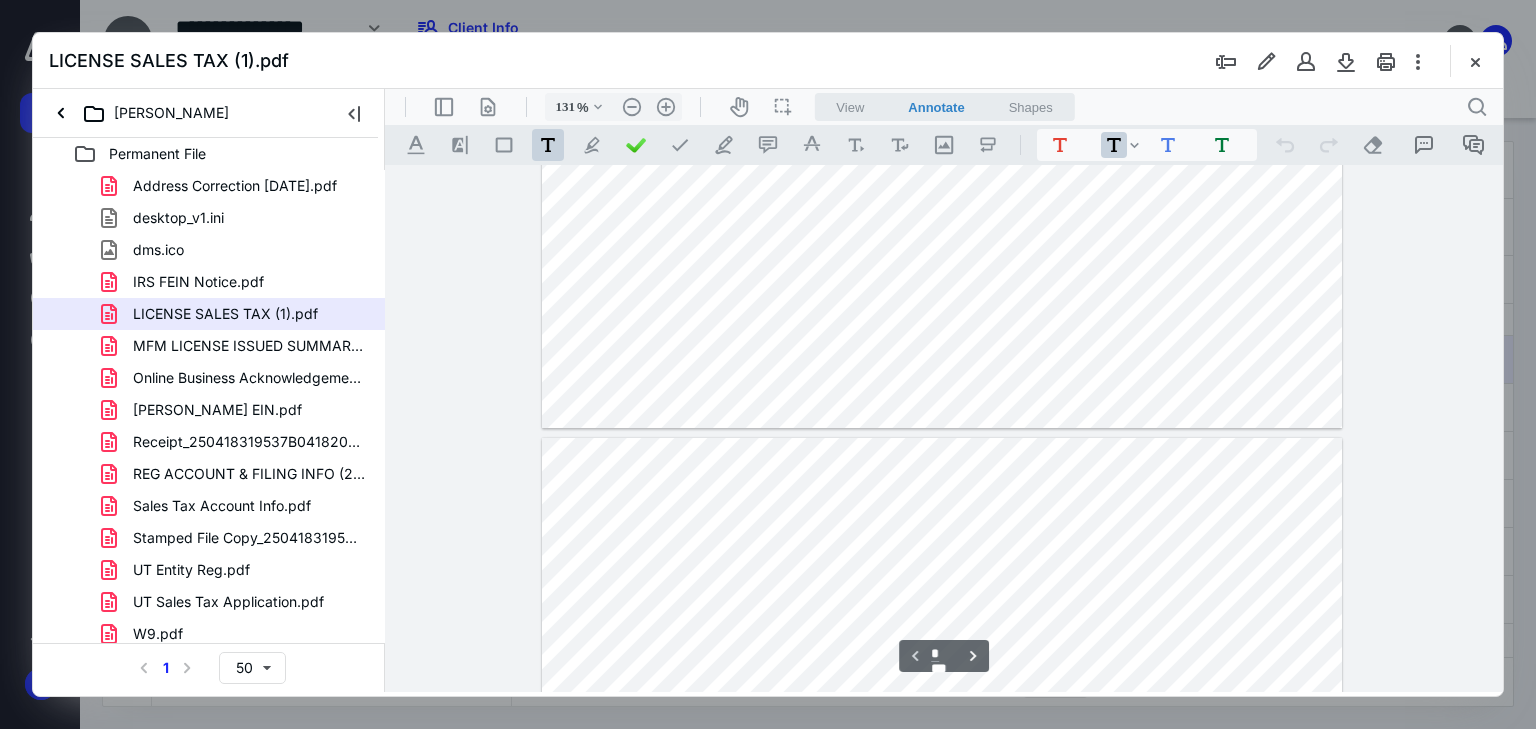 type on "*" 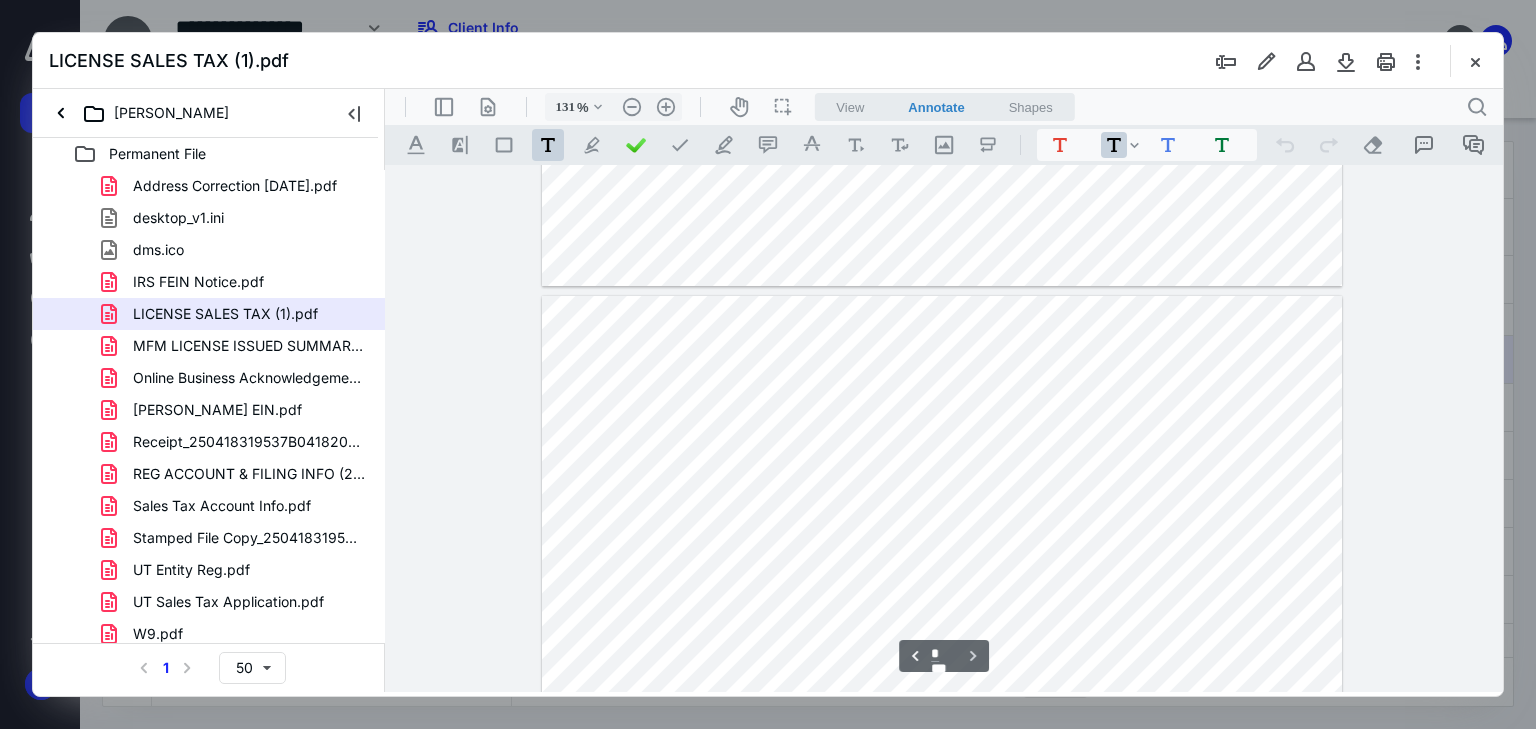 scroll, scrollTop: 1018, scrollLeft: 0, axis: vertical 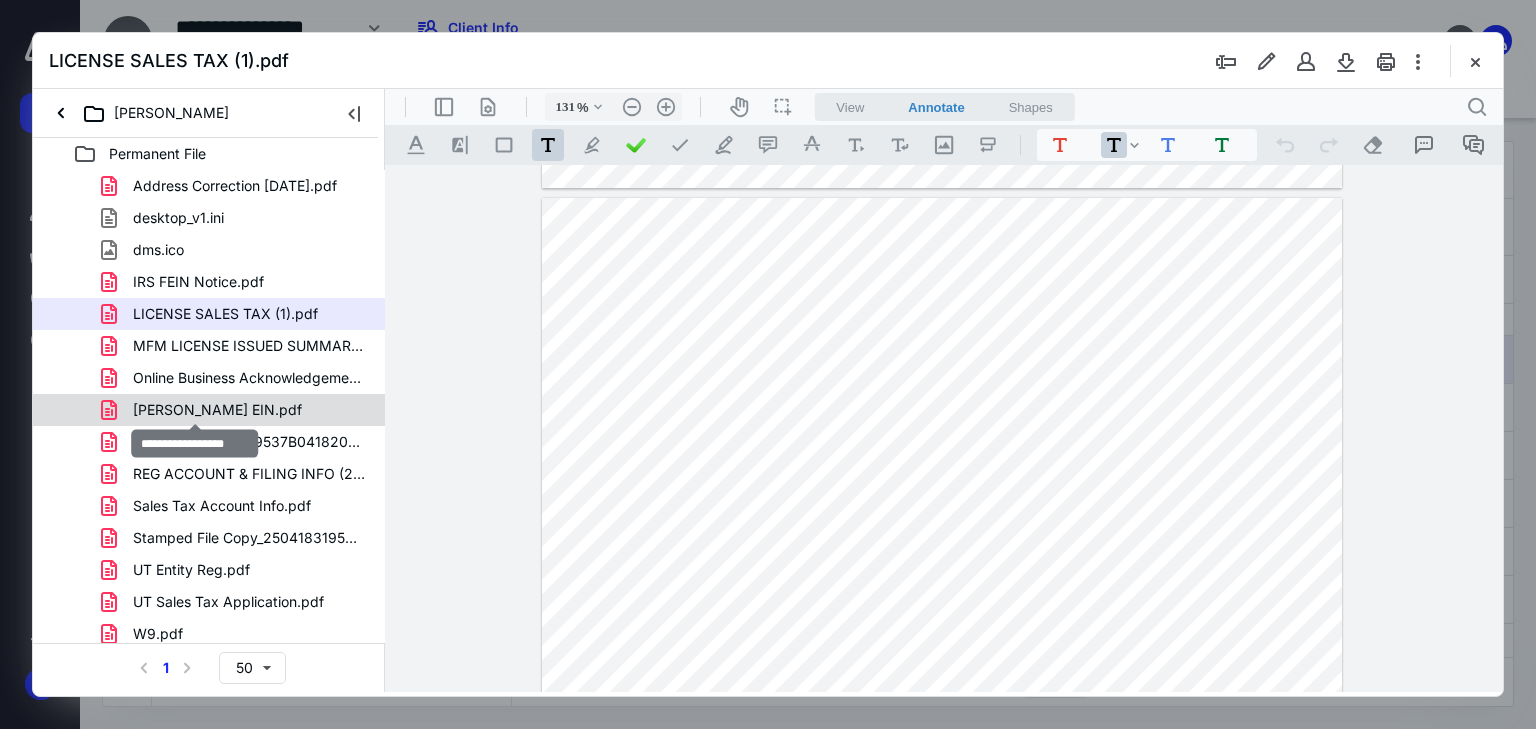 click on "[PERSON_NAME] EIN.pdf" at bounding box center [217, 410] 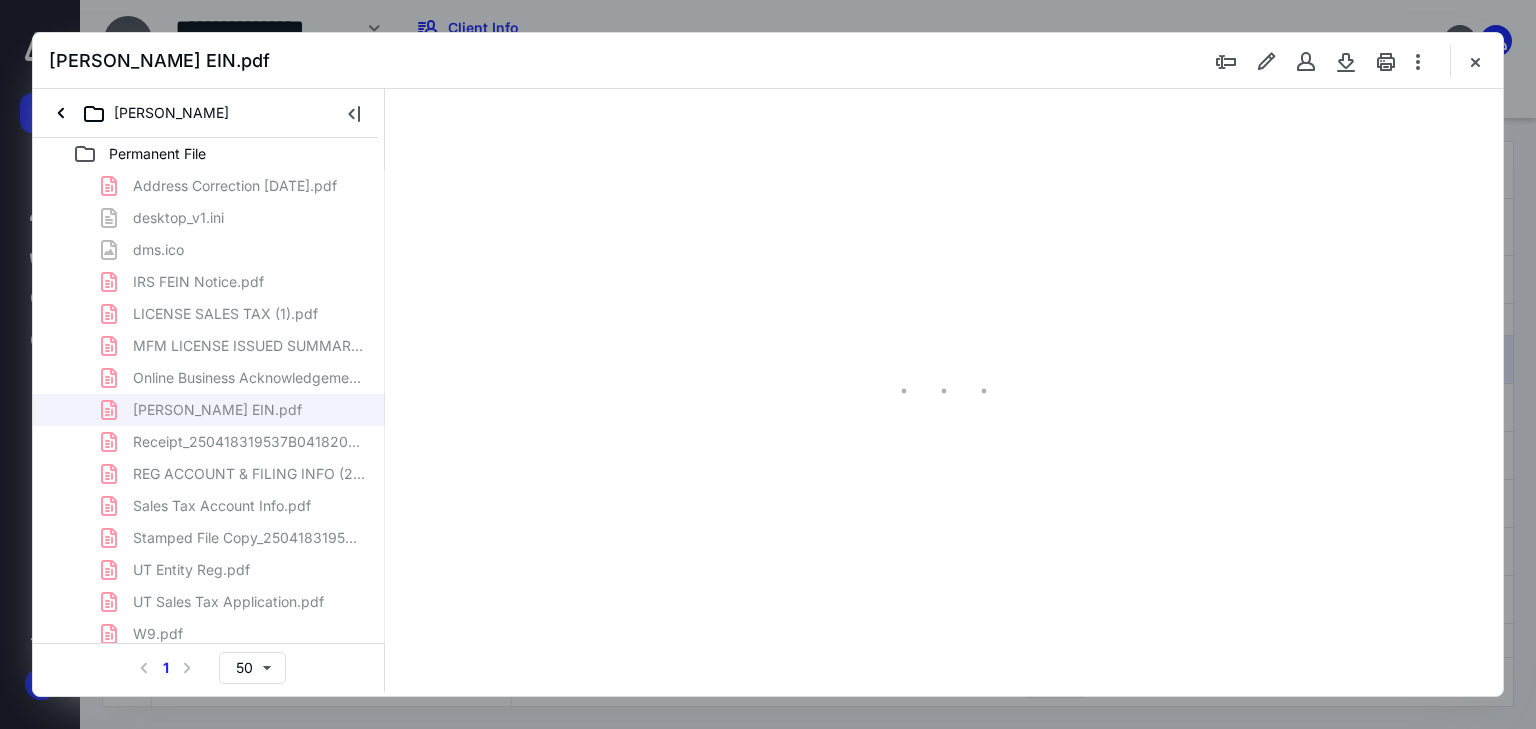 scroll, scrollTop: 0, scrollLeft: 0, axis: both 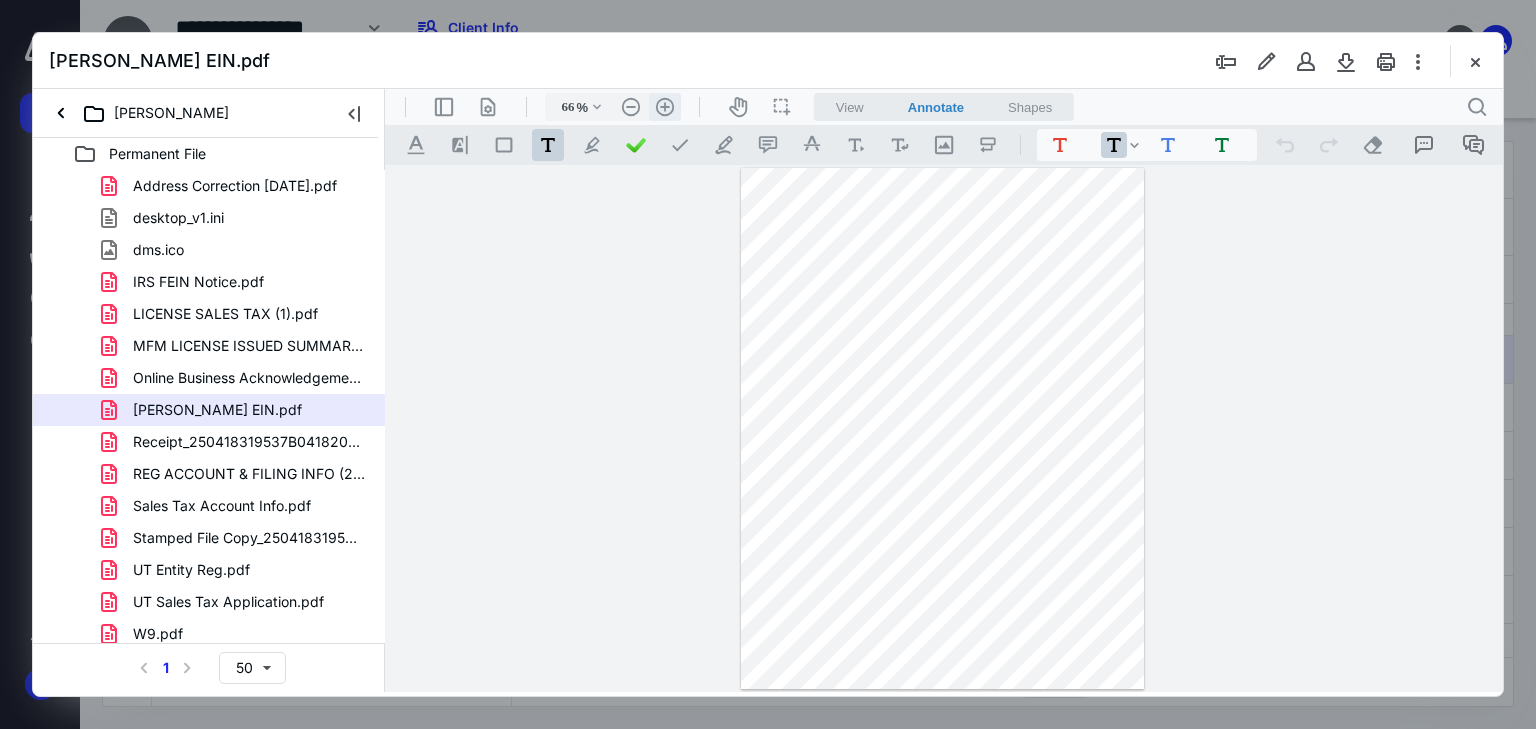 click on ".cls-1{fill:#abb0c4;} icon - header - zoom - in - line" at bounding box center [665, 107] 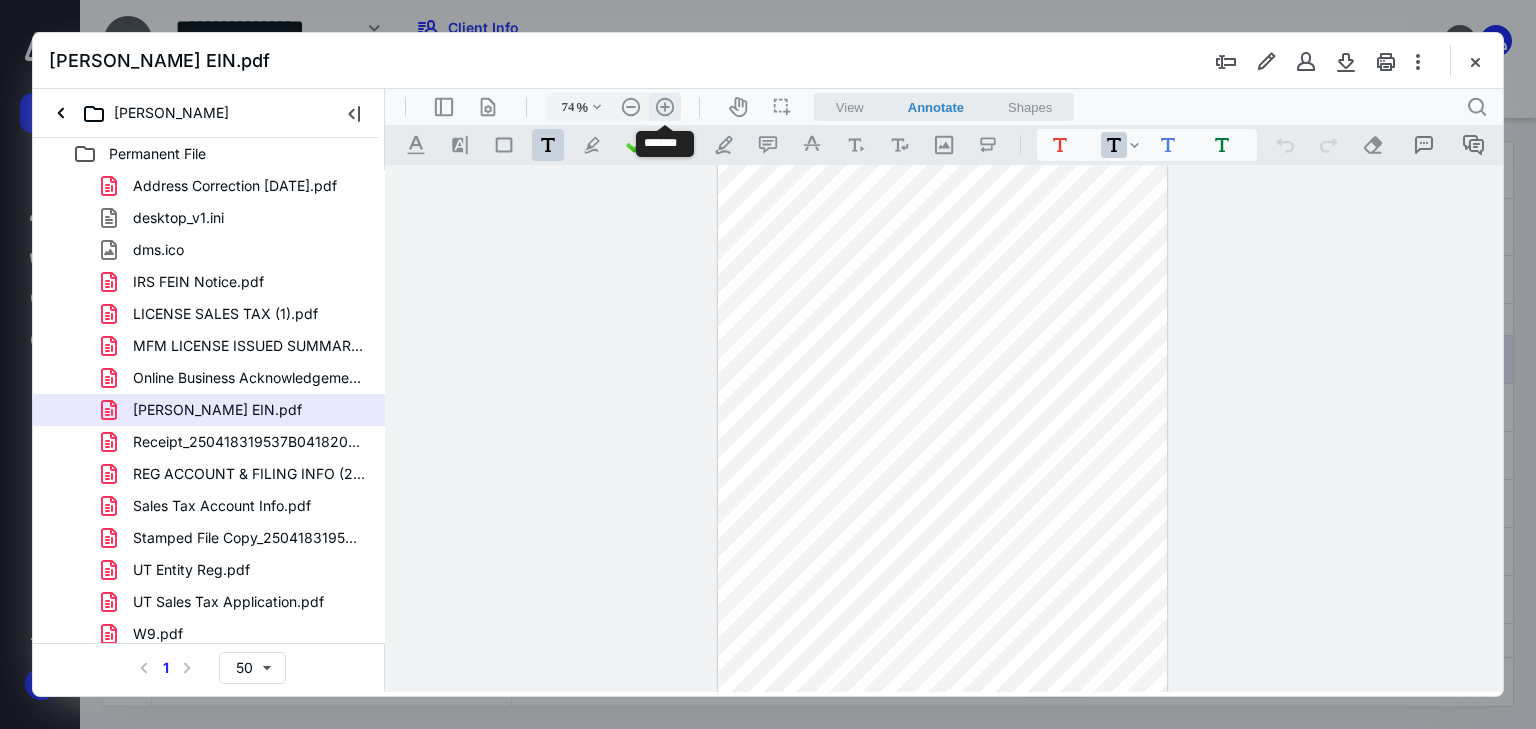 click on ".cls-1{fill:#abb0c4;} icon - header - zoom - in - line" at bounding box center [665, 107] 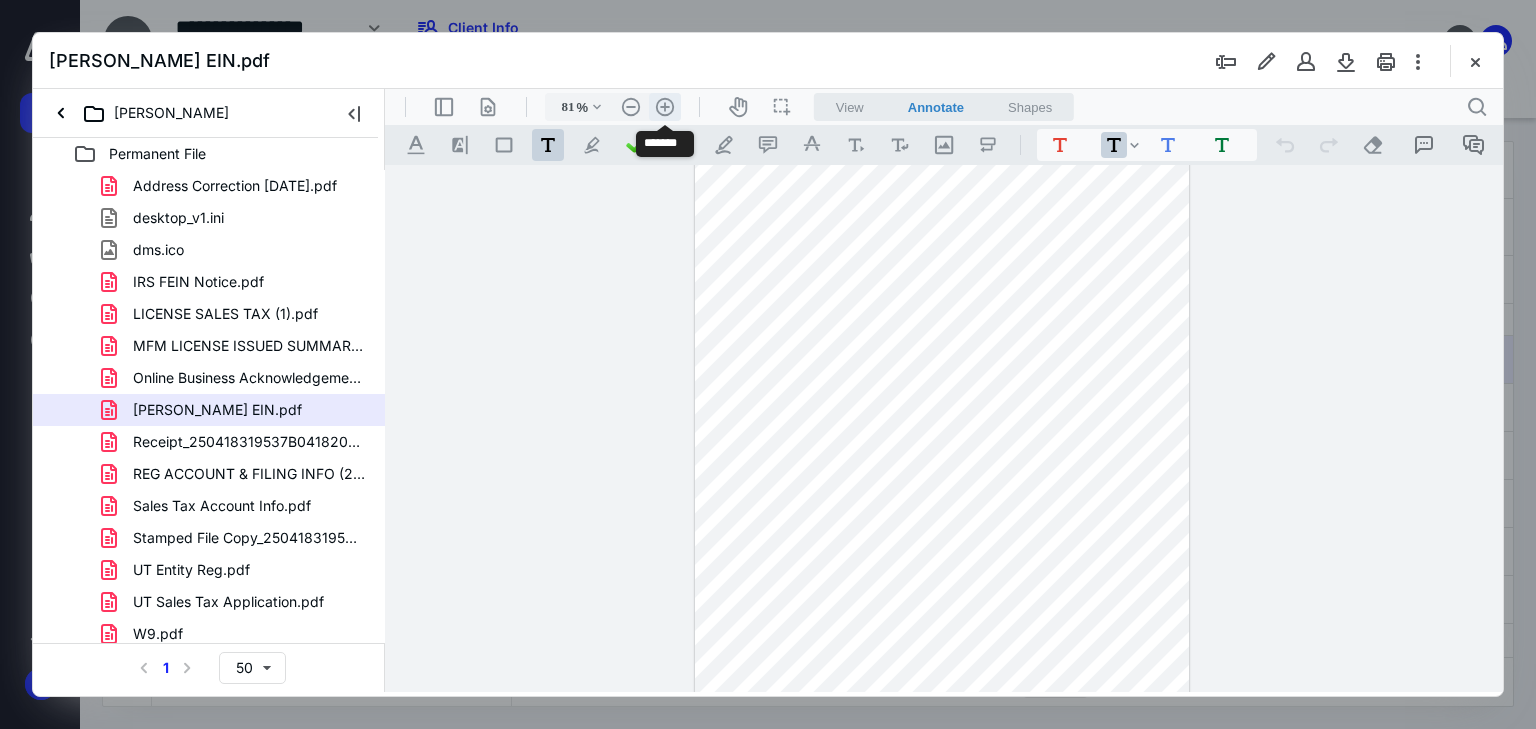 click on ".cls-1{fill:#abb0c4;} icon - header - zoom - in - line" at bounding box center (665, 107) 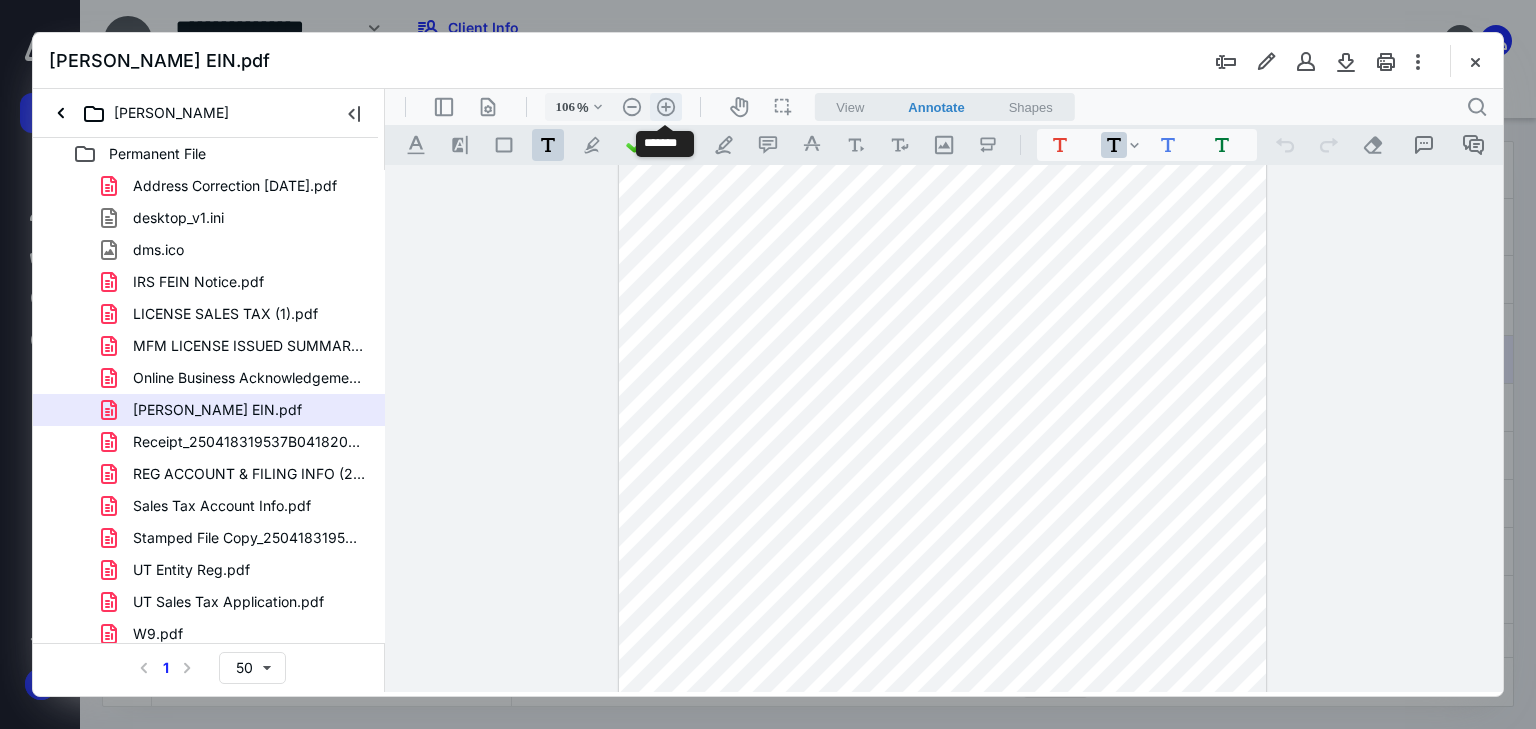 click on ".cls-1{fill:#abb0c4;} icon - header - zoom - in - line" at bounding box center [666, 107] 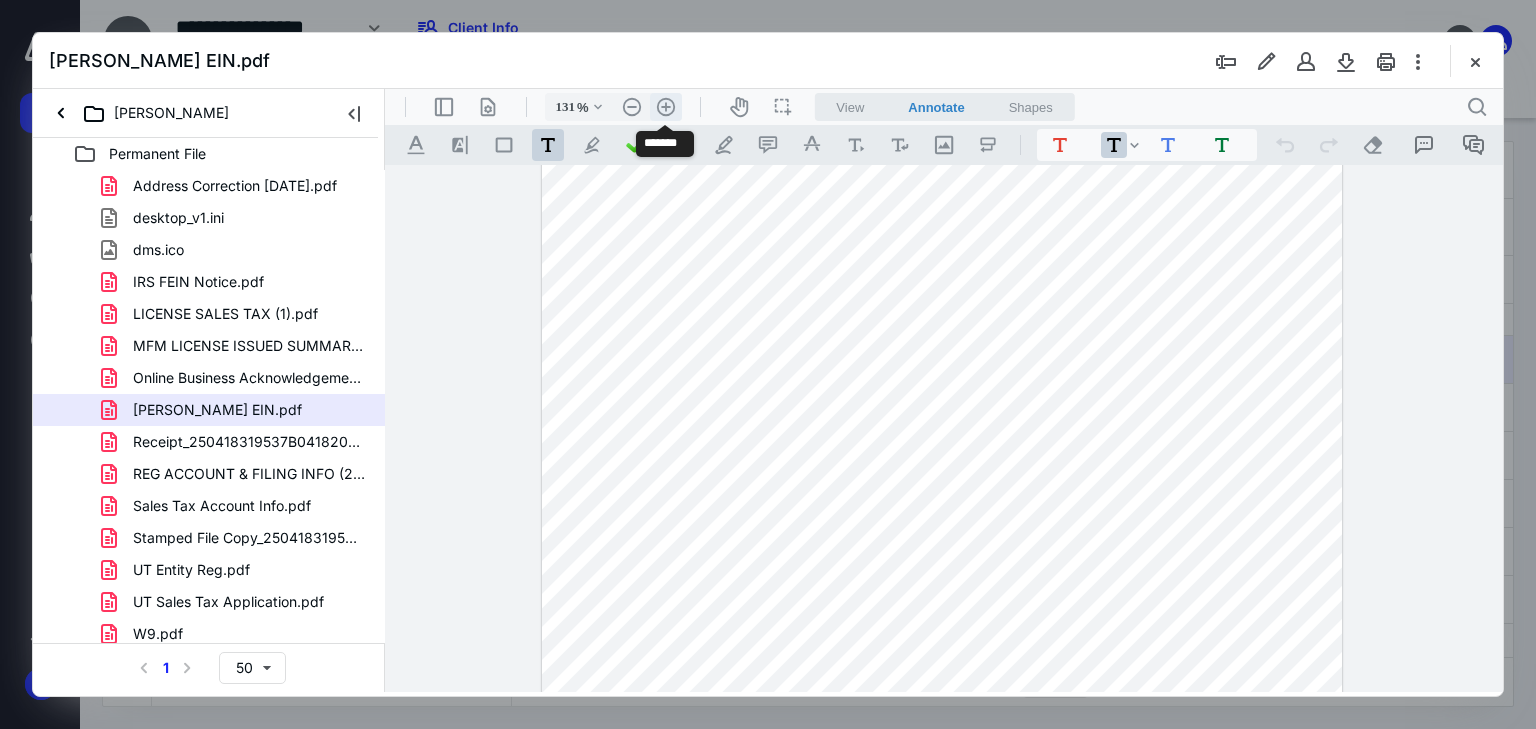 click on ".cls-1{fill:#abb0c4;} icon - header - zoom - in - line" at bounding box center [666, 107] 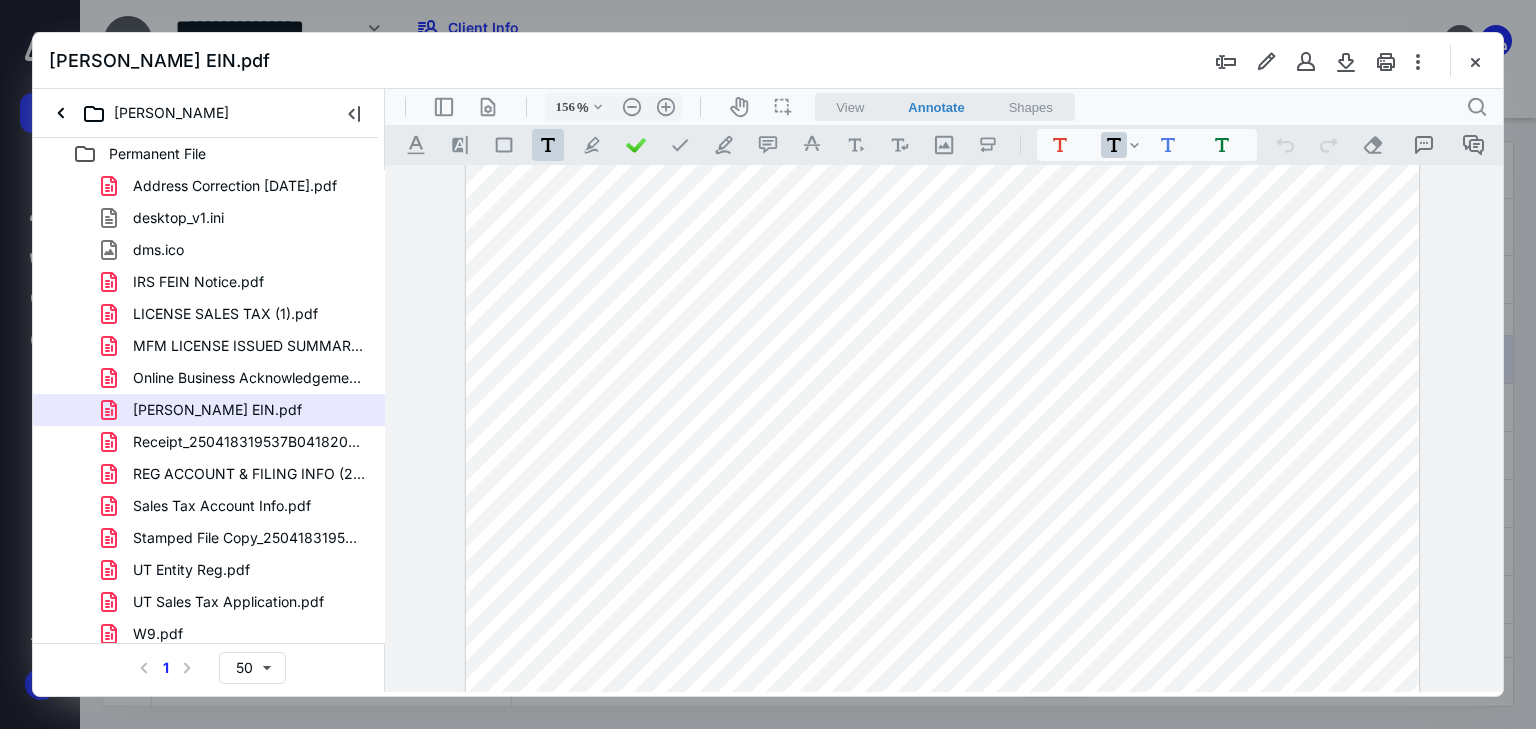 scroll, scrollTop: 148, scrollLeft: 0, axis: vertical 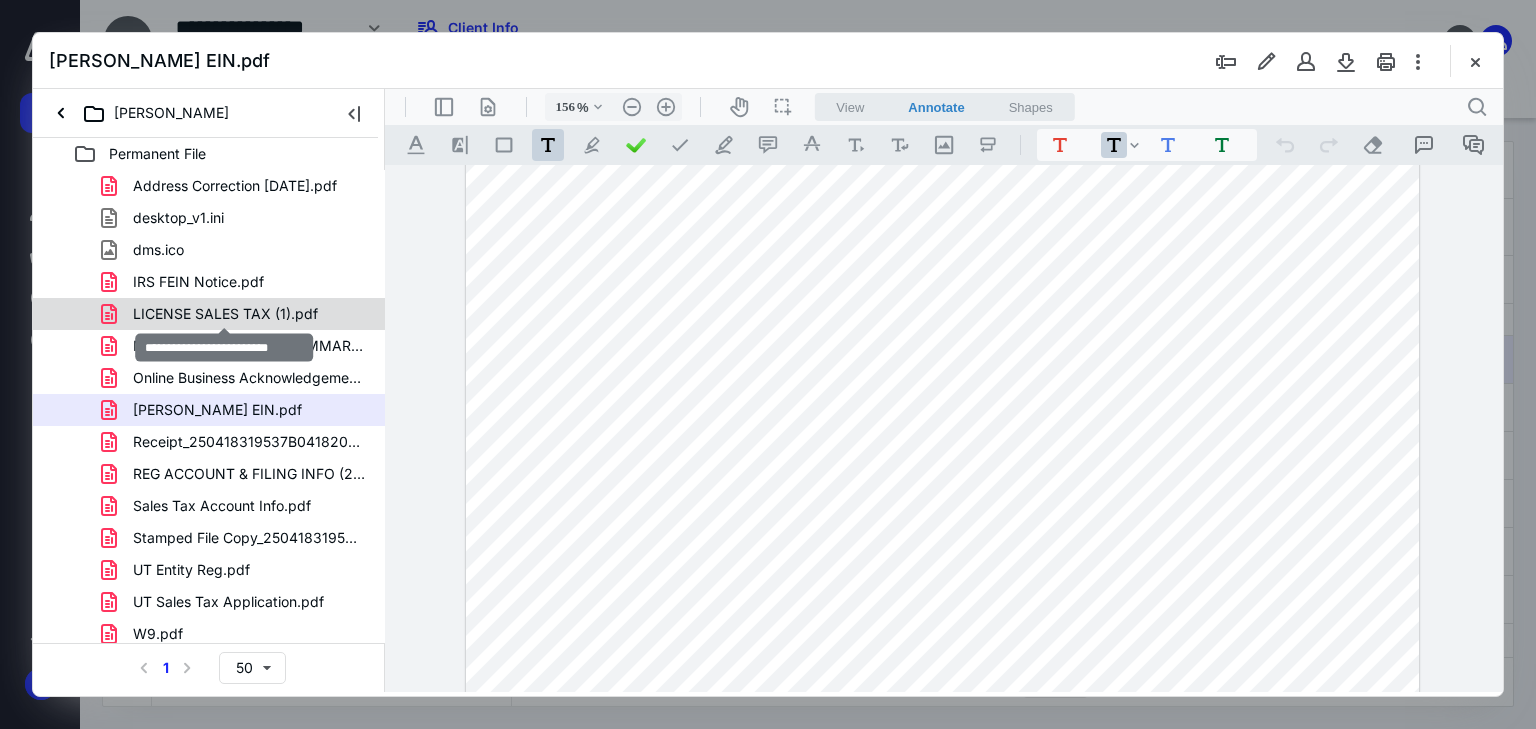 click on "LICENSE SALES TAX (1).pdf" at bounding box center (225, 314) 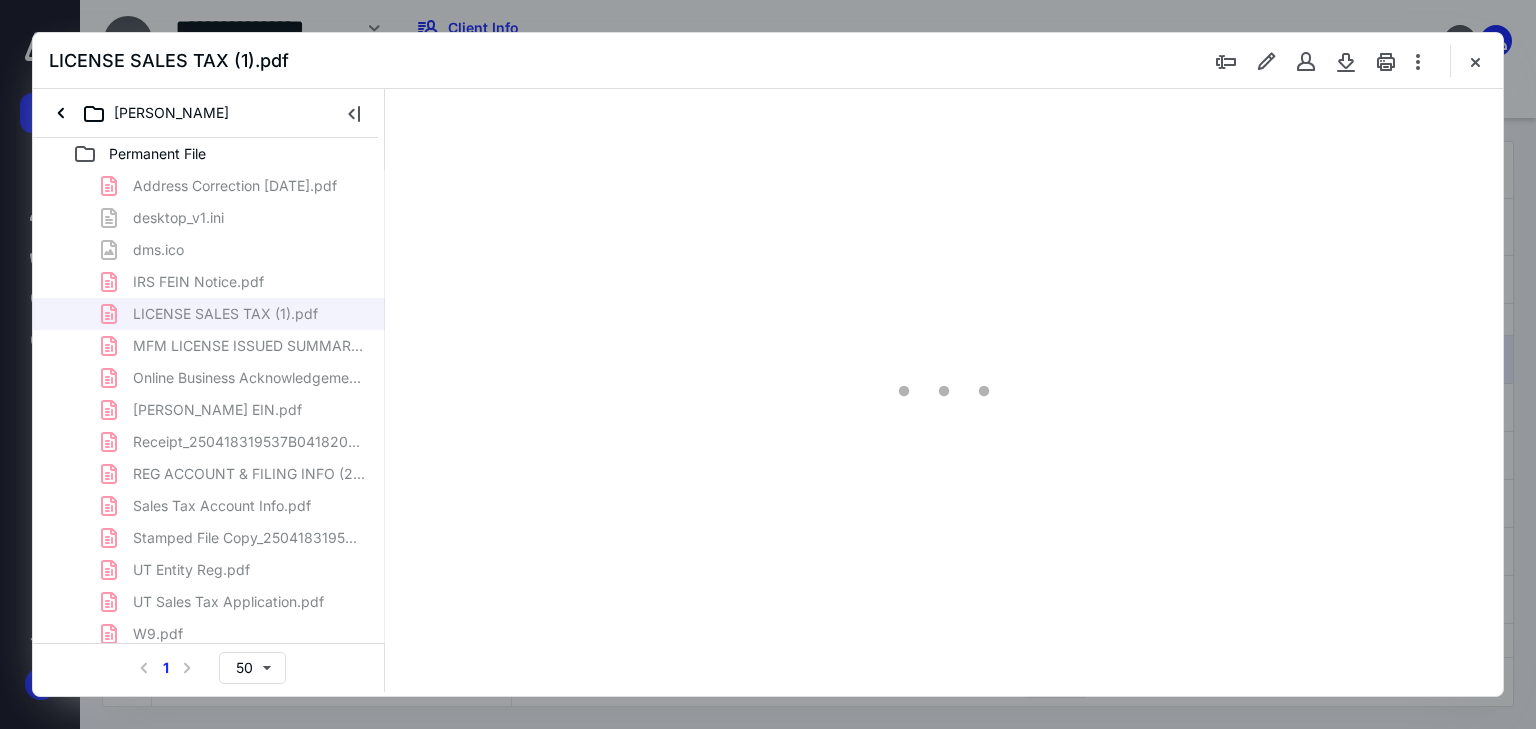 type on "66" 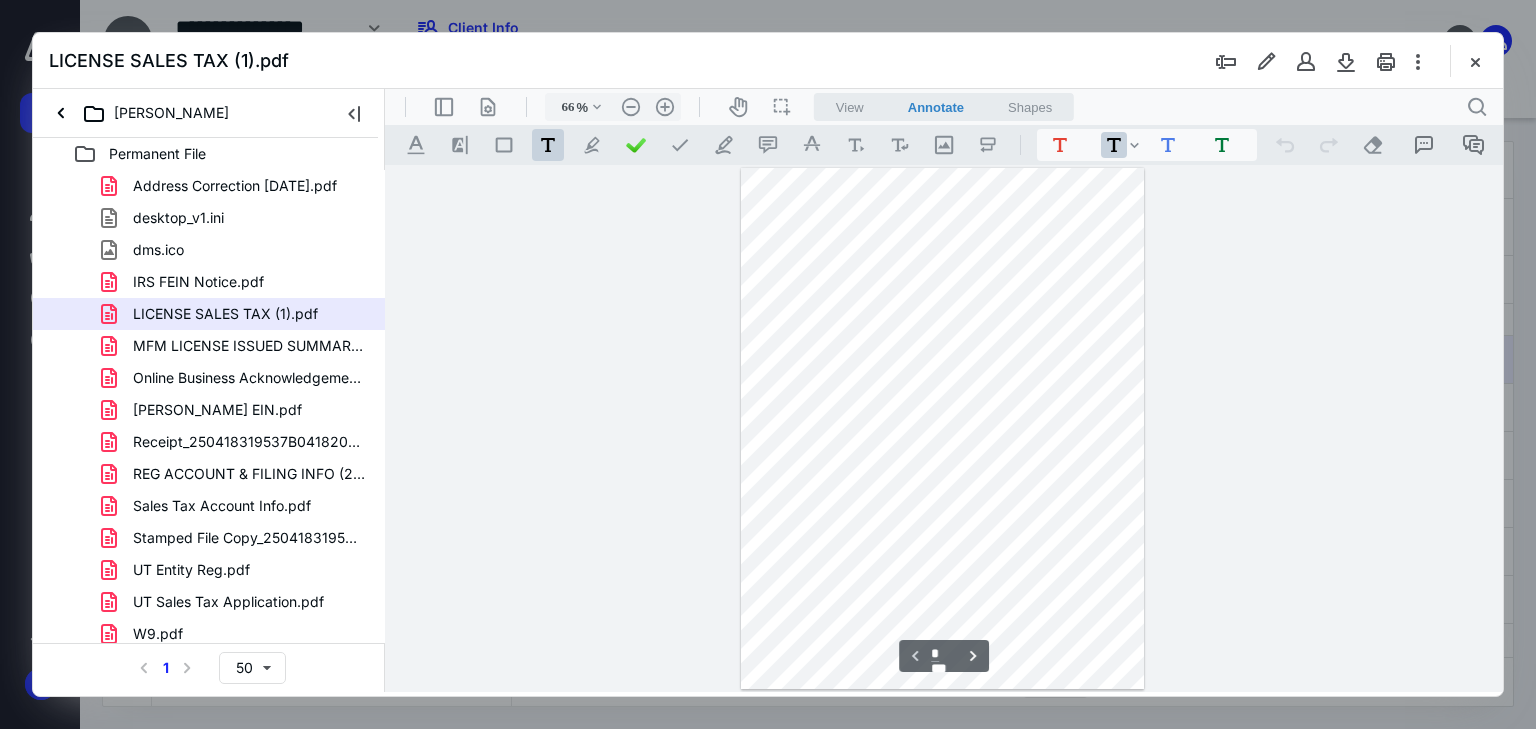 scroll, scrollTop: 0, scrollLeft: 0, axis: both 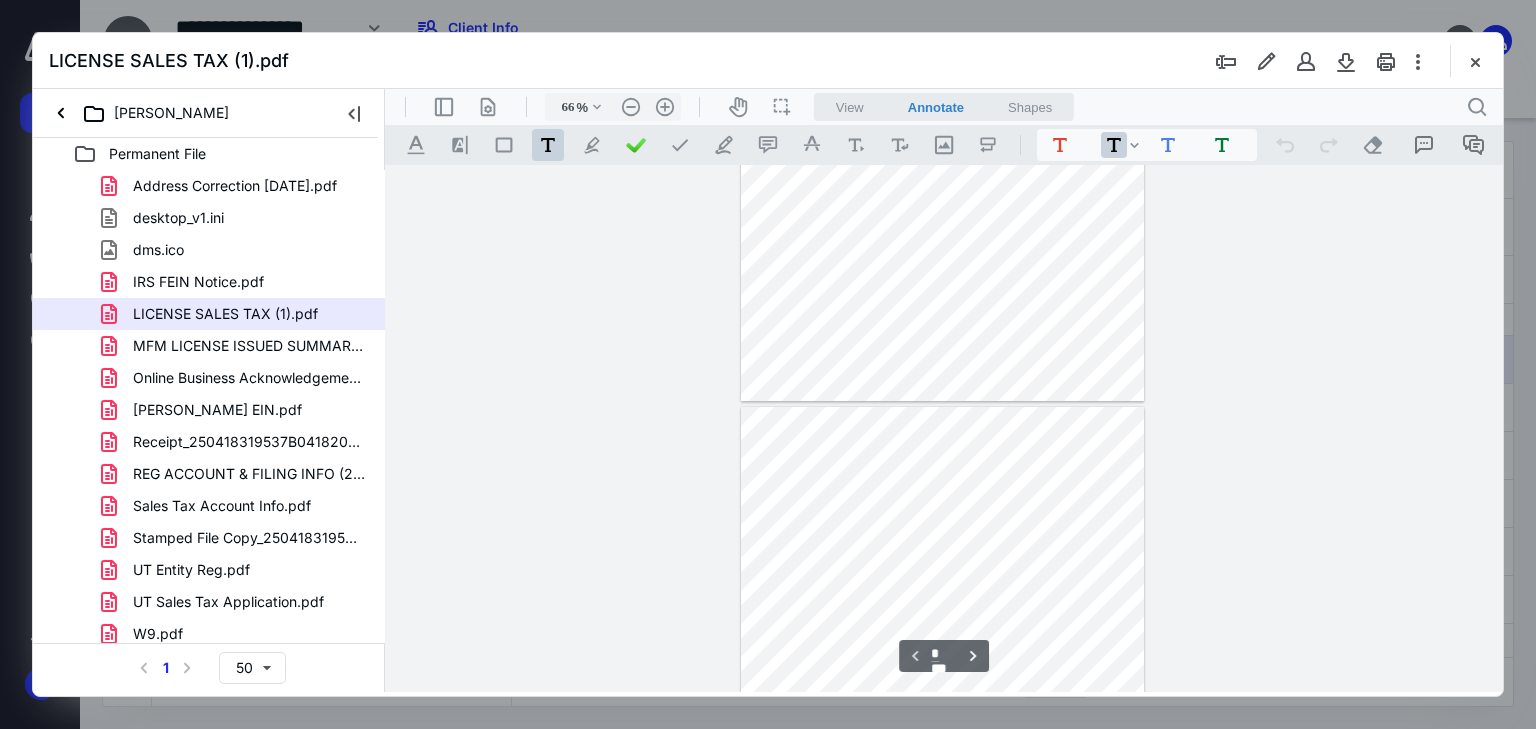 type on "*" 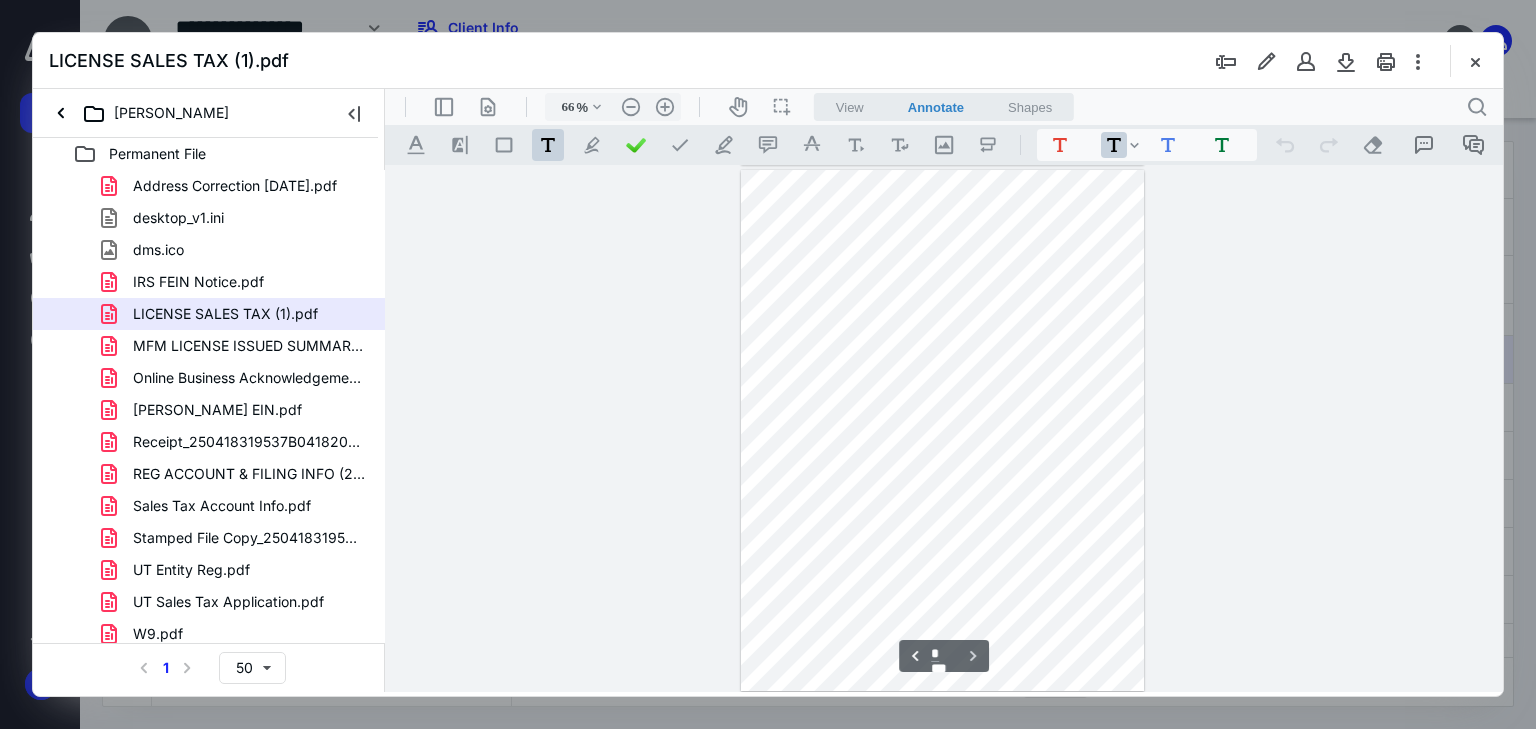 scroll, scrollTop: 527, scrollLeft: 0, axis: vertical 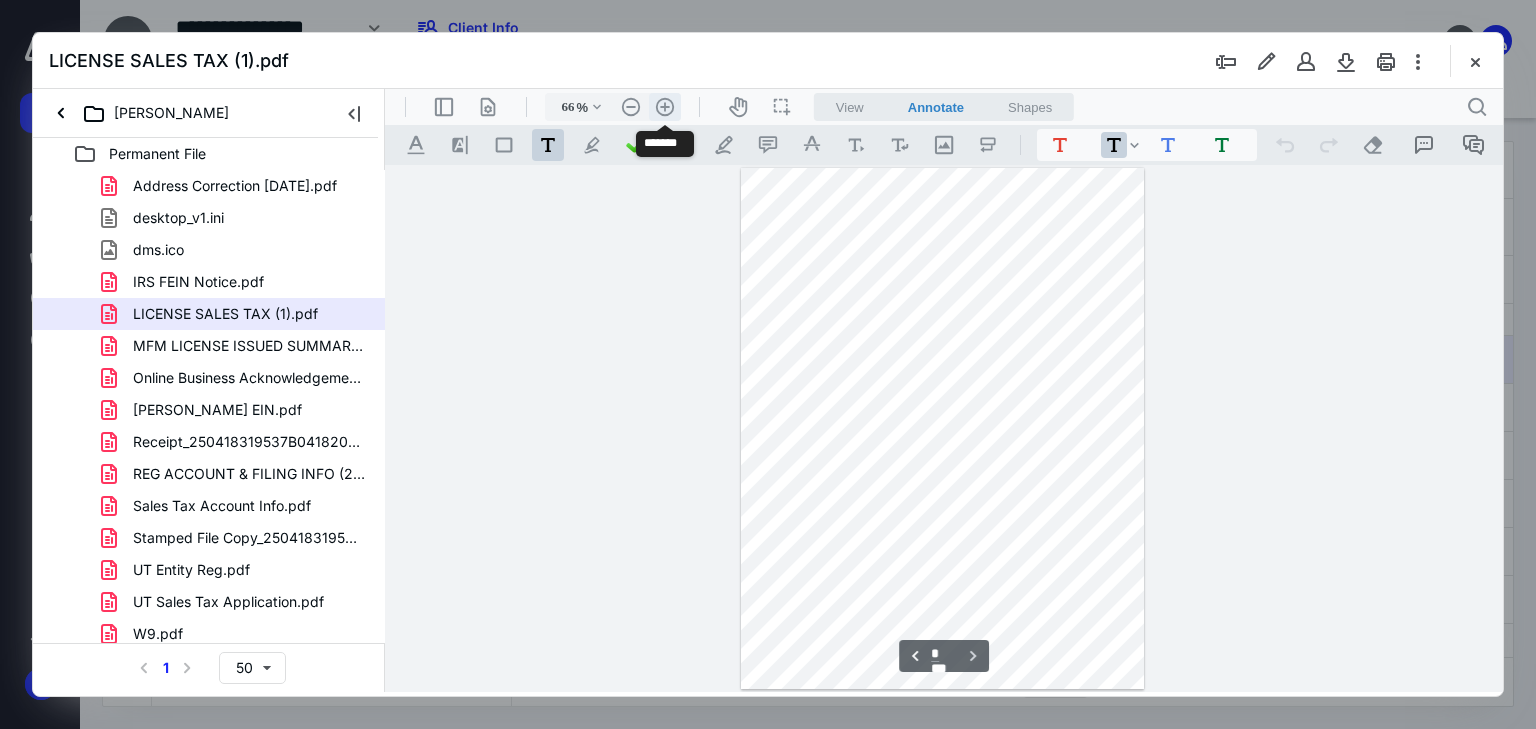 click on ".cls-1{fill:#abb0c4;} icon - header - zoom - in - line" at bounding box center (665, 107) 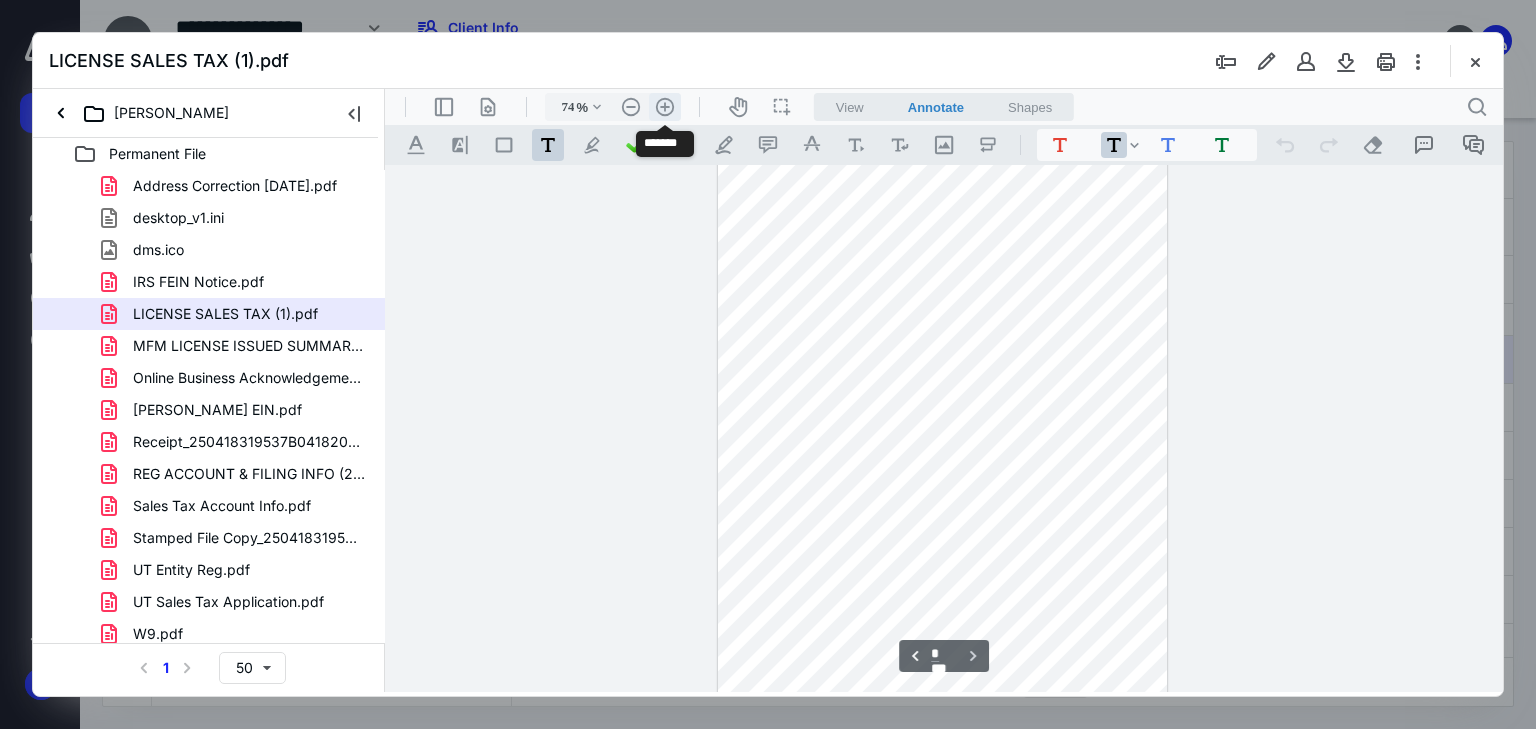click on ".cls-1{fill:#abb0c4;} icon - header - zoom - in - line" at bounding box center [665, 107] 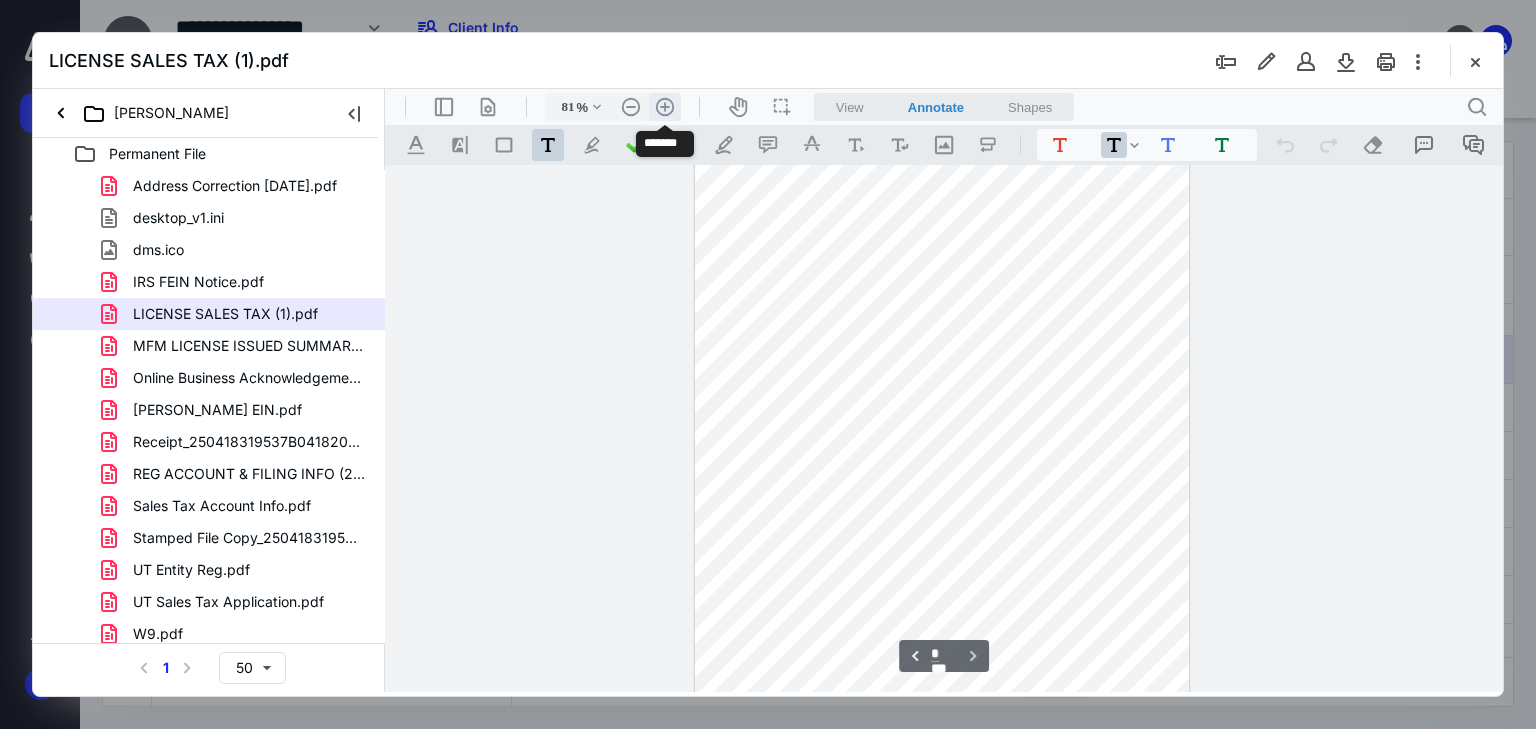 click on ".cls-1{fill:#abb0c4;} icon - header - zoom - in - line" at bounding box center [665, 107] 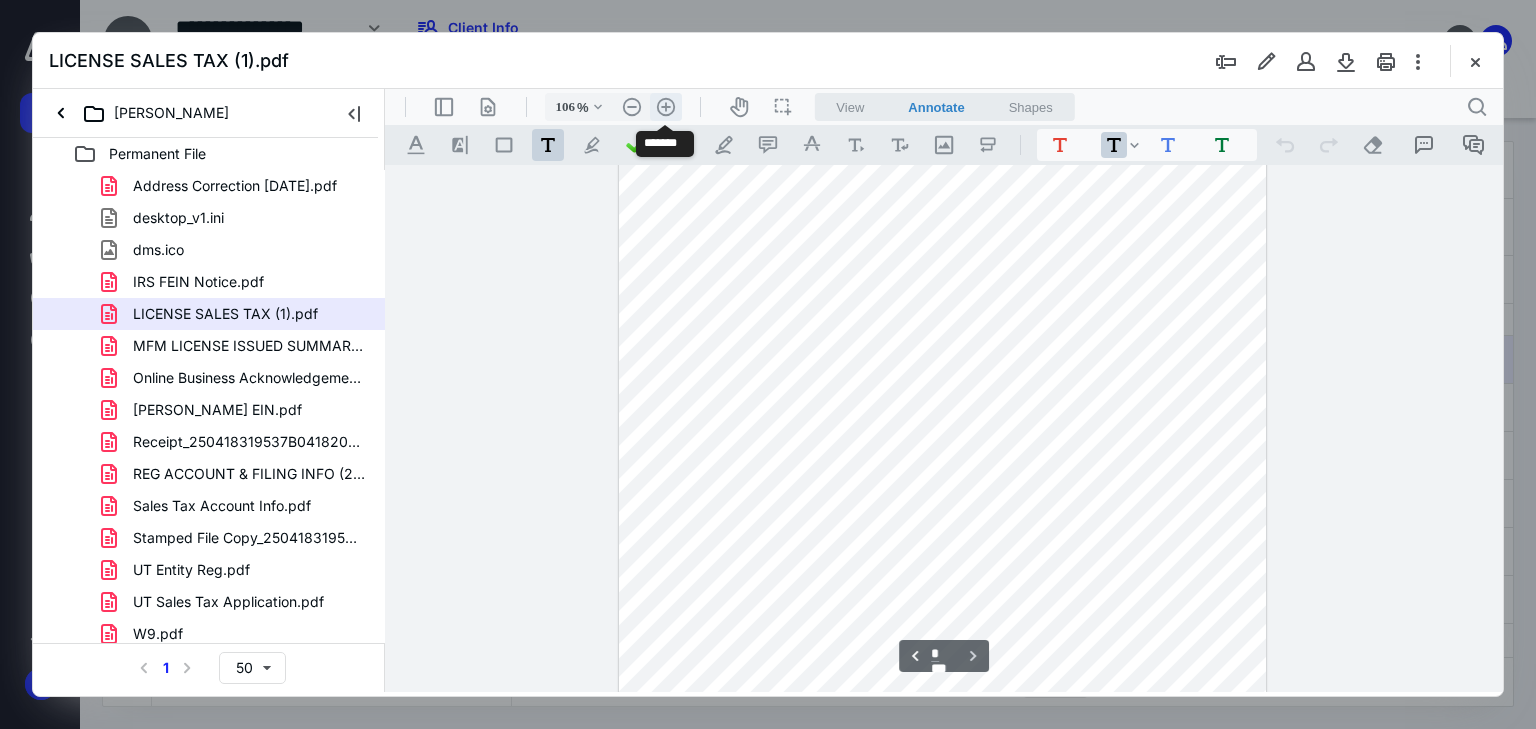 click on ".cls-1{fill:#abb0c4;} icon - header - zoom - in - line" at bounding box center (666, 107) 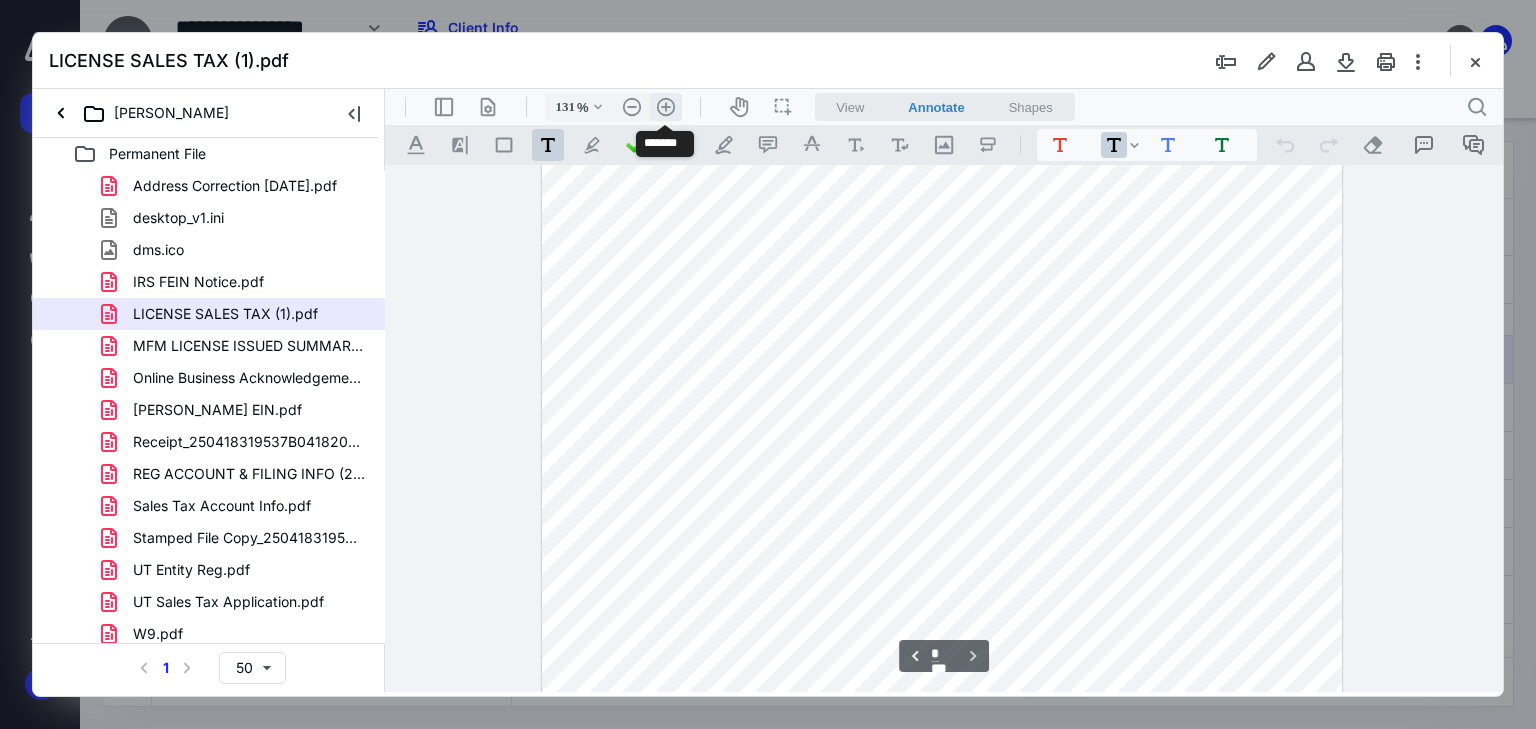 click on ".cls-1{fill:#abb0c4;} icon - header - zoom - in - line" at bounding box center [666, 107] 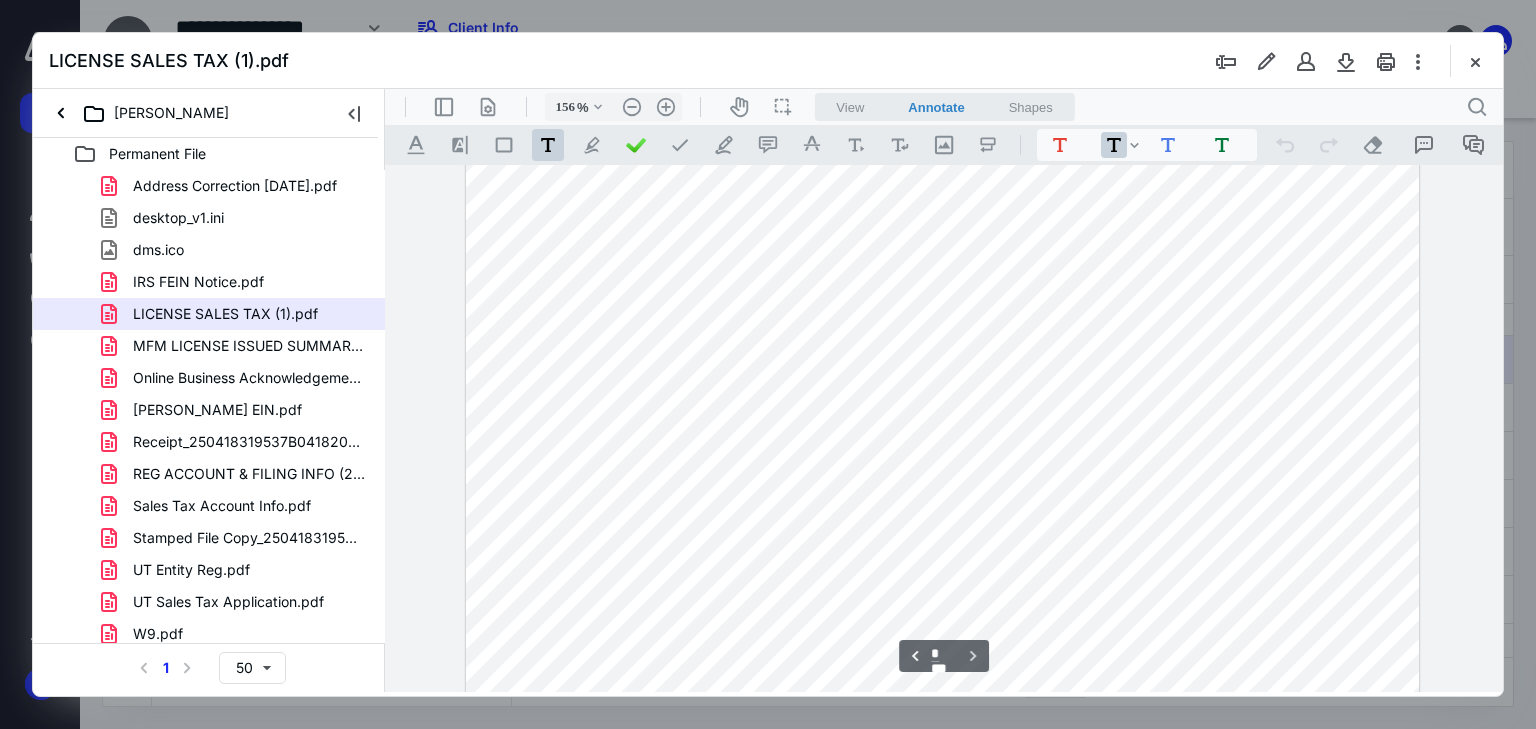 scroll, scrollTop: 1955, scrollLeft: 0, axis: vertical 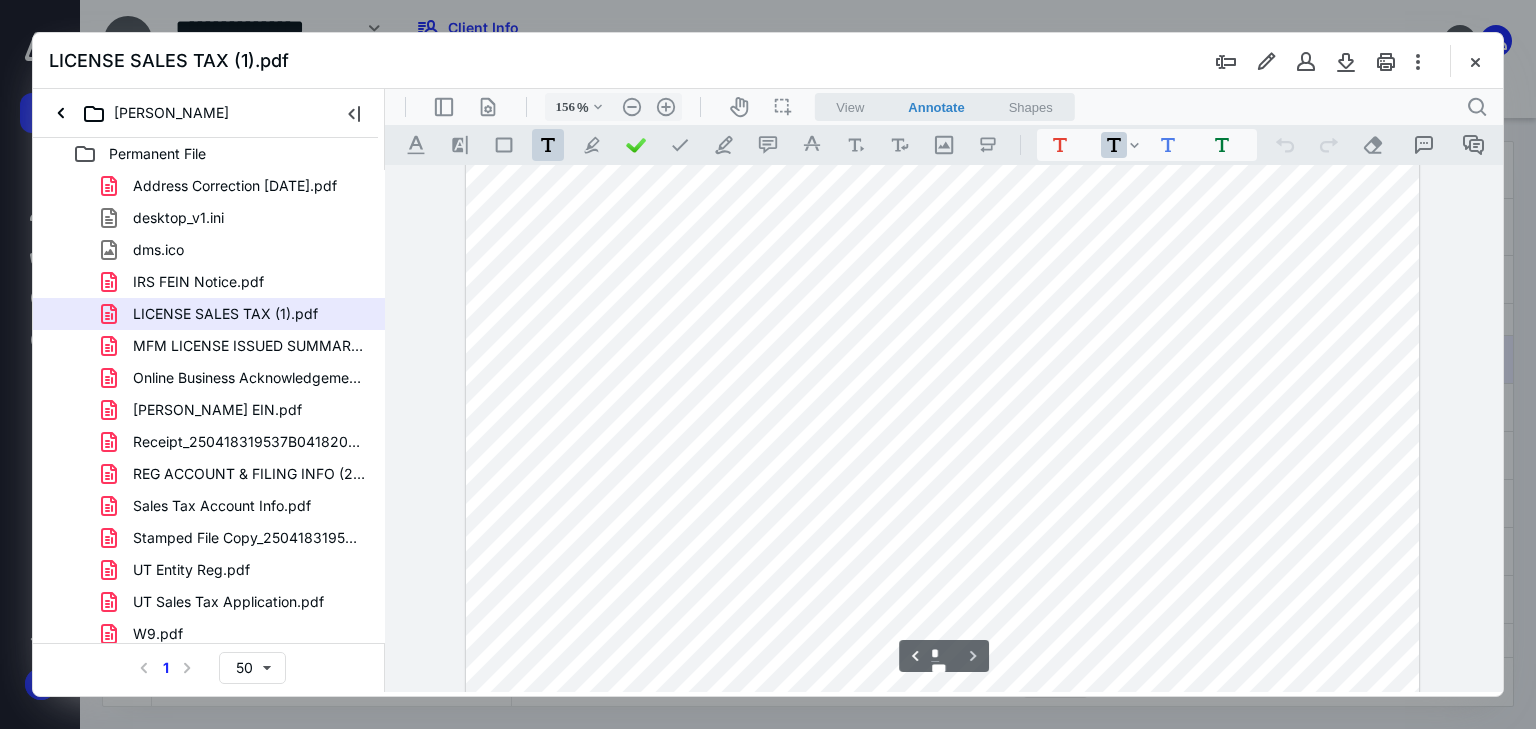 click at bounding box center (943, 79) 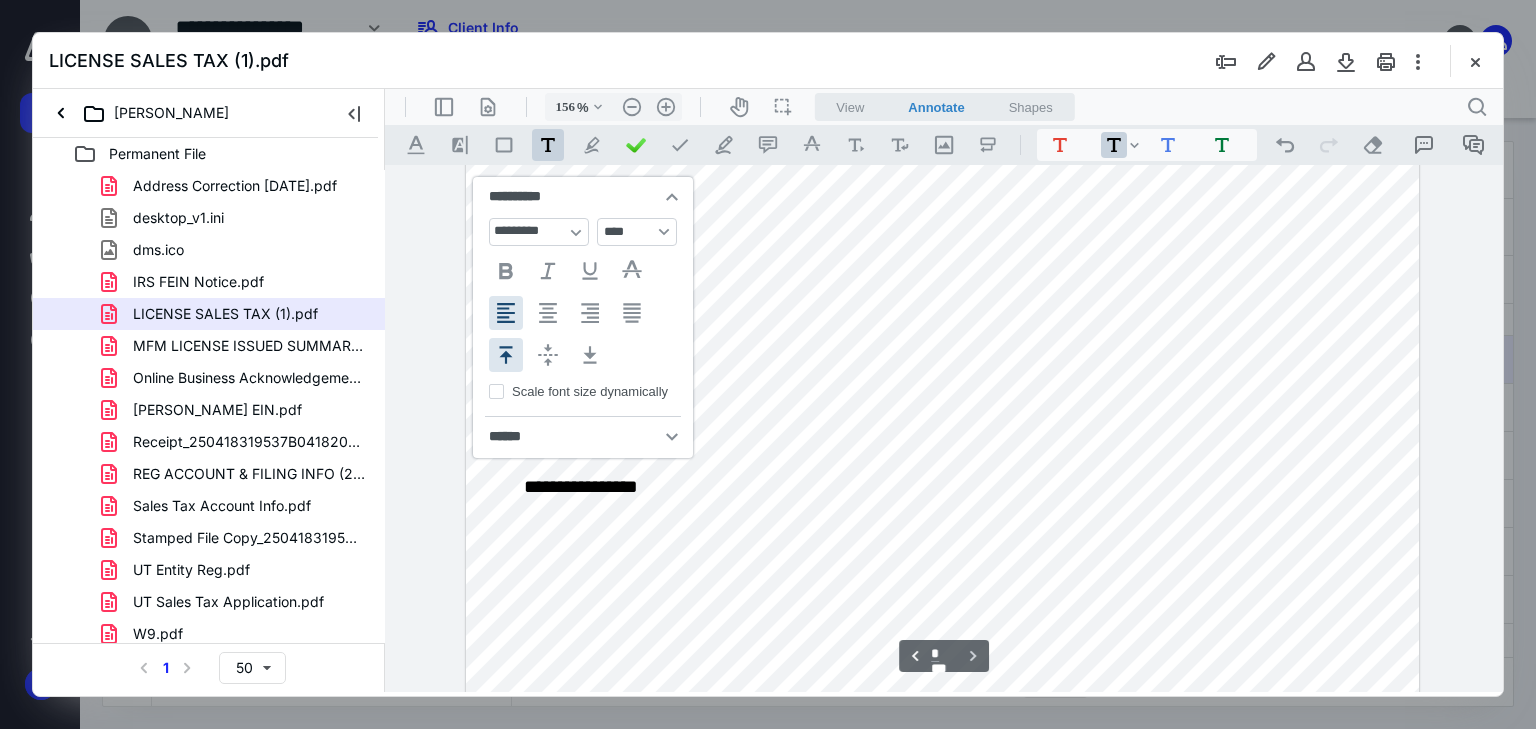 type 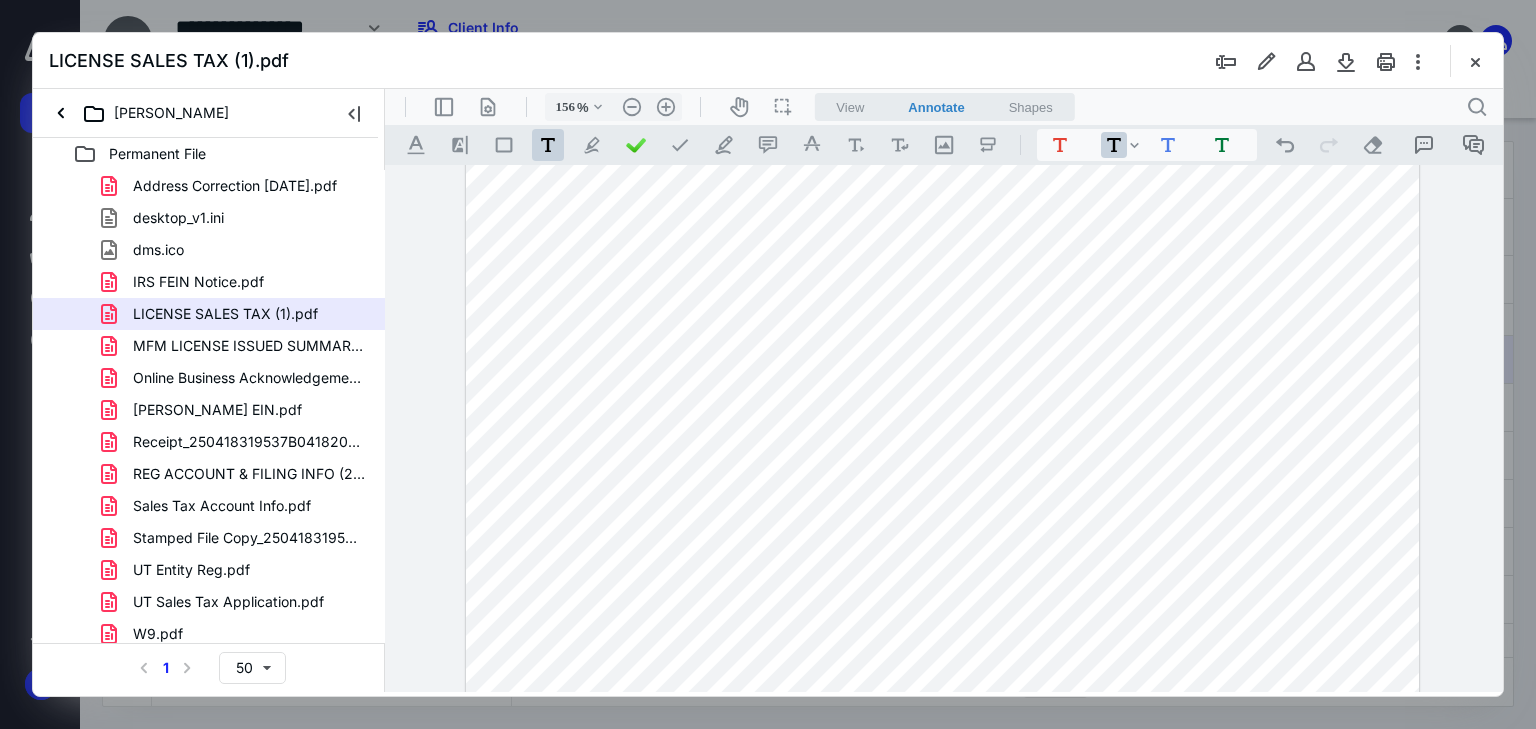 click on "**********" at bounding box center [943, 79] 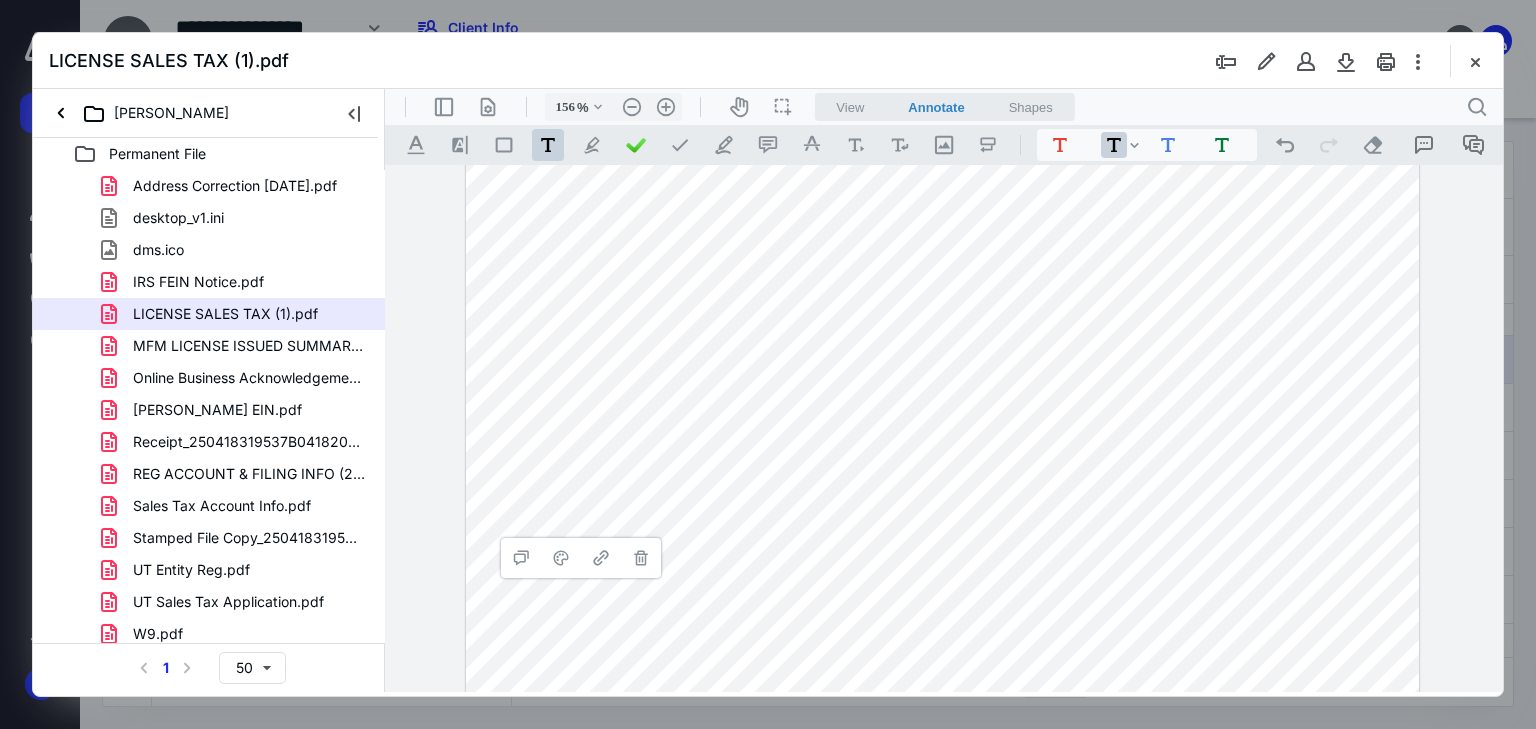 click on "**********" at bounding box center (943, 79) 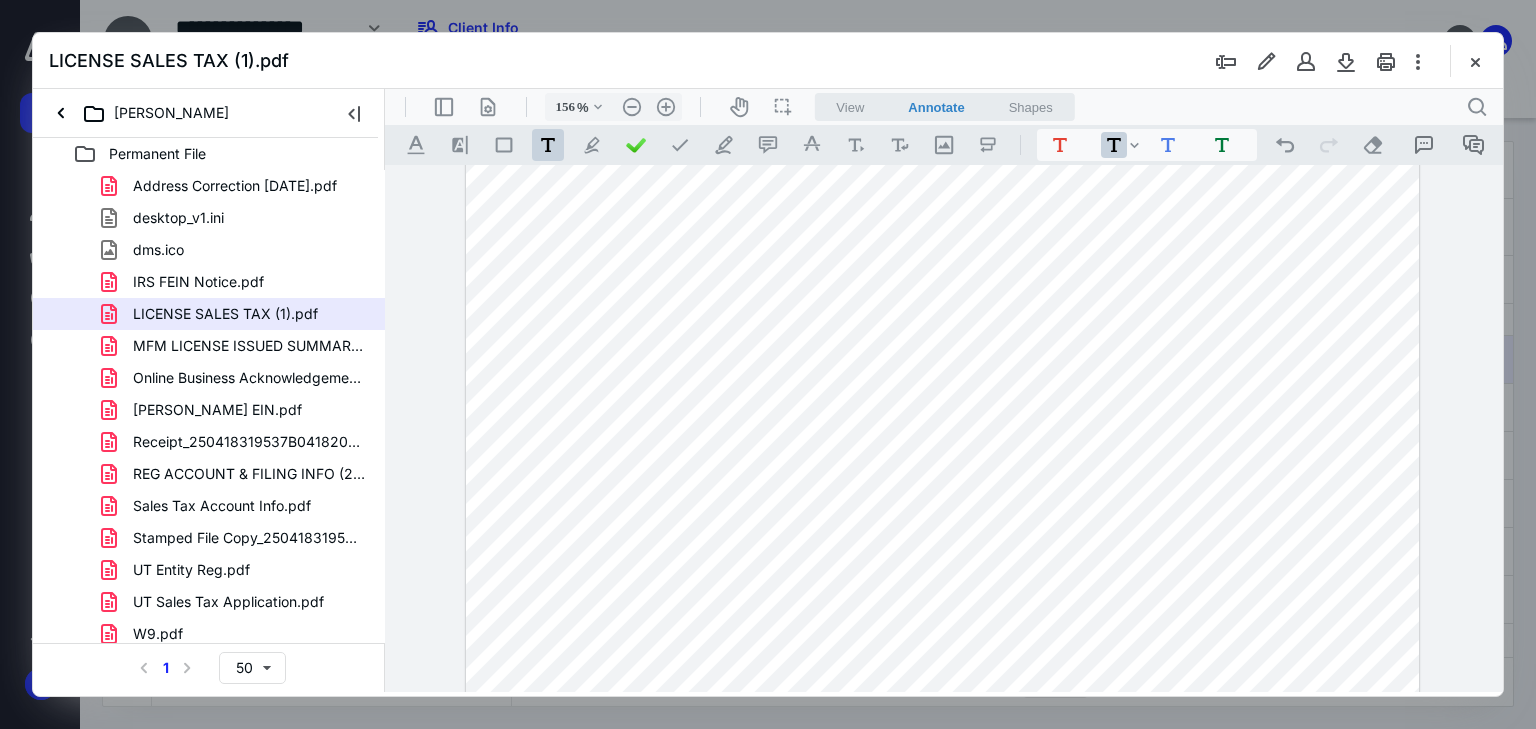 click on "**********" at bounding box center [943, 79] 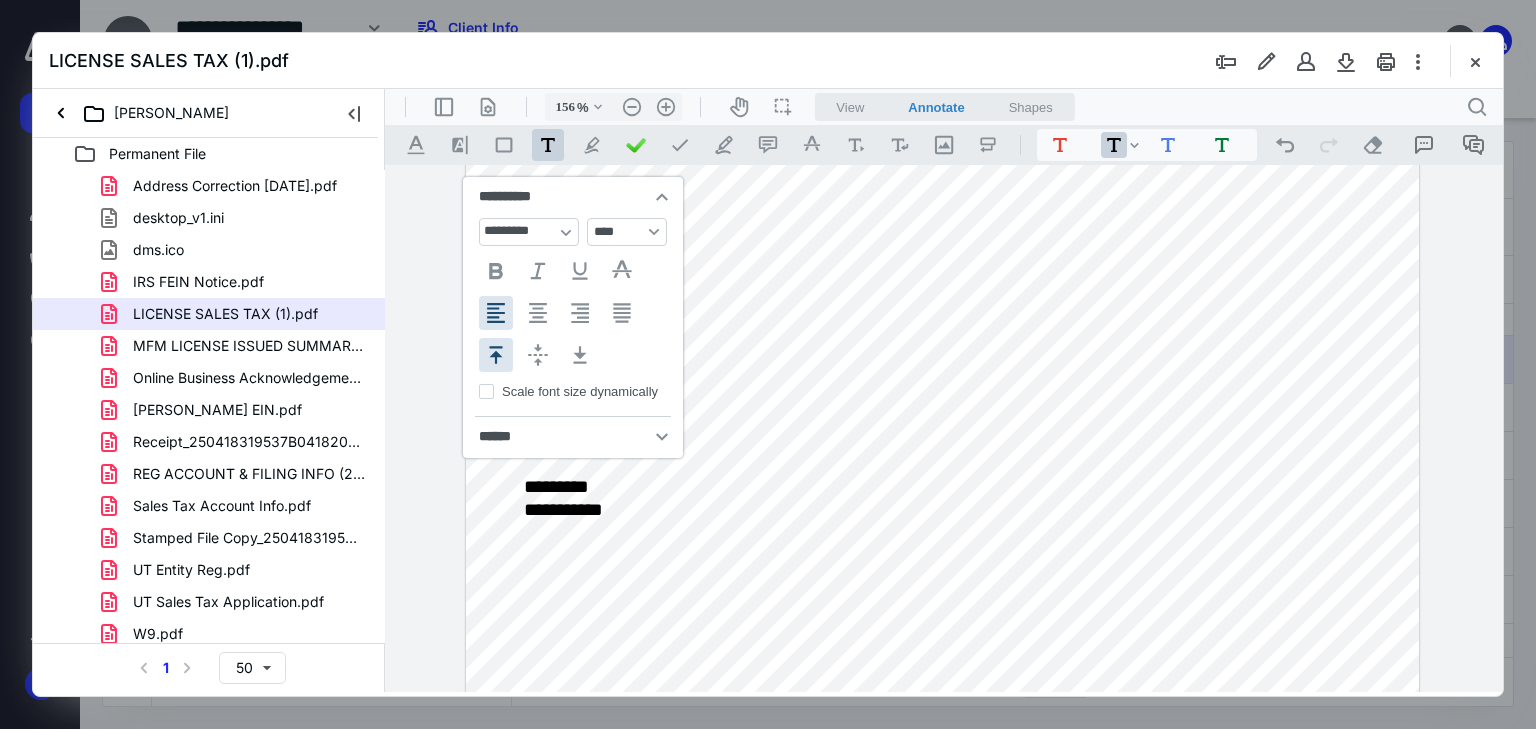 click on "**********" at bounding box center [563, 509] 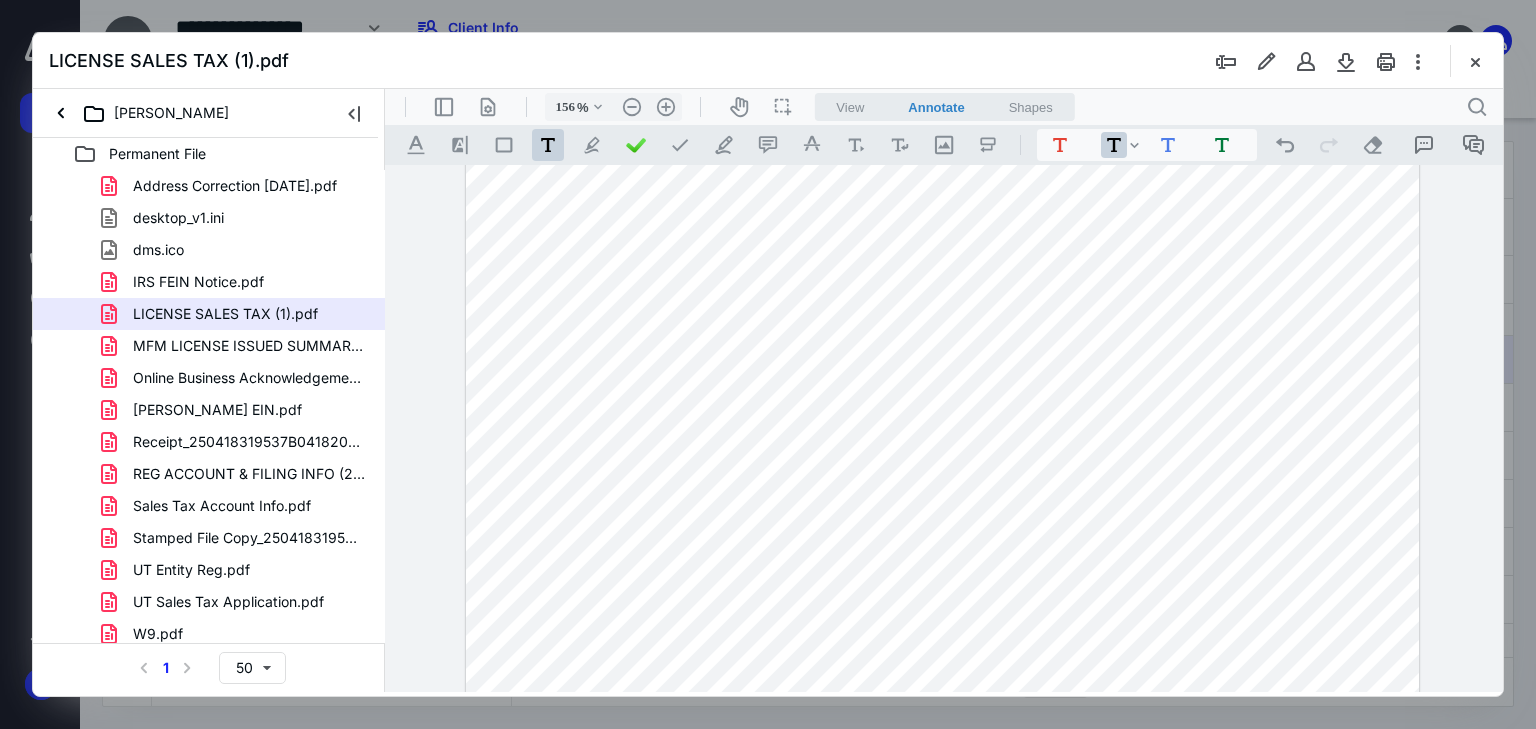 click on "**********" at bounding box center [943, 79] 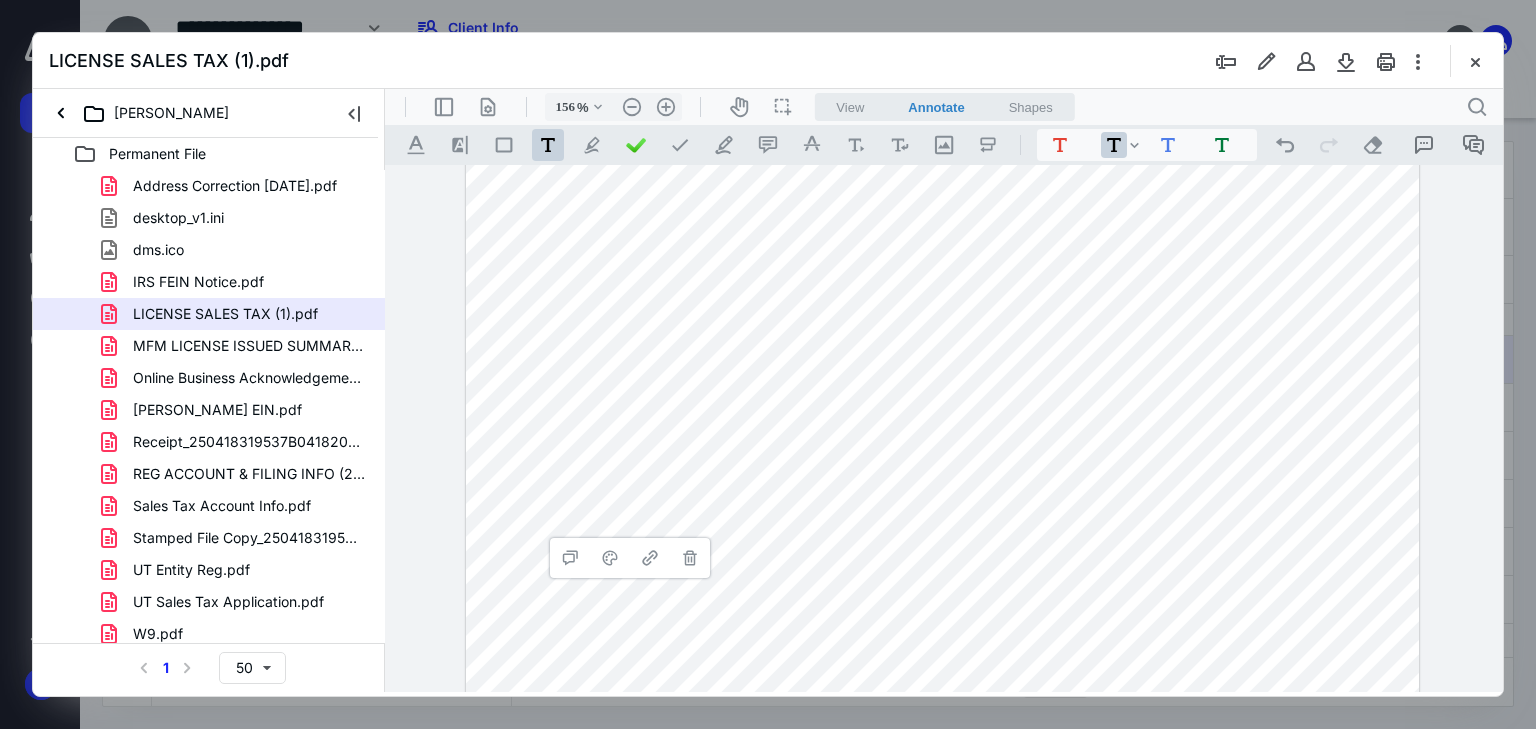 click on "**********" at bounding box center (943, 79) 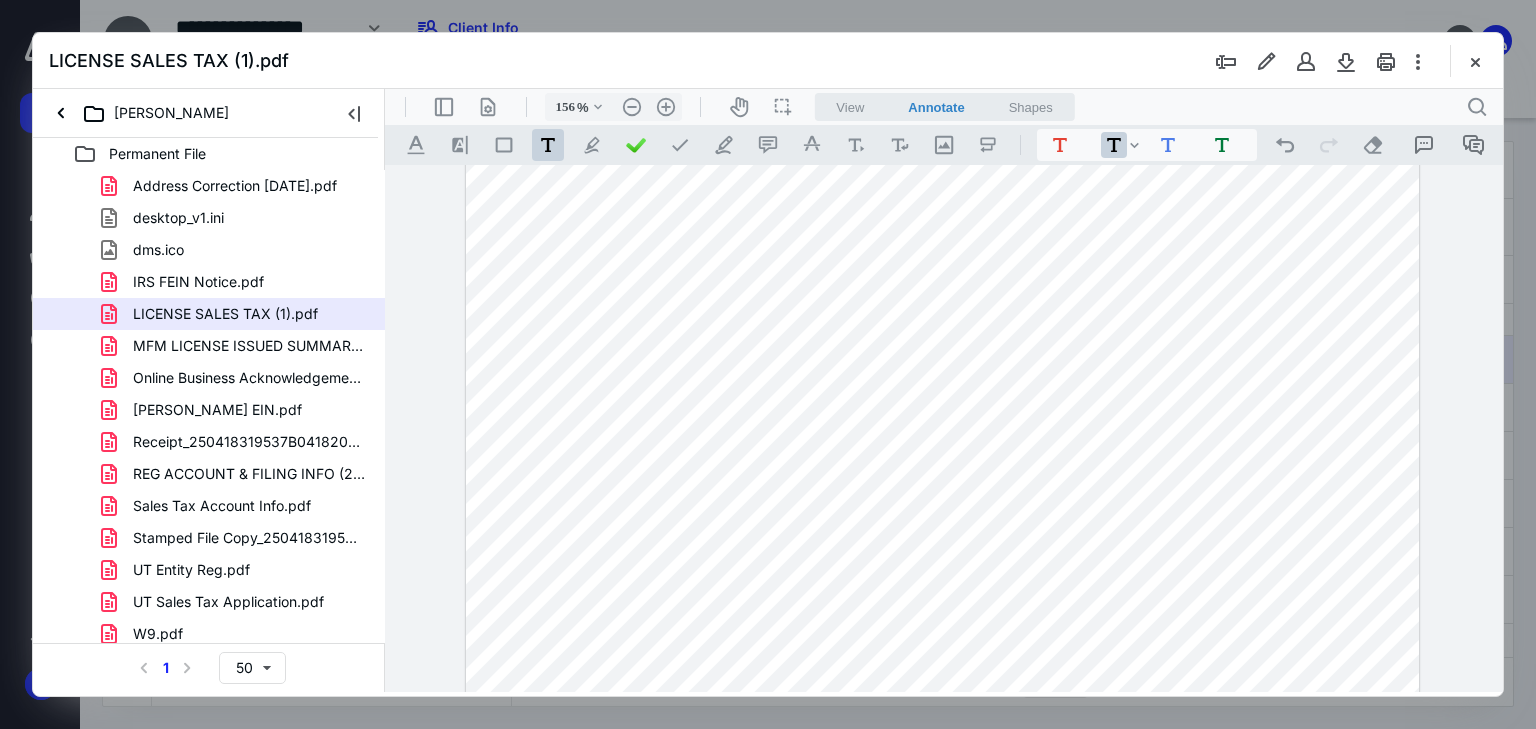 click on "**********" at bounding box center (943, 79) 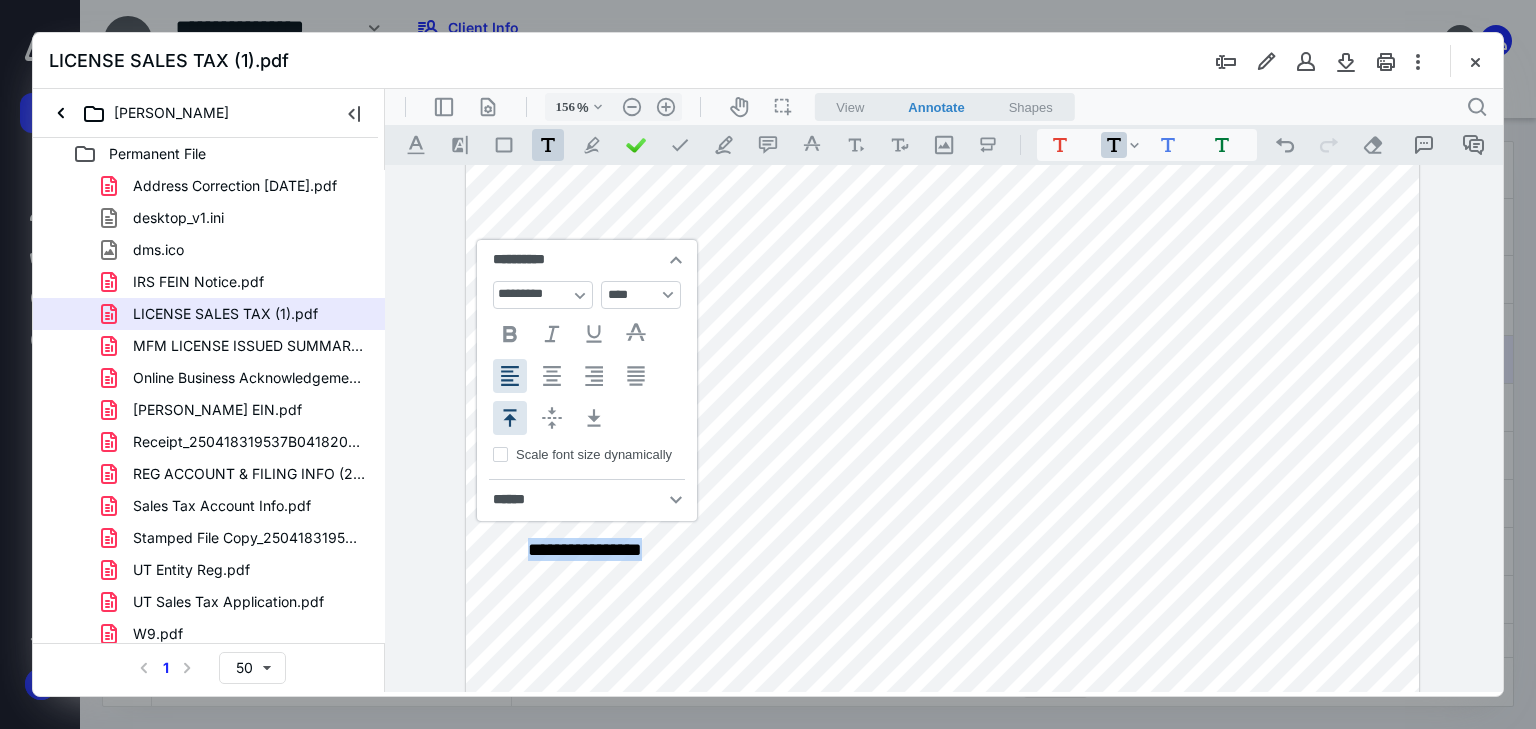 type 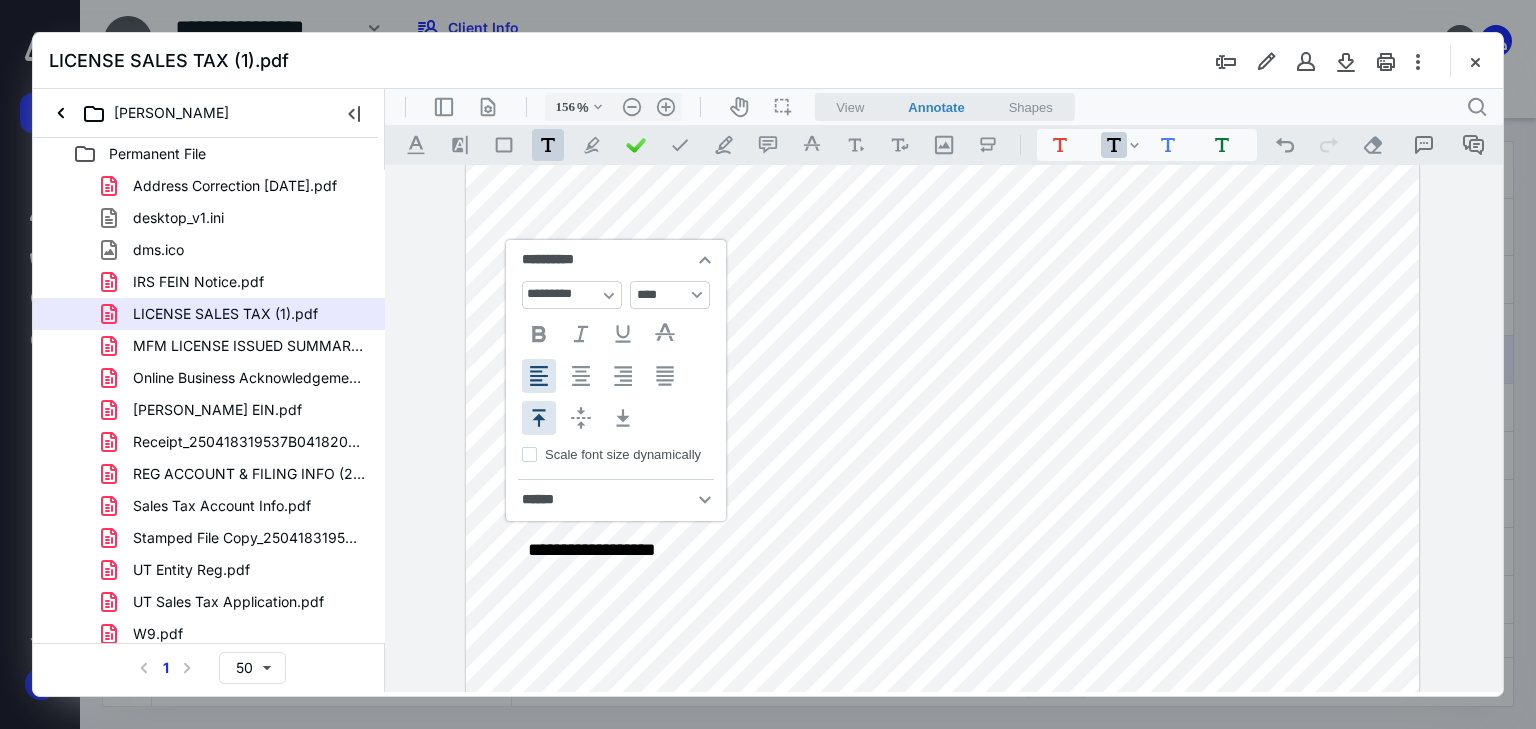click on "******** ******** ****** ***** .cls-1{fill:#abb0c4;} icon - header - sidebar - line .cls-1{fill:#abb0c4;} icon - header - page manipulation - line 156 % .cls-1{fill:#abb0c4;} icon - chevron - down .cls-1{fill:#abb0c4;} icon - header - zoom - out - line Current zoom is   156 % .cls-1{fill:#abb0c4;} icon - header - zoom - in - line icon-header-pan20 icon / operation / multi select View Annotate Shapes Annotate .cls-1{fill:#abb0c4;} icon - chevron - down View Annotate Shapes .cls-1{fill:#abb0c4;} icon - header - search .cls-1{fill:#abb0c4;} icon - tool - text manipulation - underline .cls-1{fill:#8c8c8c;} icon - line - tool - highlight  .st0{fill:#868E96;}  .cls-1{fill:#abb0c4;} icon - tool - text - free text .cls-1{fill:#abb0c4;} icon - tool - pen - highlight .cls-1{fill:#abb0c4;} icon - tool - pen - line .cls-1{fill:#abb0c4;} icon - tool - comment - line .cls-1{fill:#abb0c4;} icon - tool - text manipulation - strikethrough .cls-1{fill:#abb0c4;} icon - tool - image - line  .st0{fill:#868E96;}
*" at bounding box center [944, 390] 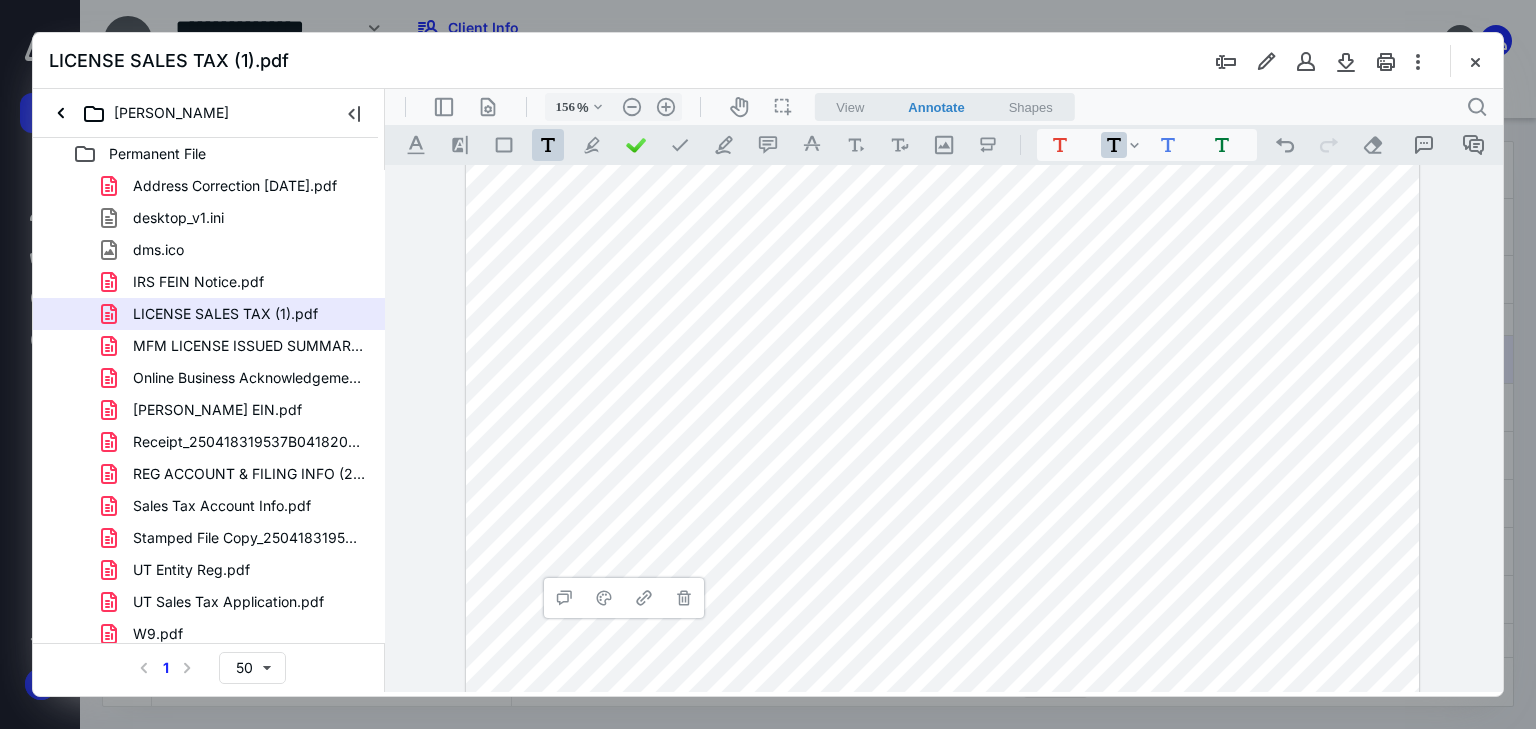 click on "**********" at bounding box center [943, 79] 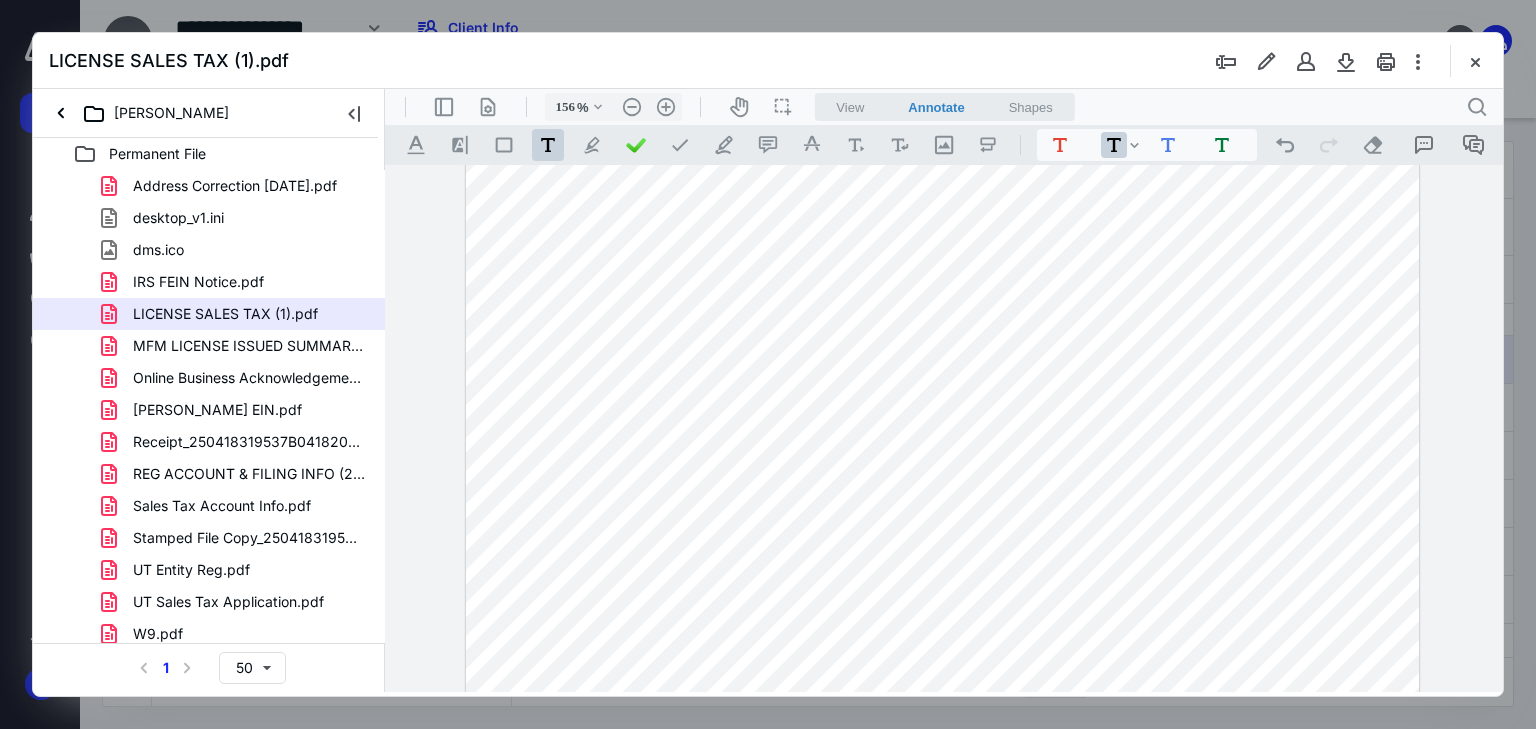 click at bounding box center [768, 364] 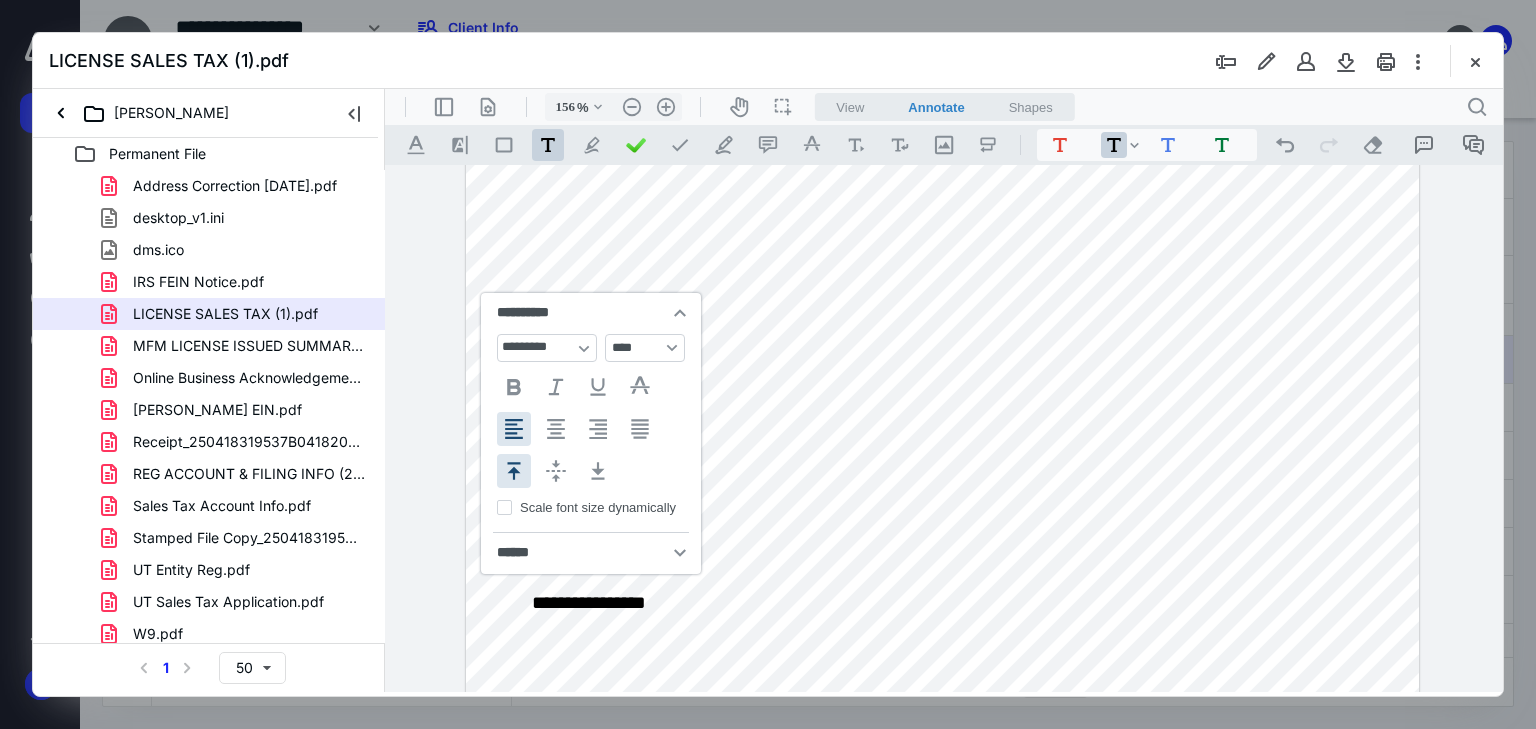 type 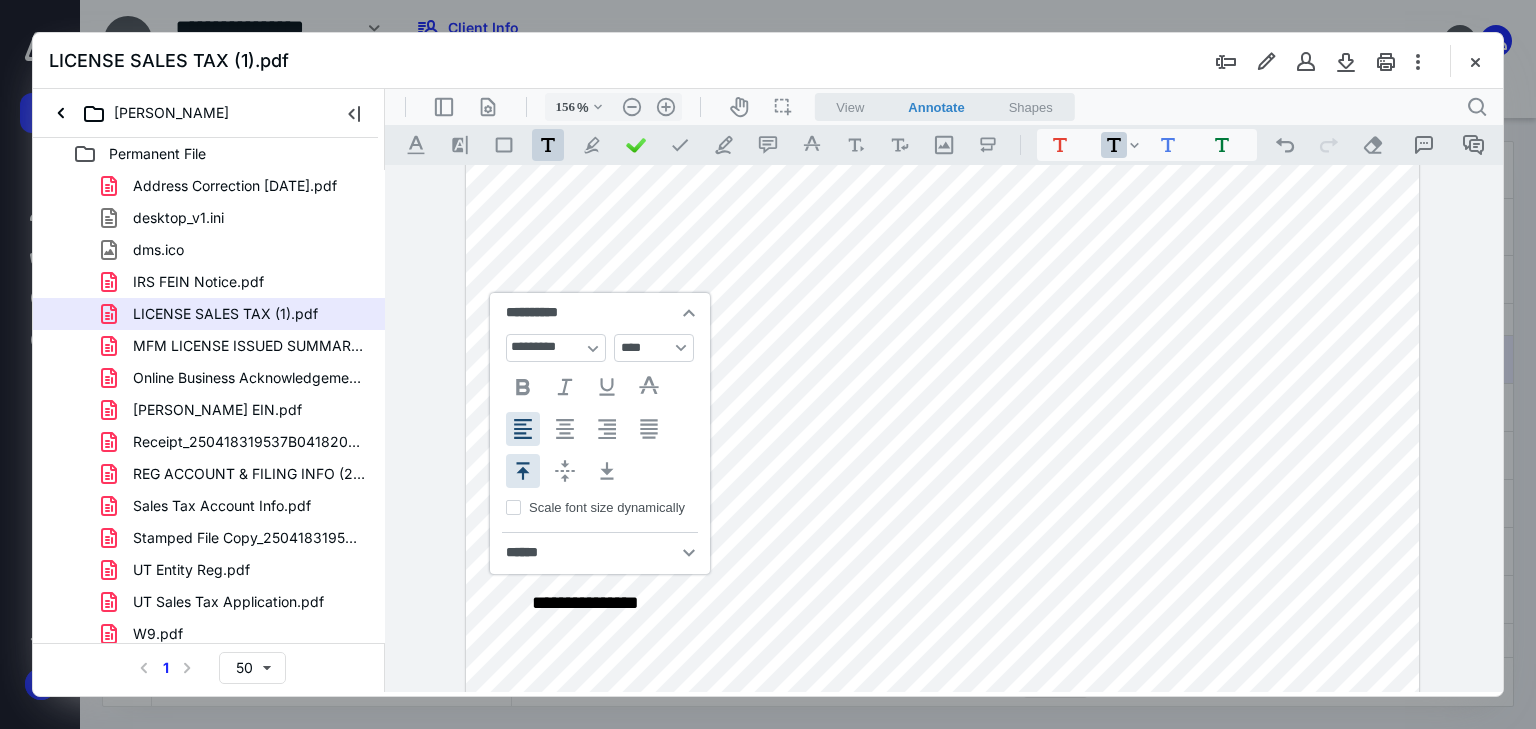 click on "**********" at bounding box center [943, 79] 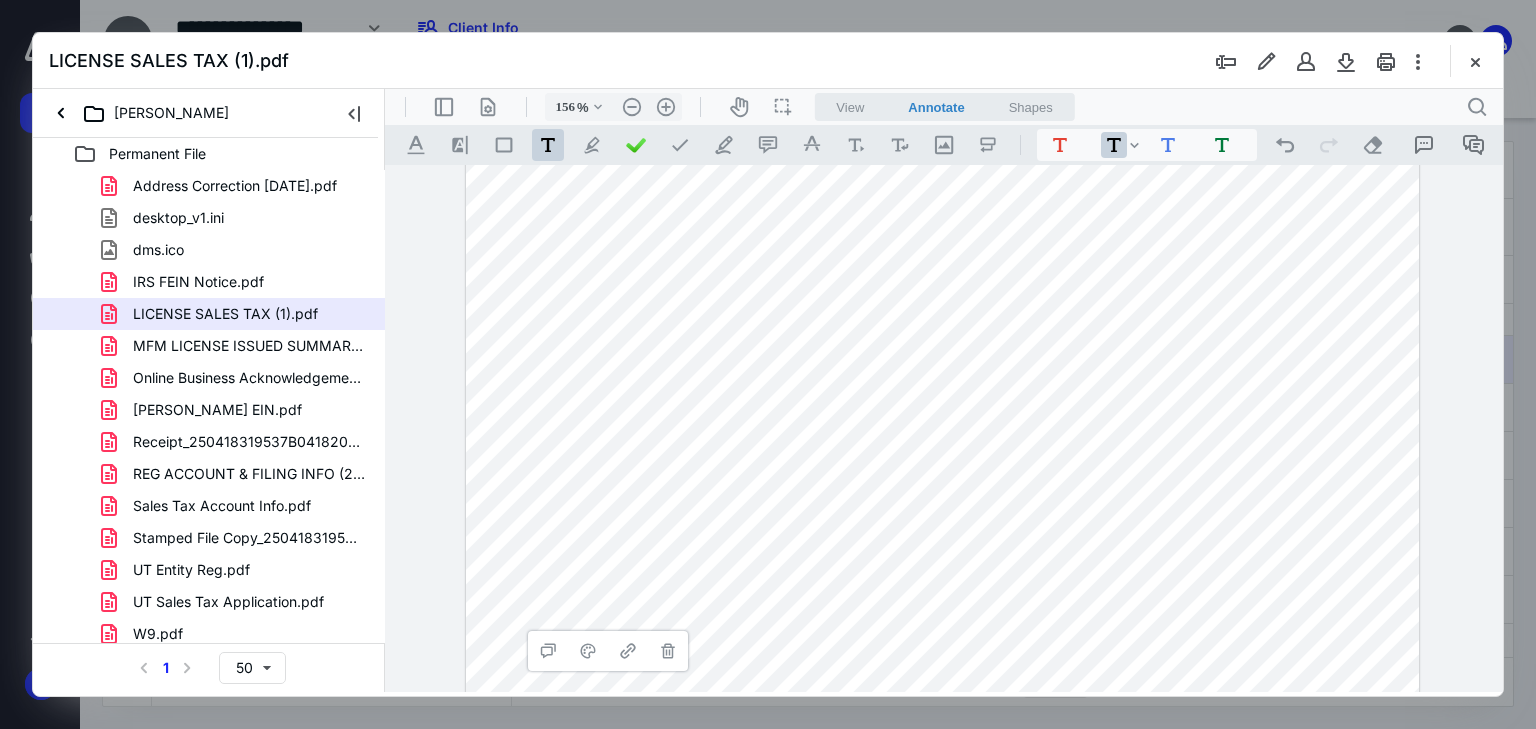 click on "**********" at bounding box center [943, 79] 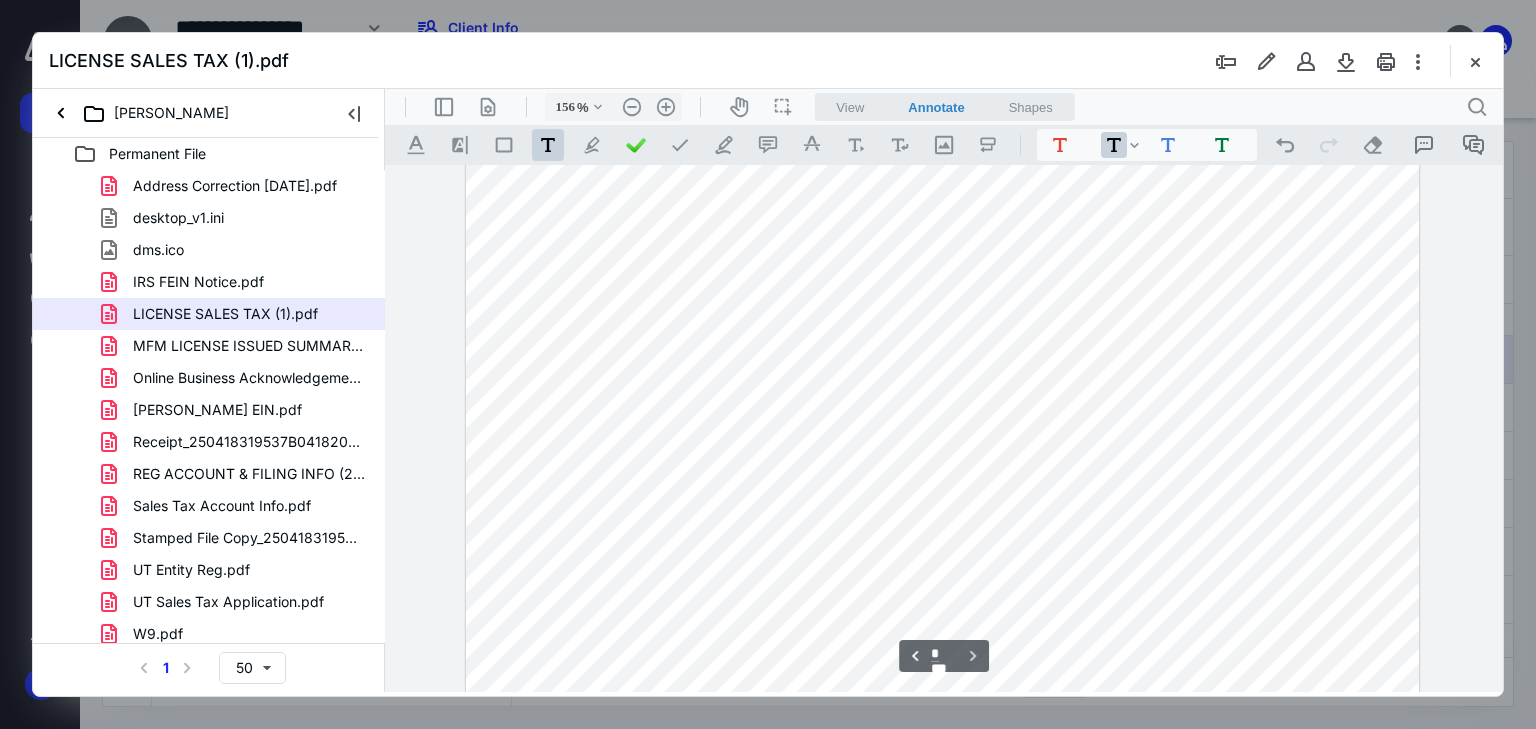 scroll, scrollTop: 1964, scrollLeft: 0, axis: vertical 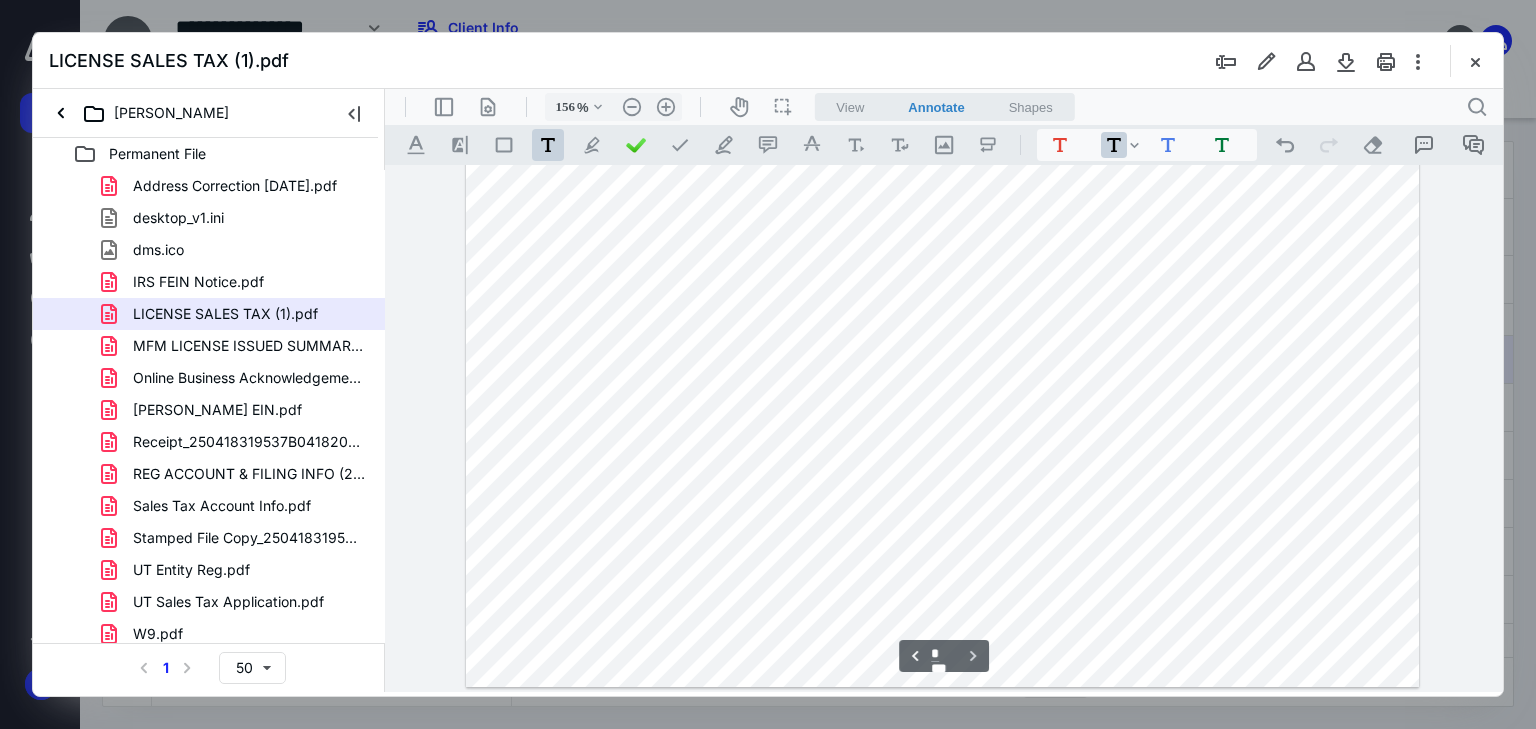 click on "**********" at bounding box center [943, 70] 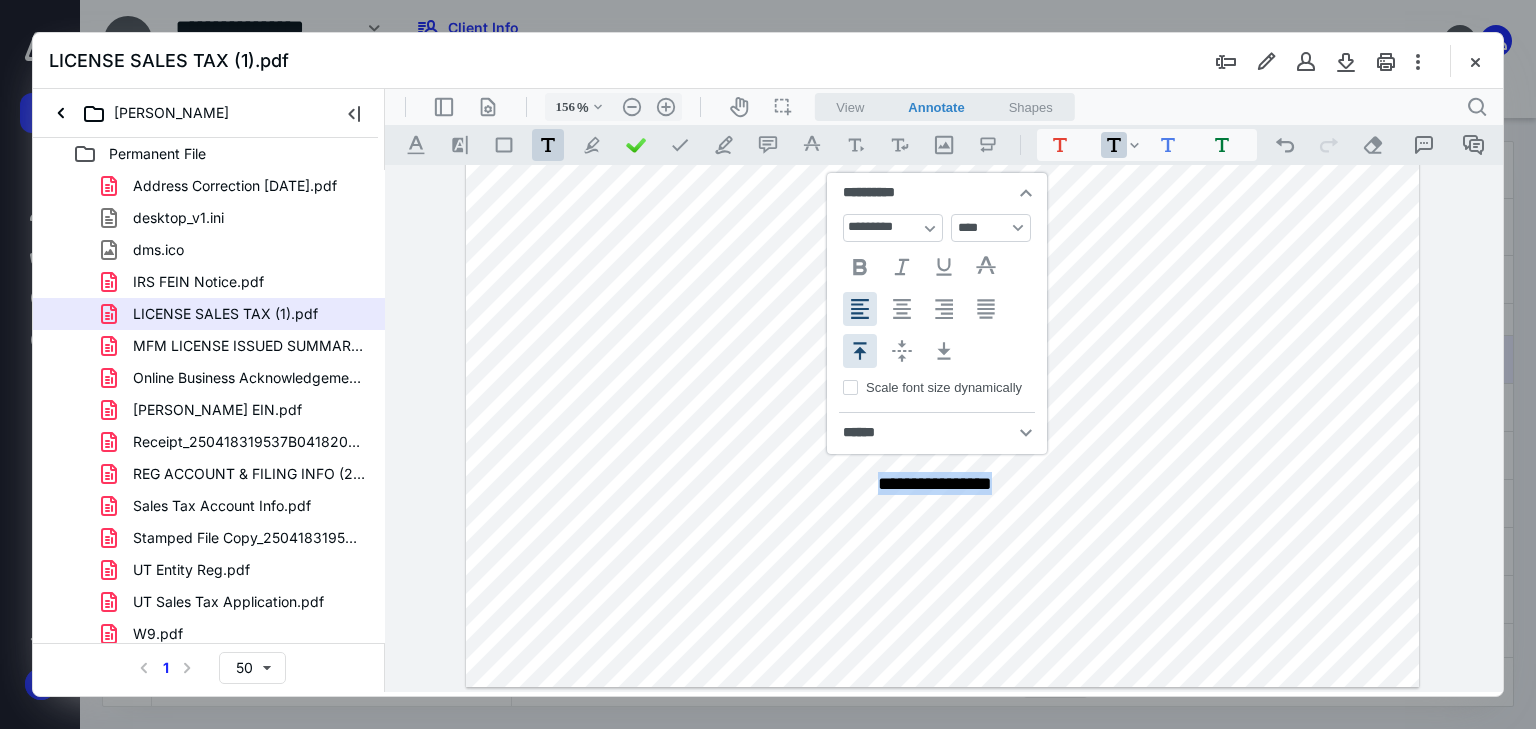 type 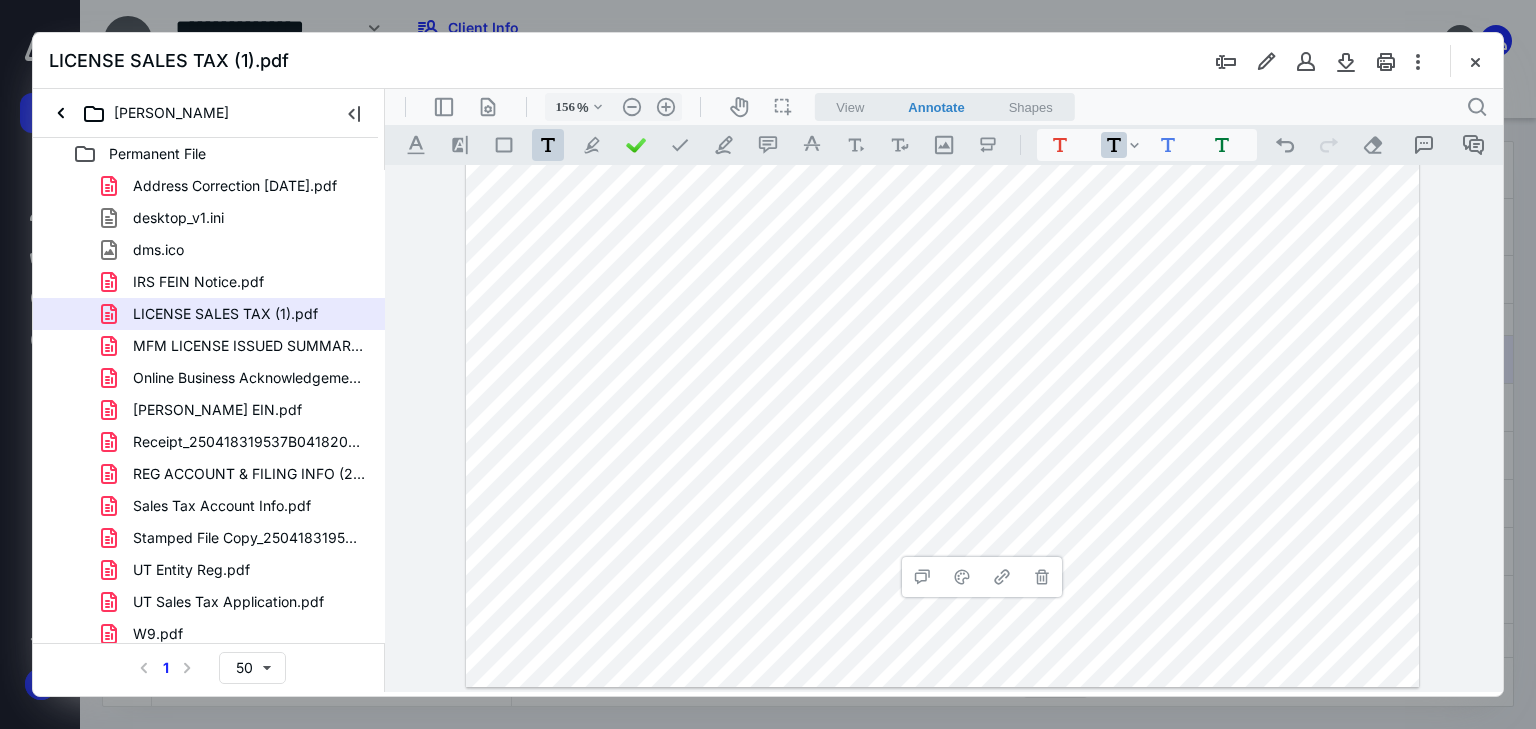 click on "**********" at bounding box center (943, 70) 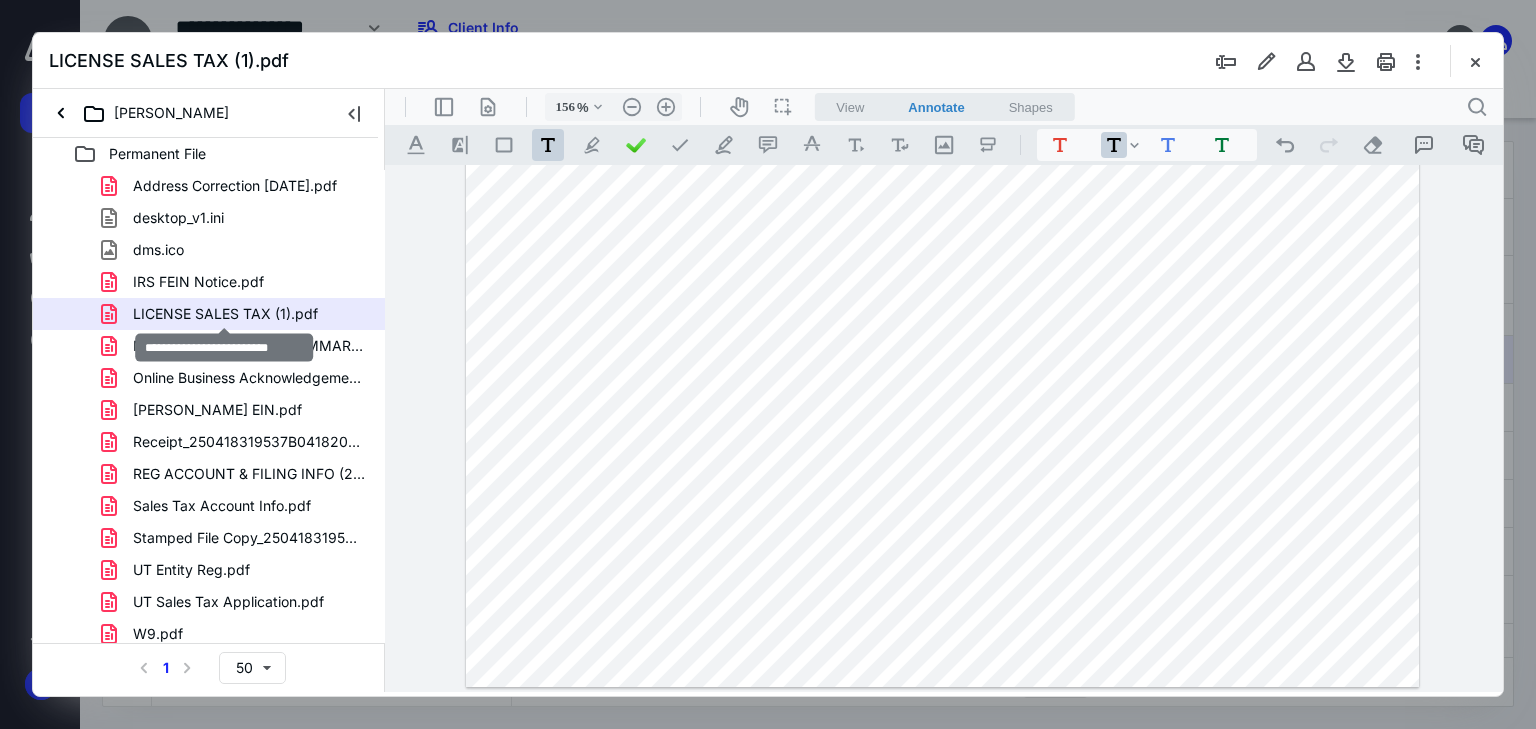 click on "LICENSE SALES TAX (1).pdf" at bounding box center (225, 314) 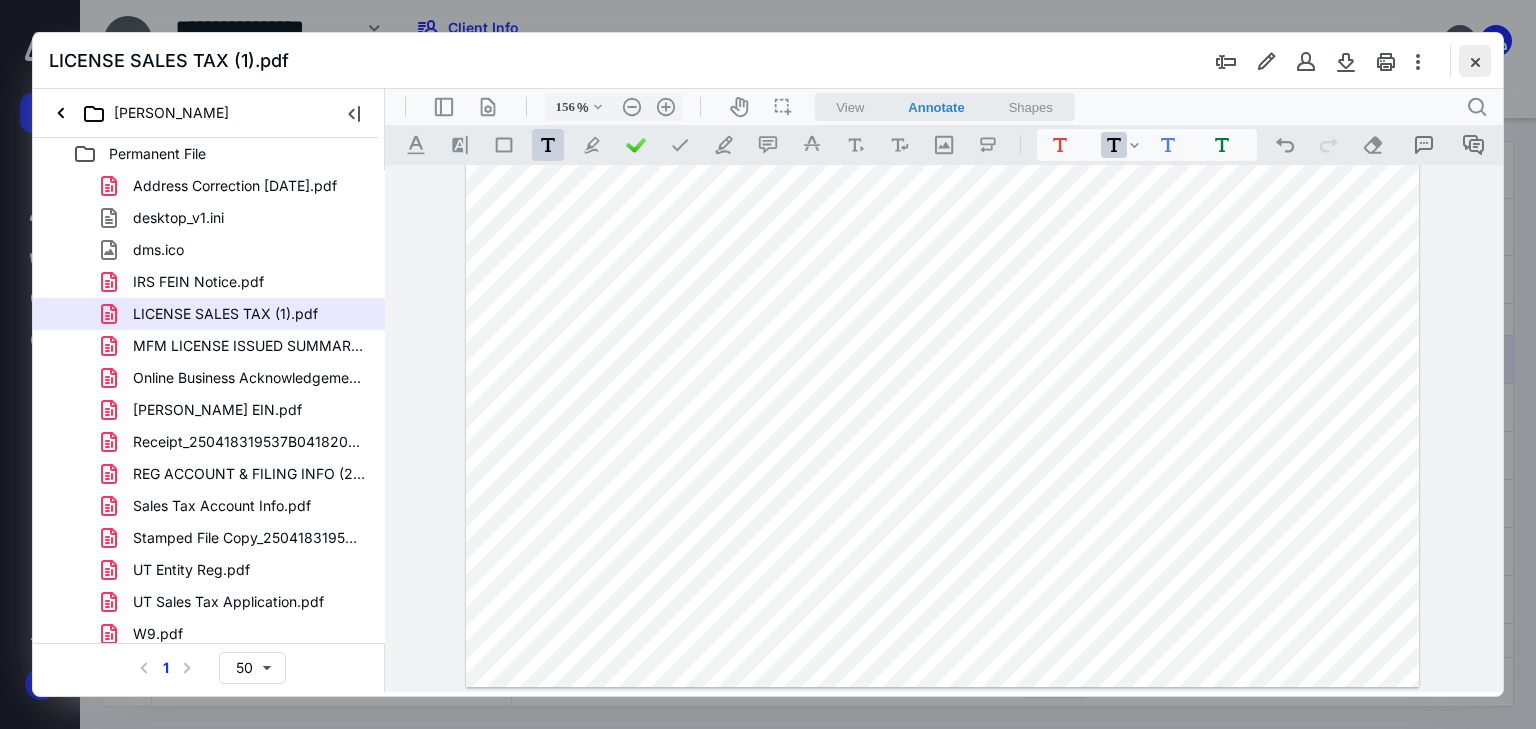 click at bounding box center [1475, 61] 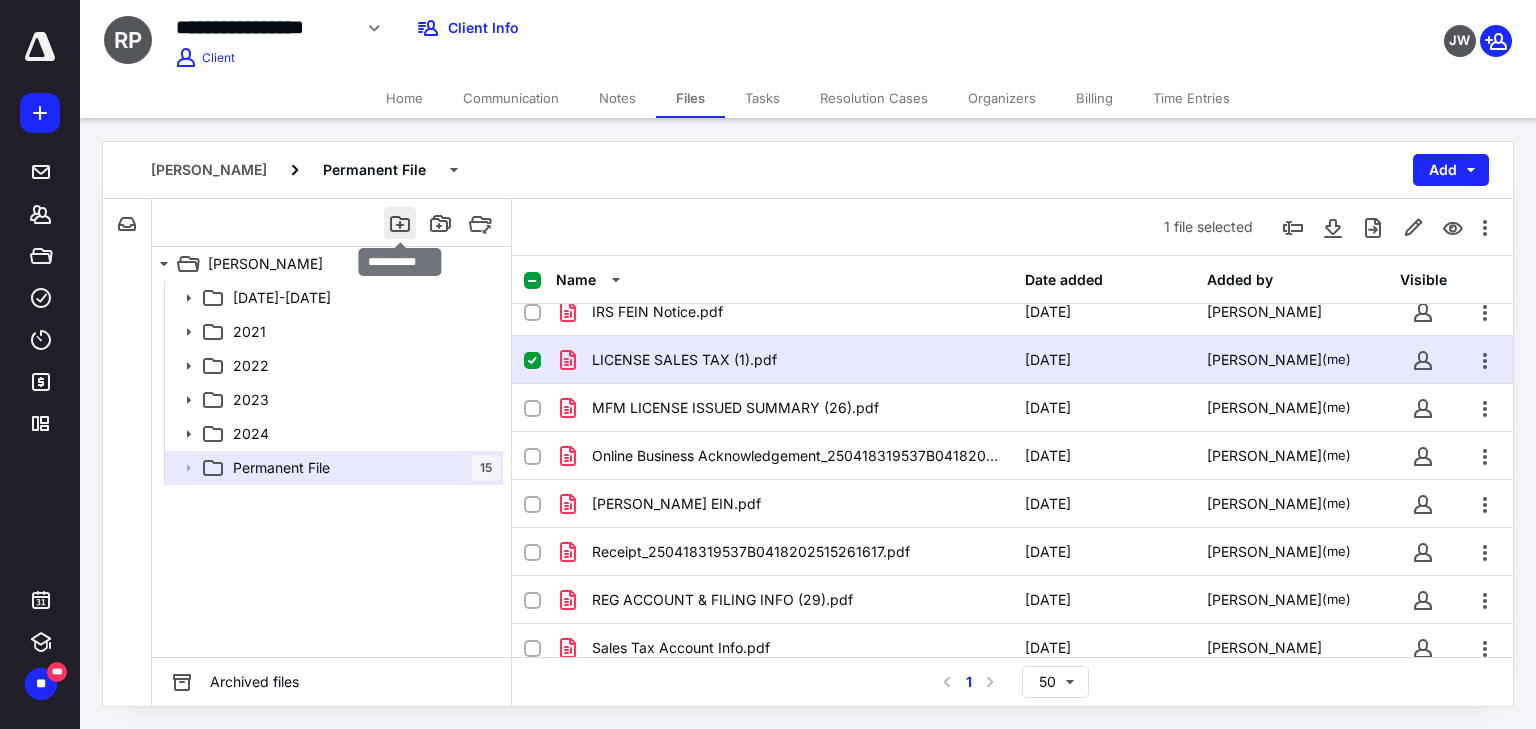 click at bounding box center [400, 223] 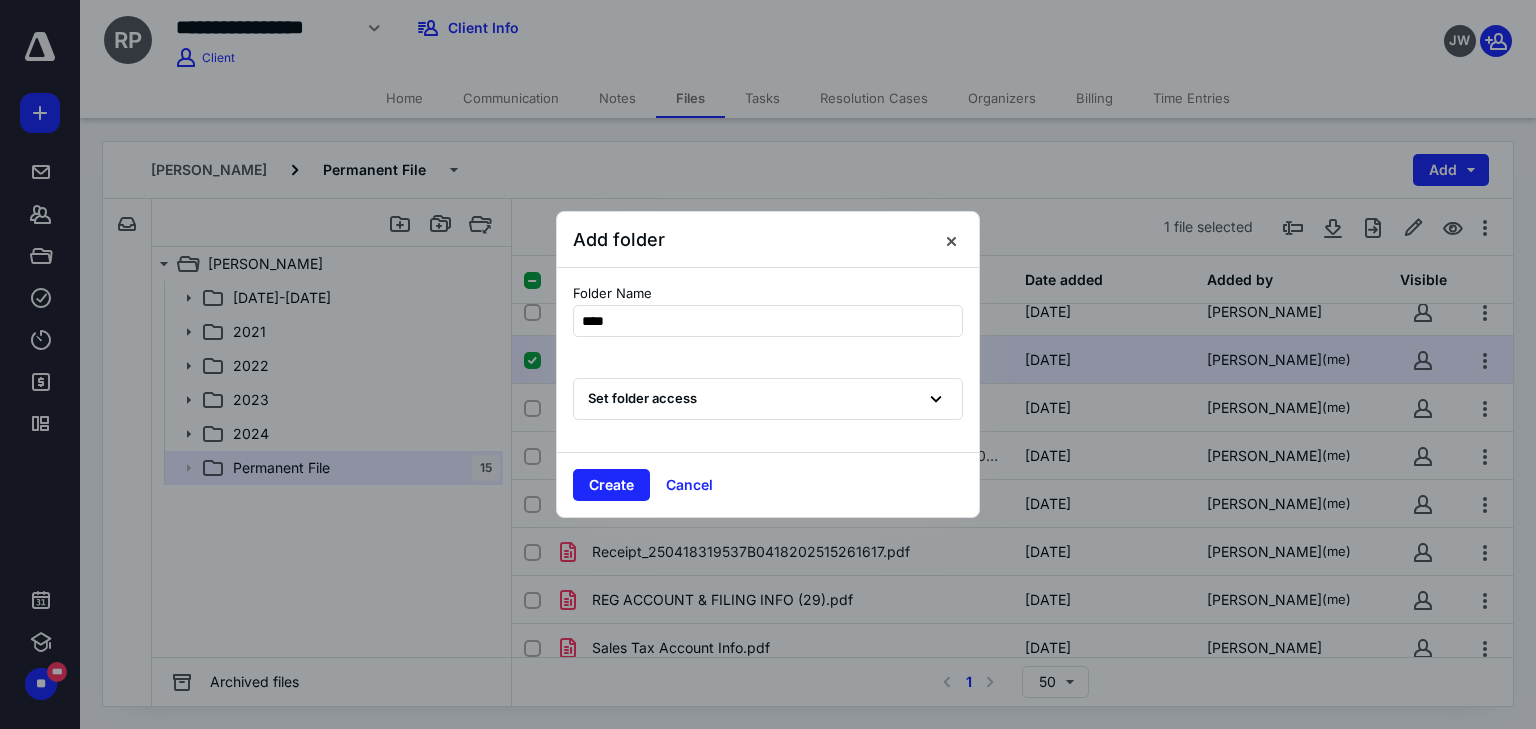 type on "****" 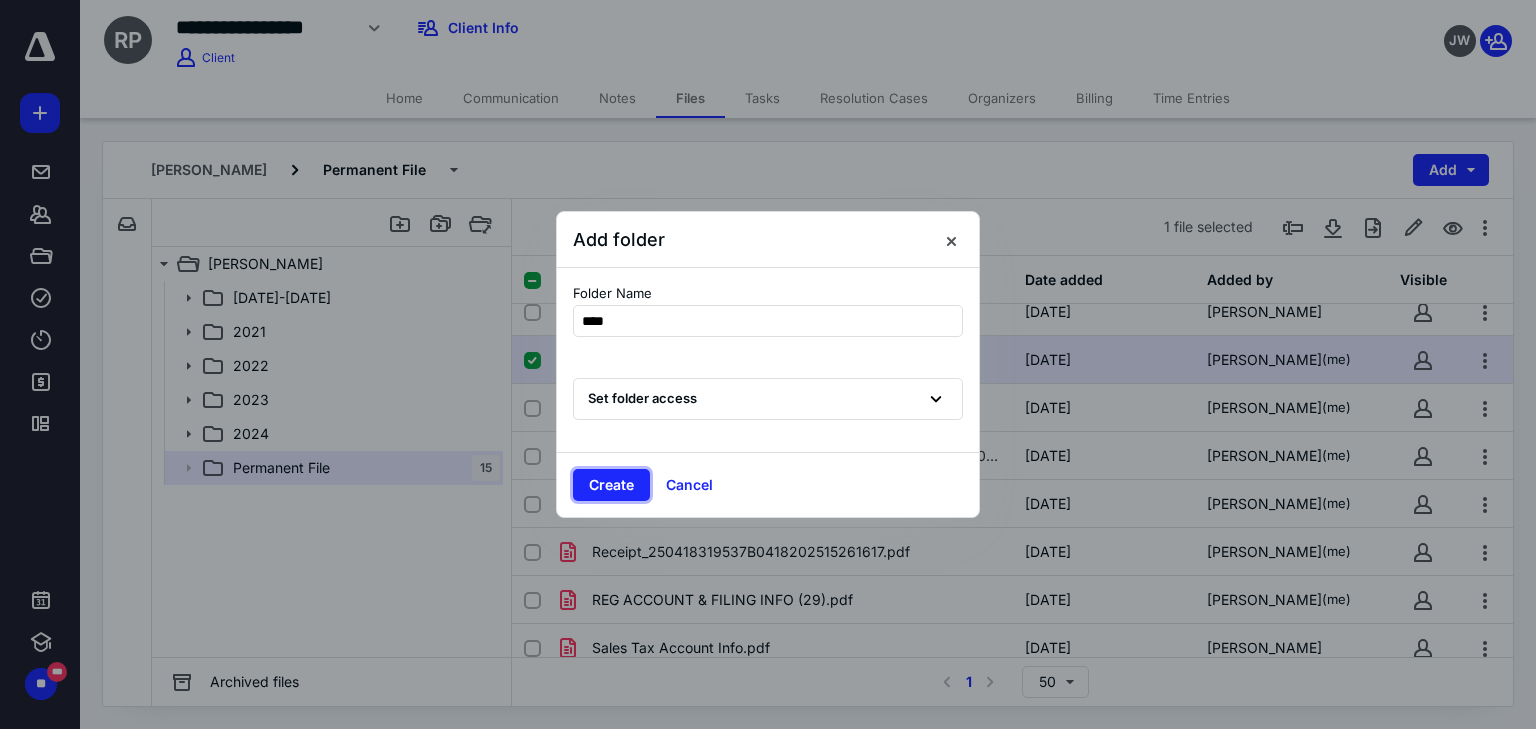 type 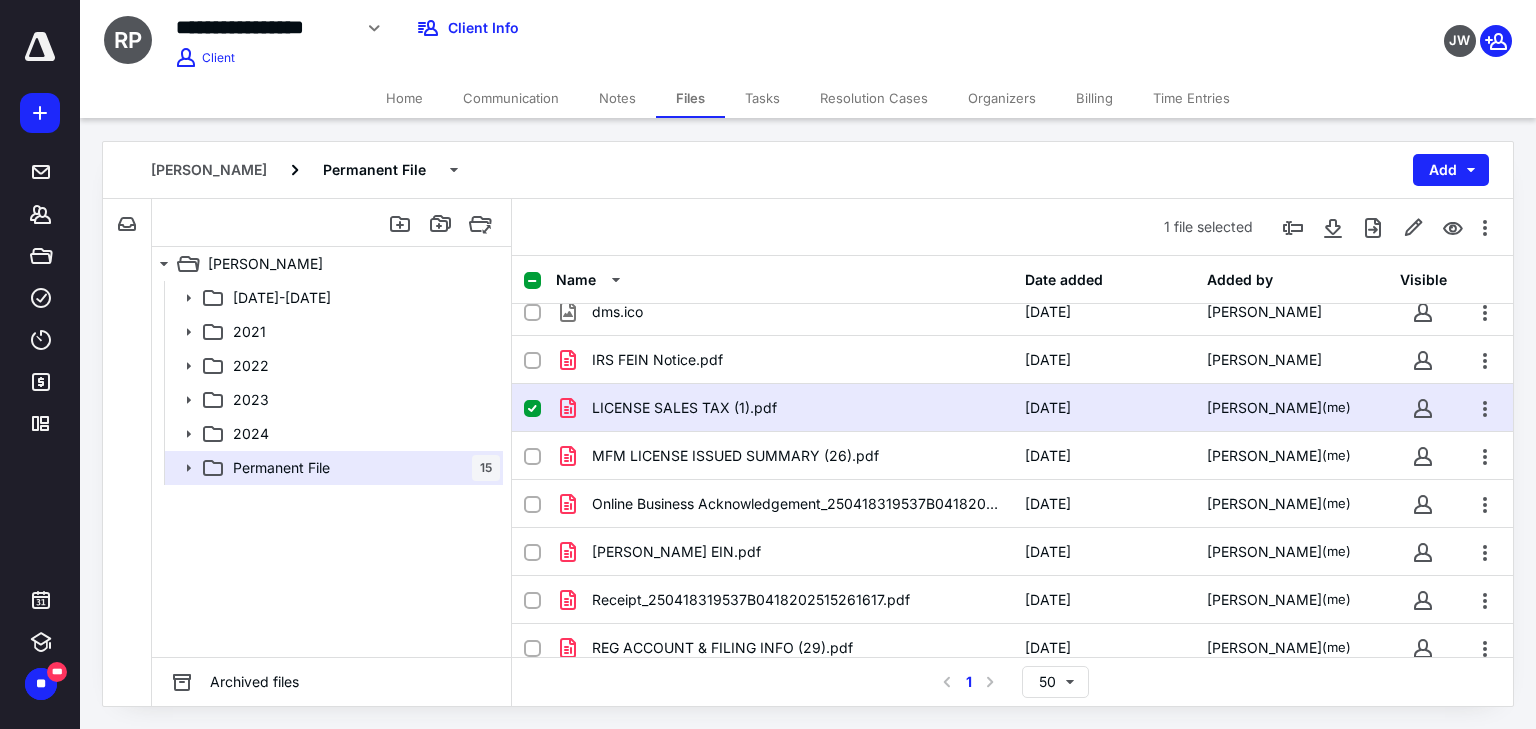 scroll, scrollTop: 208, scrollLeft: 0, axis: vertical 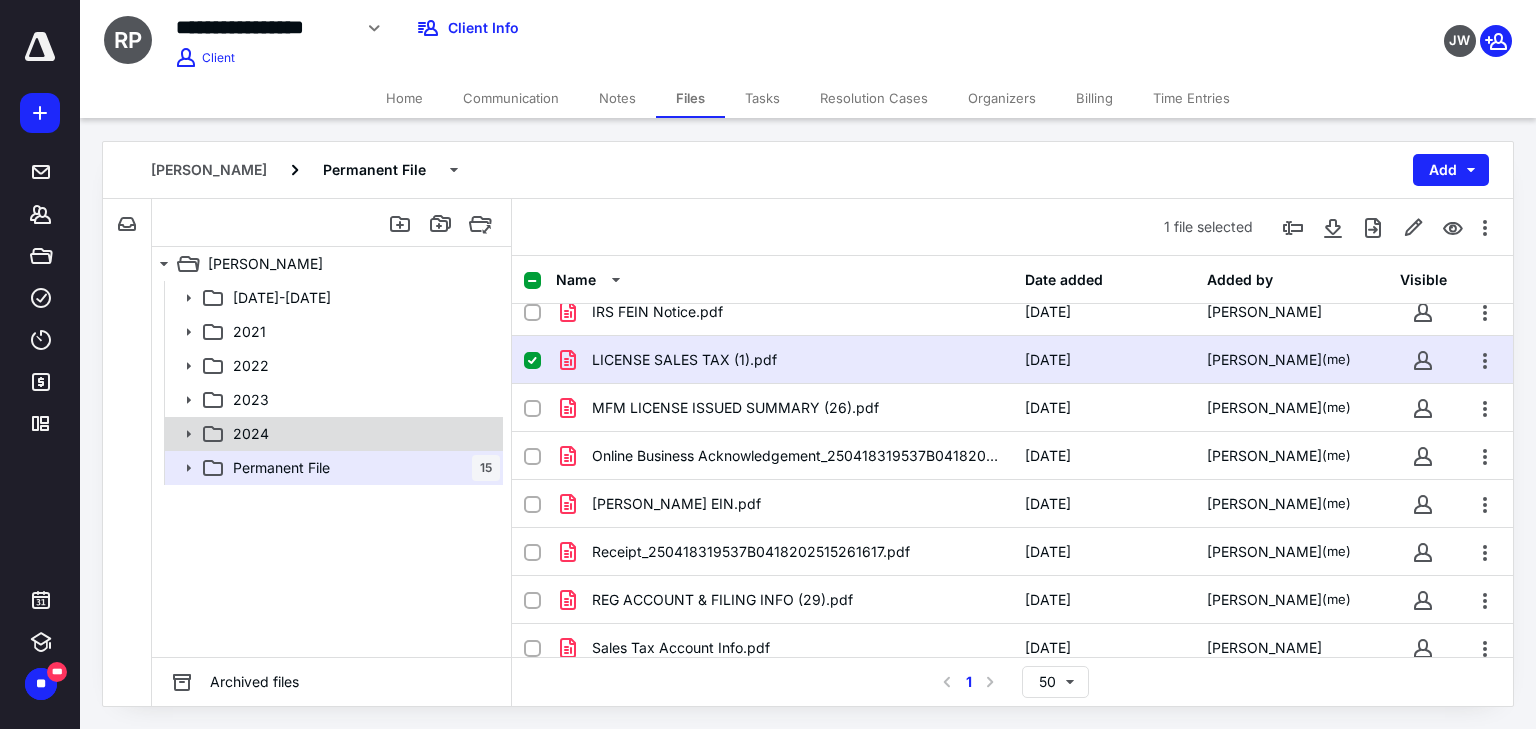 click 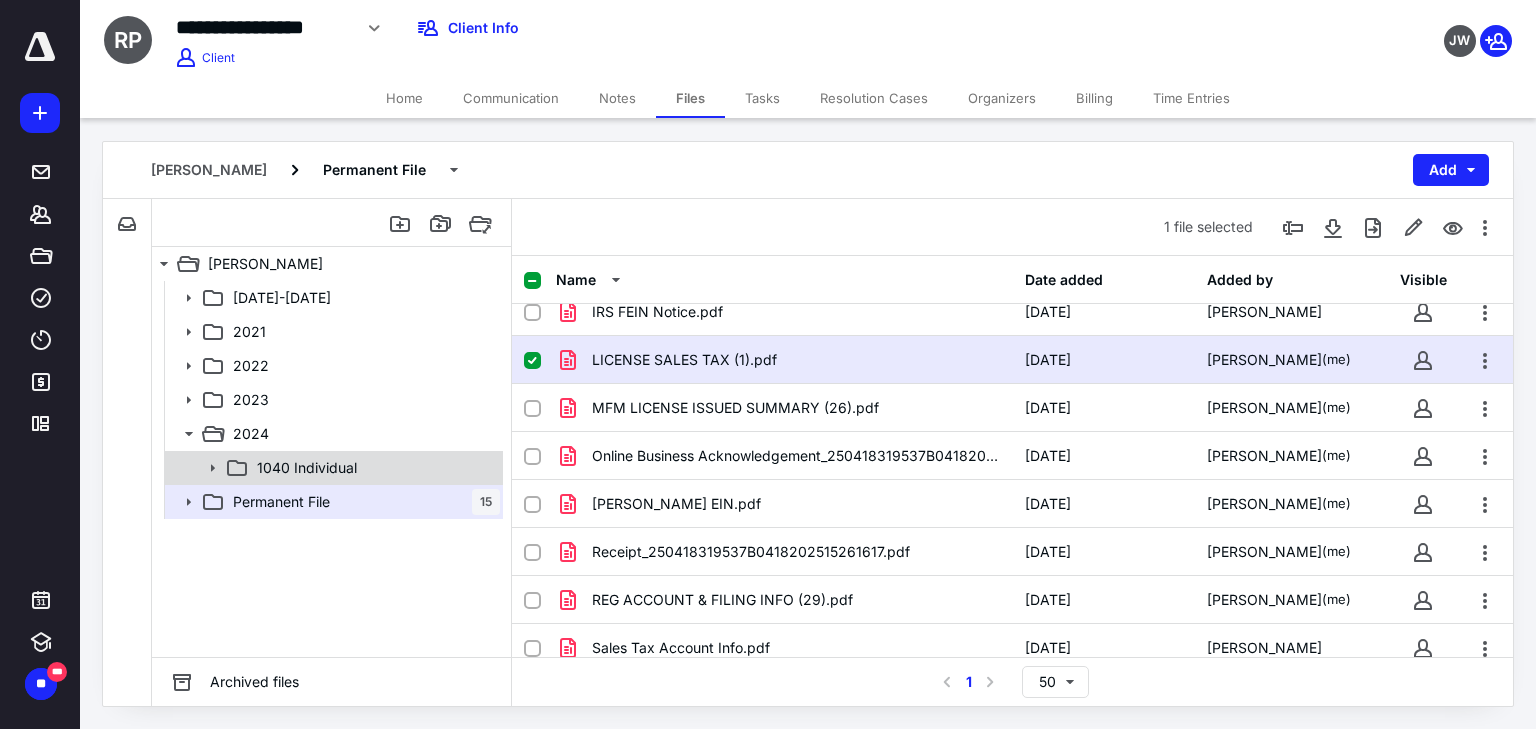 click 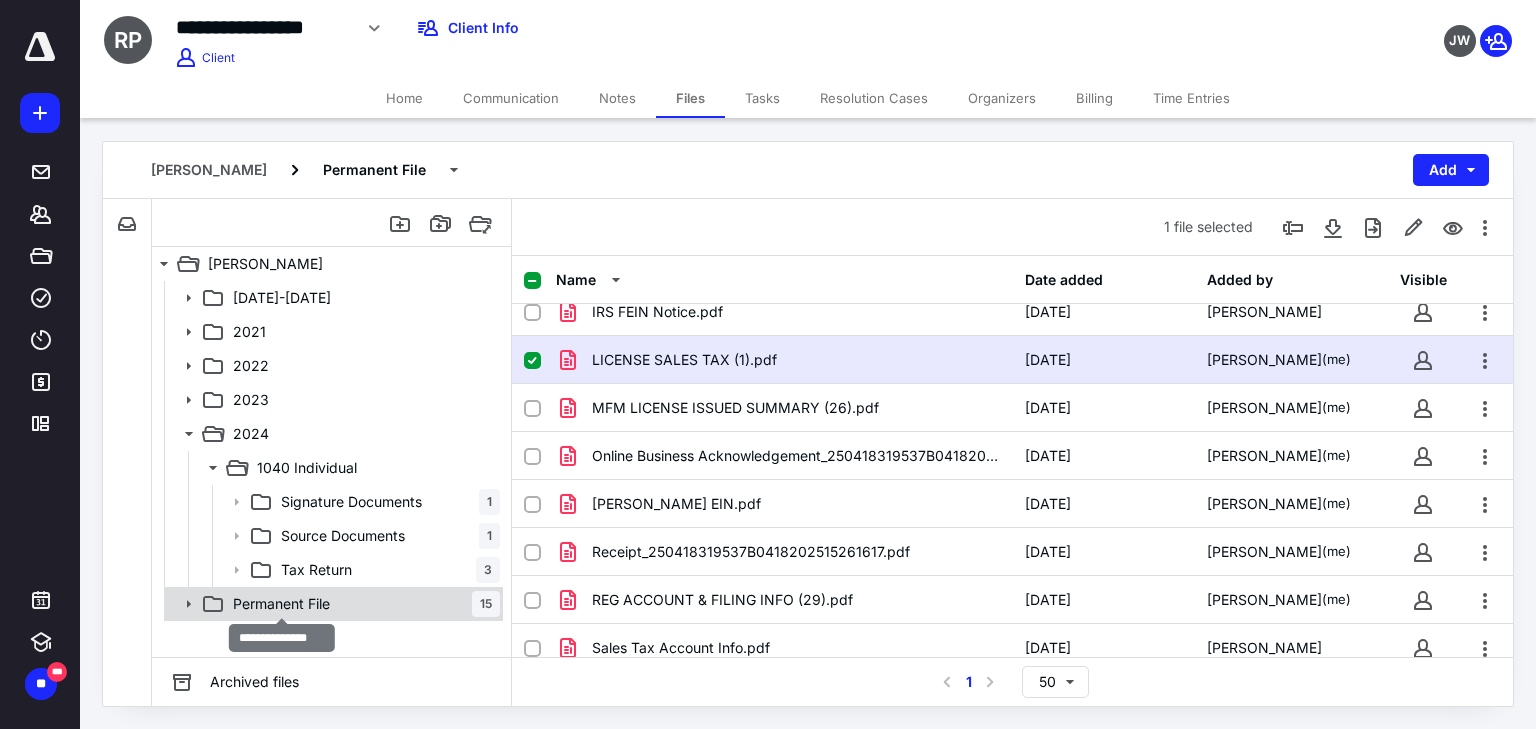 click on "Permanent File" at bounding box center (281, 604) 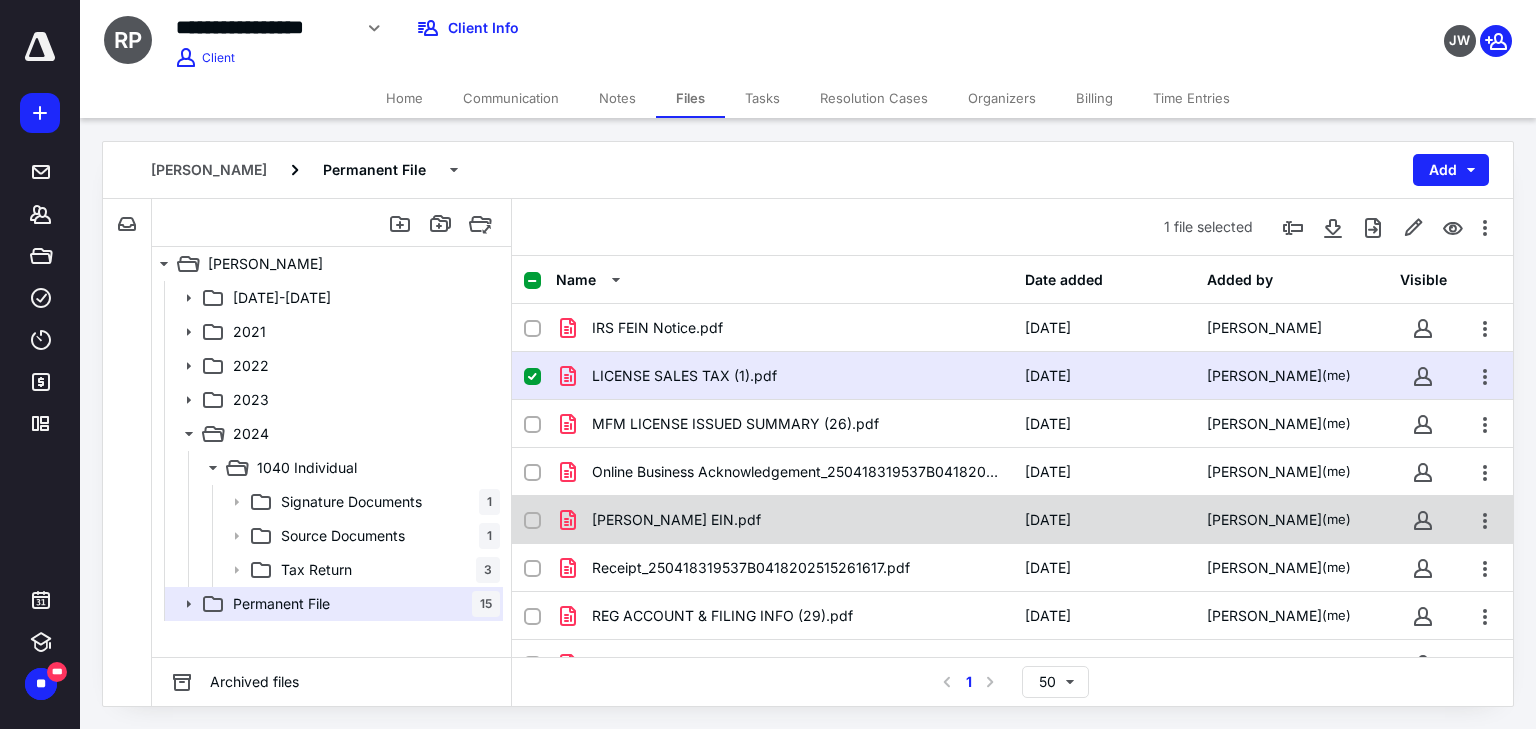 scroll, scrollTop: 0, scrollLeft: 0, axis: both 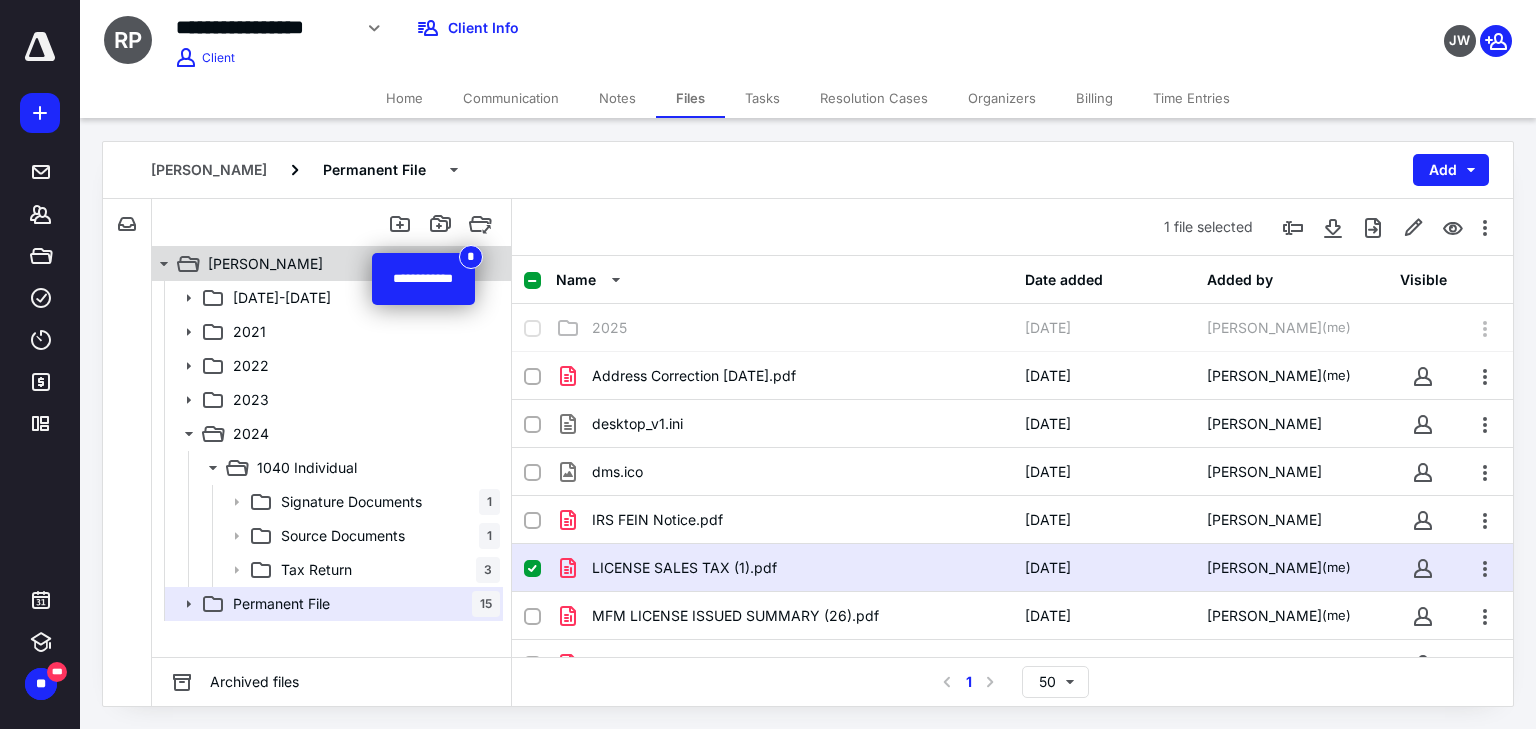checkbox on "false" 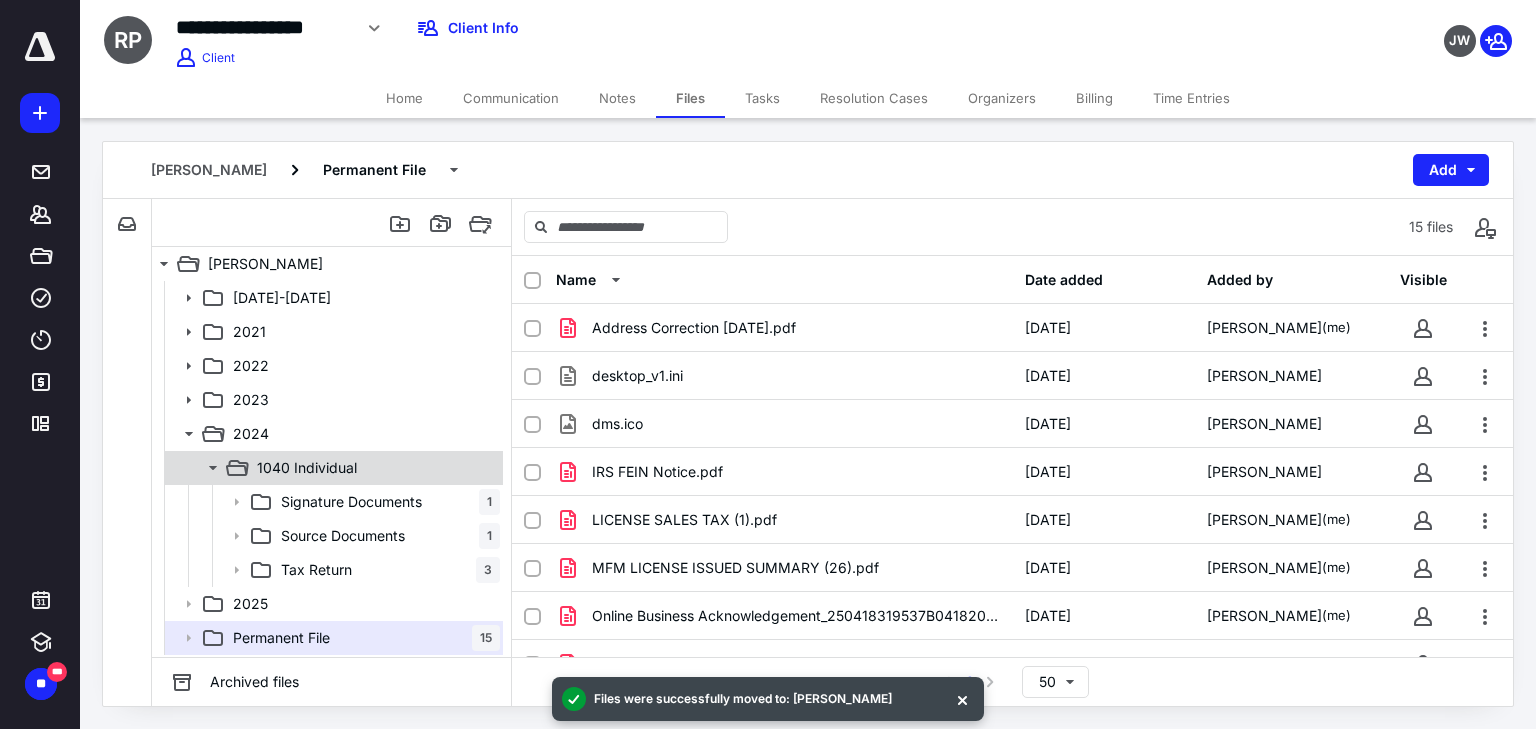 click 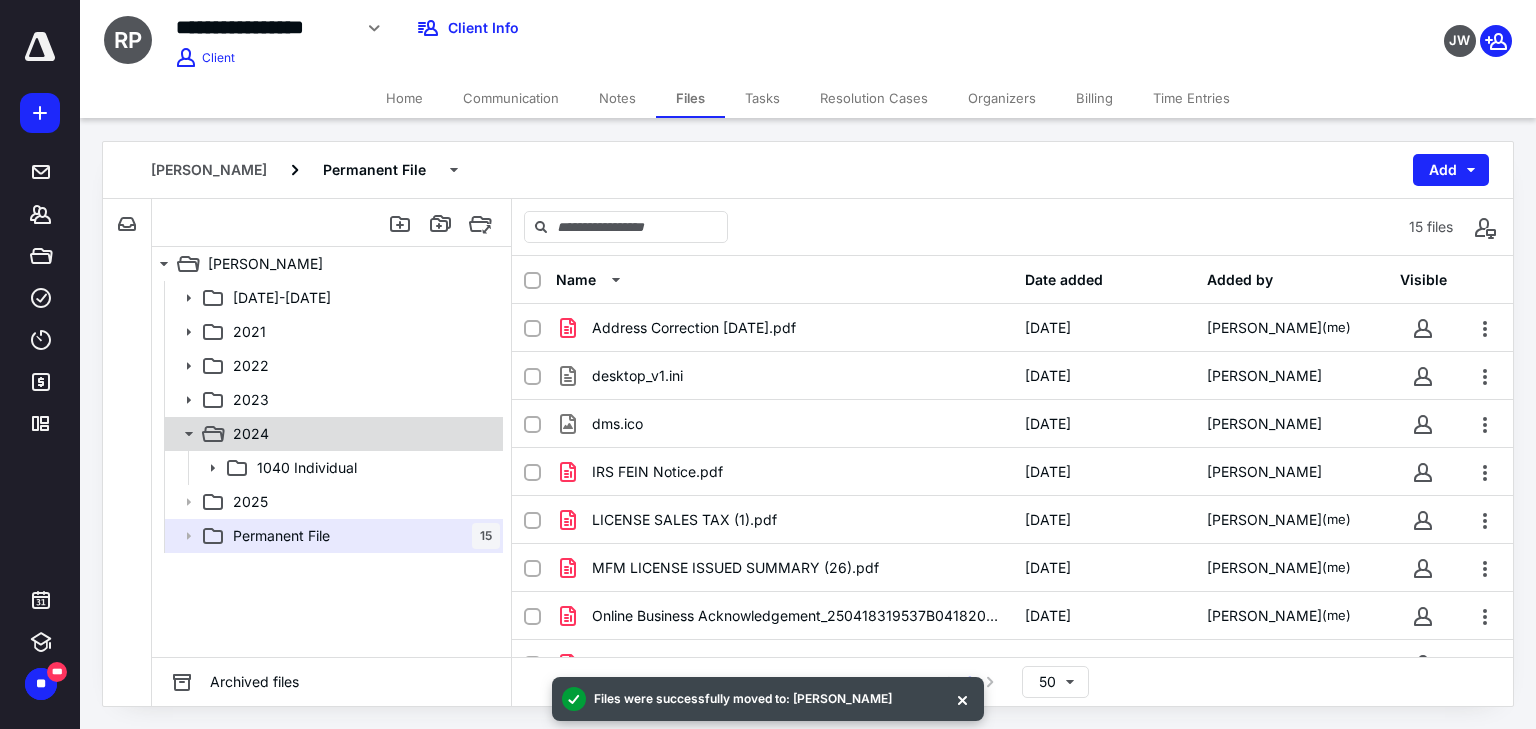 click 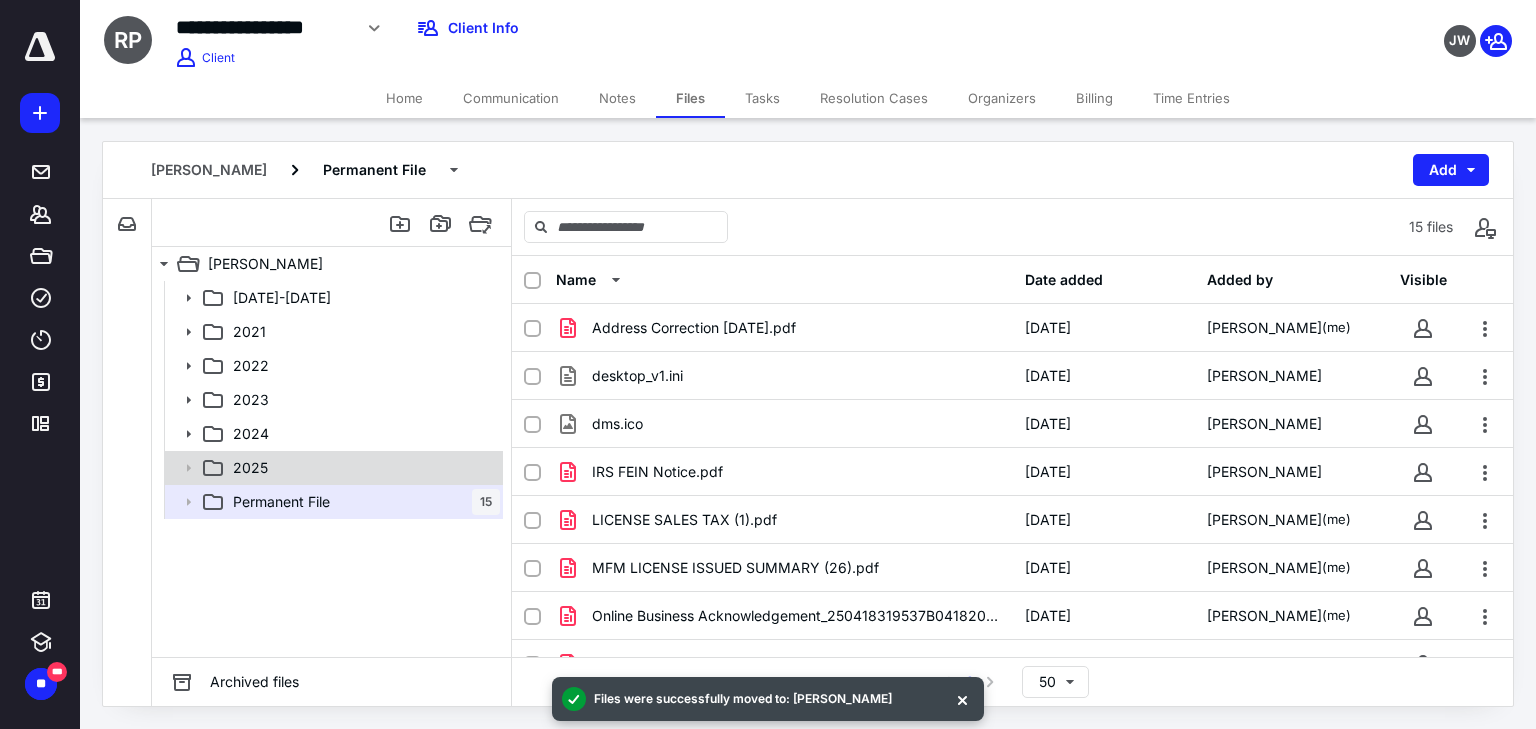 click 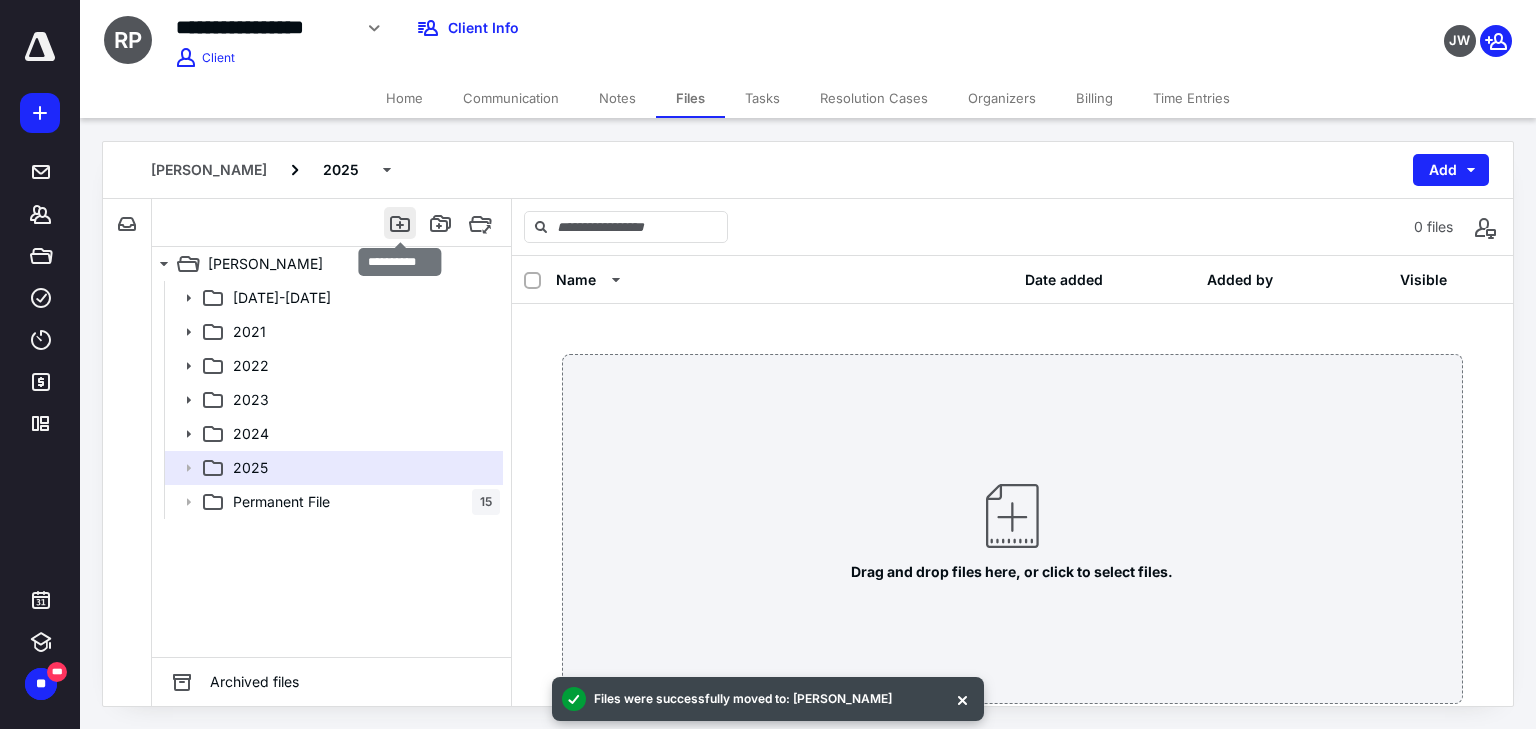 click at bounding box center (400, 223) 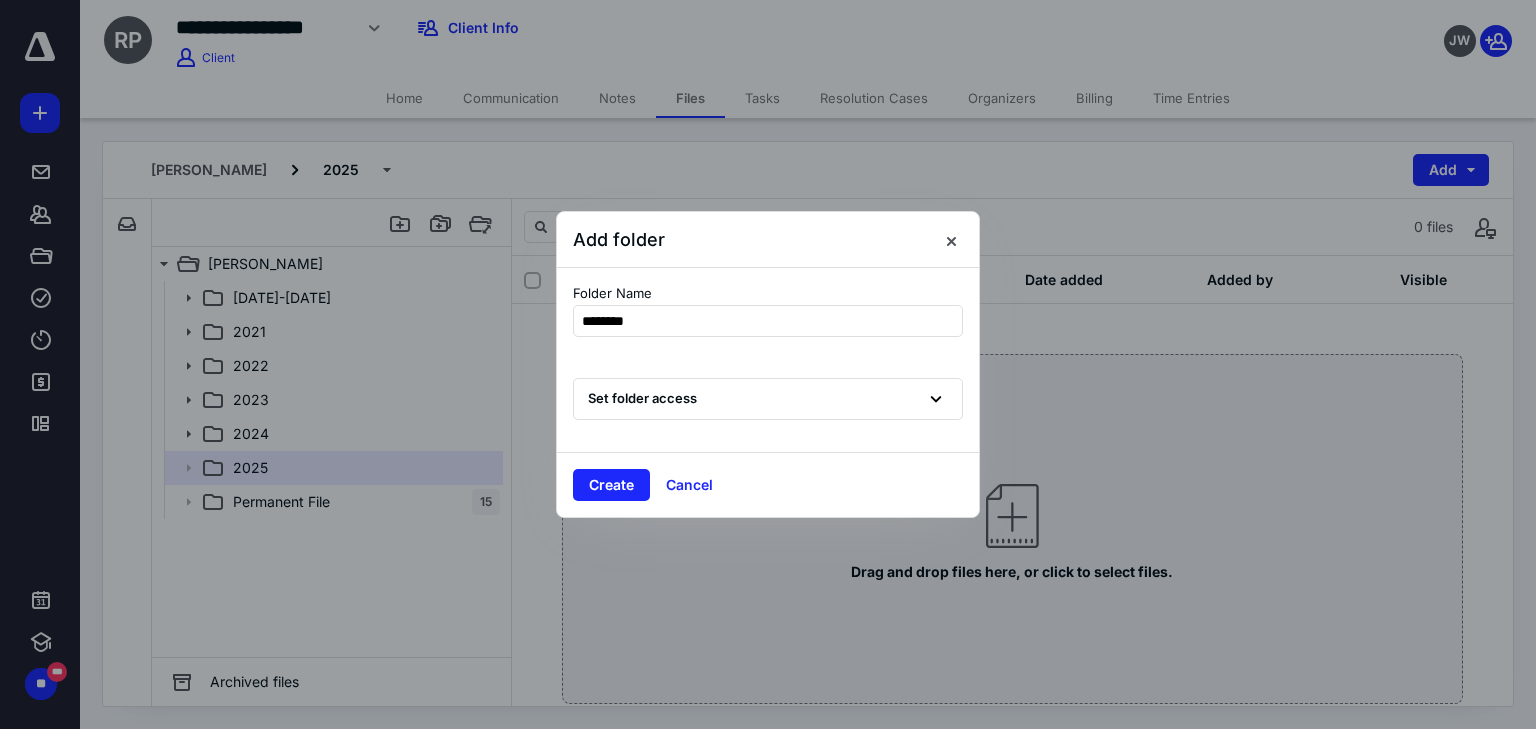 type on "*********" 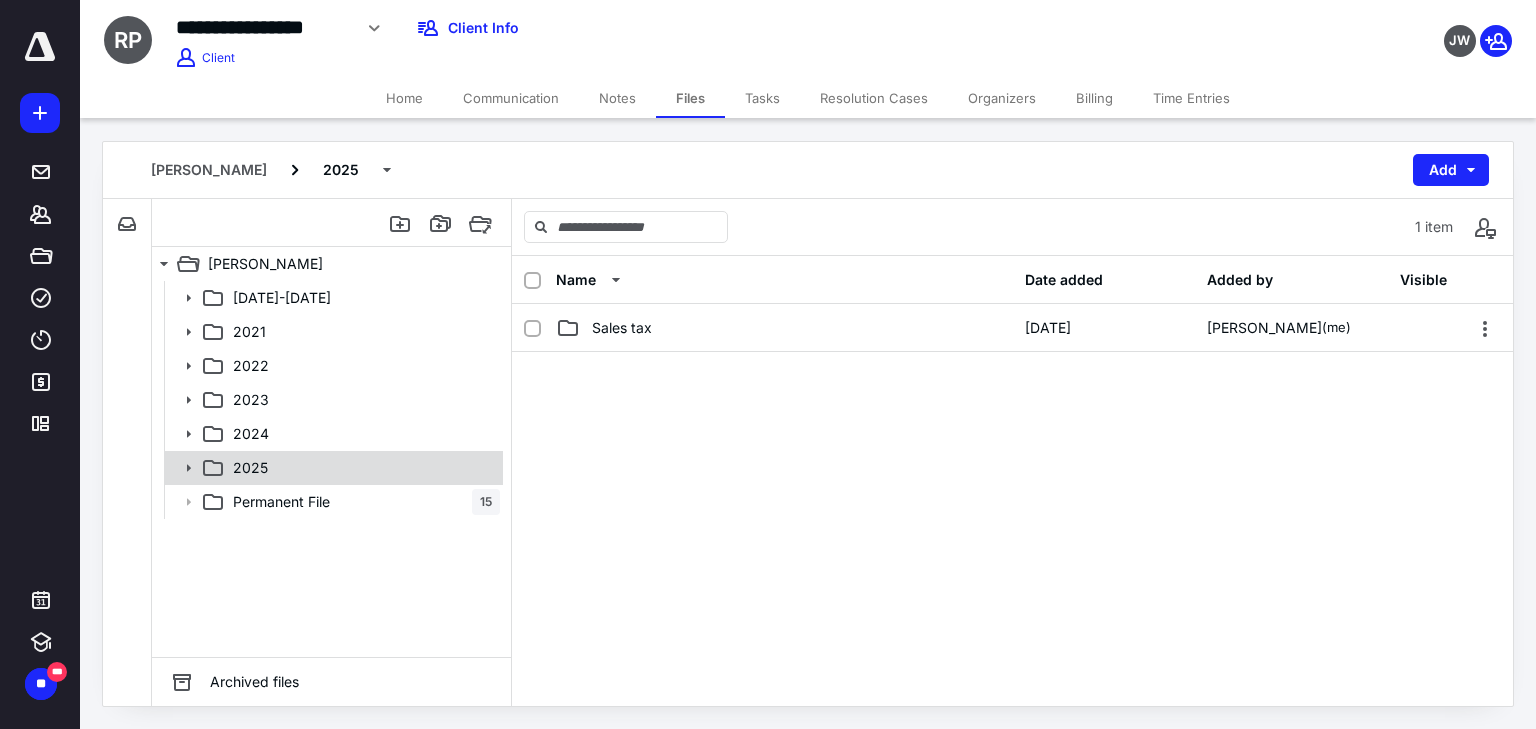 click 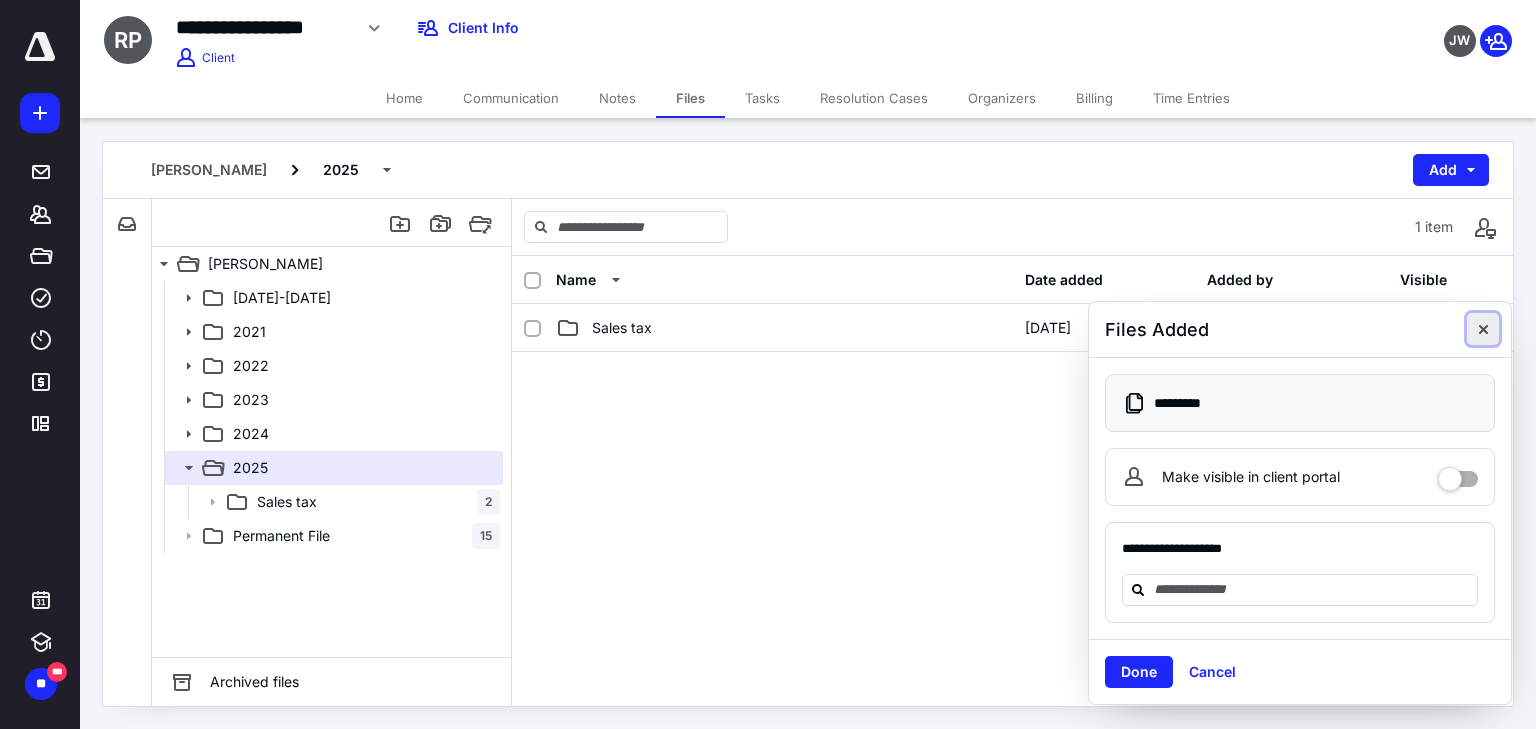 click at bounding box center (1483, 329) 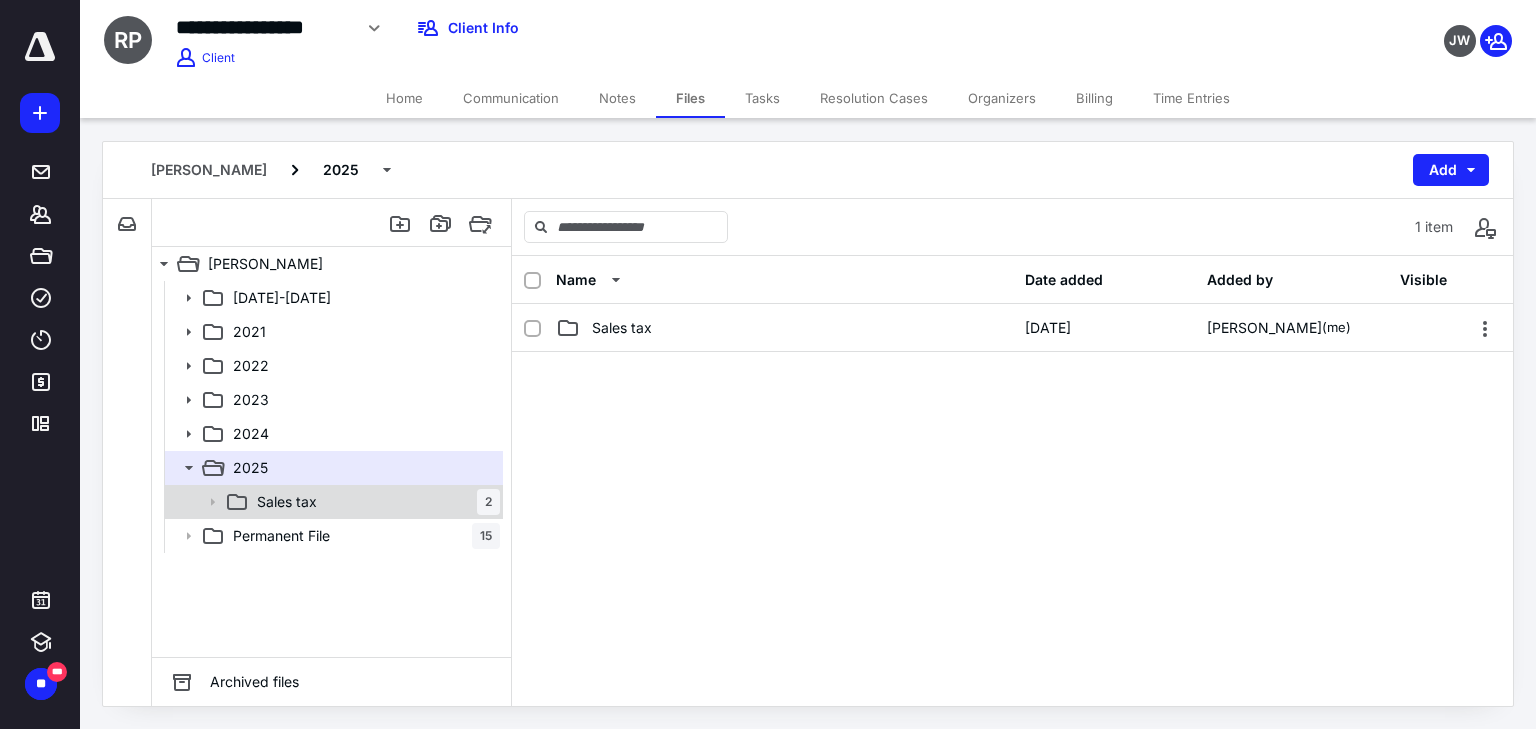 click 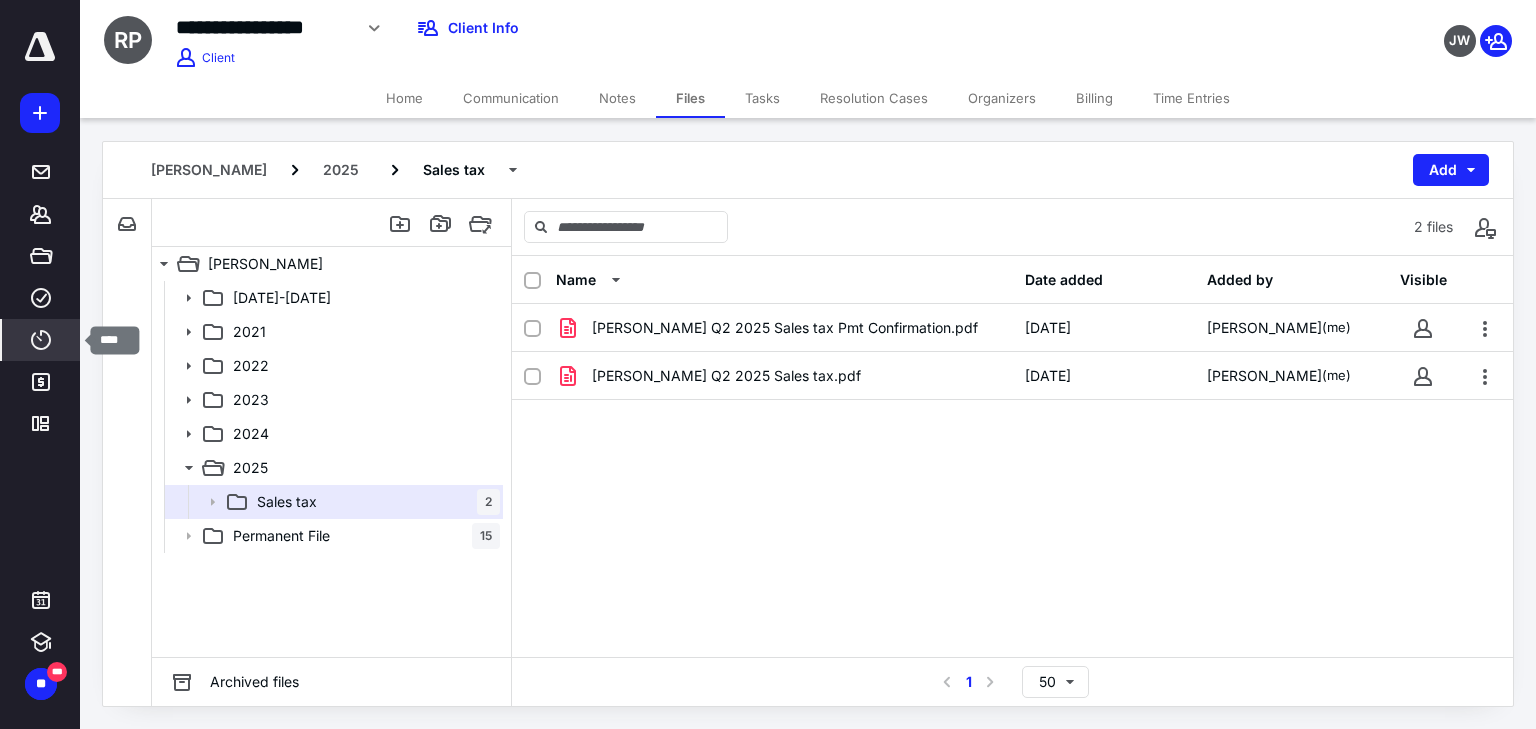 click 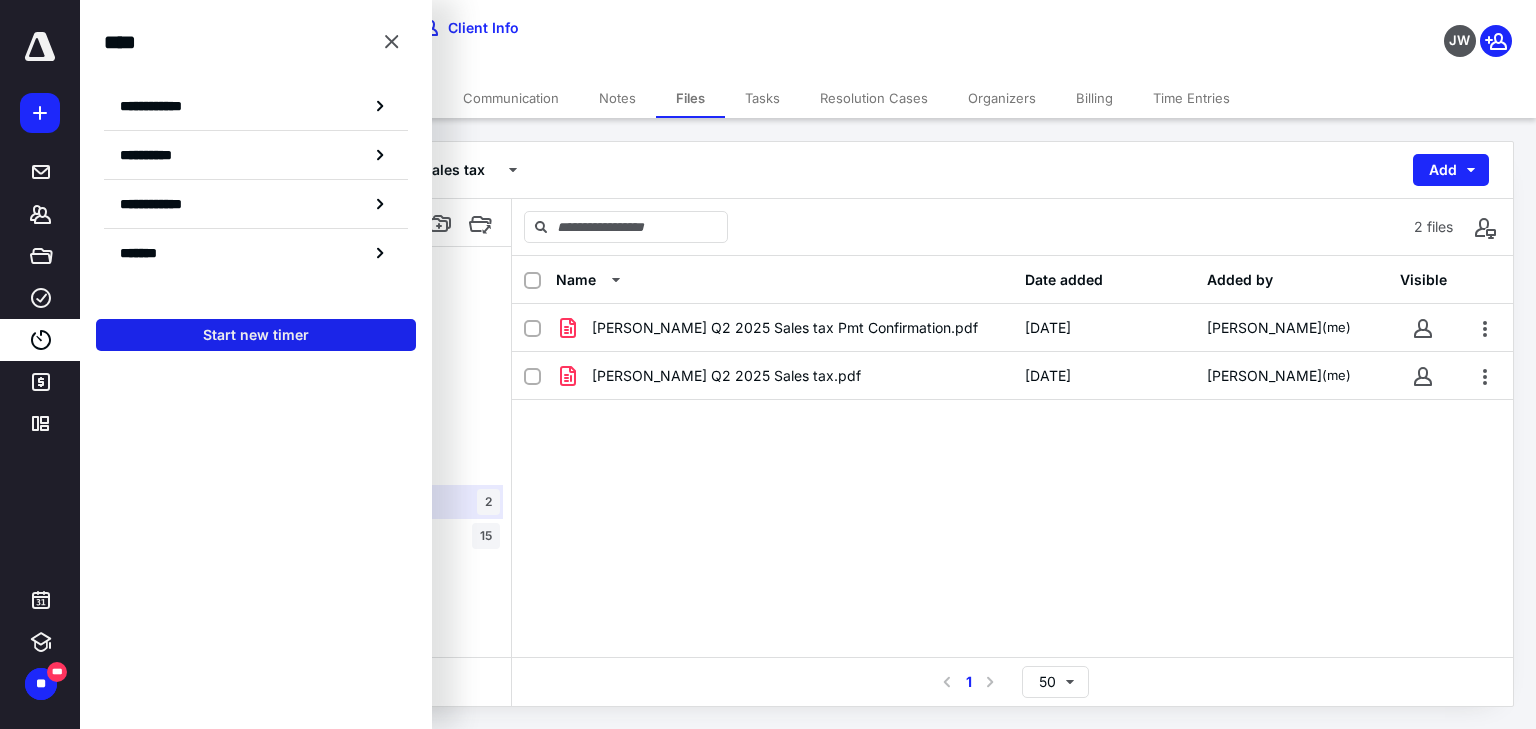 click on "Start new timer" at bounding box center (256, 335) 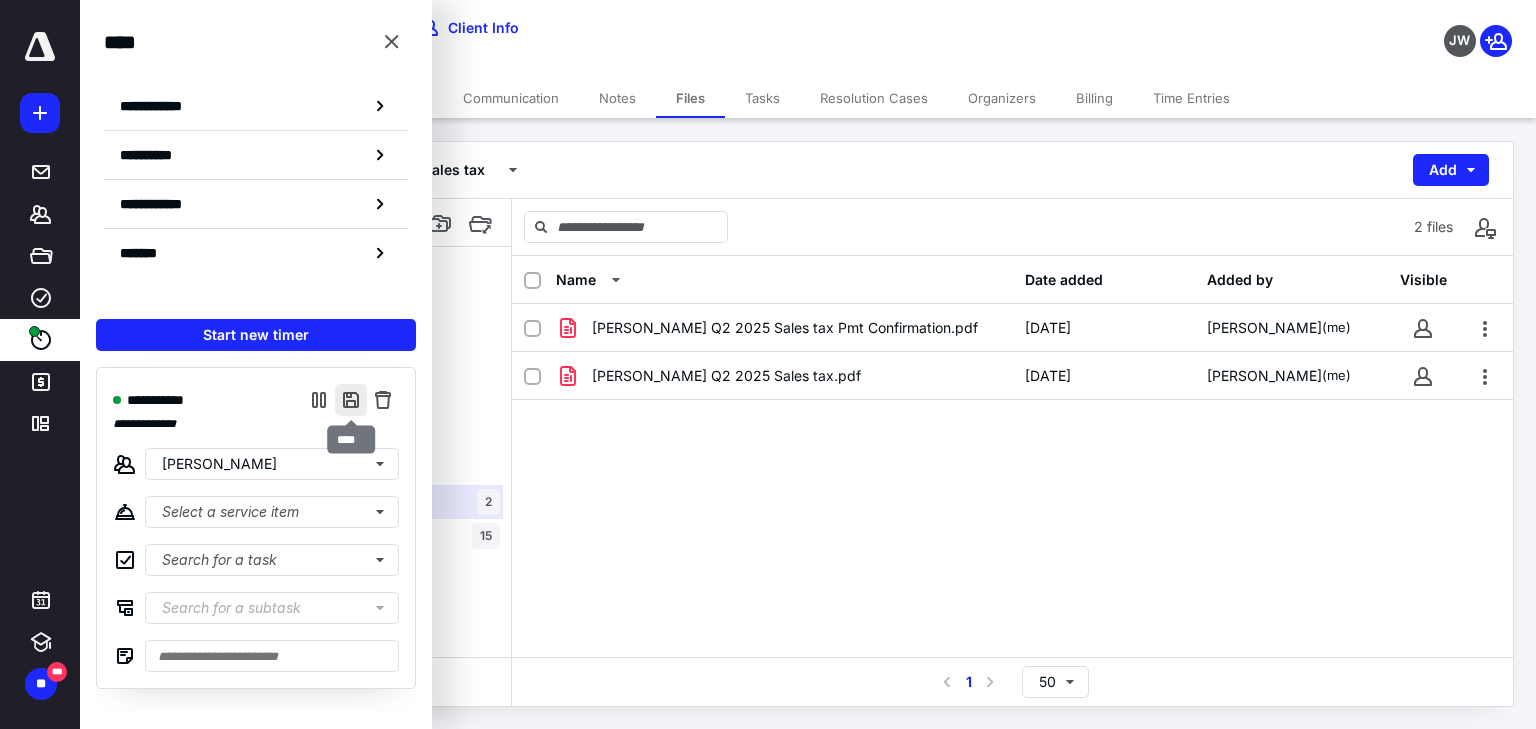 click at bounding box center (351, 400) 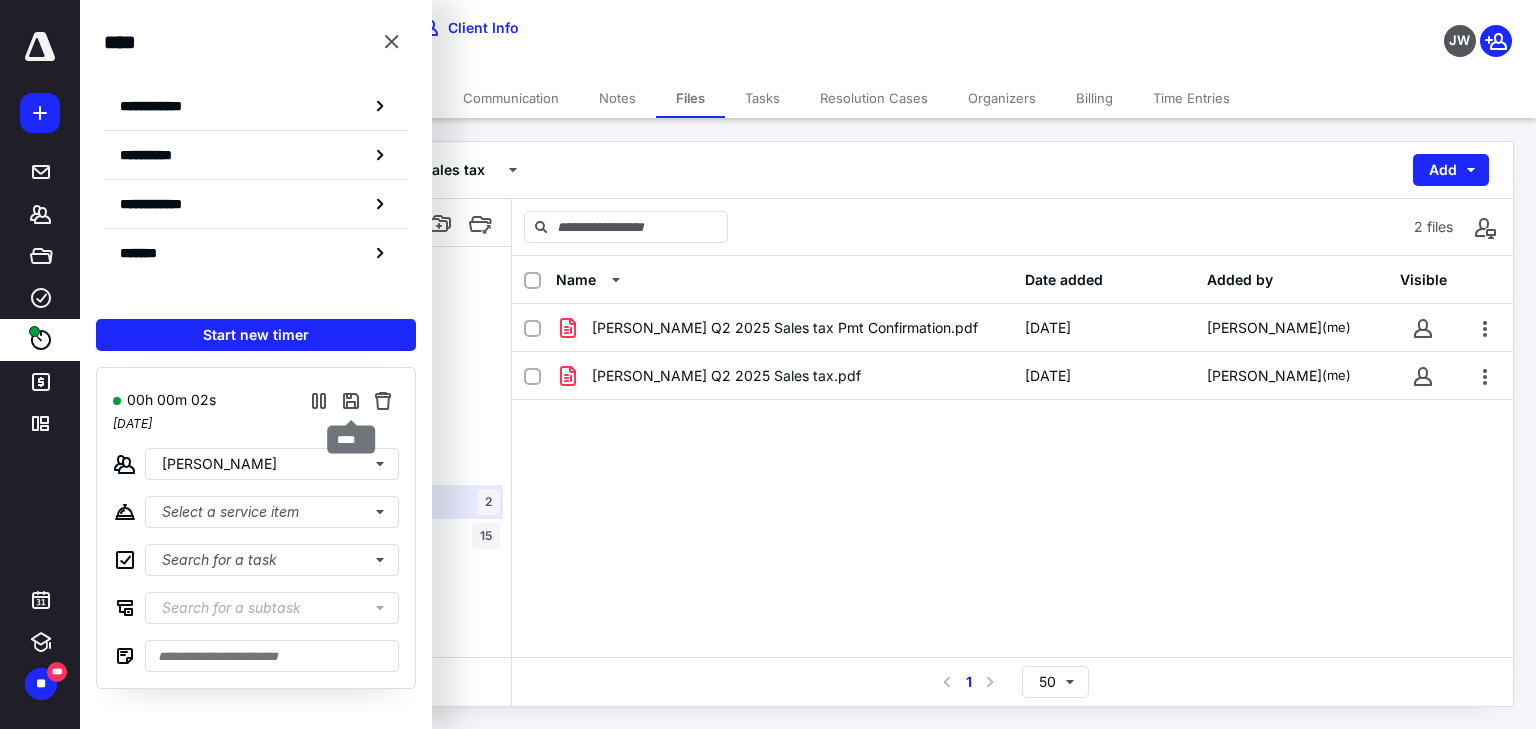 type on "**********" 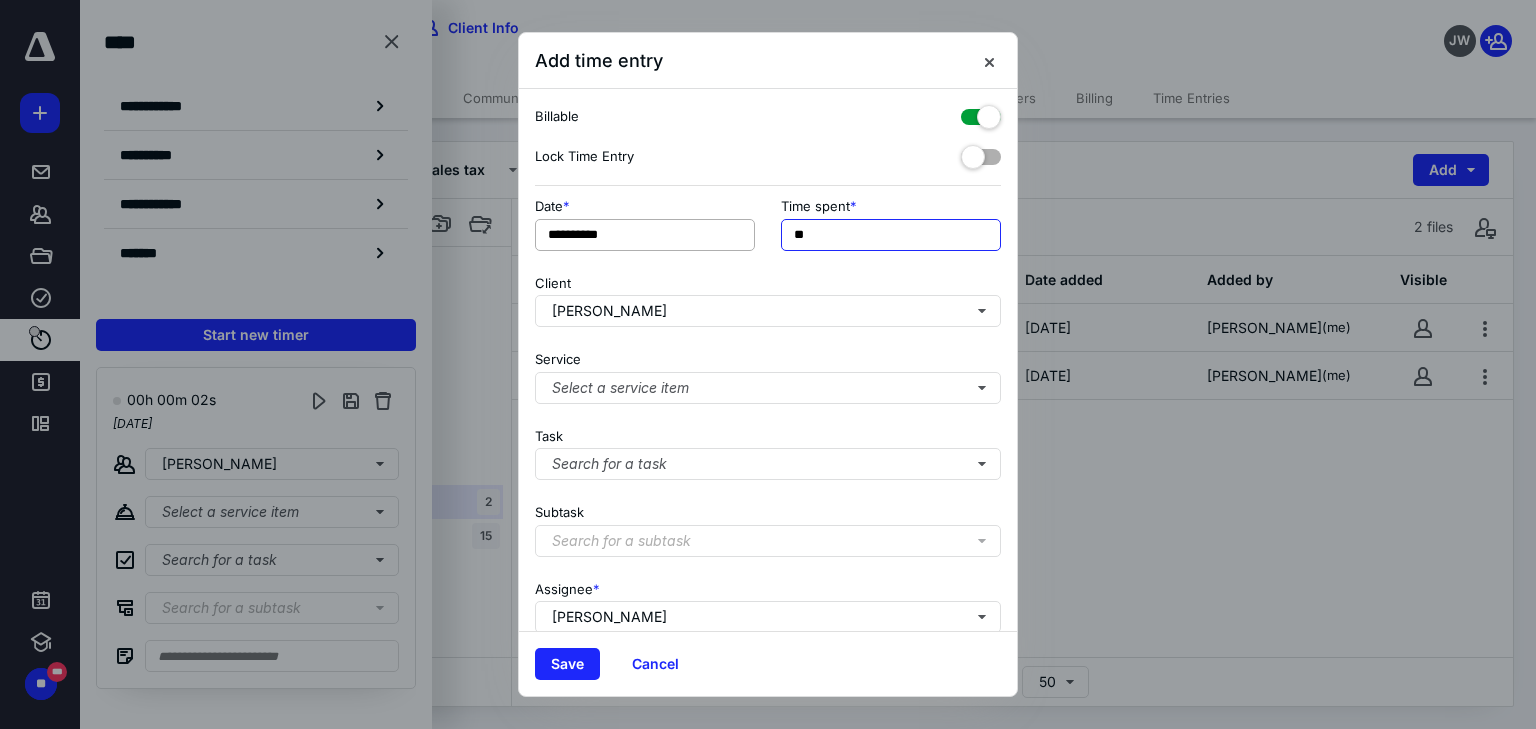 drag, startPoint x: 824, startPoint y: 234, endPoint x: 744, endPoint y: 234, distance: 80 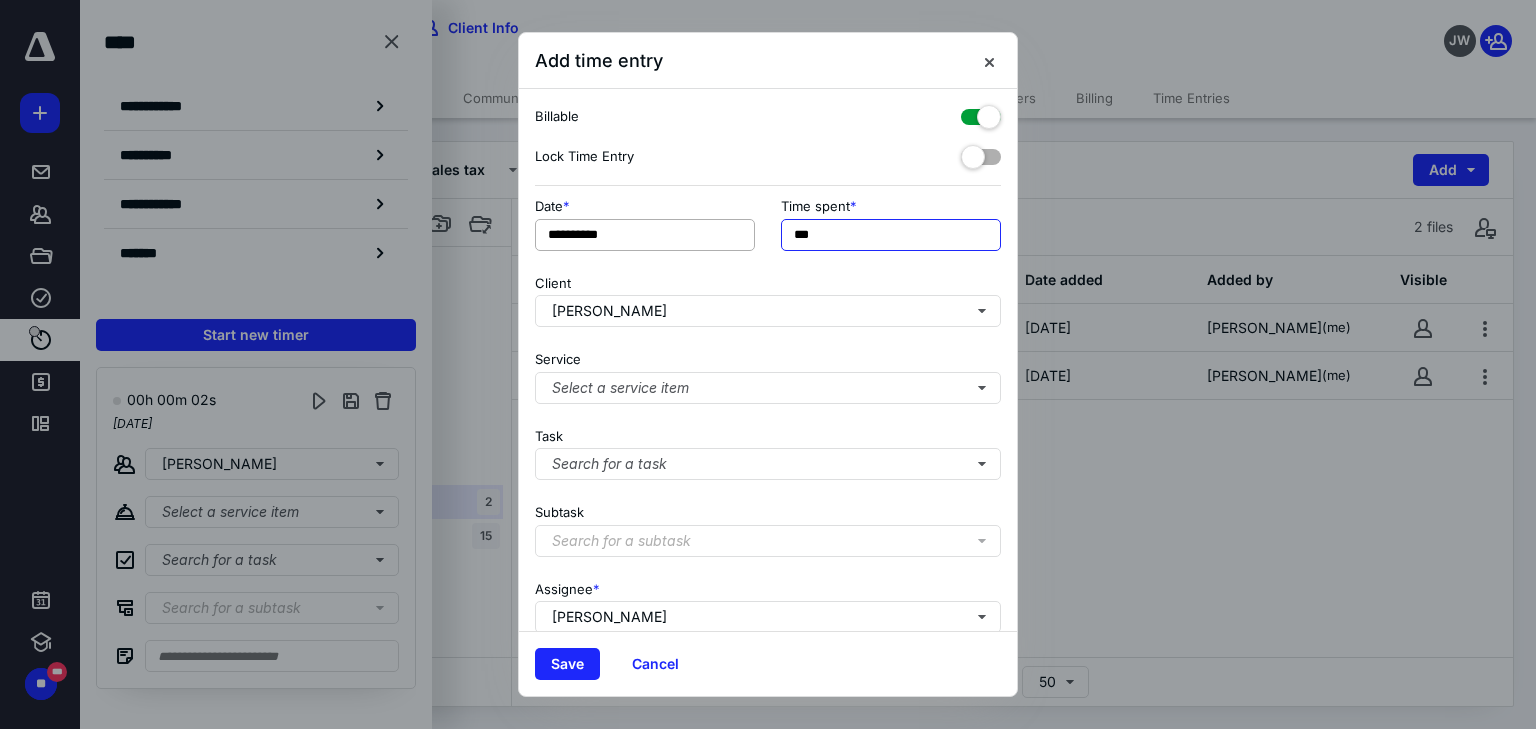 type on "***" 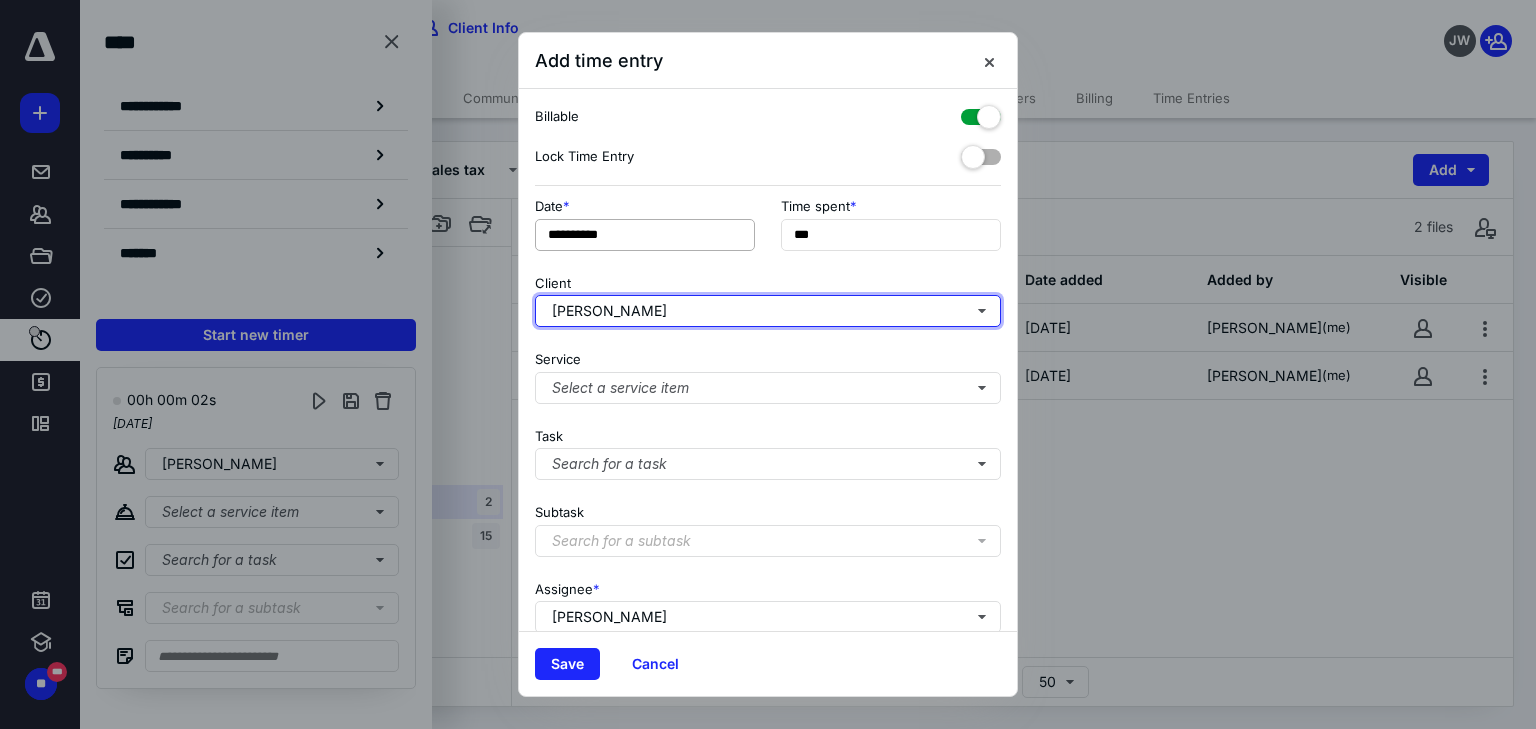 type 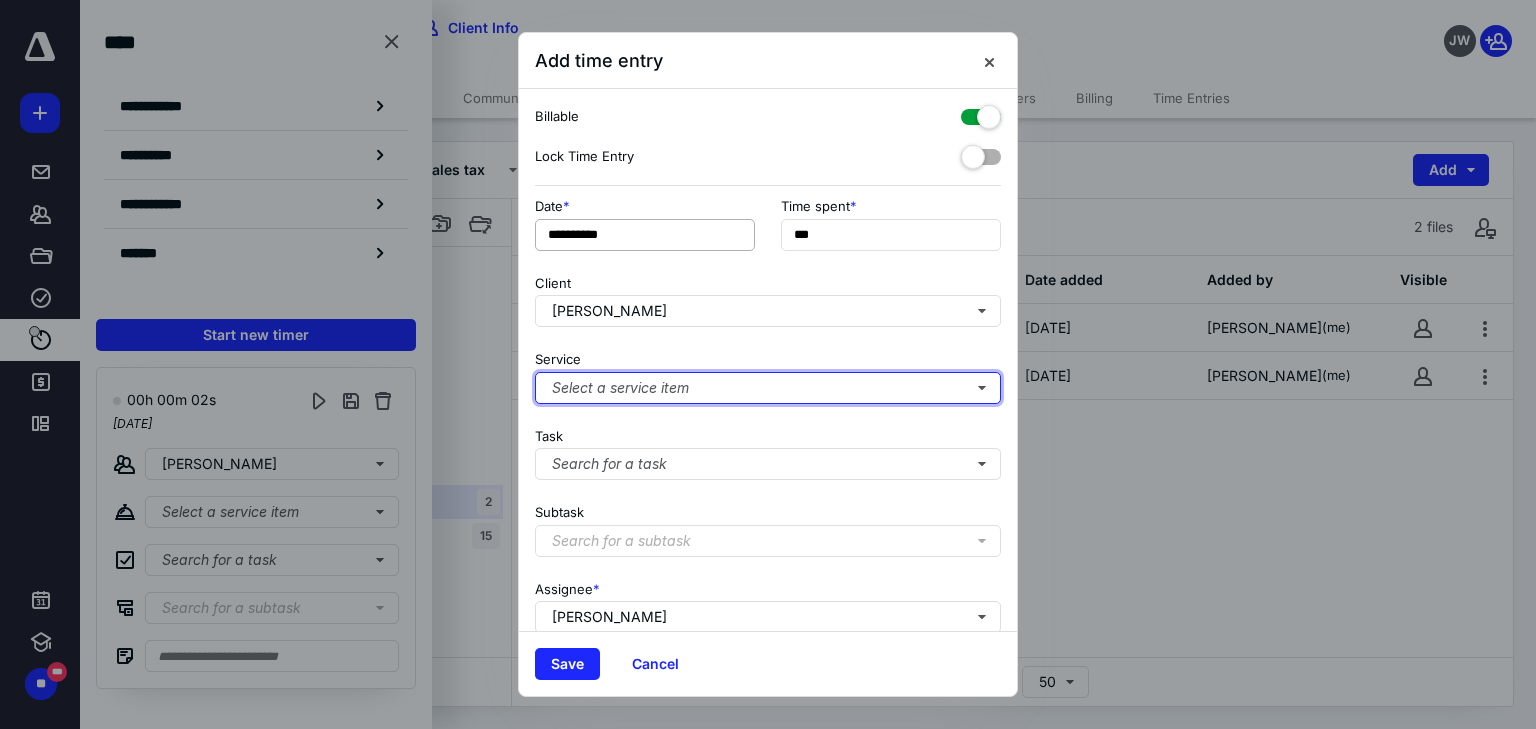 type 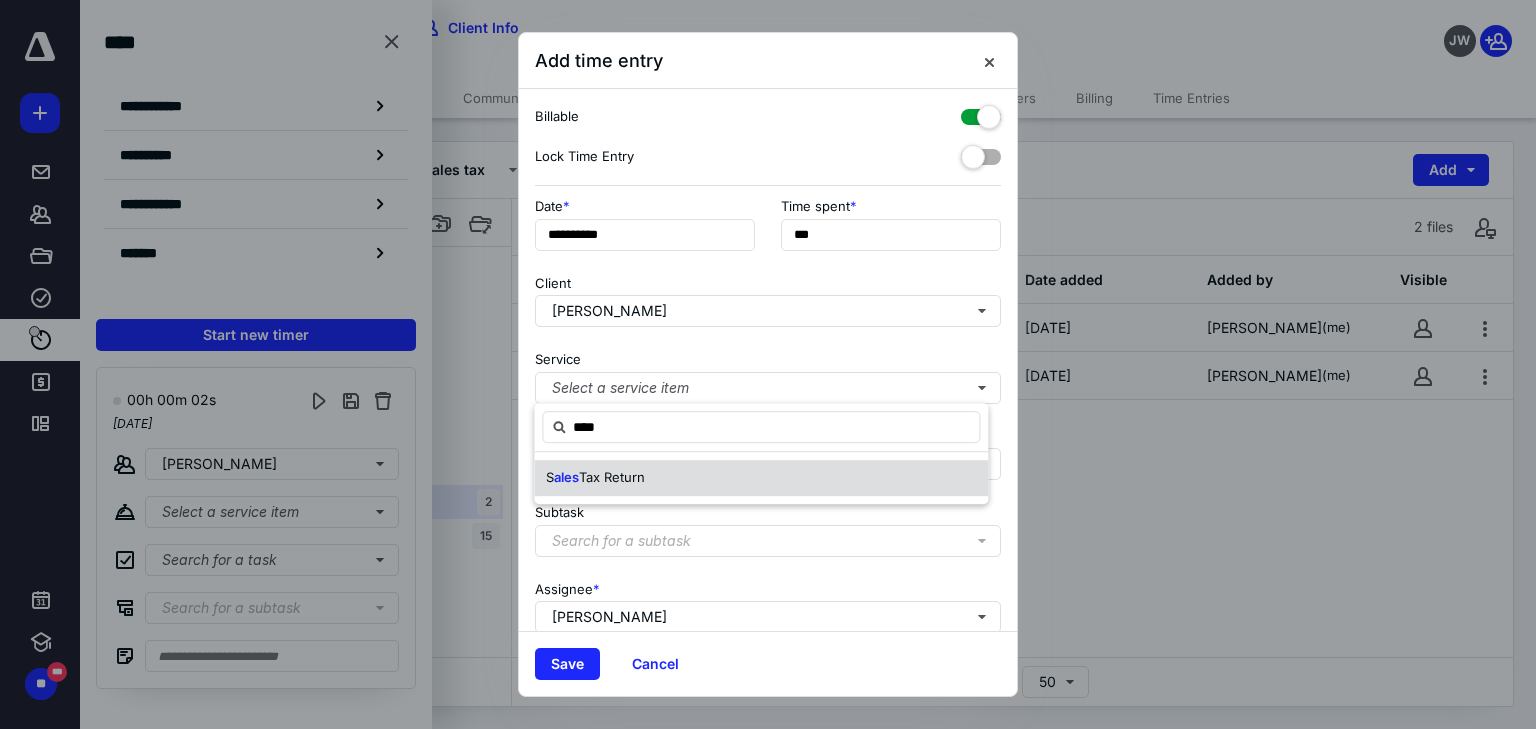 click on "Tax Return" at bounding box center [612, 477] 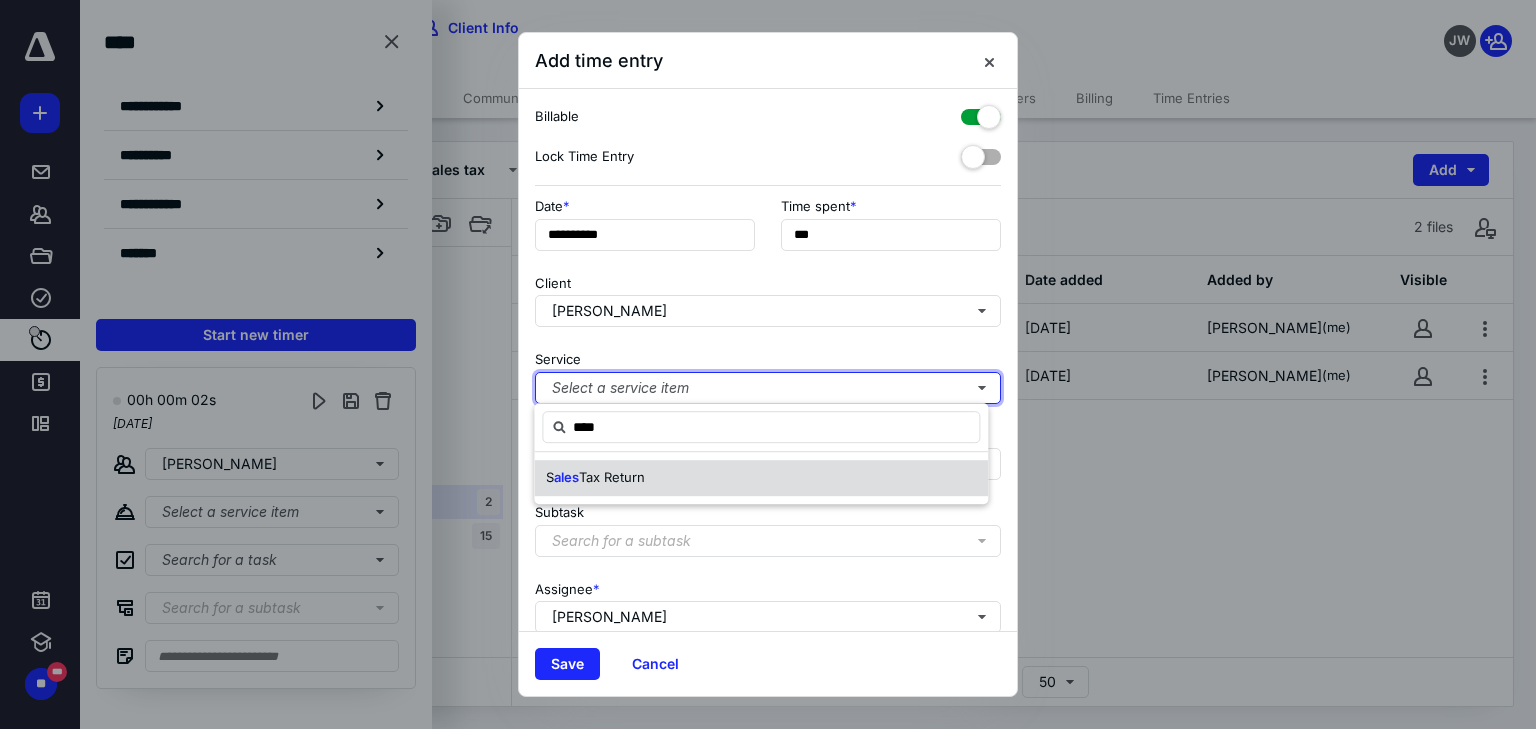type 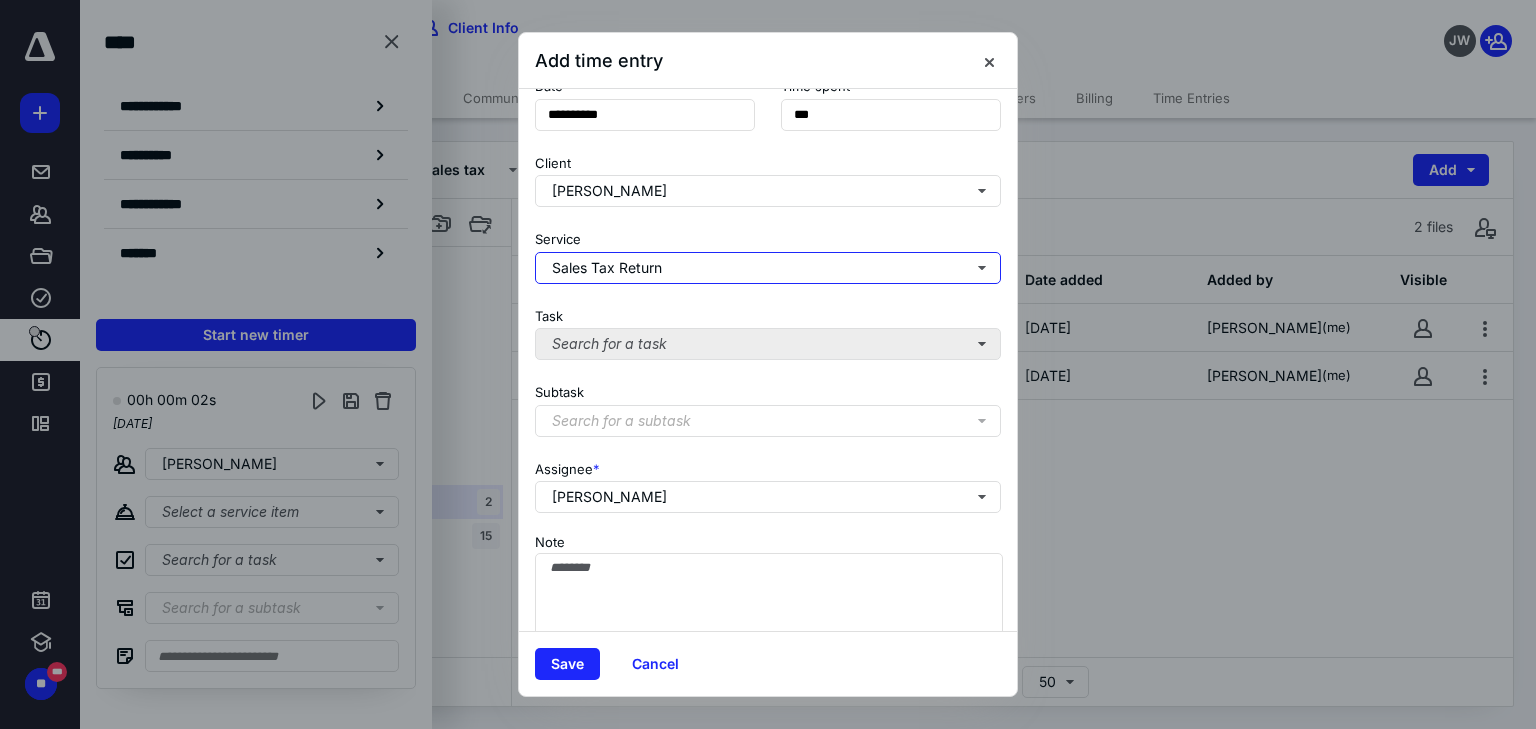 scroll, scrollTop: 156, scrollLeft: 0, axis: vertical 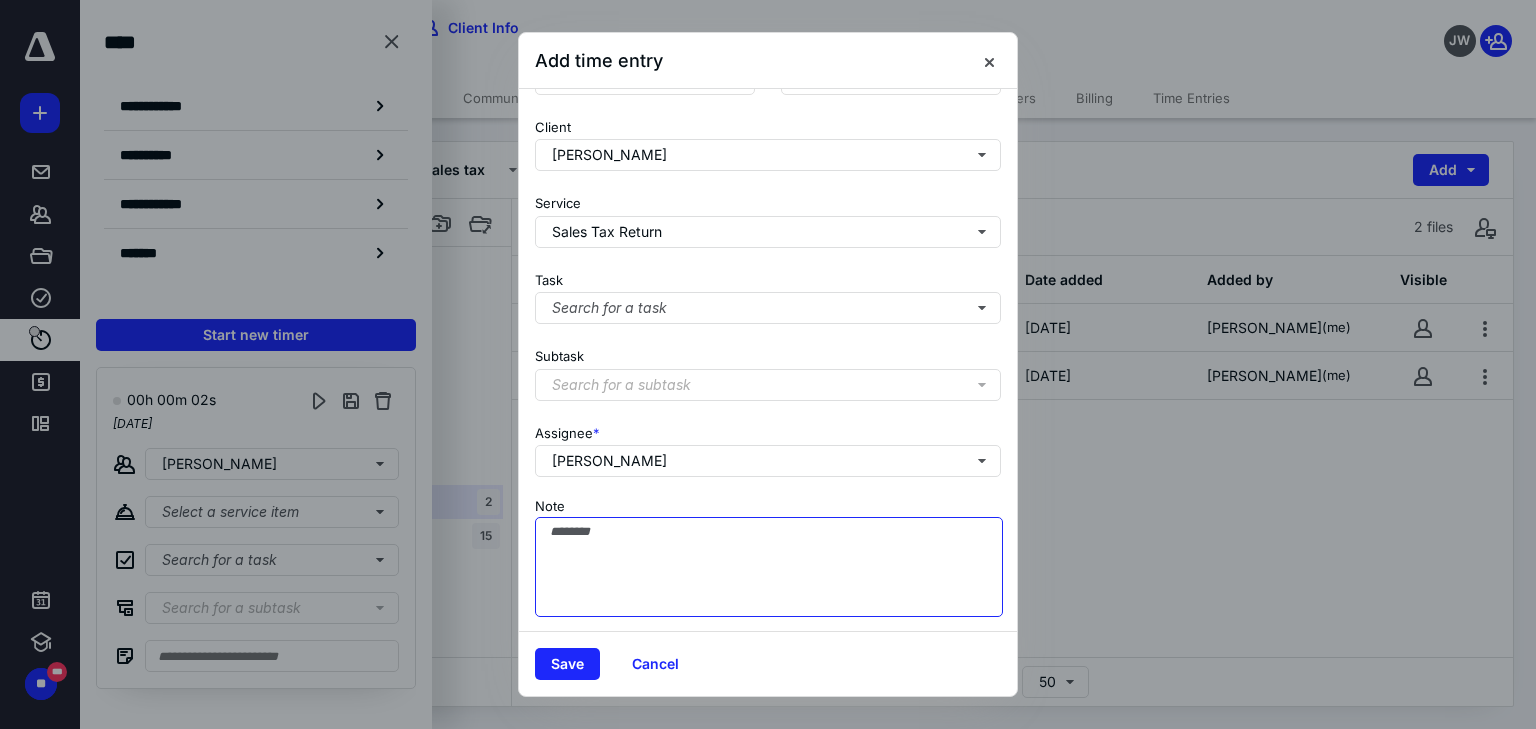 click on "Note" at bounding box center [769, 567] 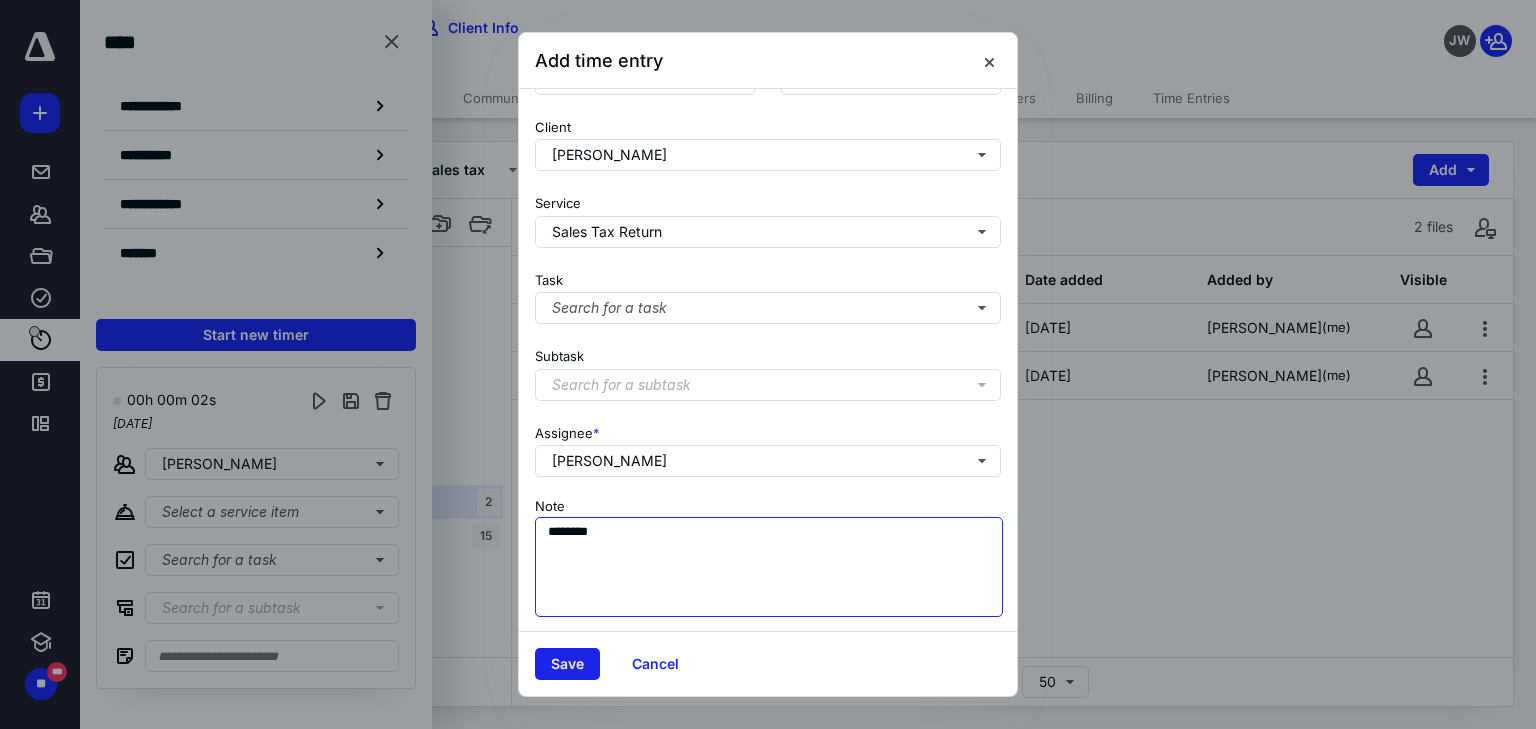 type on "********" 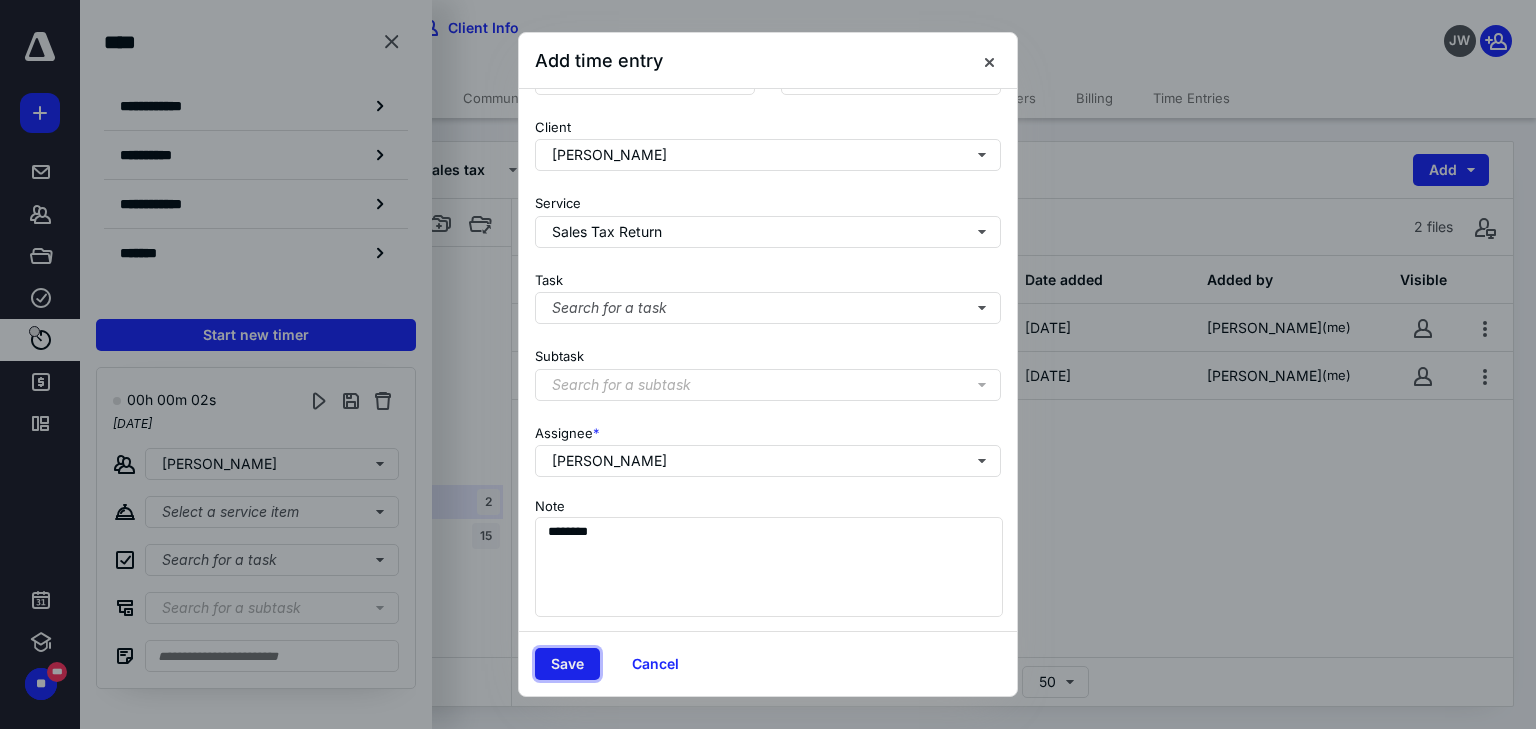 click on "Save" at bounding box center (567, 664) 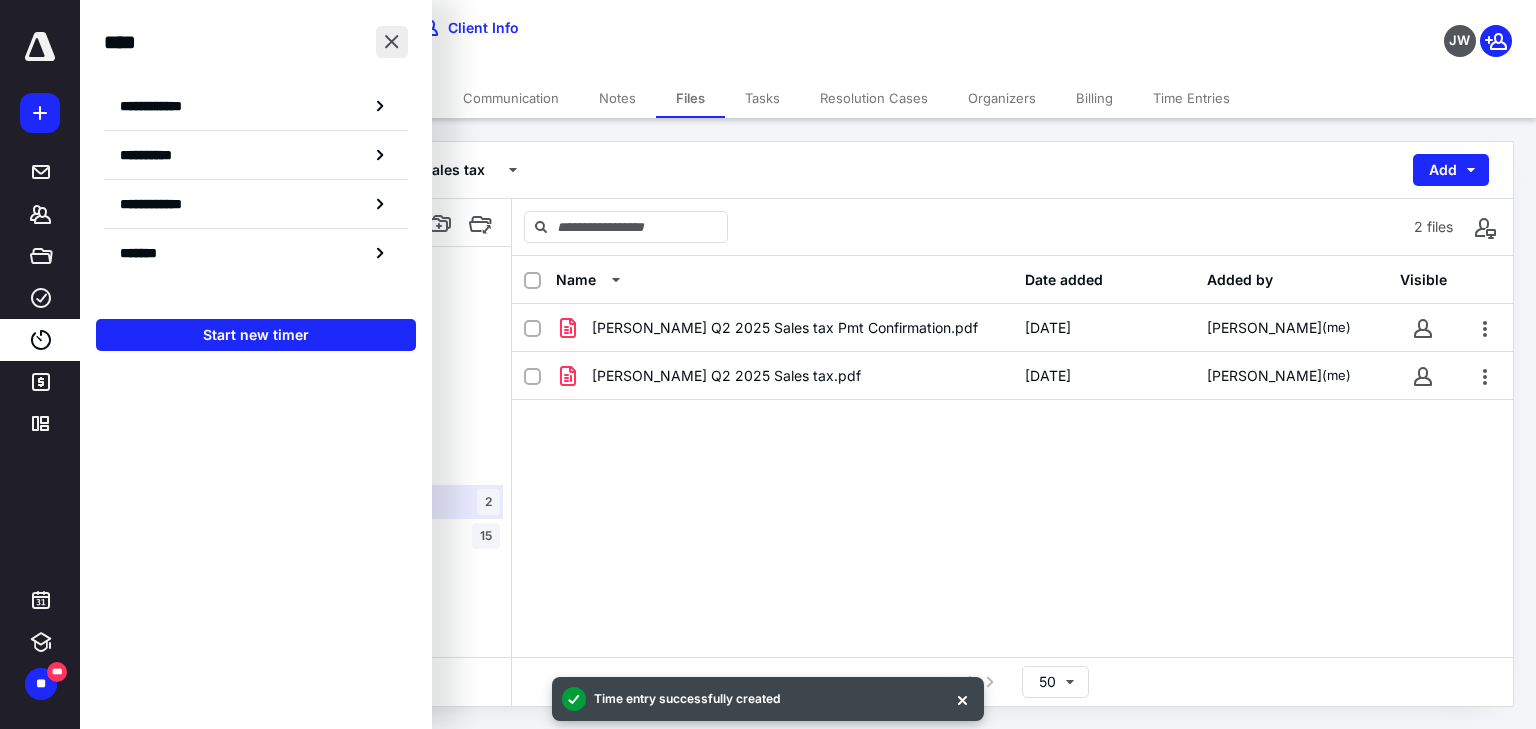click at bounding box center (392, 42) 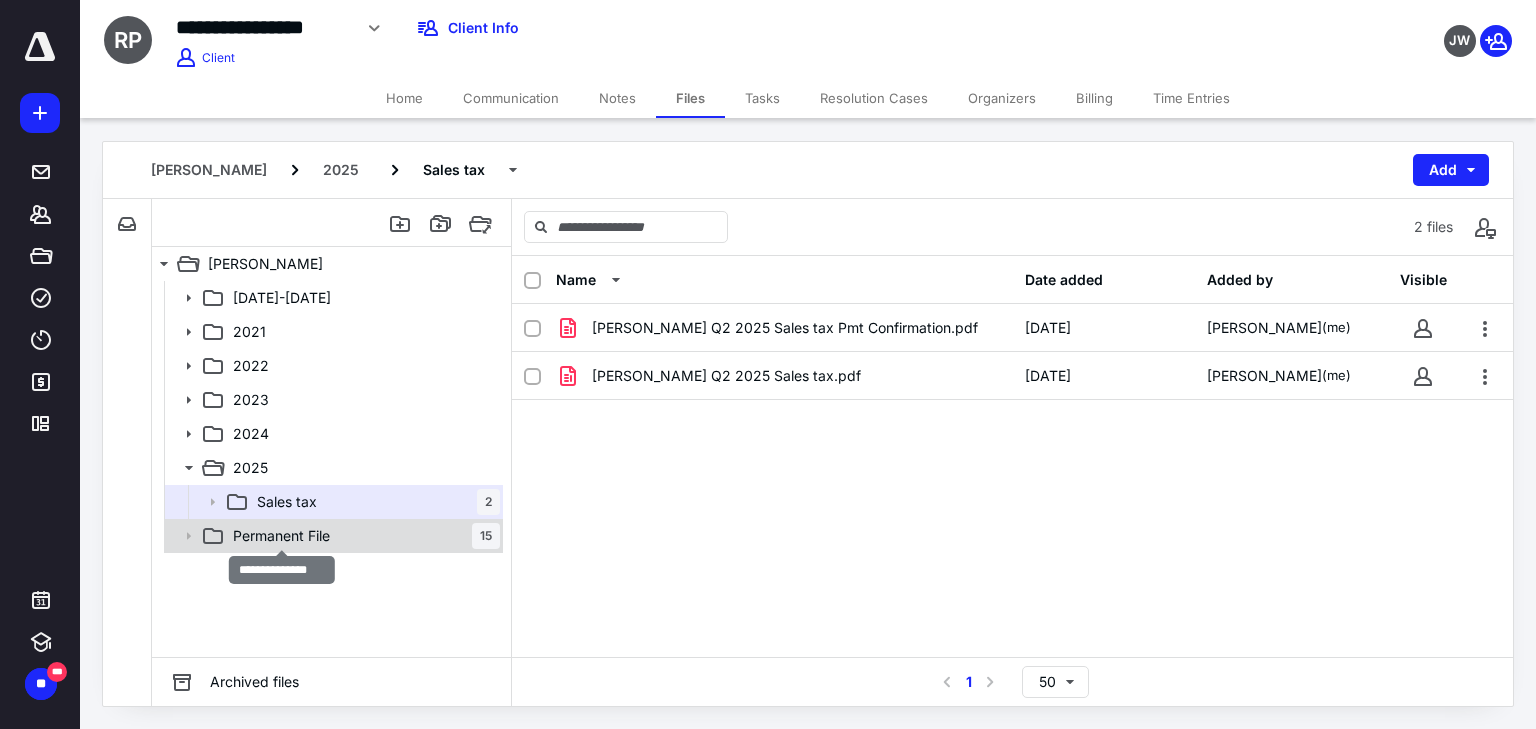 click on "Permanent File" at bounding box center (281, 536) 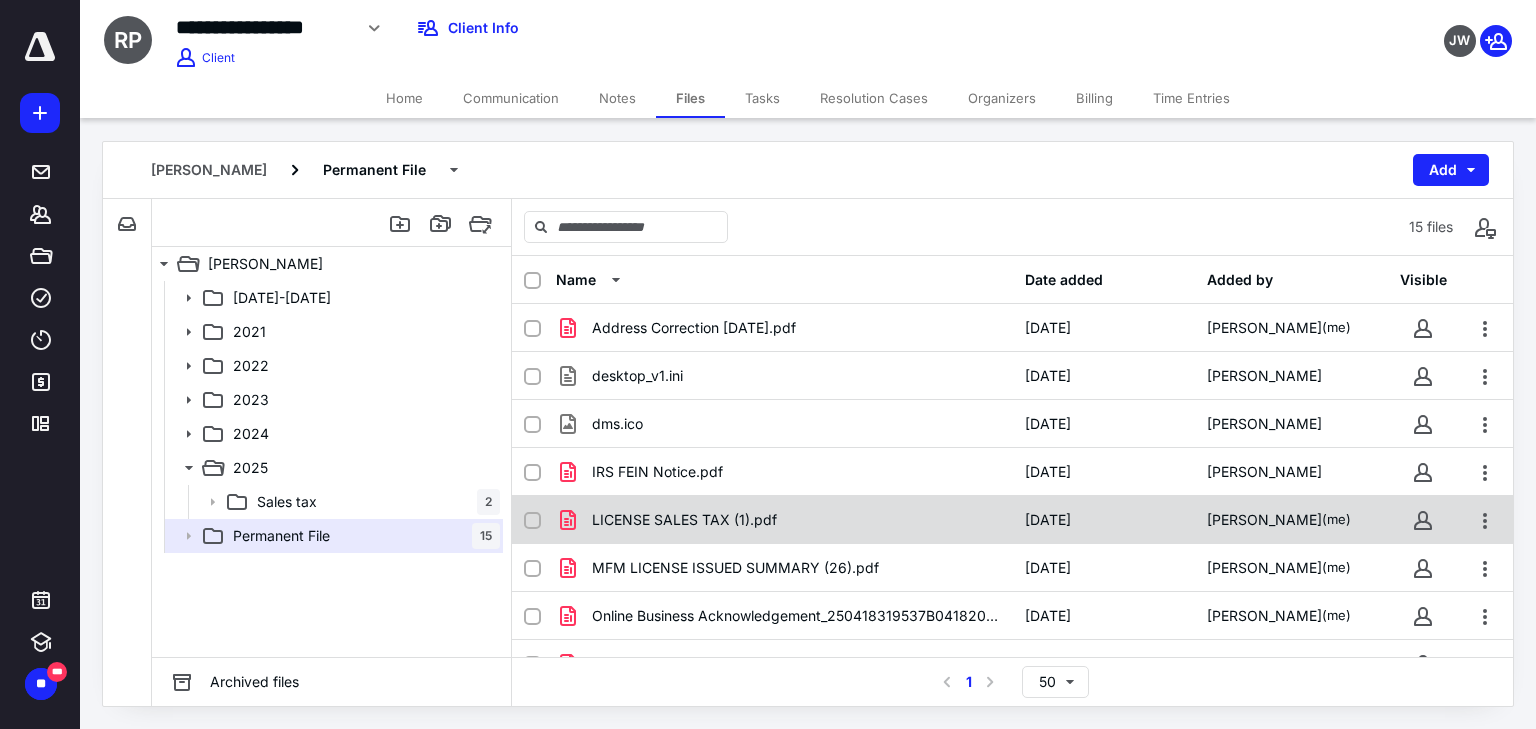 scroll, scrollTop: 80, scrollLeft: 0, axis: vertical 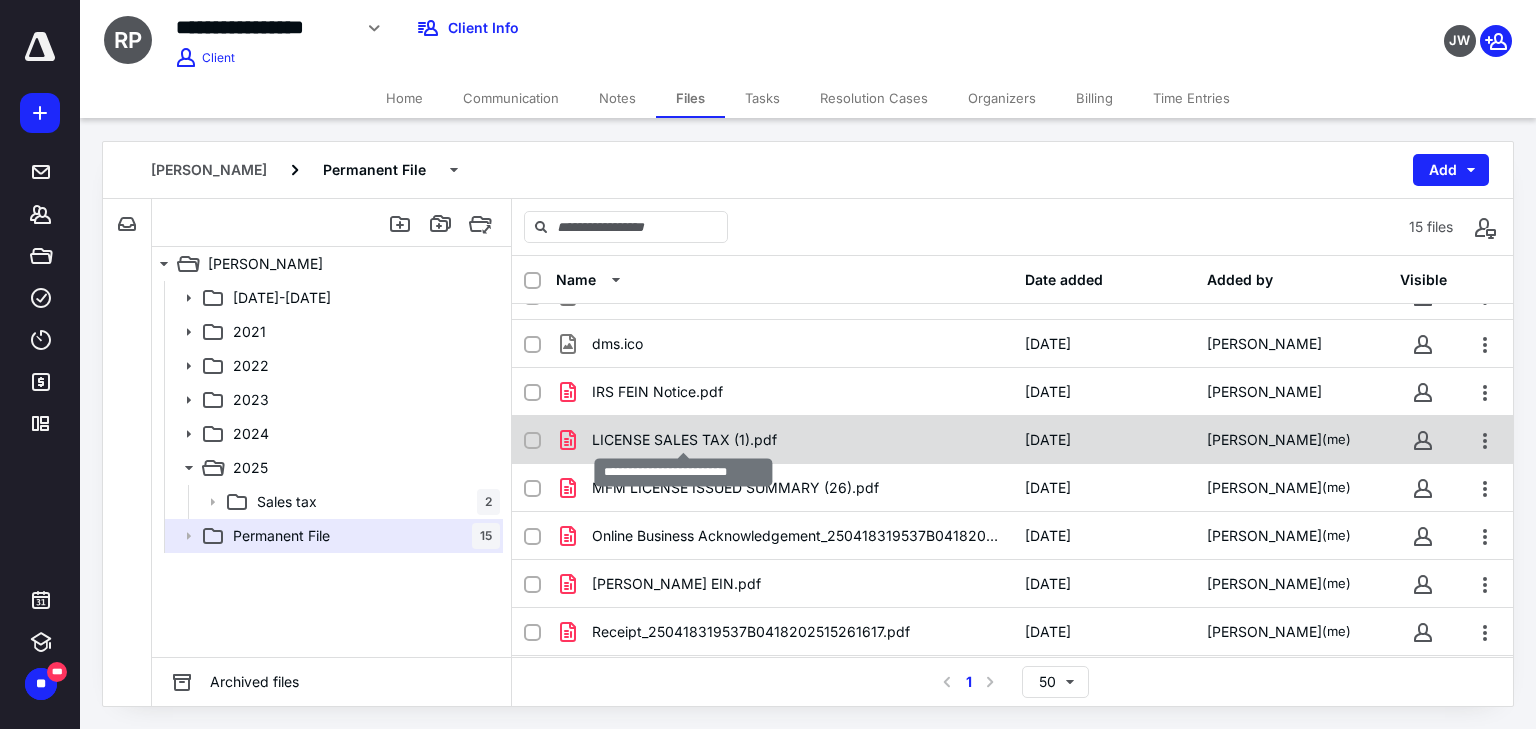 click on "LICENSE SALES TAX (1).pdf" at bounding box center (684, 440) 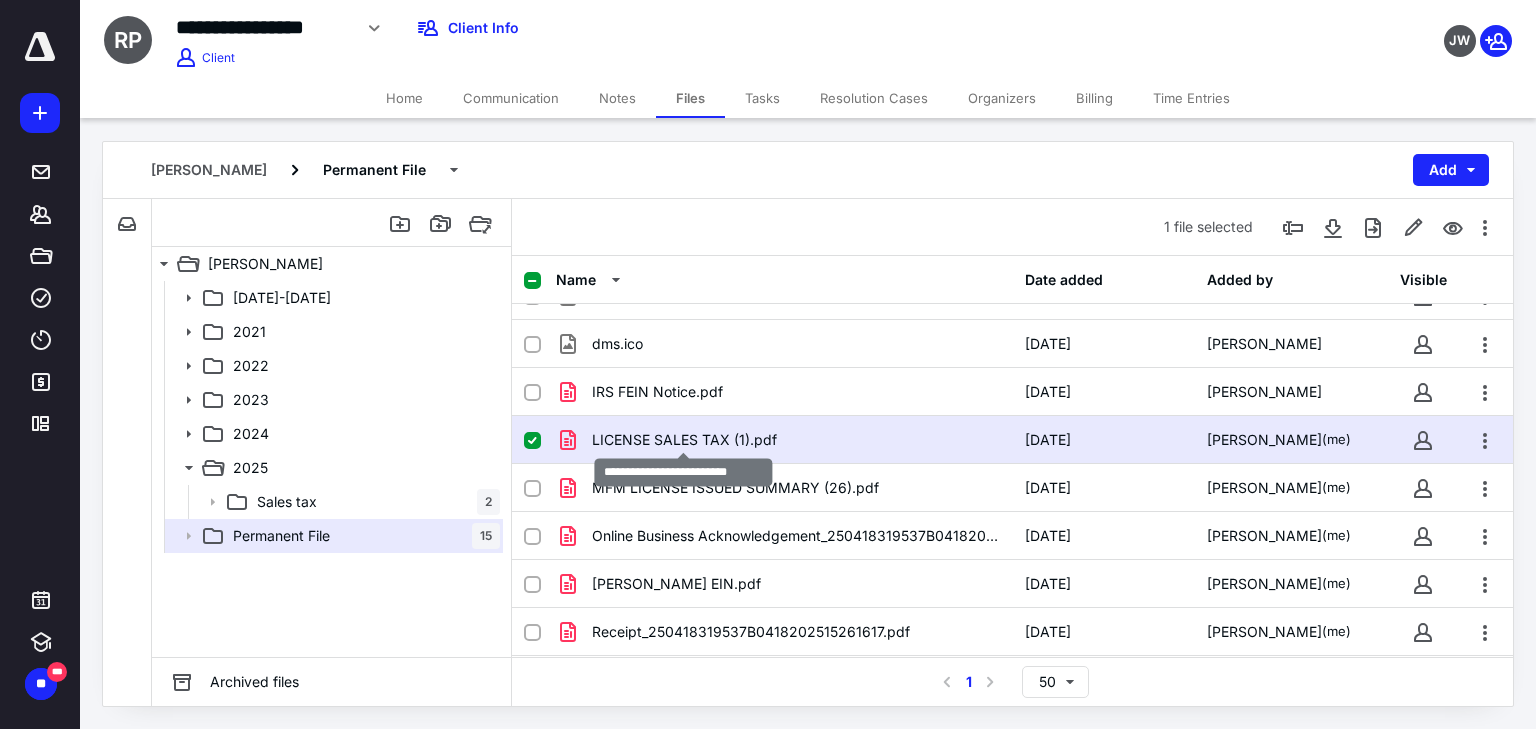 click on "LICENSE SALES TAX (1).pdf" at bounding box center [684, 440] 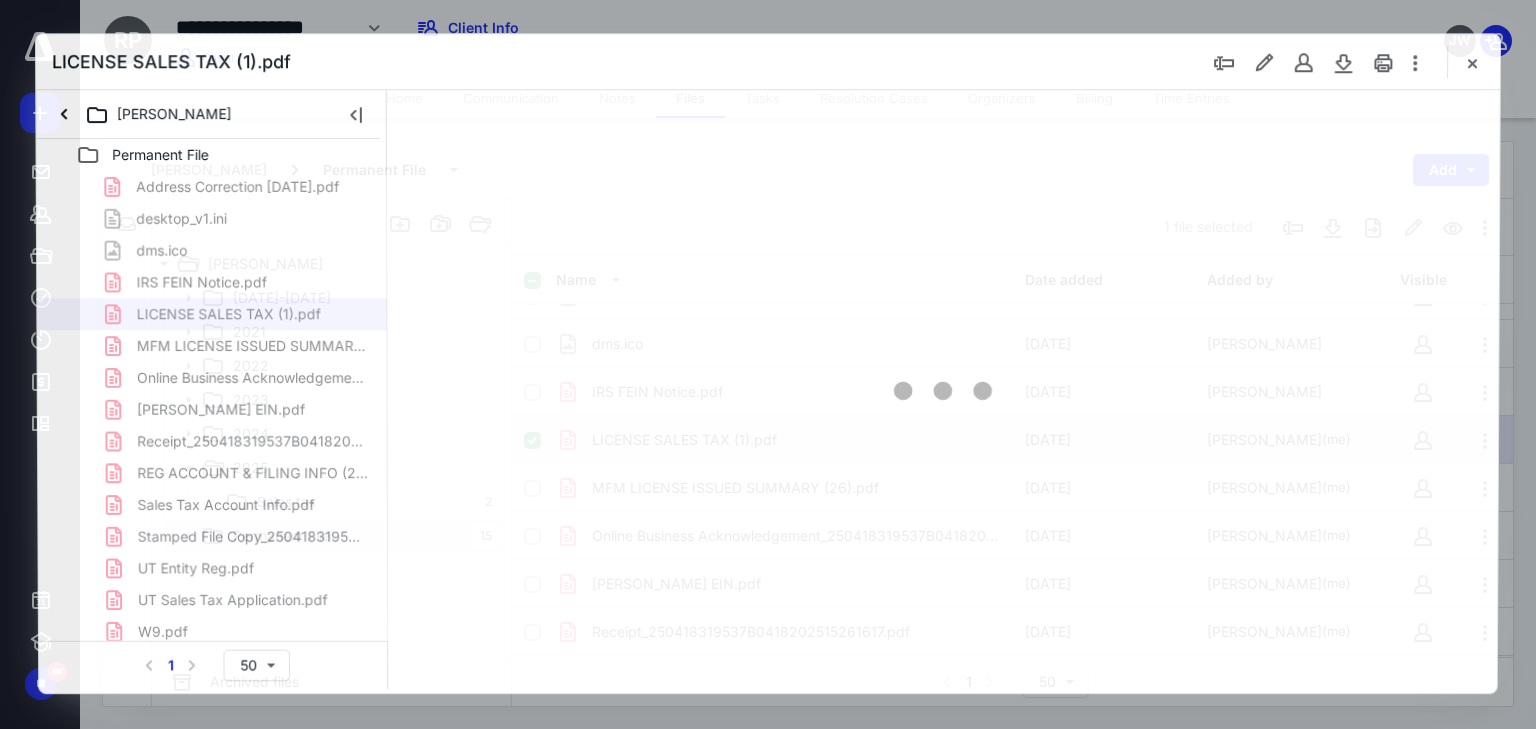 scroll, scrollTop: 0, scrollLeft: 0, axis: both 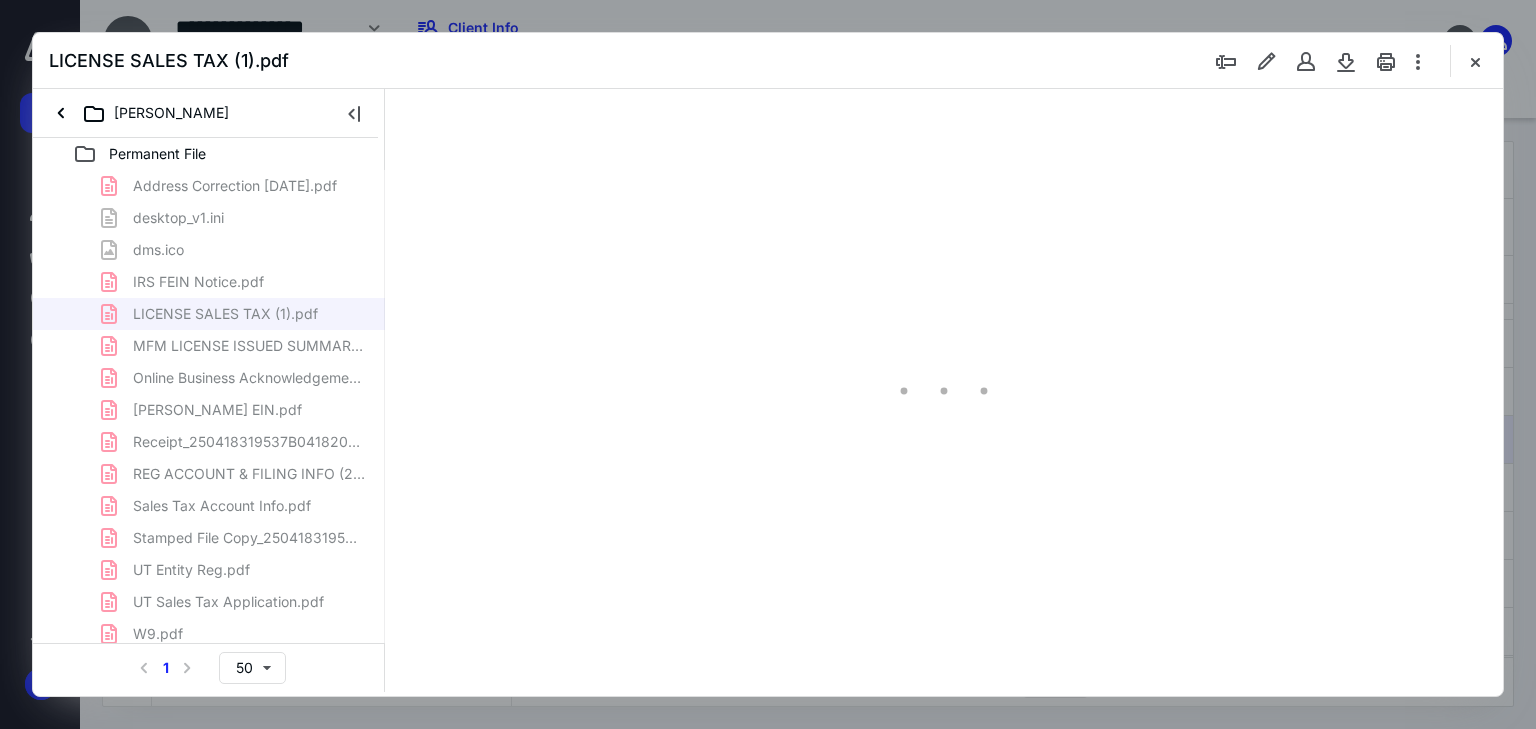 type on "66" 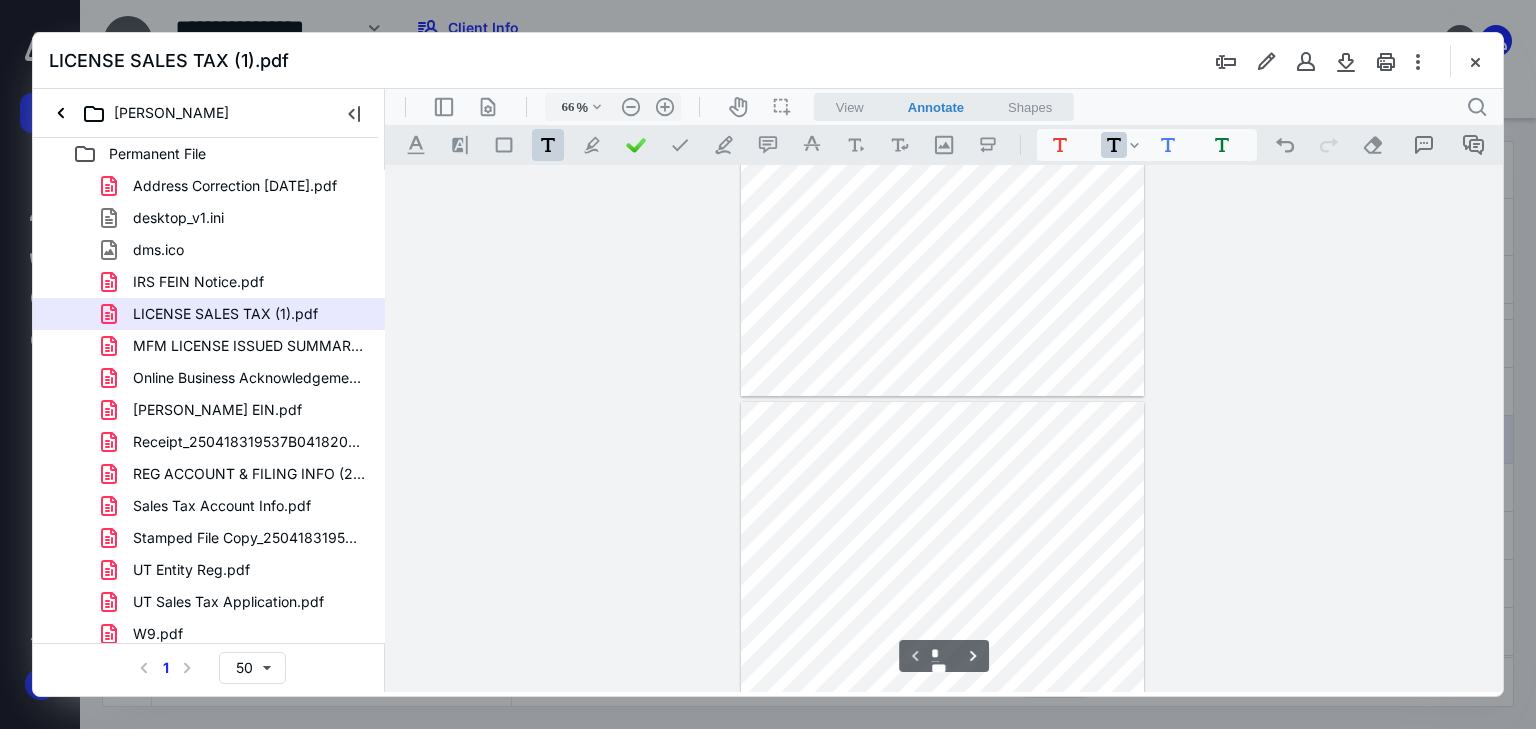 type on "*" 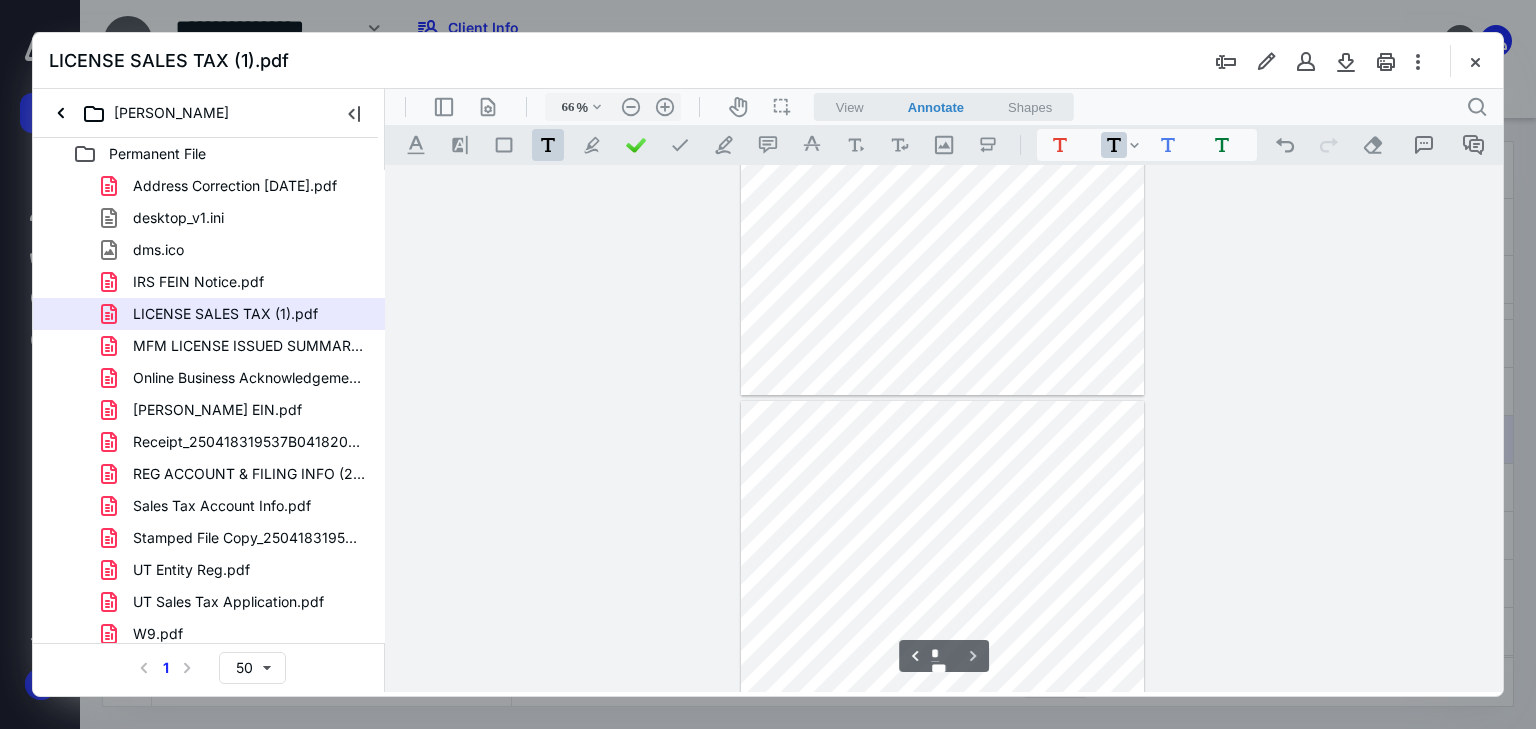 scroll, scrollTop: 527, scrollLeft: 0, axis: vertical 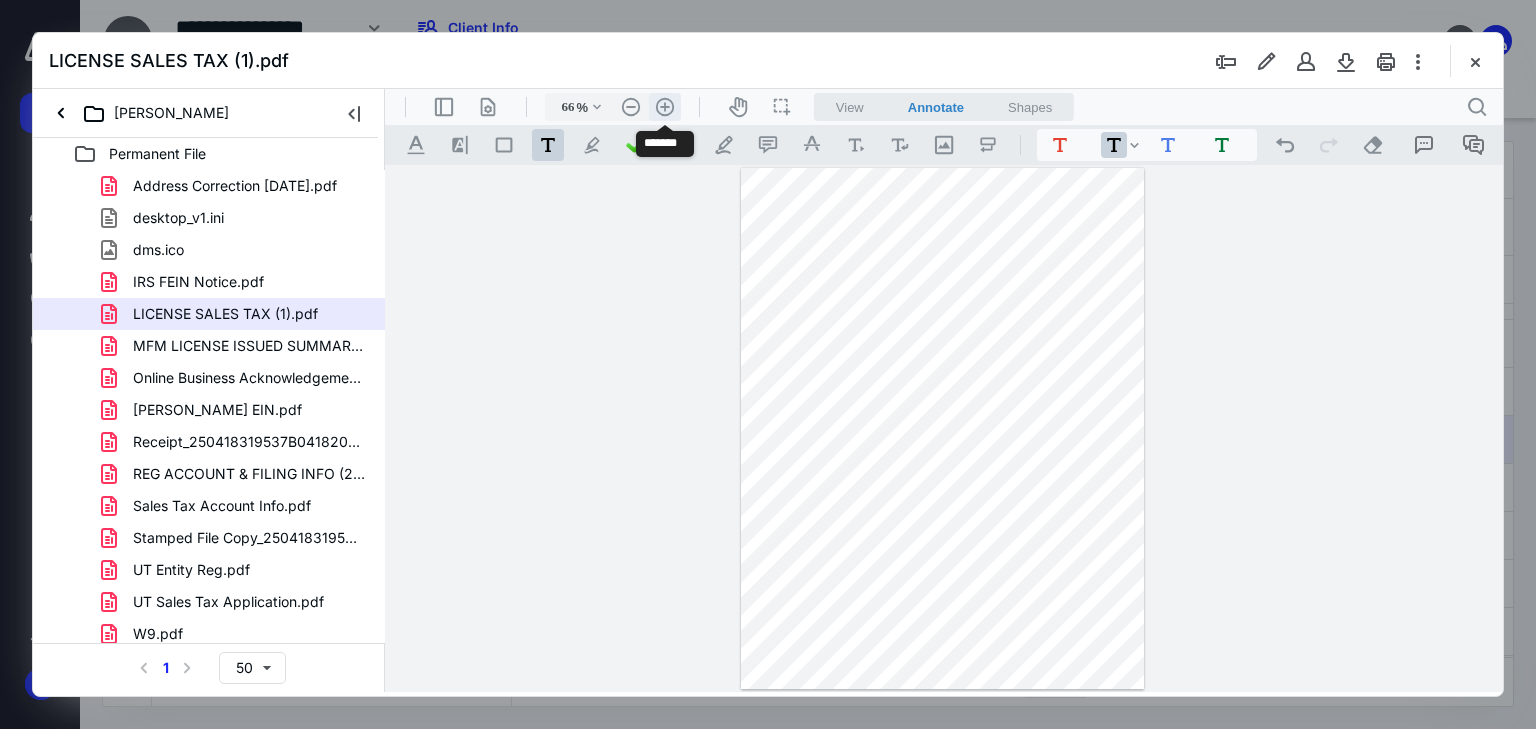 click on ".cls-1{fill:#abb0c4;} icon - header - zoom - in - line" at bounding box center (665, 107) 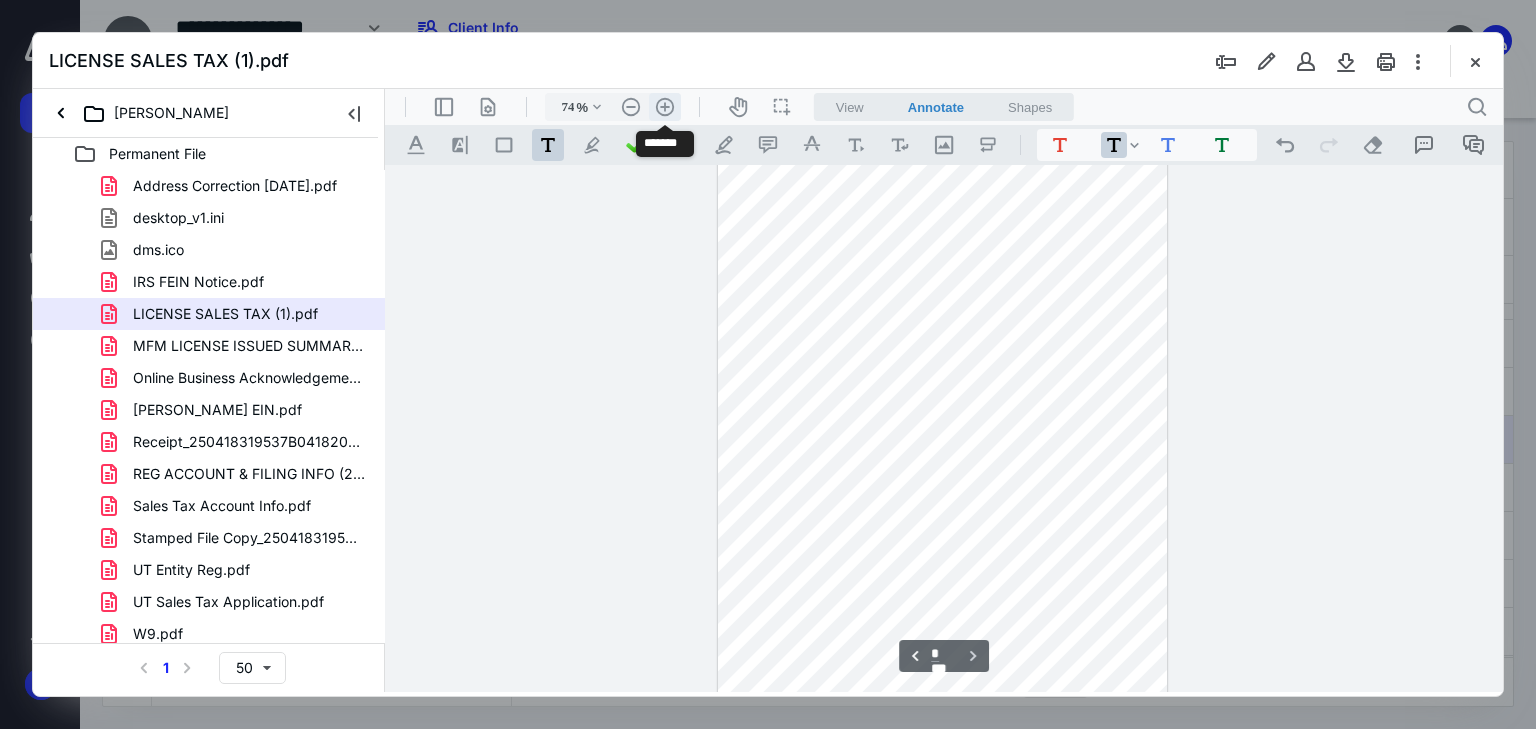 click on ".cls-1{fill:#abb0c4;} icon - header - zoom - in - line" at bounding box center [665, 107] 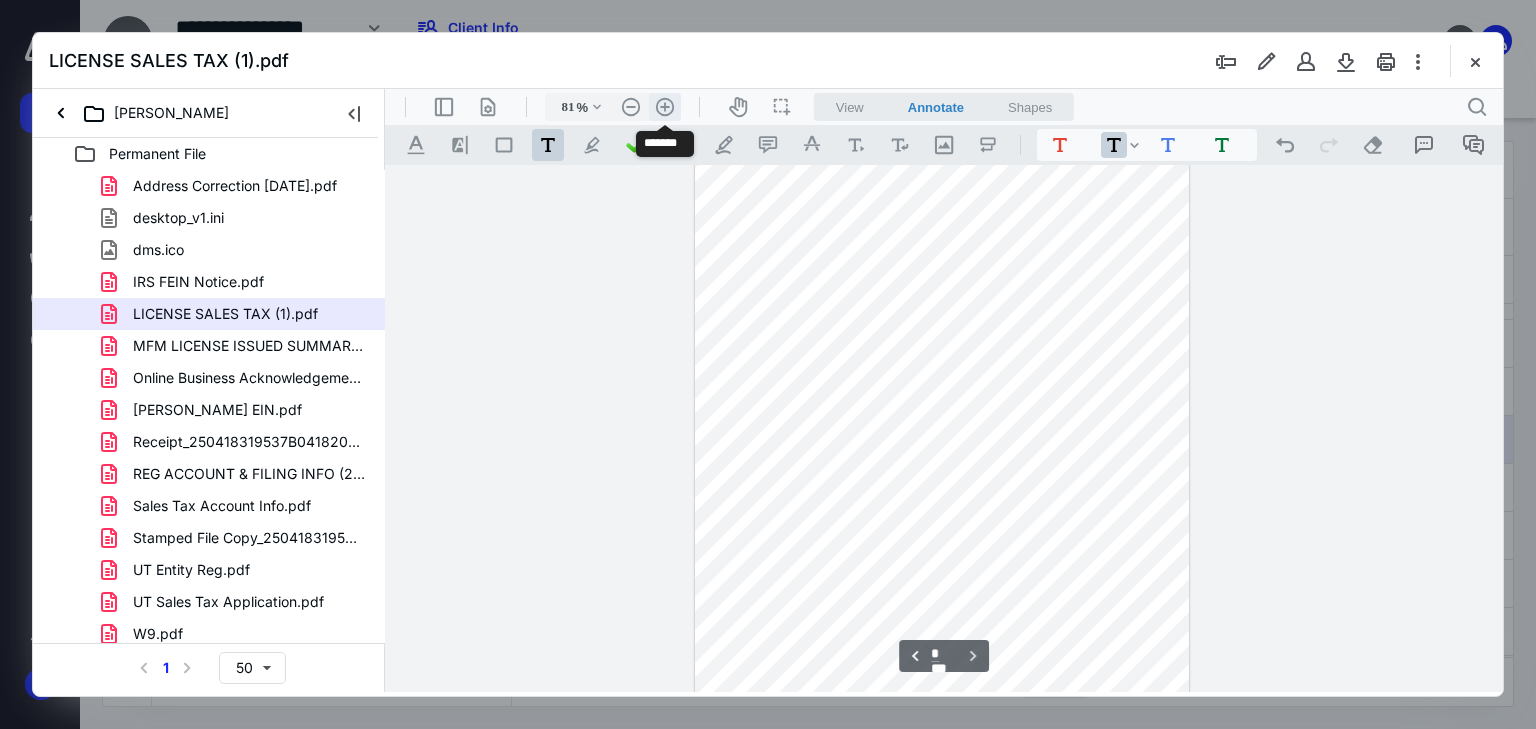 click on ".cls-1{fill:#abb0c4;} icon - header - zoom - in - line" at bounding box center (665, 107) 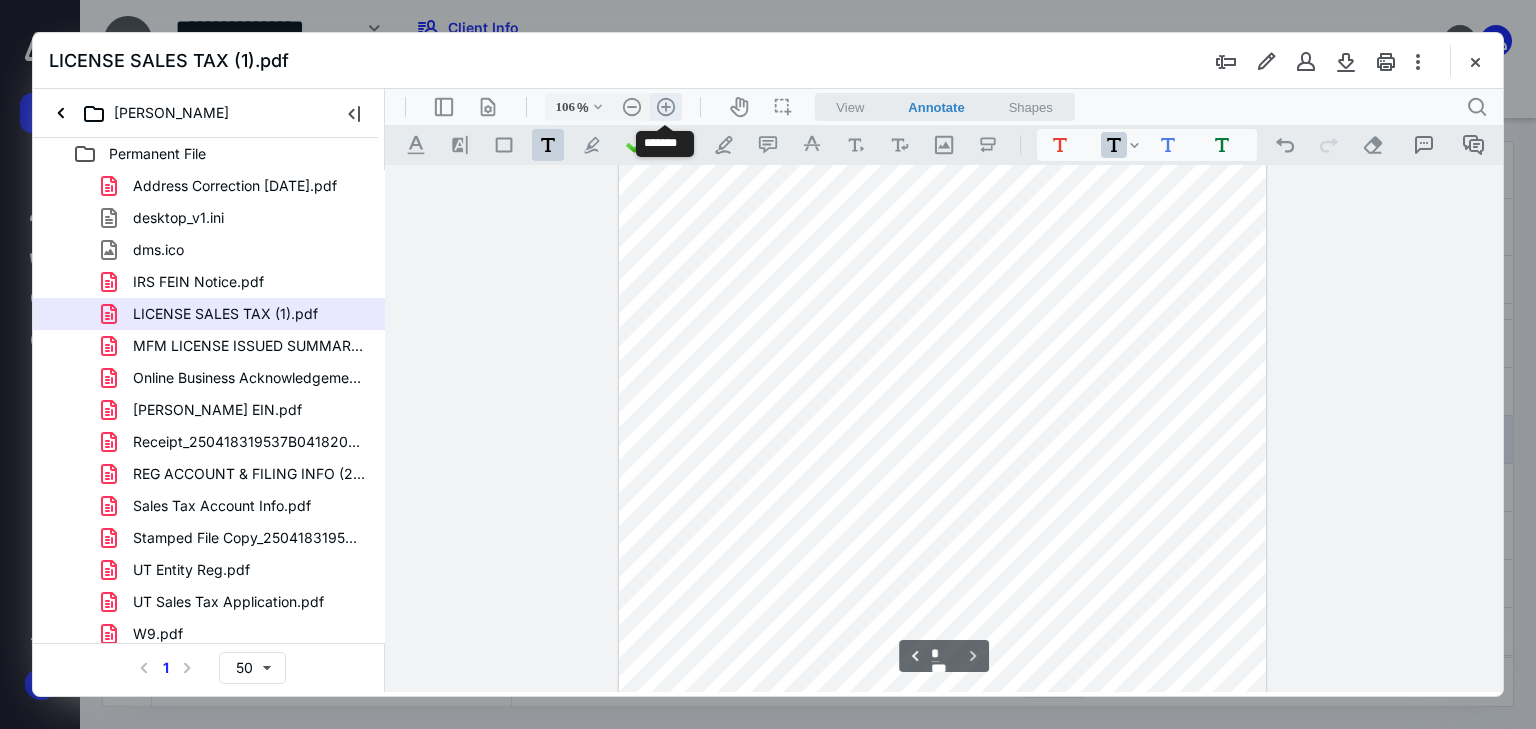 click on ".cls-1{fill:#abb0c4;} icon - header - zoom - in - line" at bounding box center (666, 107) 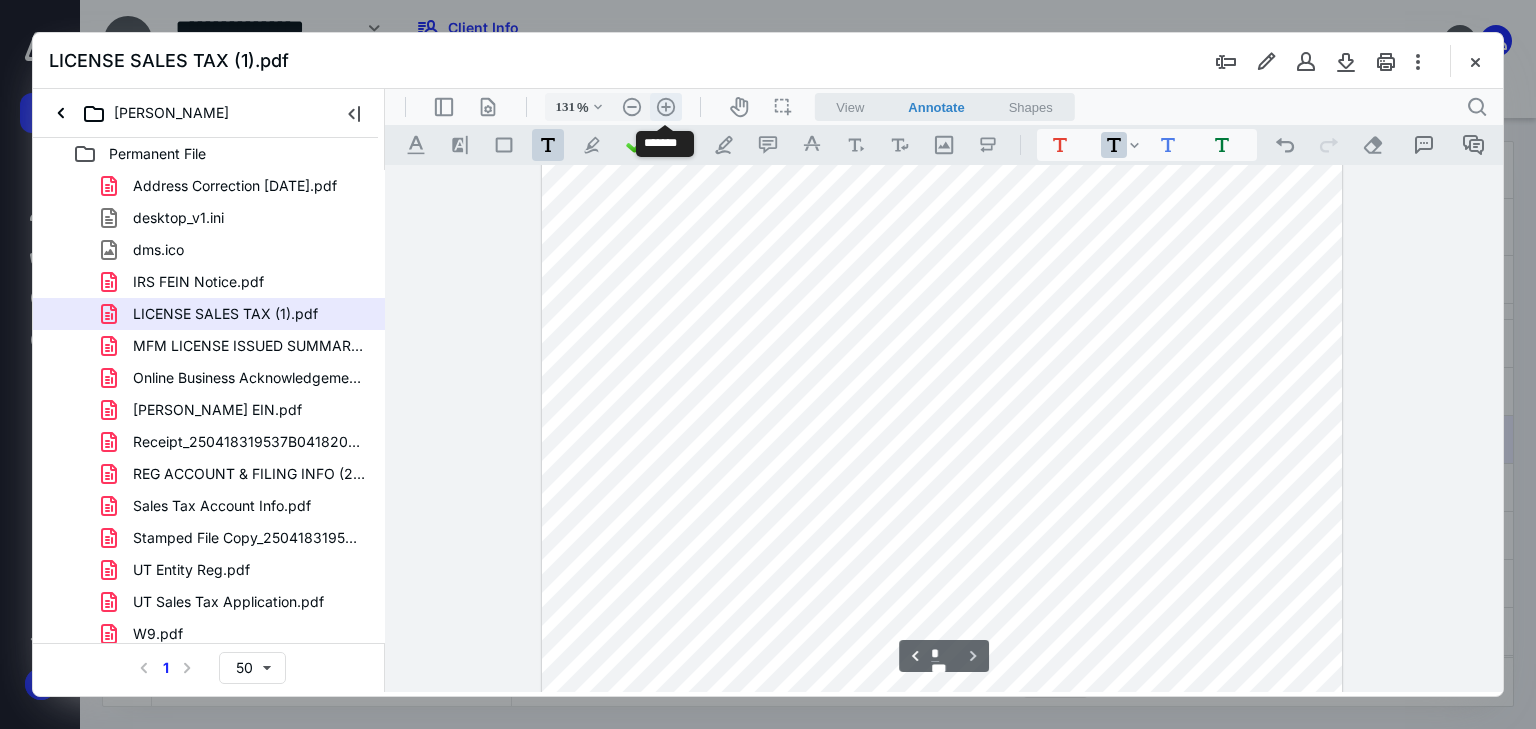 click on ".cls-1{fill:#abb0c4;} icon - header - zoom - in - line" at bounding box center (666, 107) 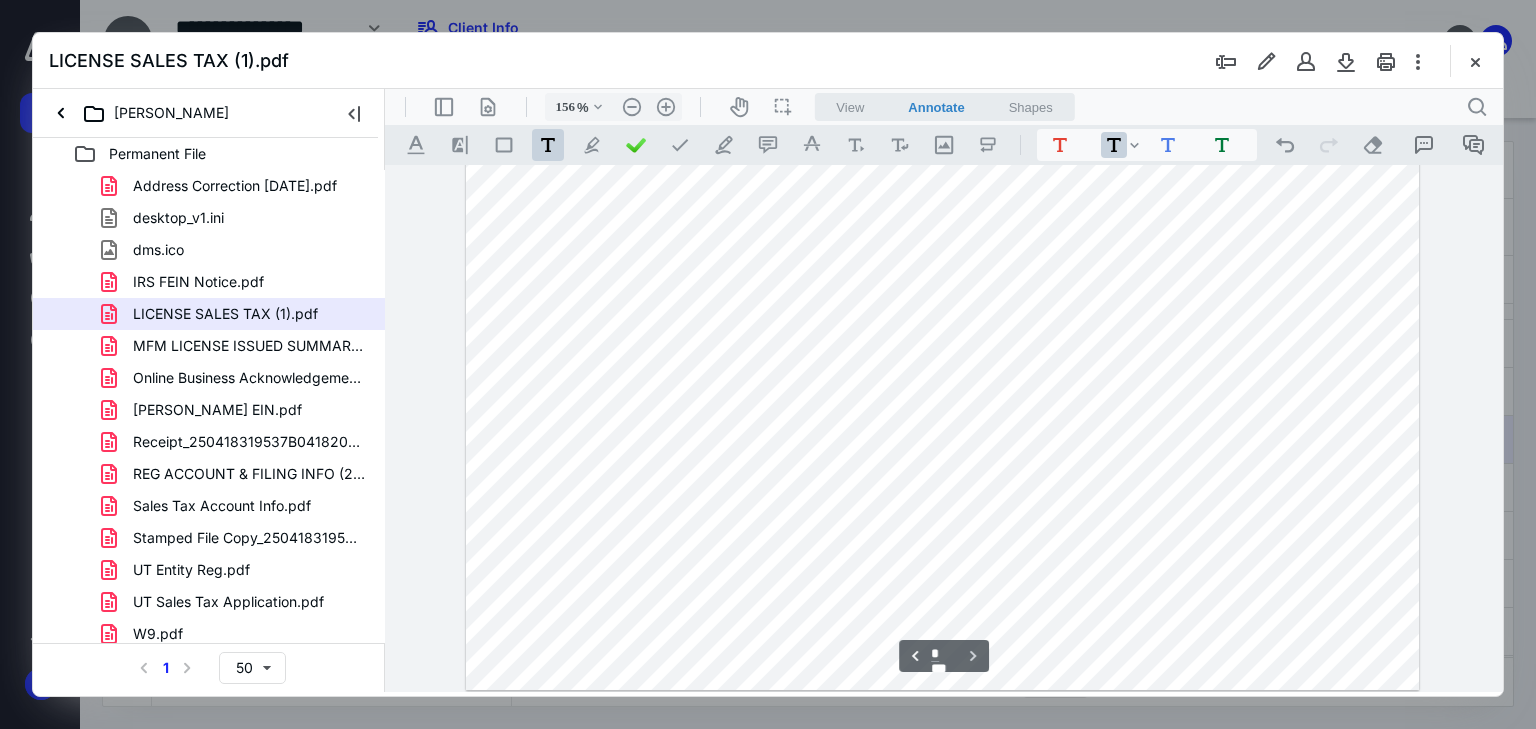 scroll, scrollTop: 1964, scrollLeft: 0, axis: vertical 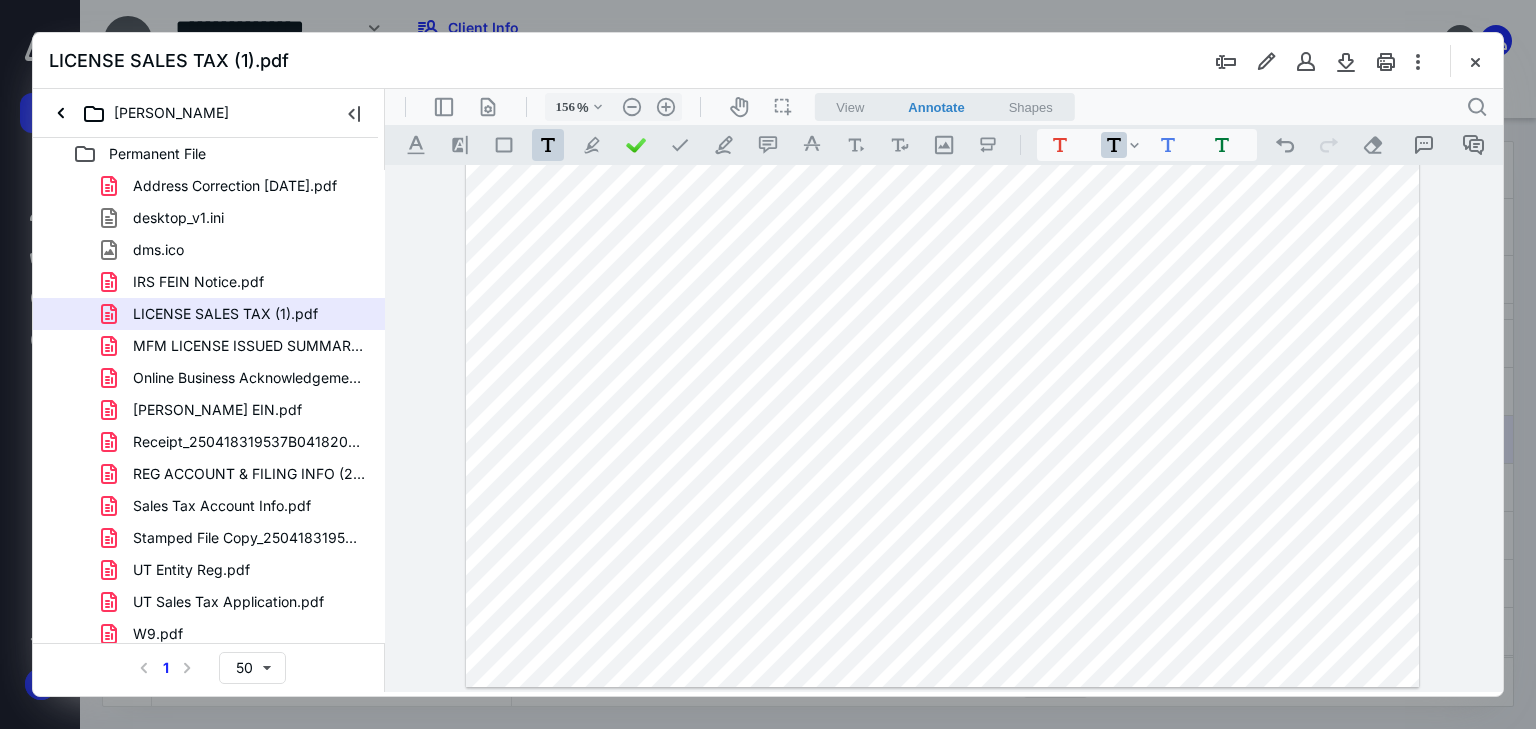 click at bounding box center [943, 70] 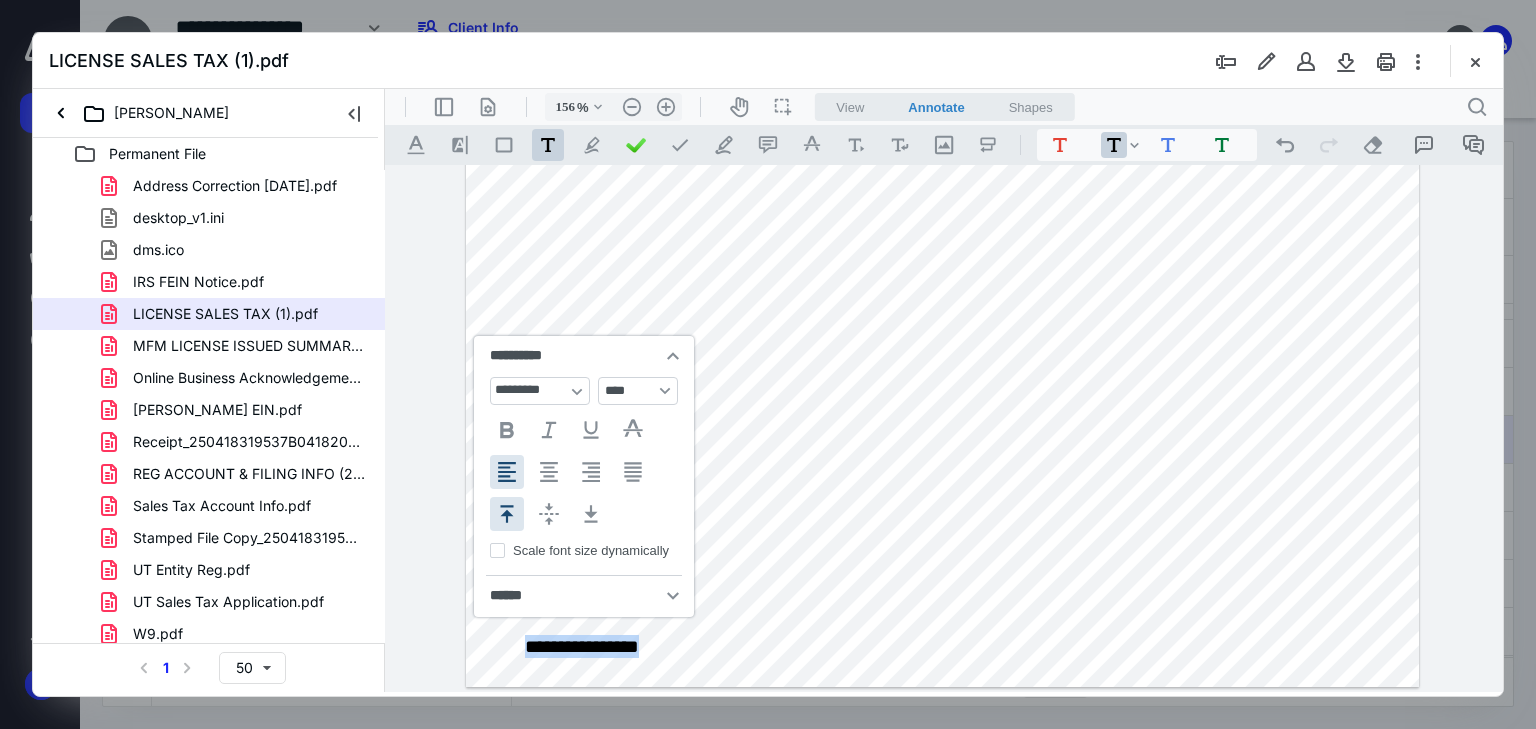type 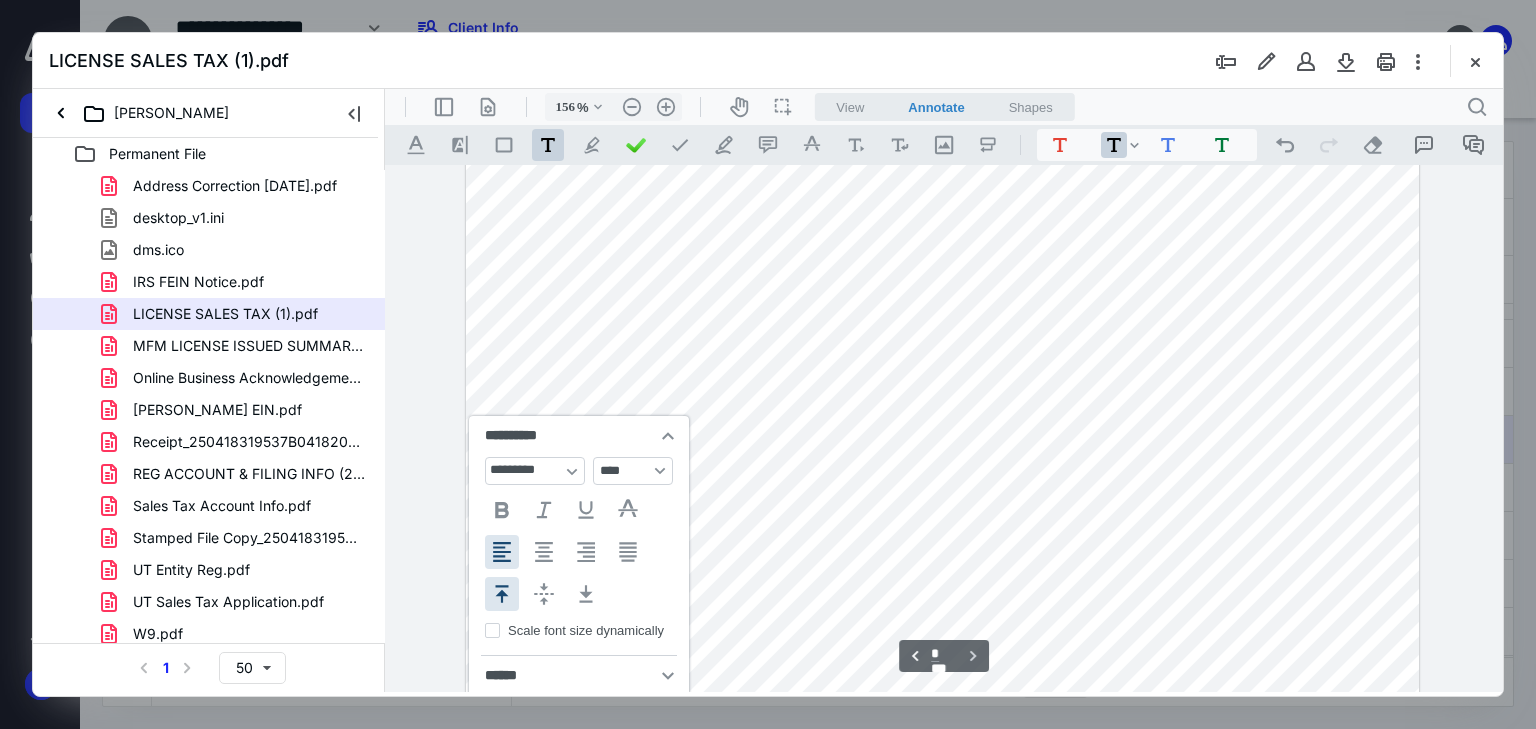 scroll, scrollTop: 1964, scrollLeft: 0, axis: vertical 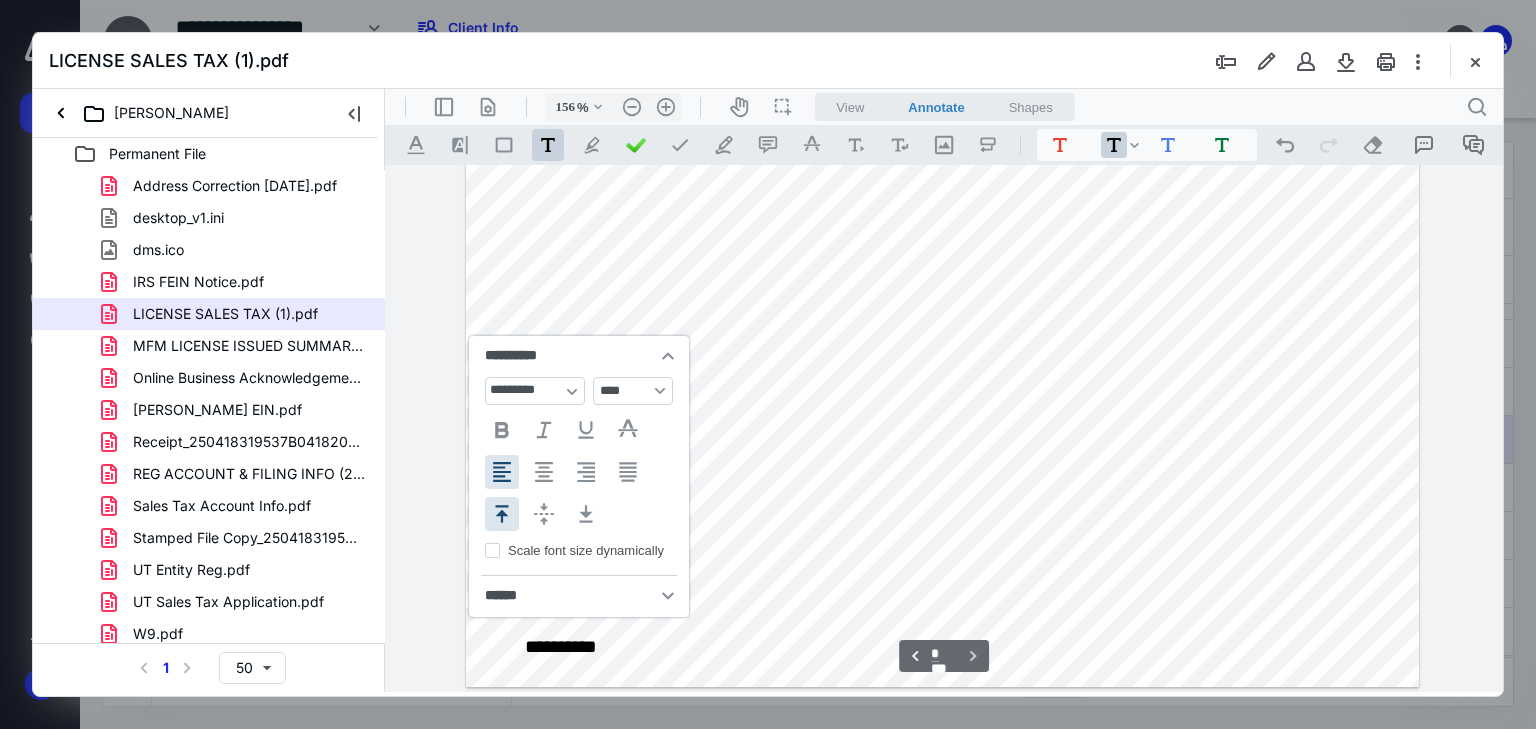 click on "**********" at bounding box center (943, 70) 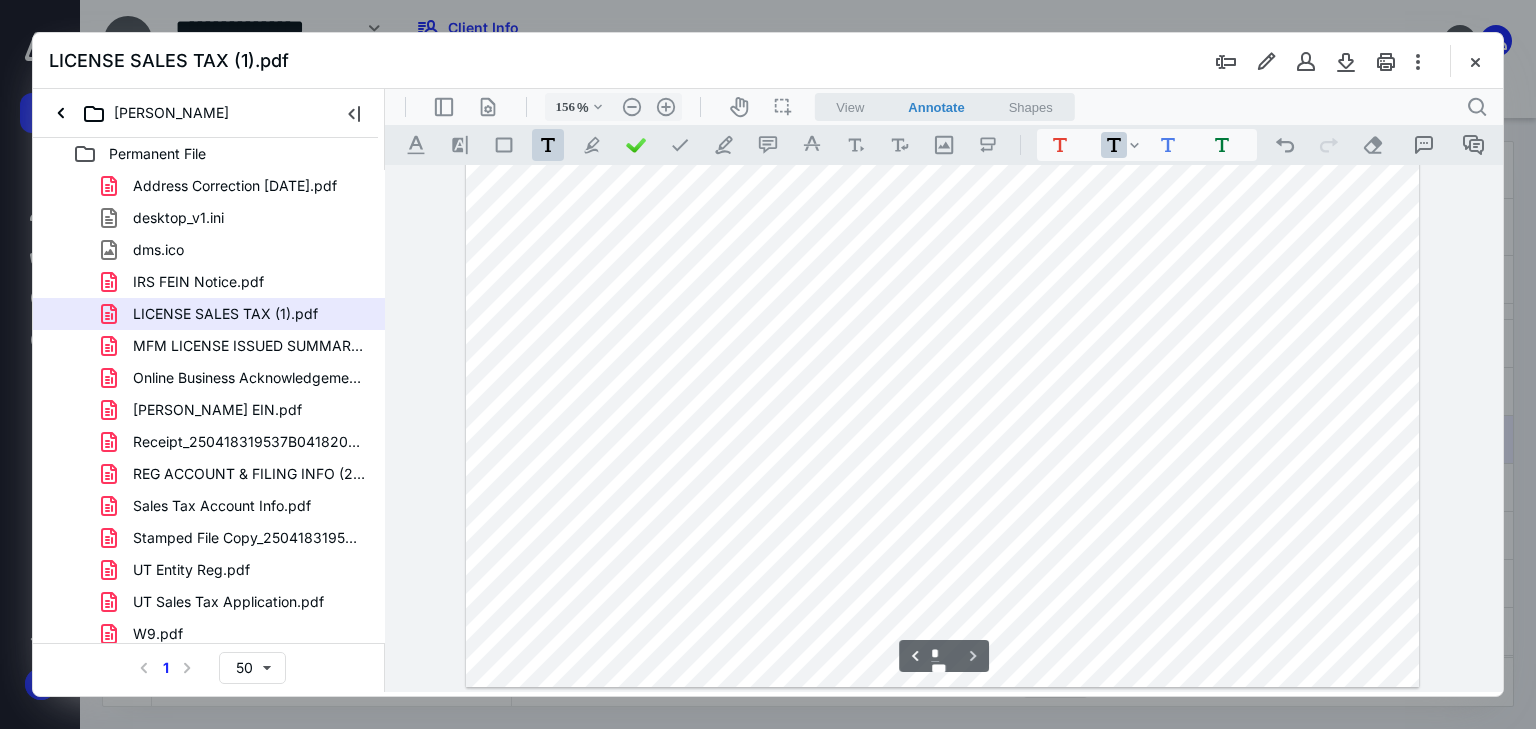 click on "**********" at bounding box center [943, 70] 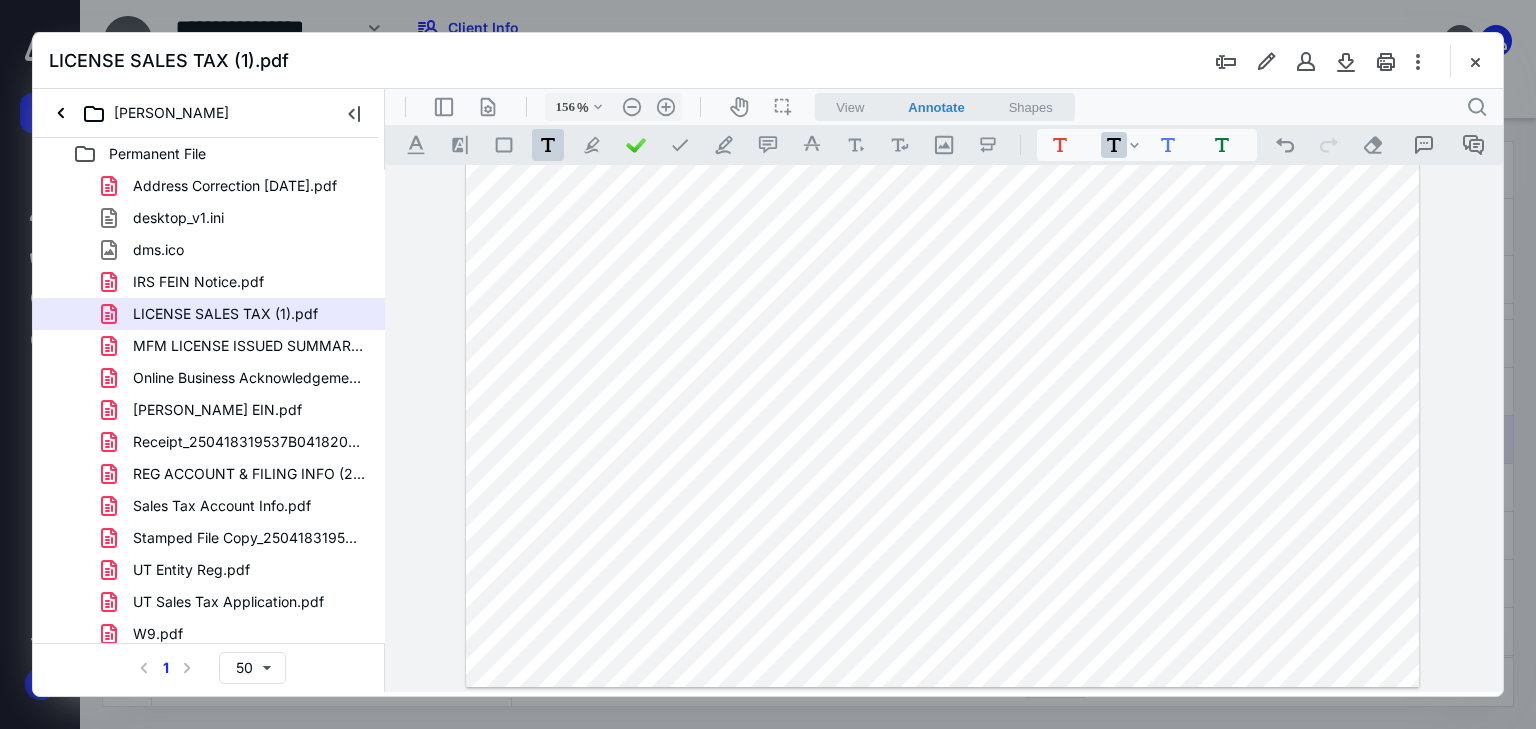 drag, startPoint x: 1132, startPoint y: 63, endPoint x: 1145, endPoint y: 60, distance: 13.341664 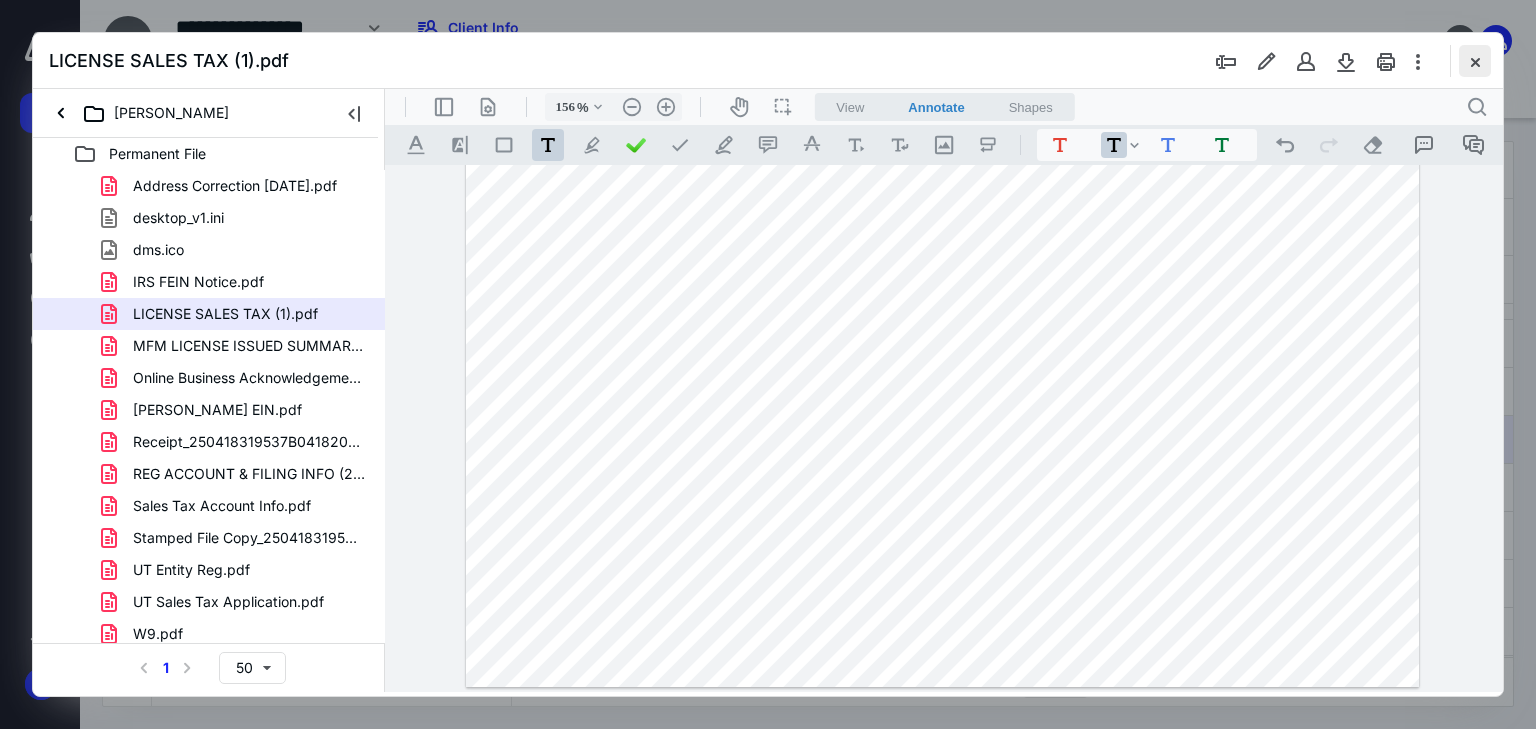 click at bounding box center [1475, 61] 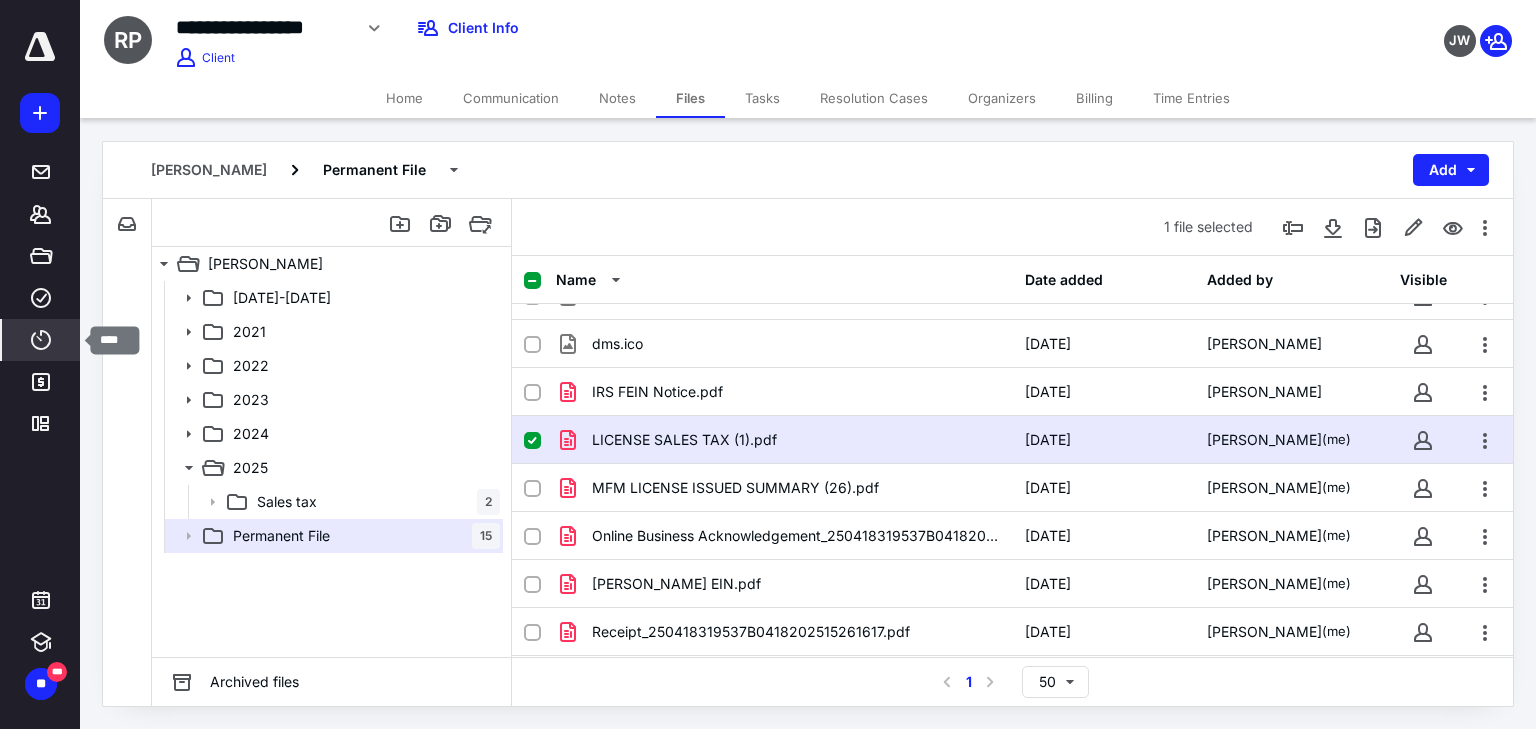 click 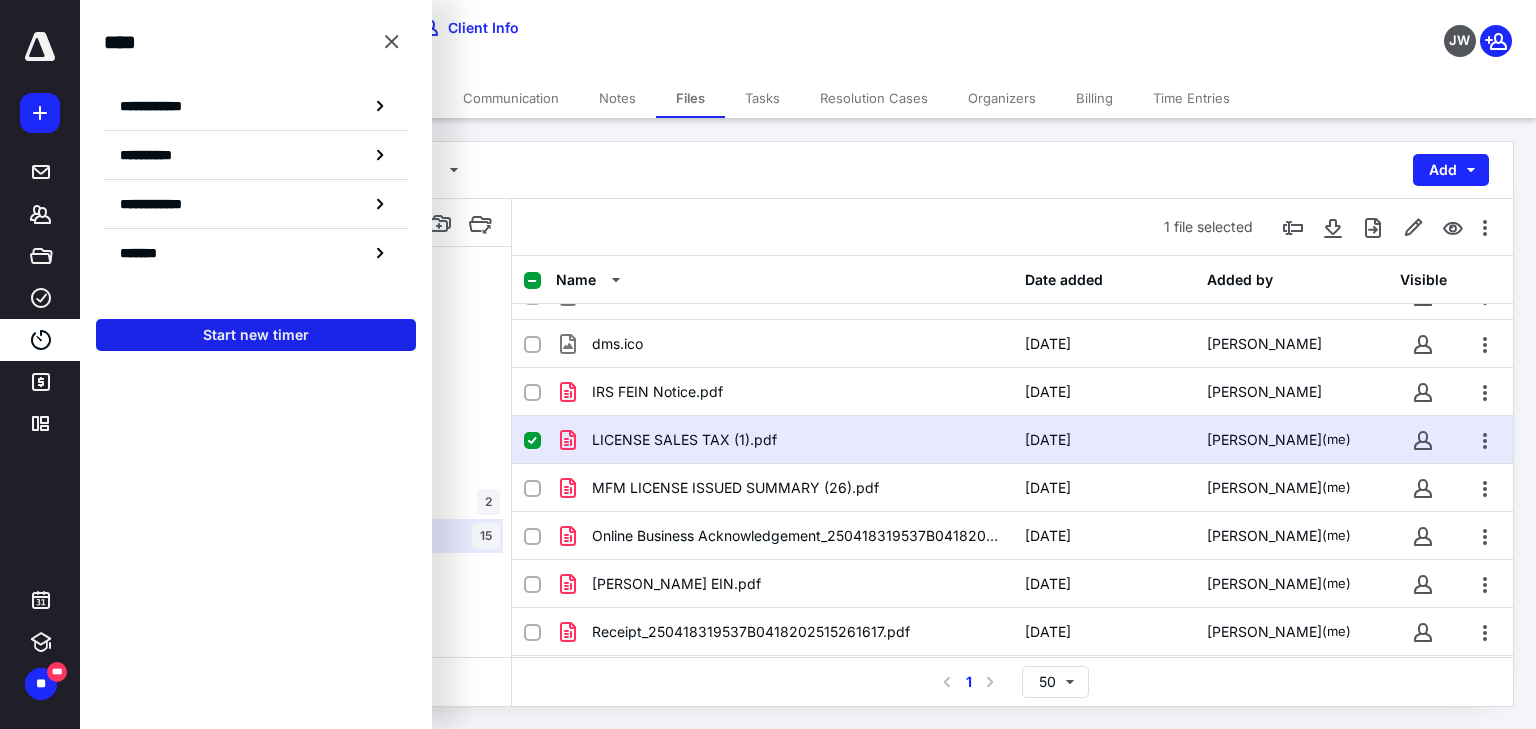 click on "Start new timer" at bounding box center [256, 335] 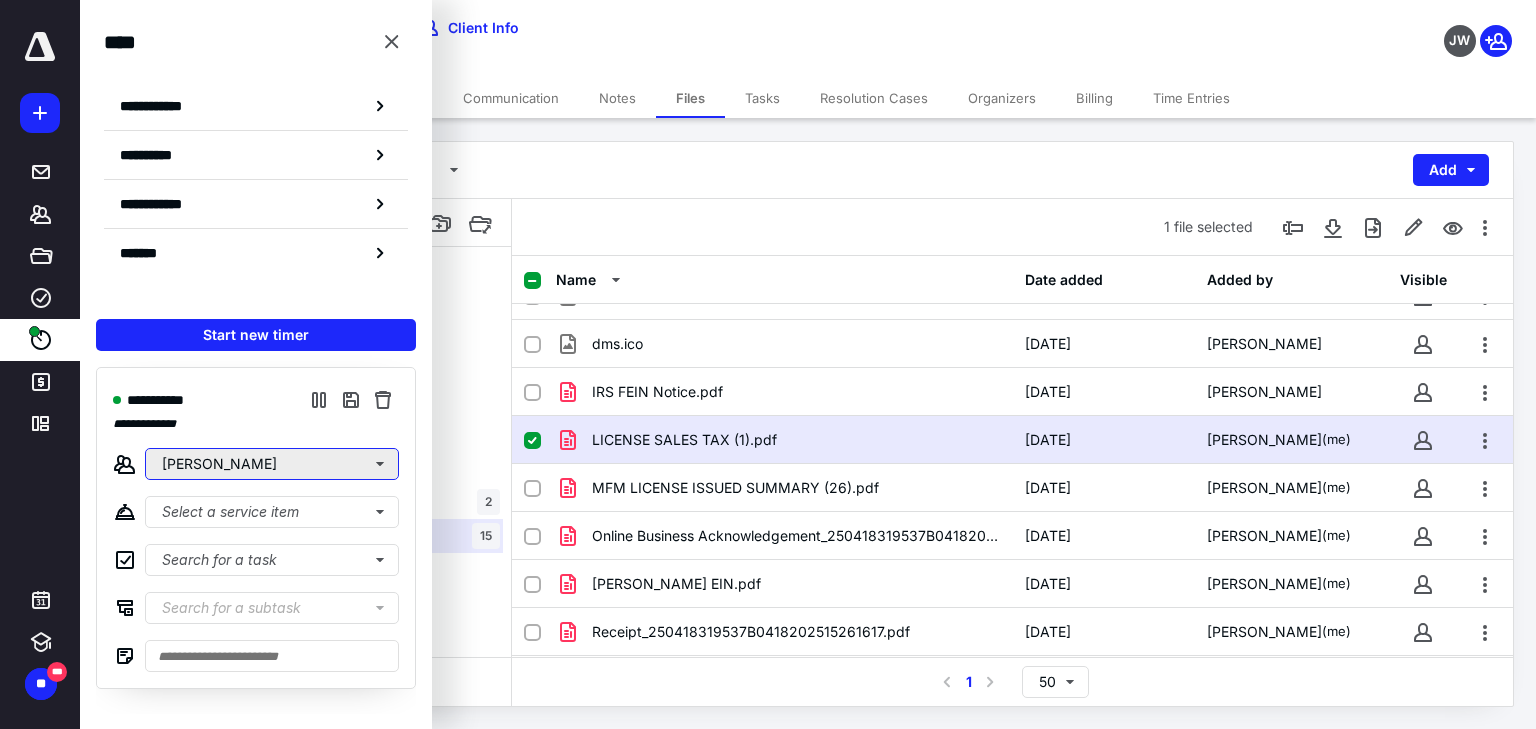 click on "[PERSON_NAME]" at bounding box center (272, 464) 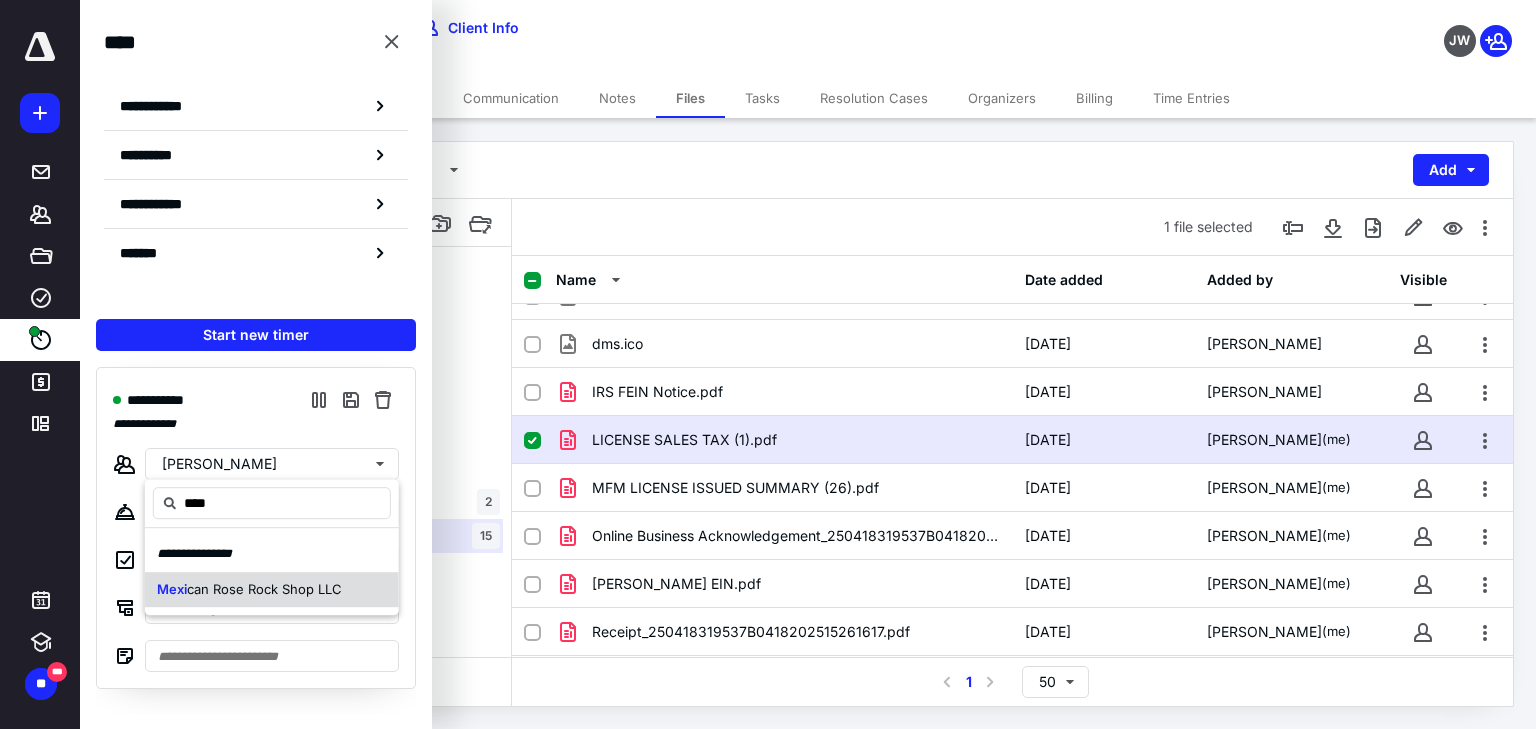 click on "can Rose Rock Shop LLC" at bounding box center (264, 589) 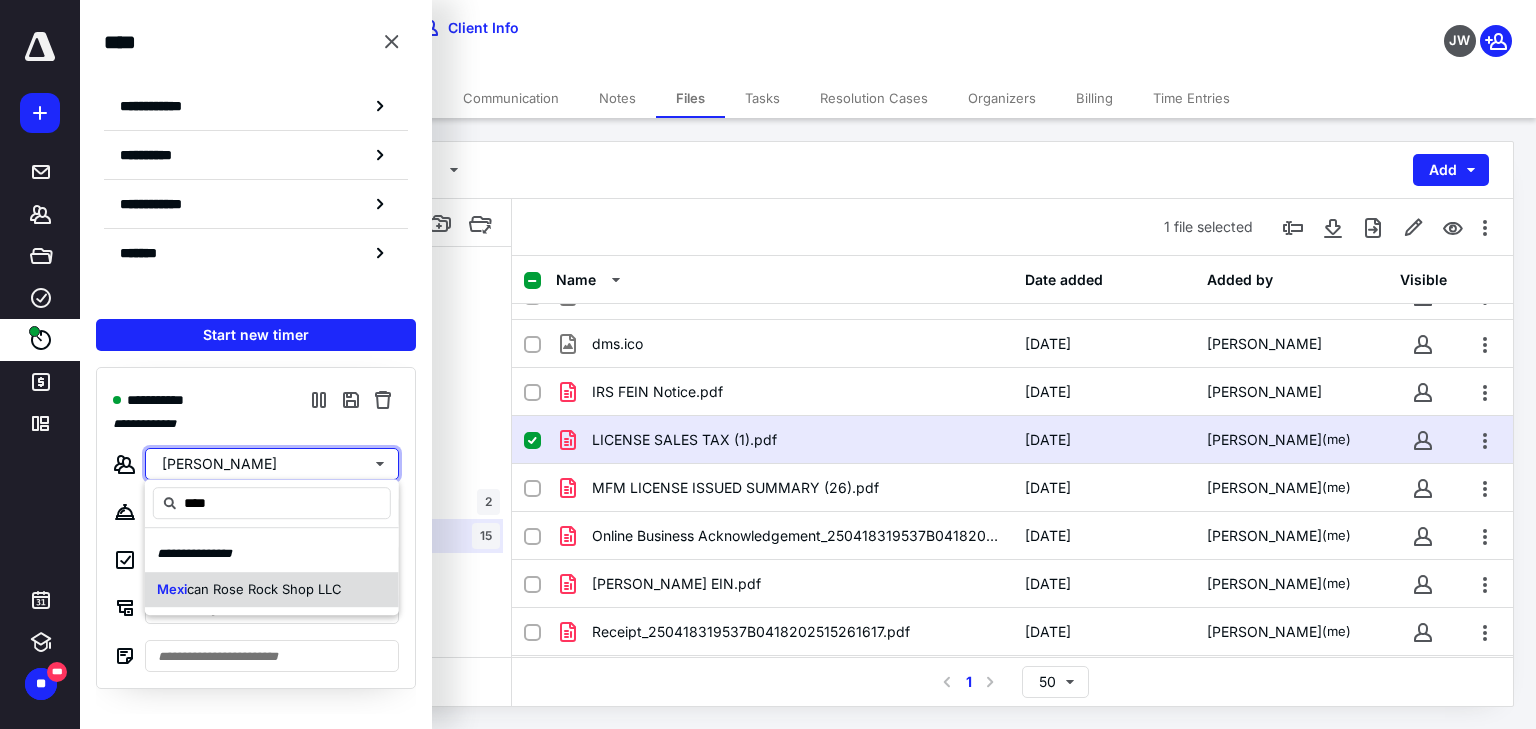 type 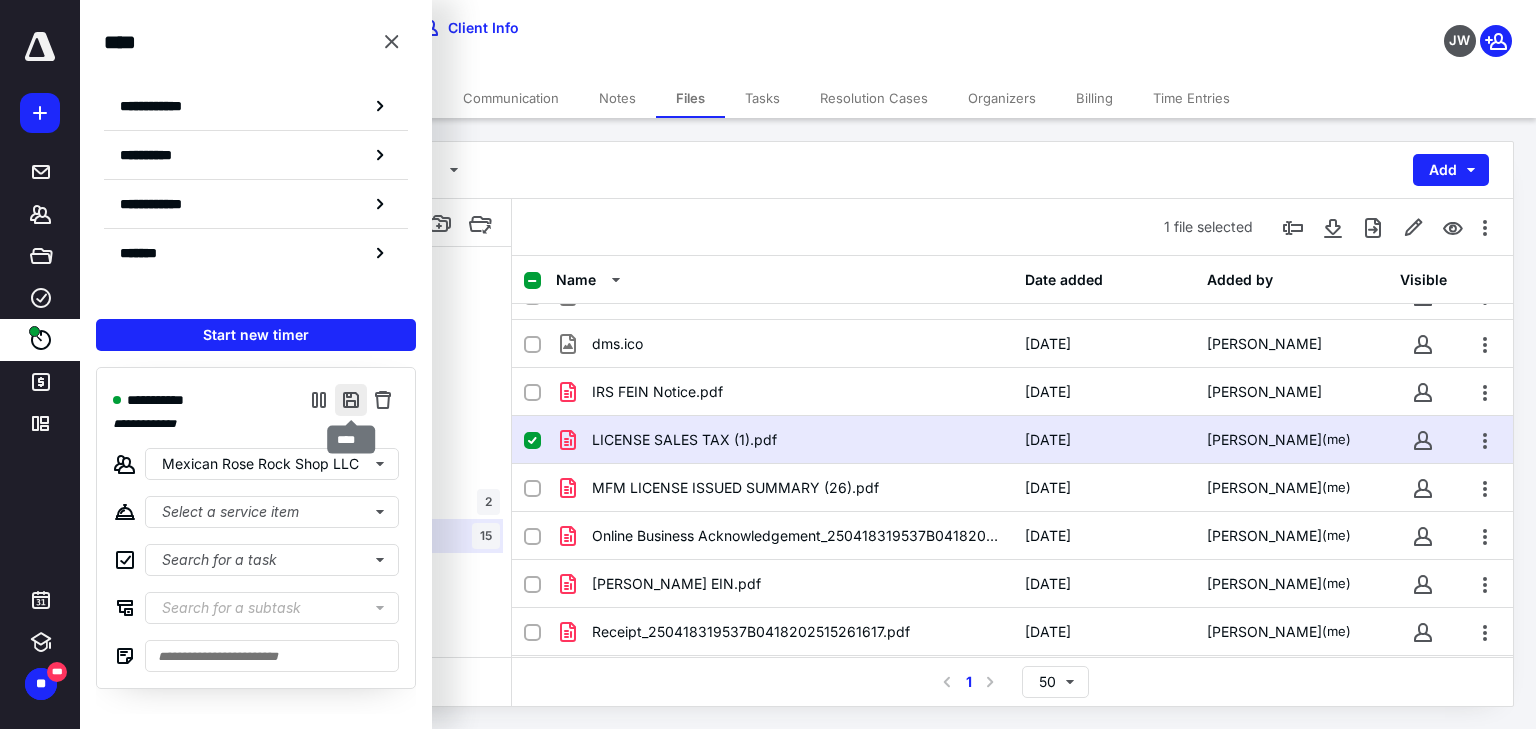 click at bounding box center [351, 400] 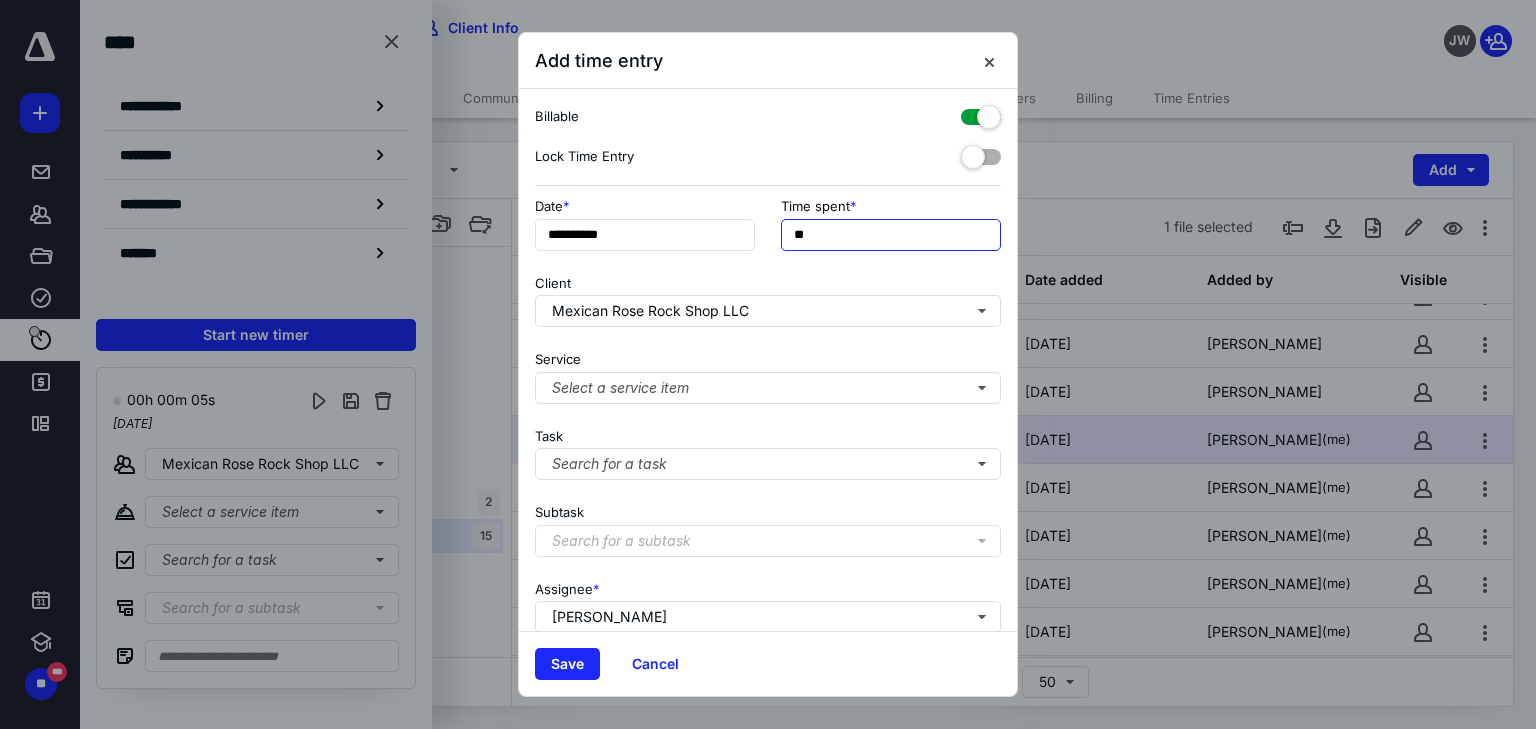drag, startPoint x: 844, startPoint y: 232, endPoint x: 683, endPoint y: 208, distance: 162.77899 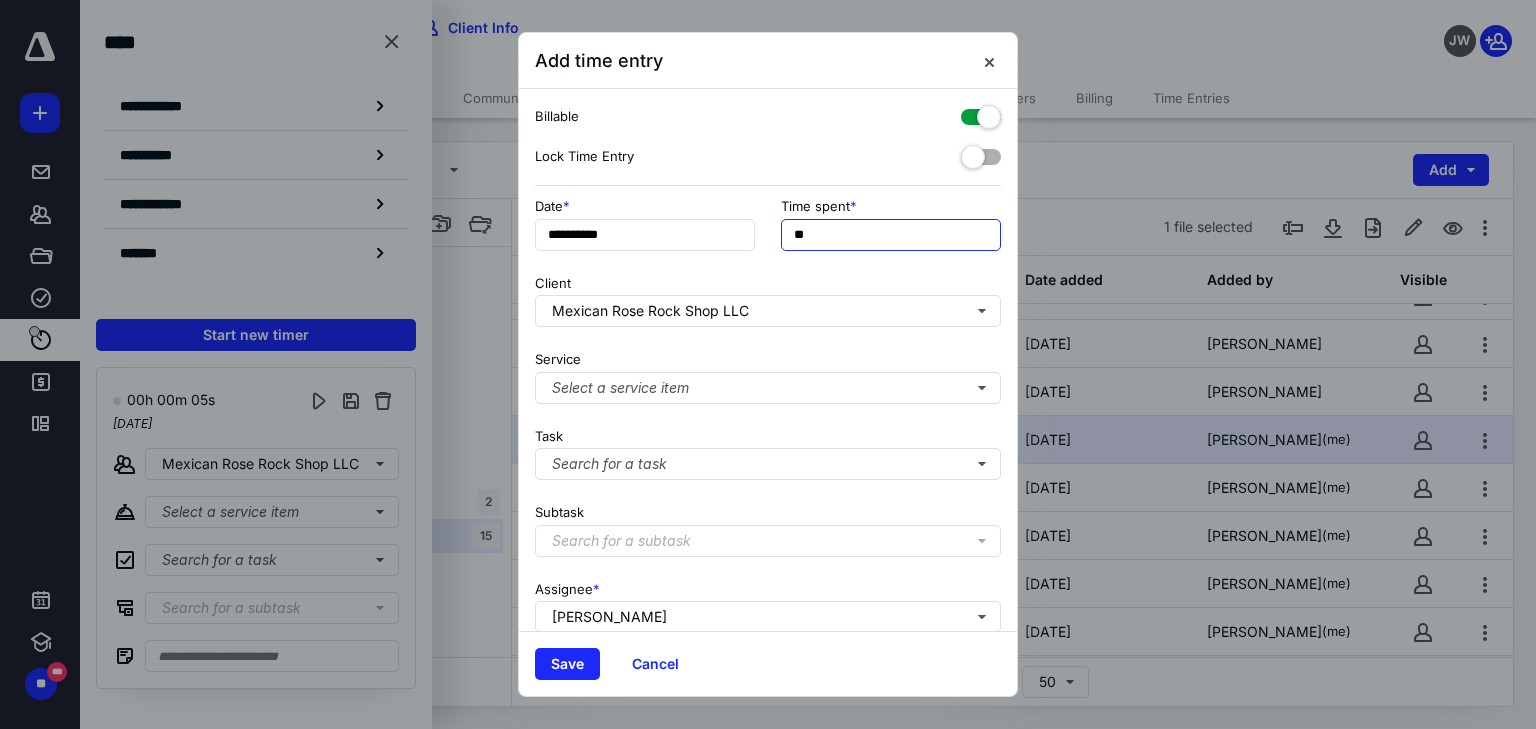 type on "**" 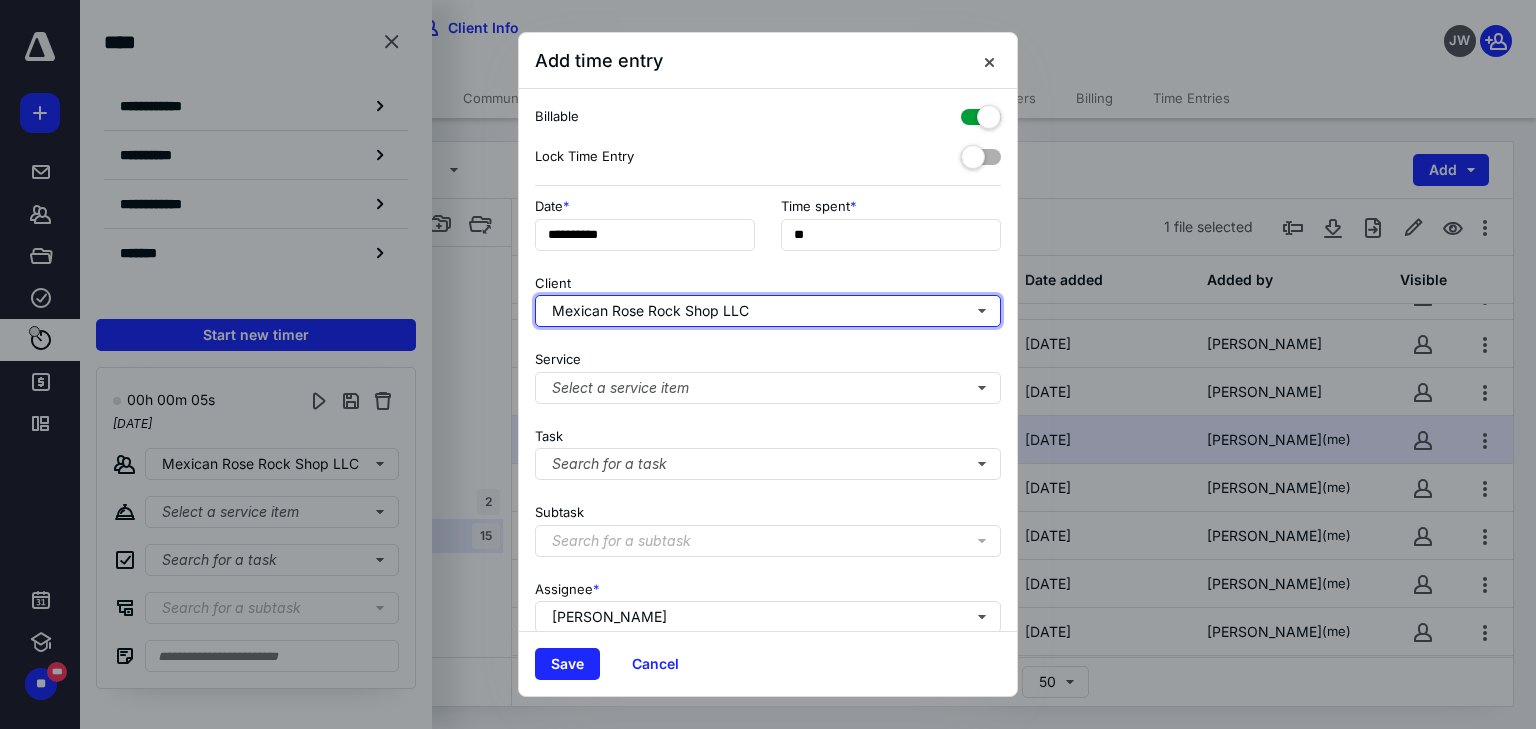 type 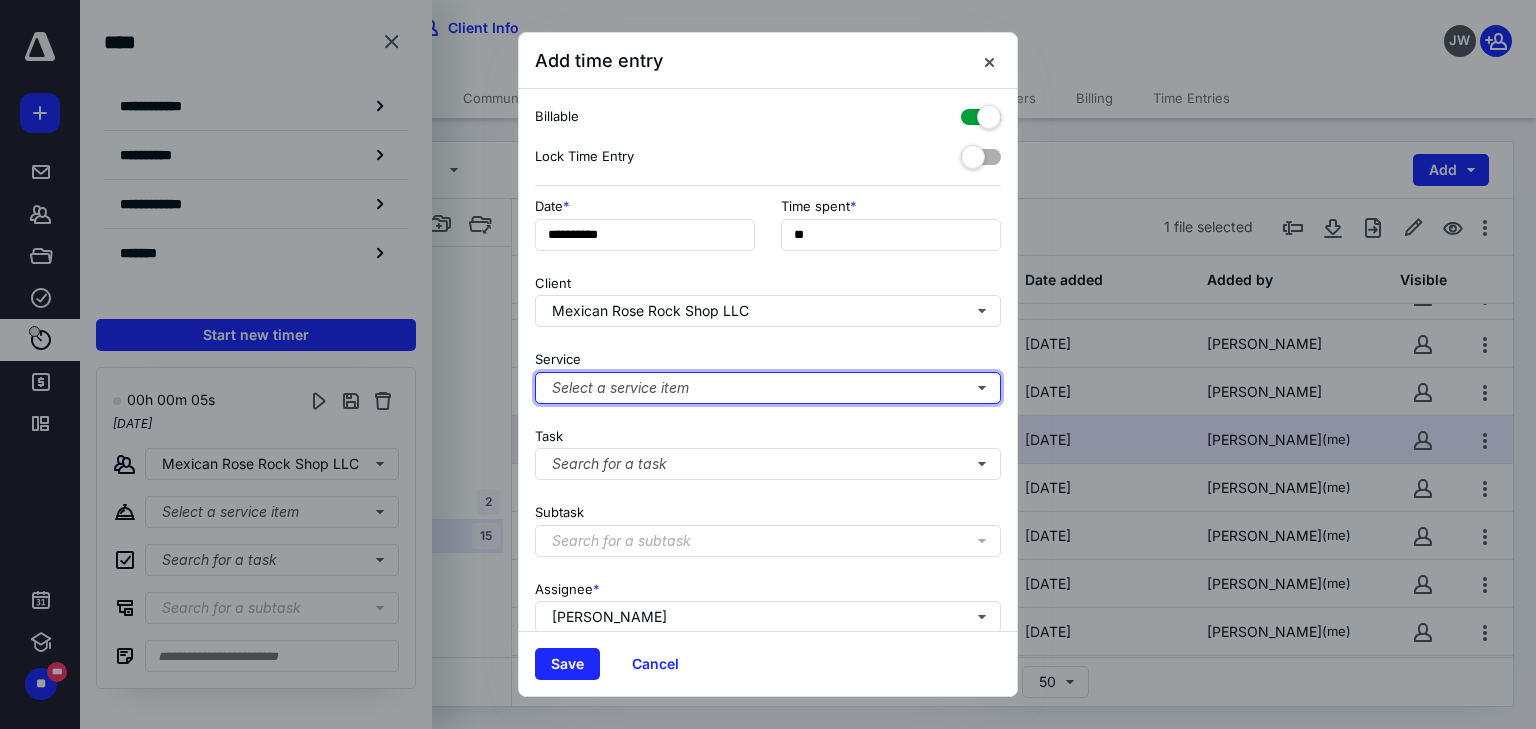 type 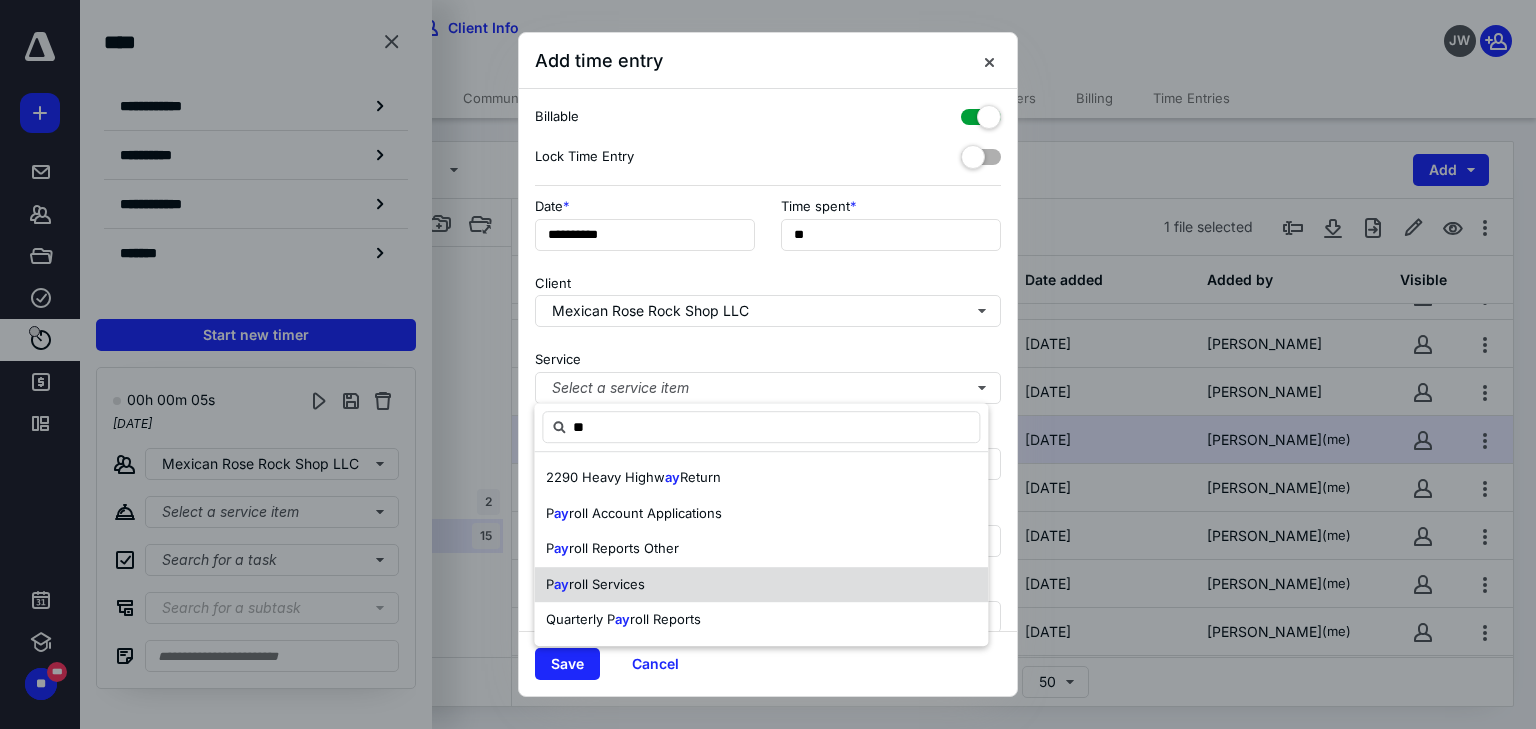 click on "roll Services" at bounding box center [607, 584] 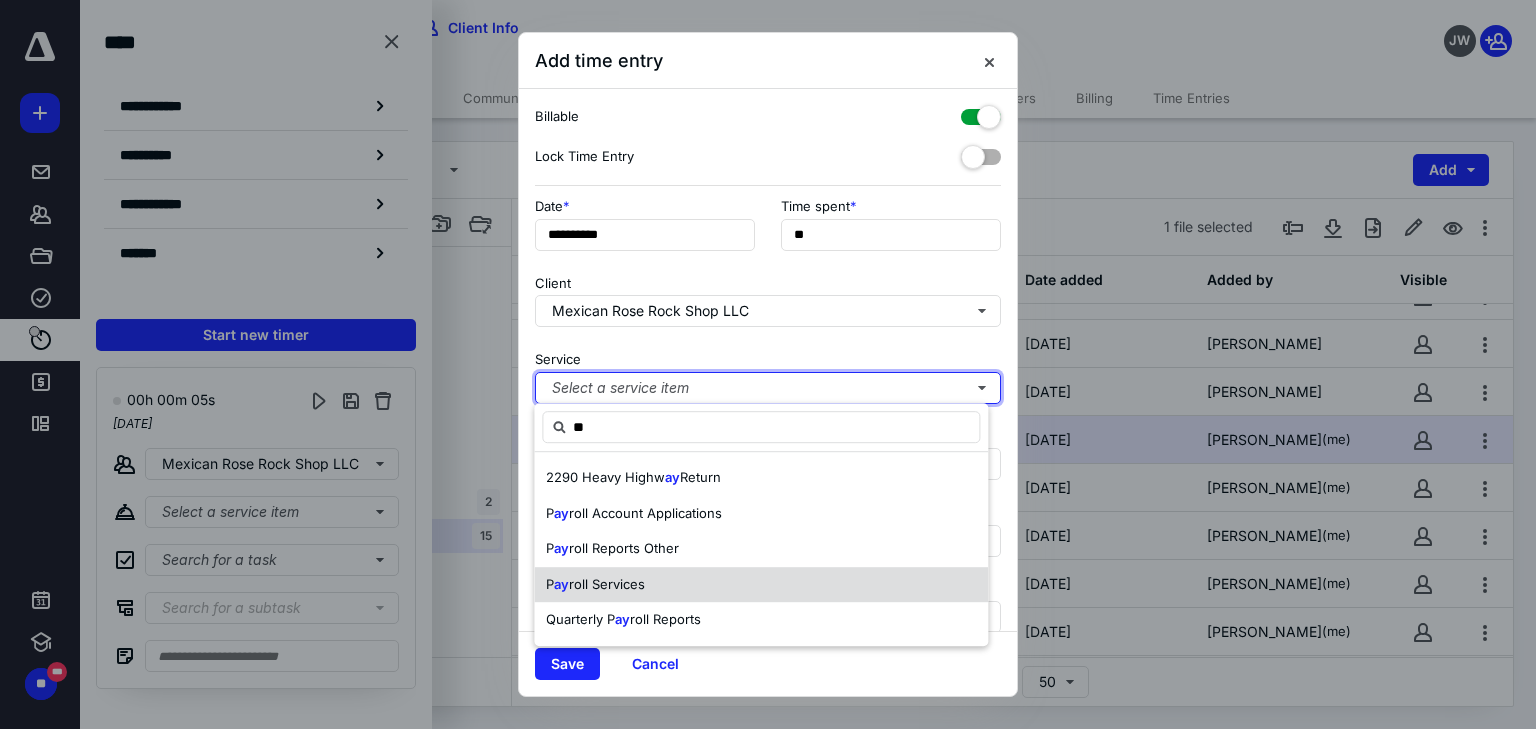 type 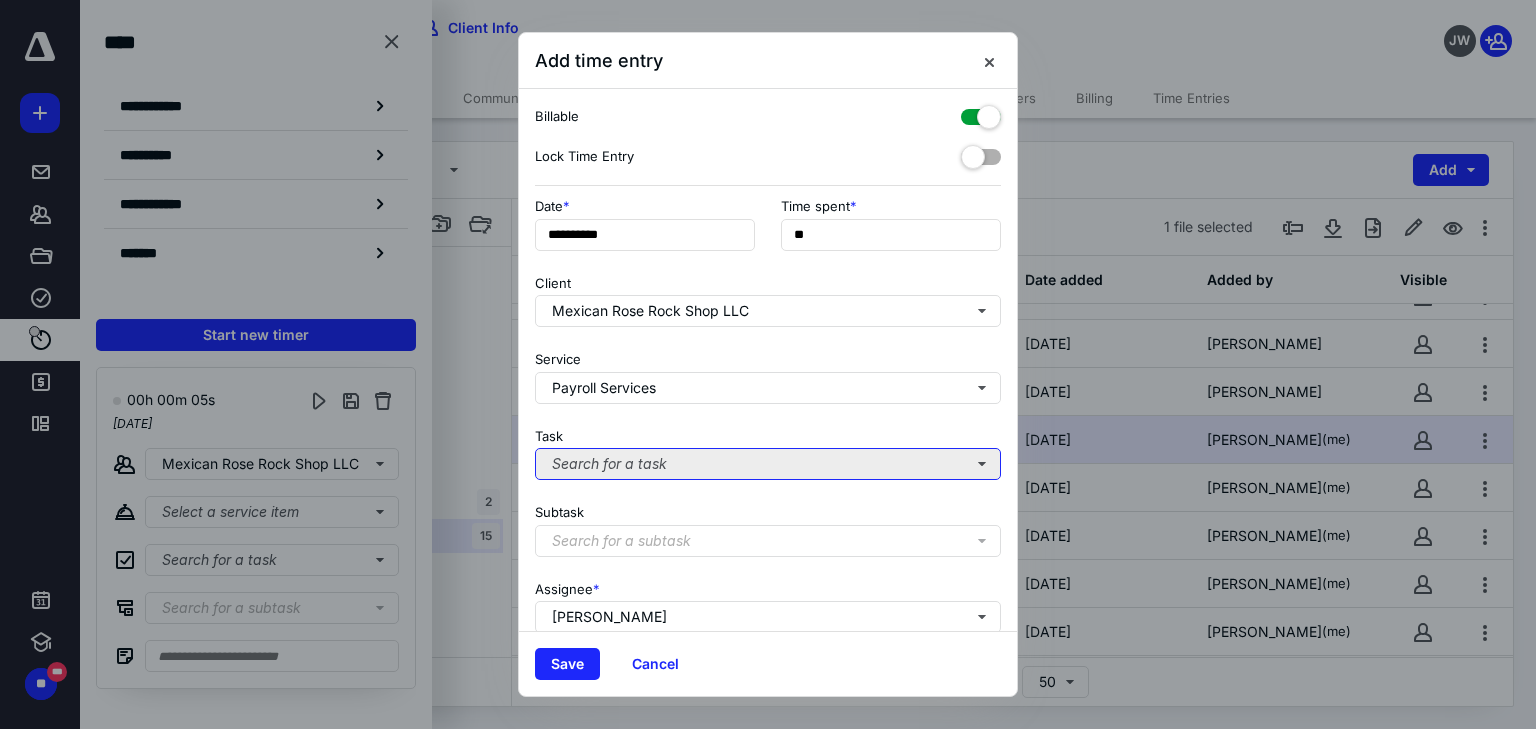 click on "Search for a task" at bounding box center (768, 464) 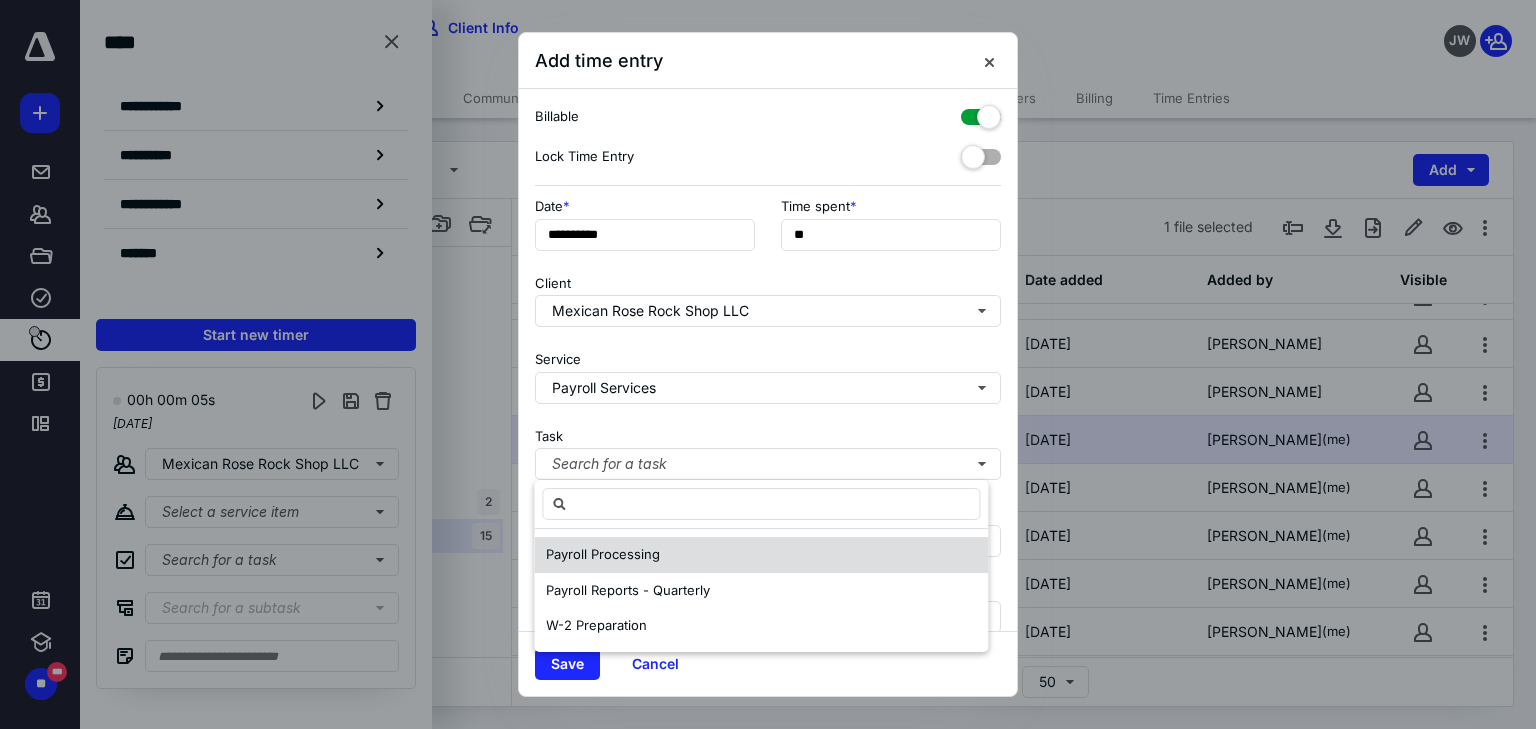 click on "Payroll Processing" at bounding box center (603, 554) 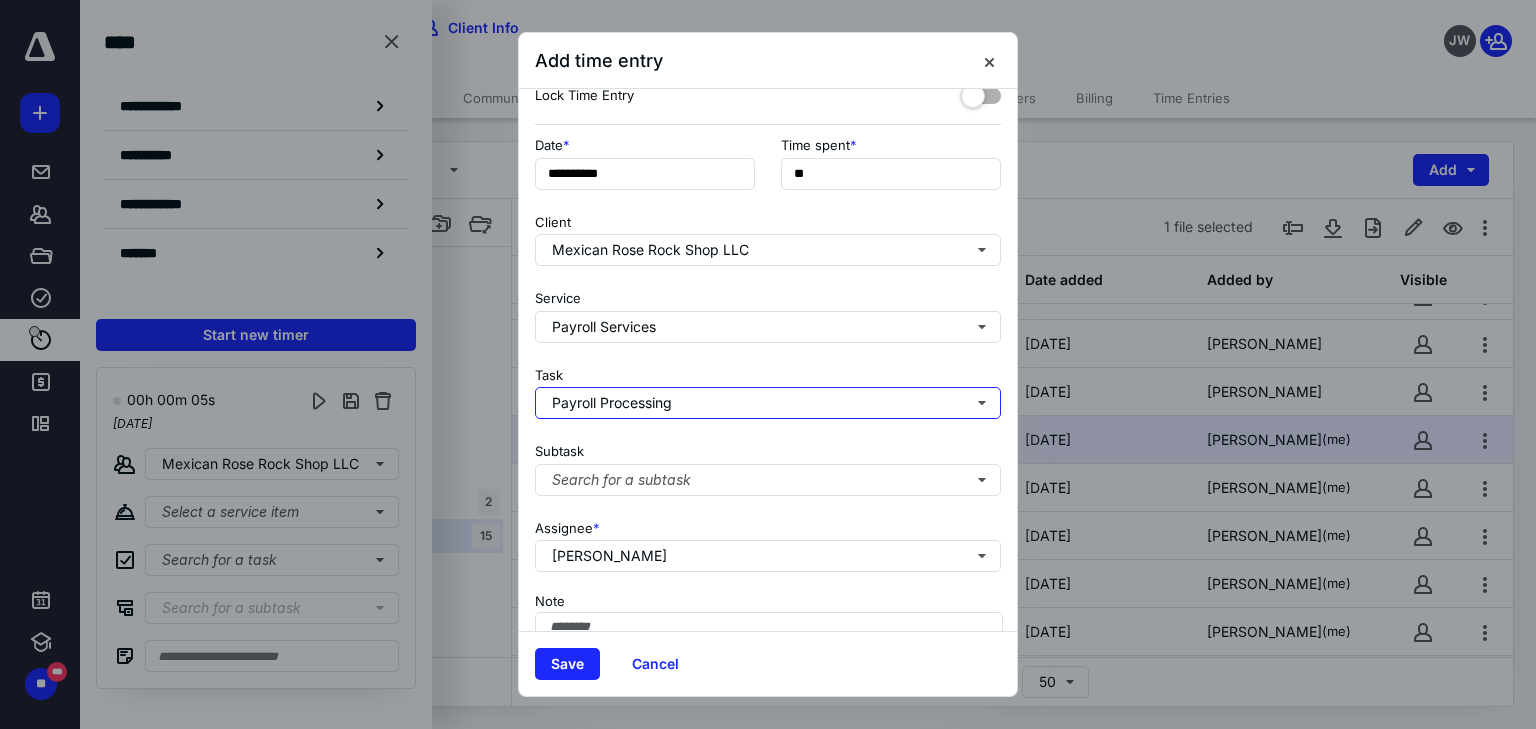 scroll, scrollTop: 156, scrollLeft: 0, axis: vertical 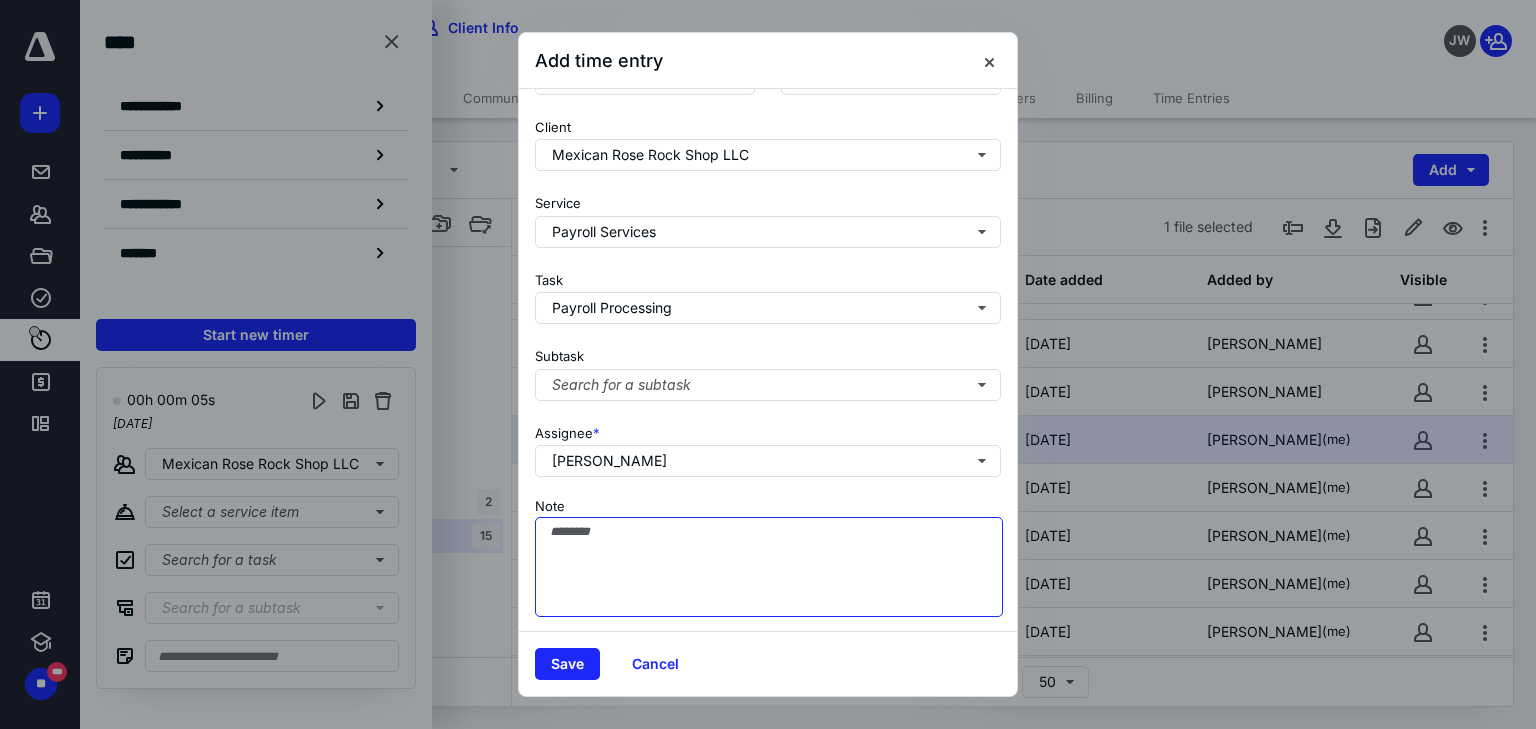 click on "Note" at bounding box center (769, 567) 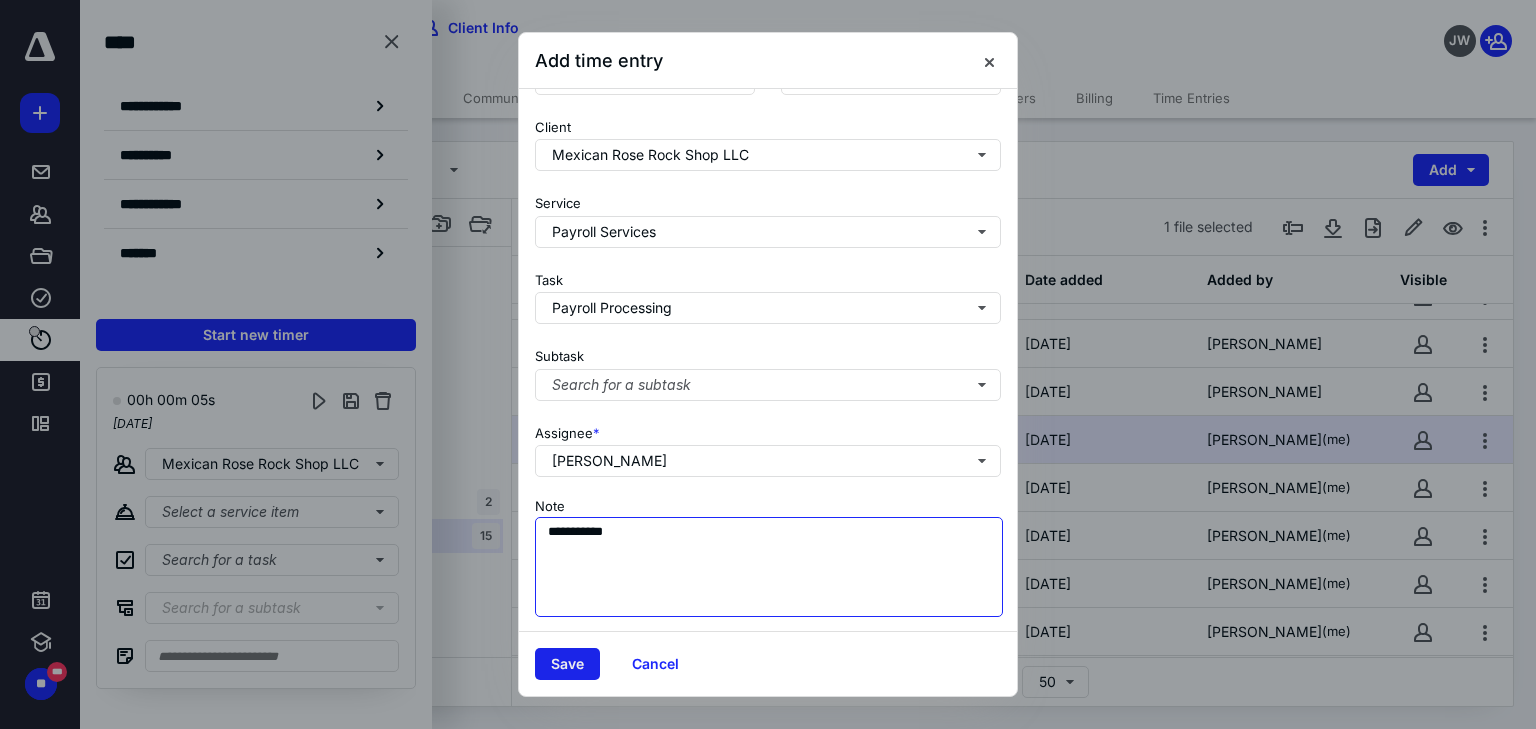 type on "**********" 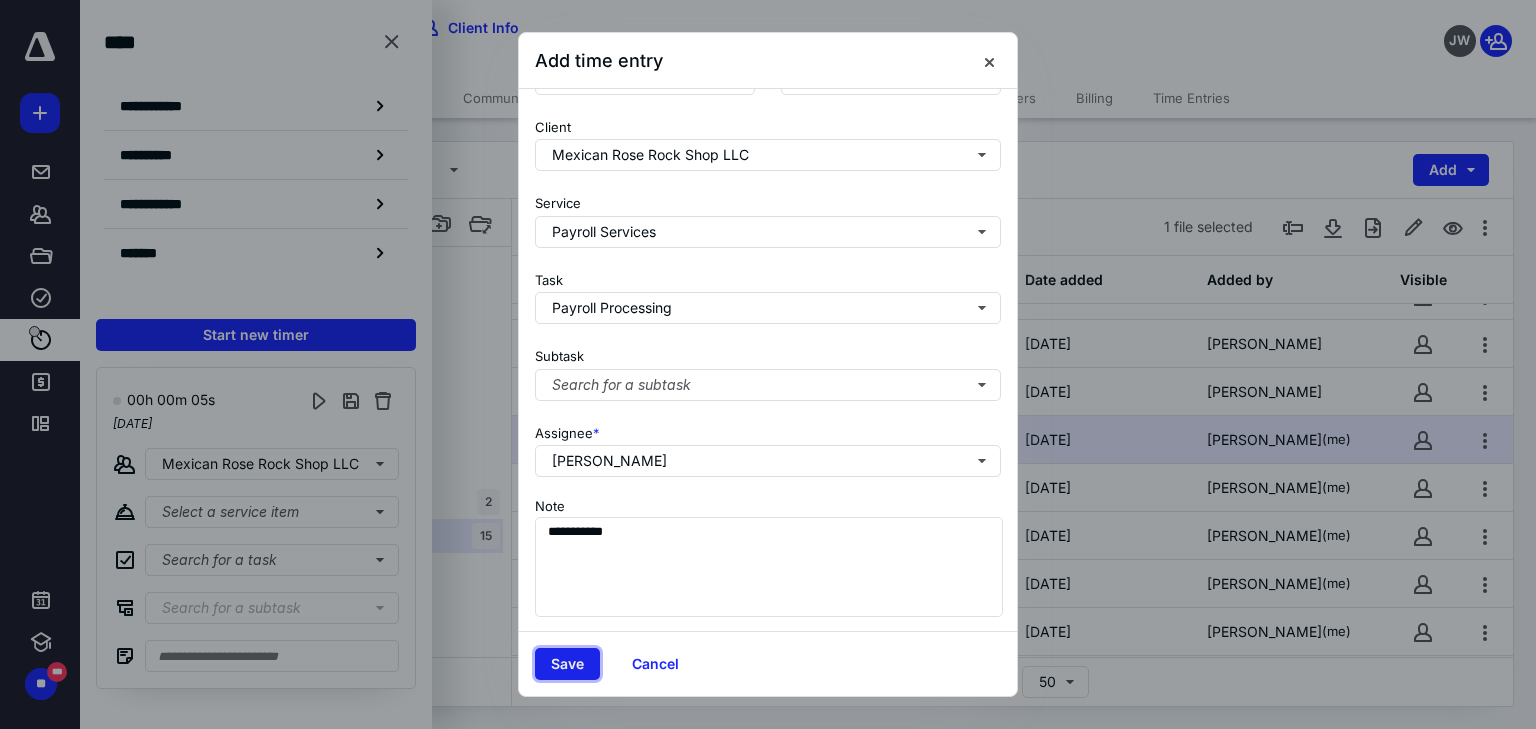 click on "Save" at bounding box center (567, 664) 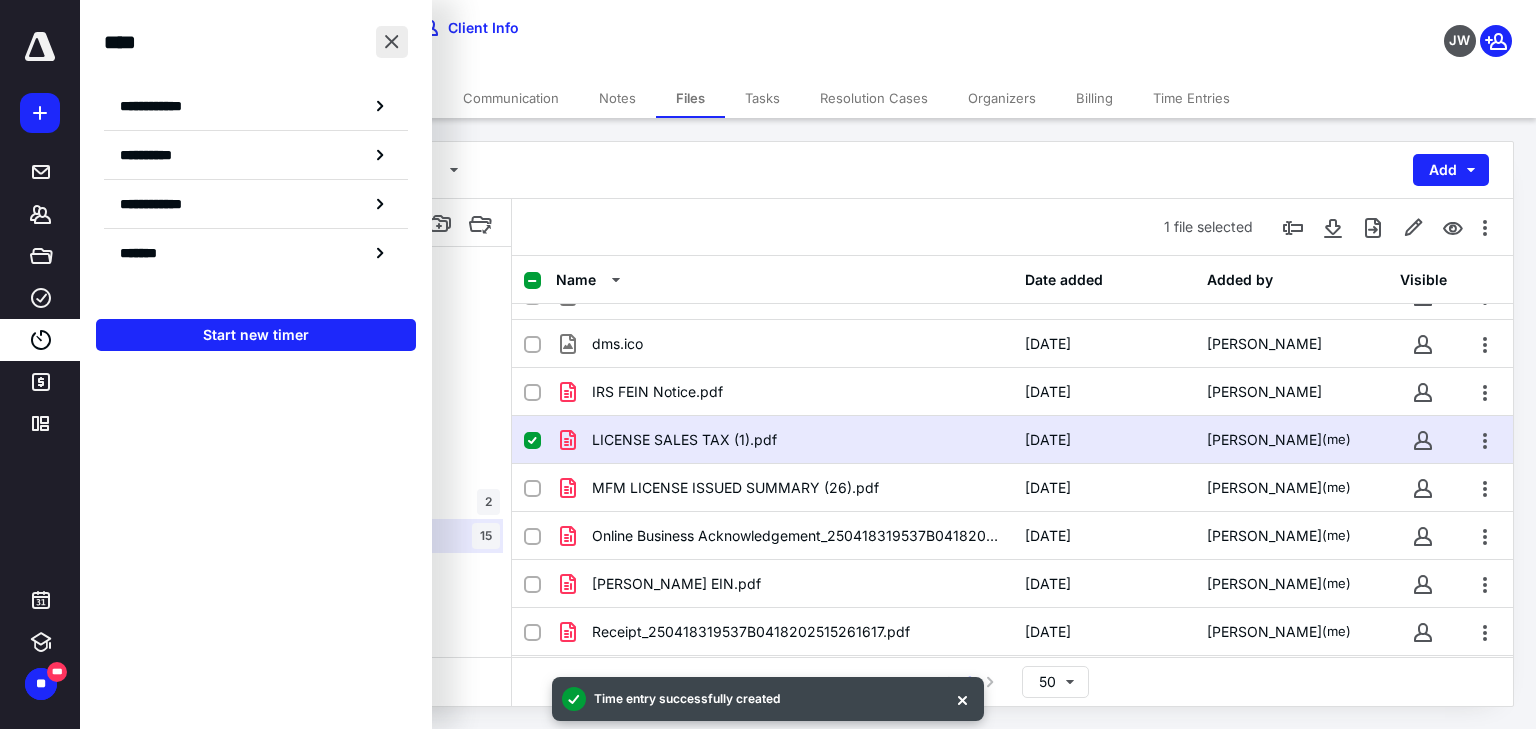 click at bounding box center [392, 42] 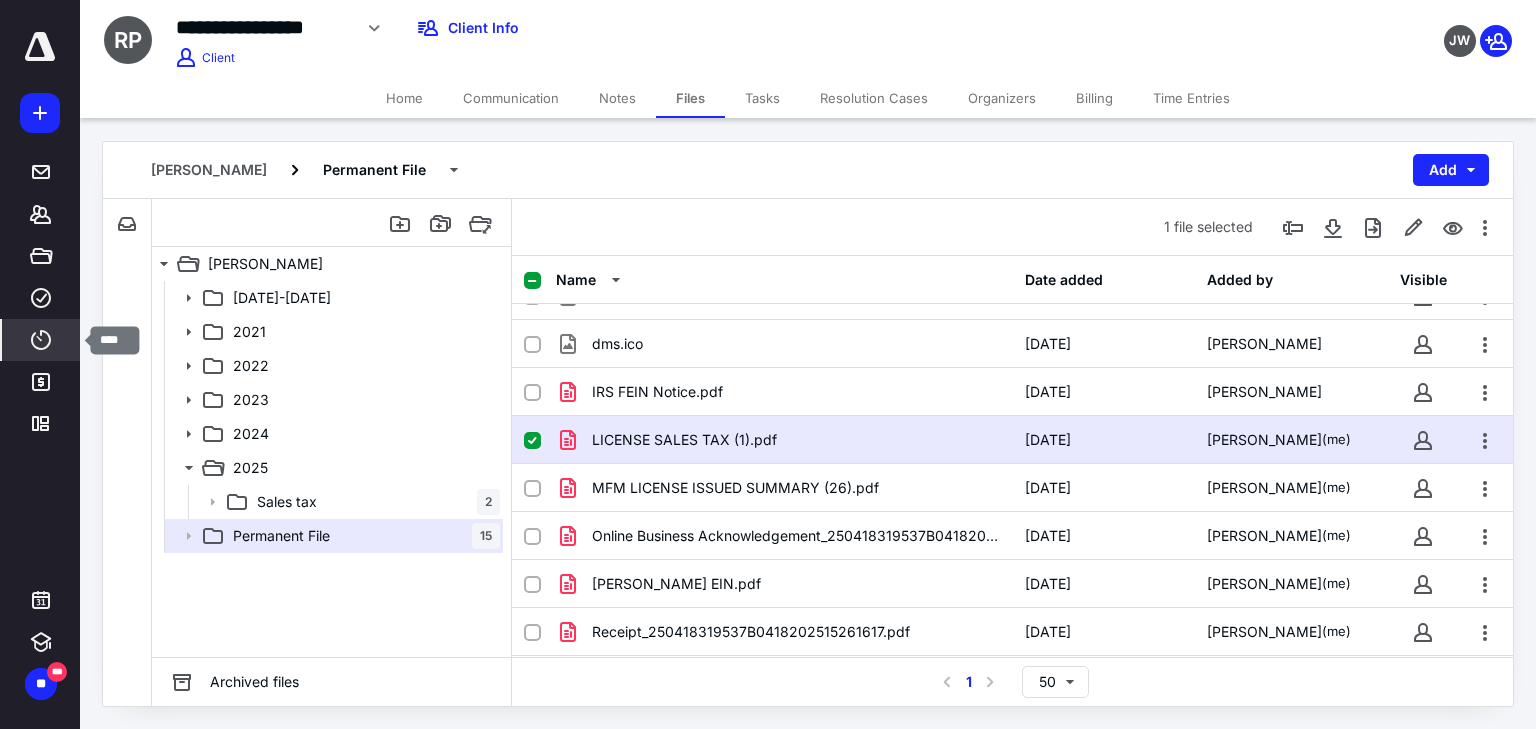 click 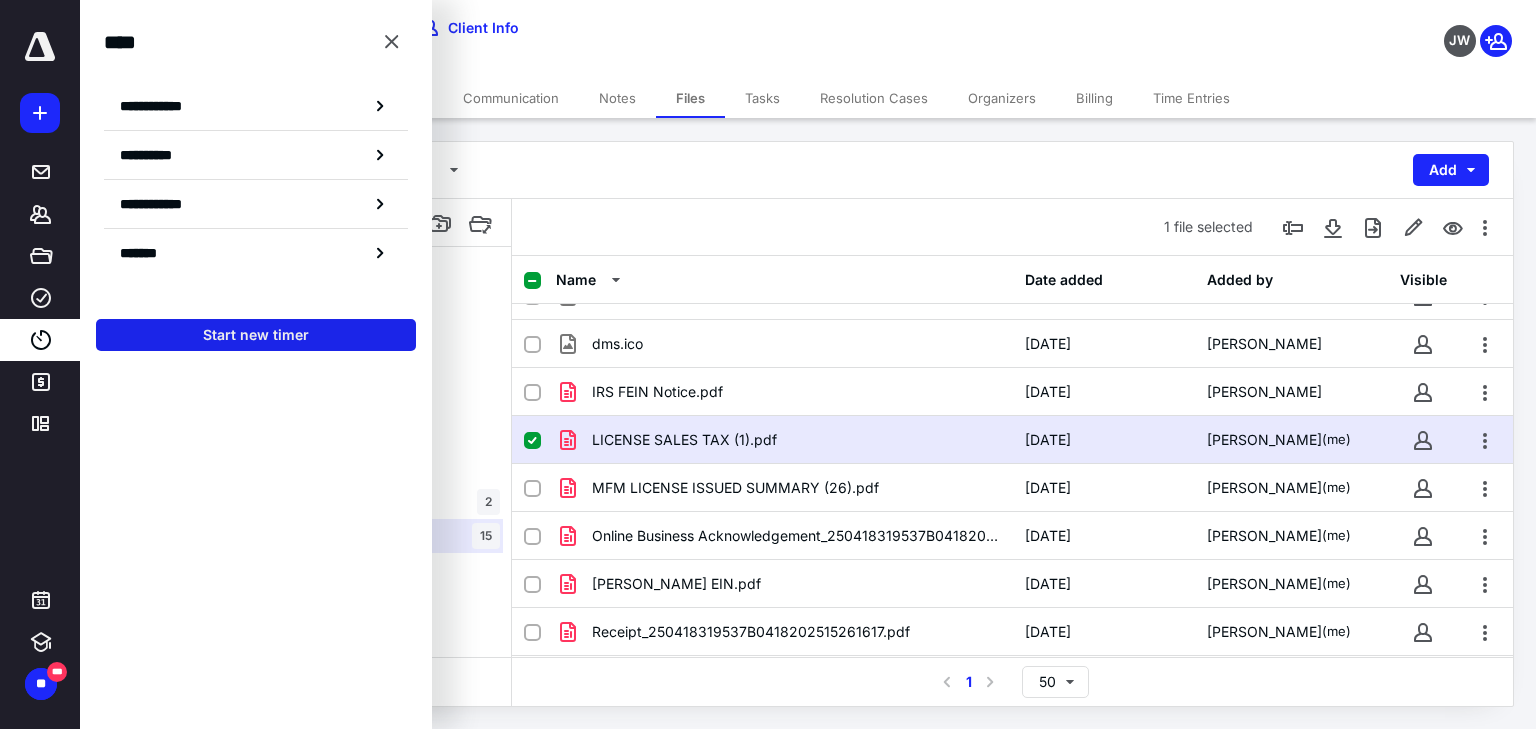 click on "Start new timer" at bounding box center (256, 335) 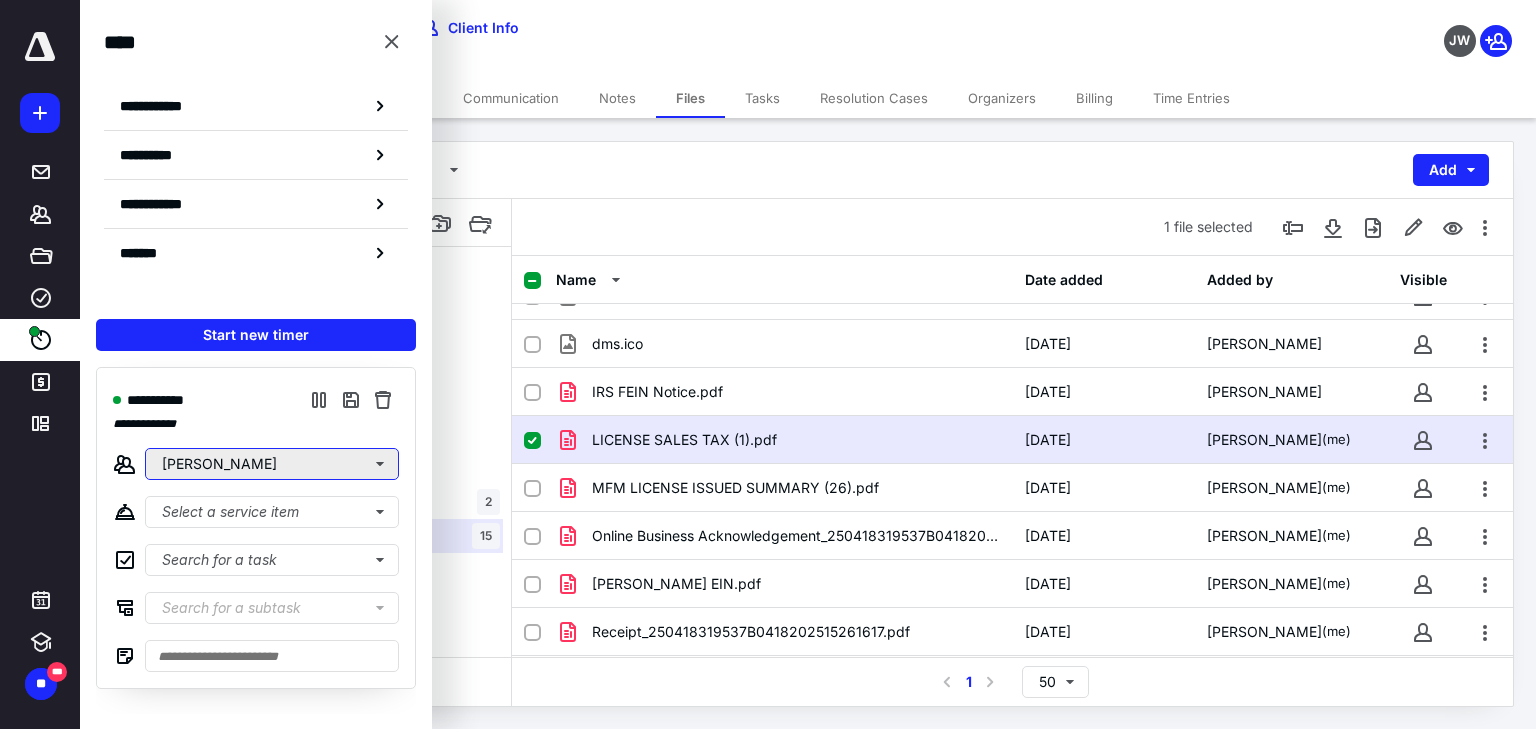 click on "[PERSON_NAME]" at bounding box center (272, 464) 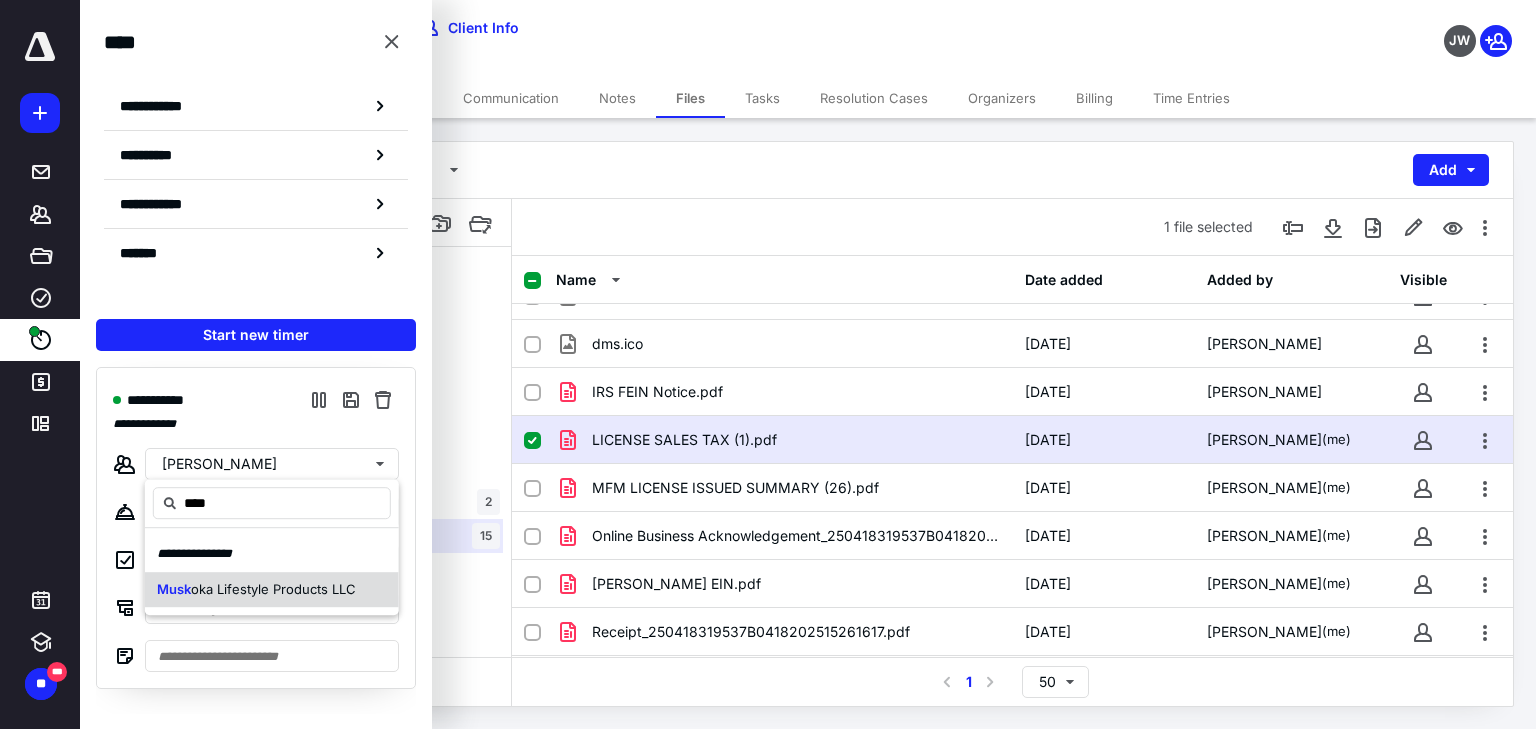 click on "oka Lifestyle Products LLC" at bounding box center [273, 589] 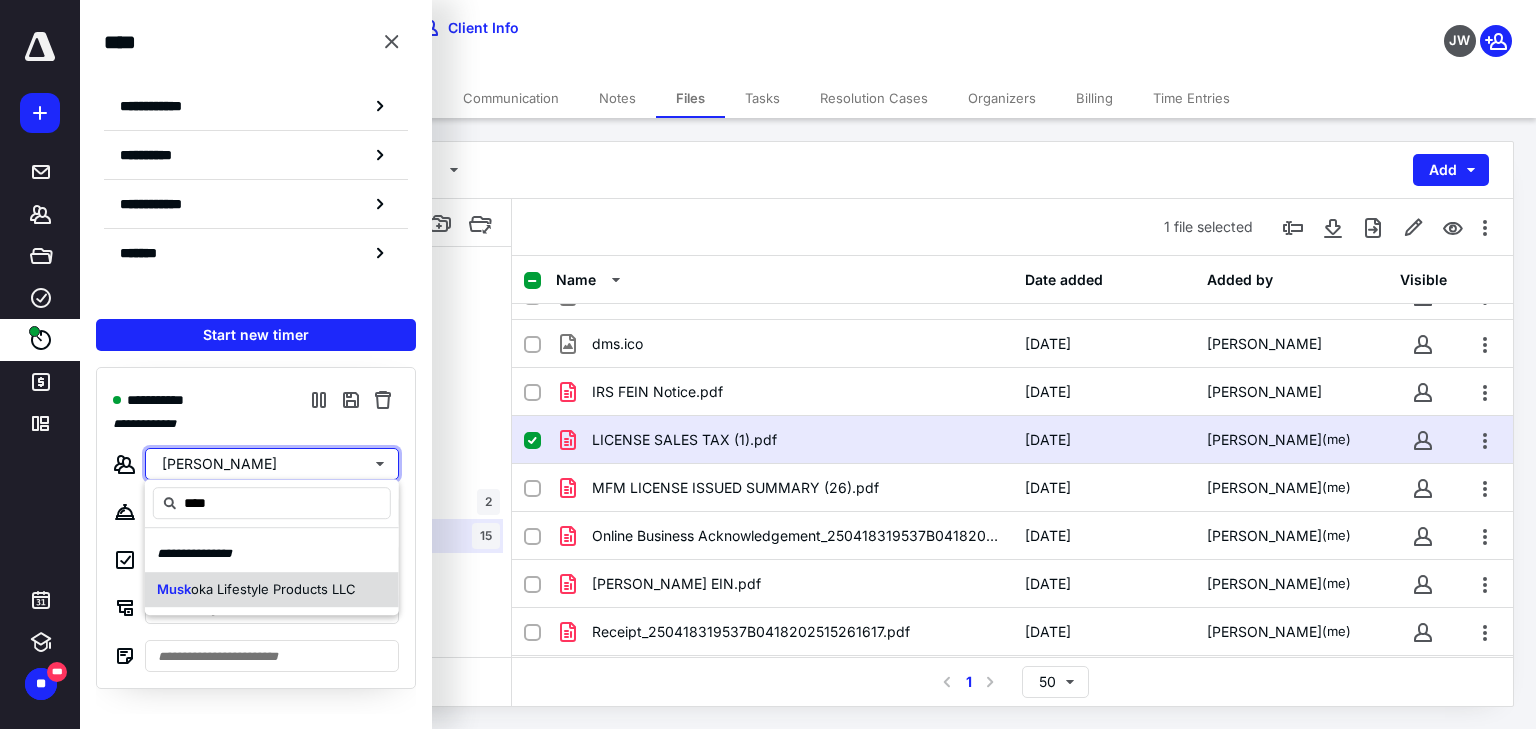 type 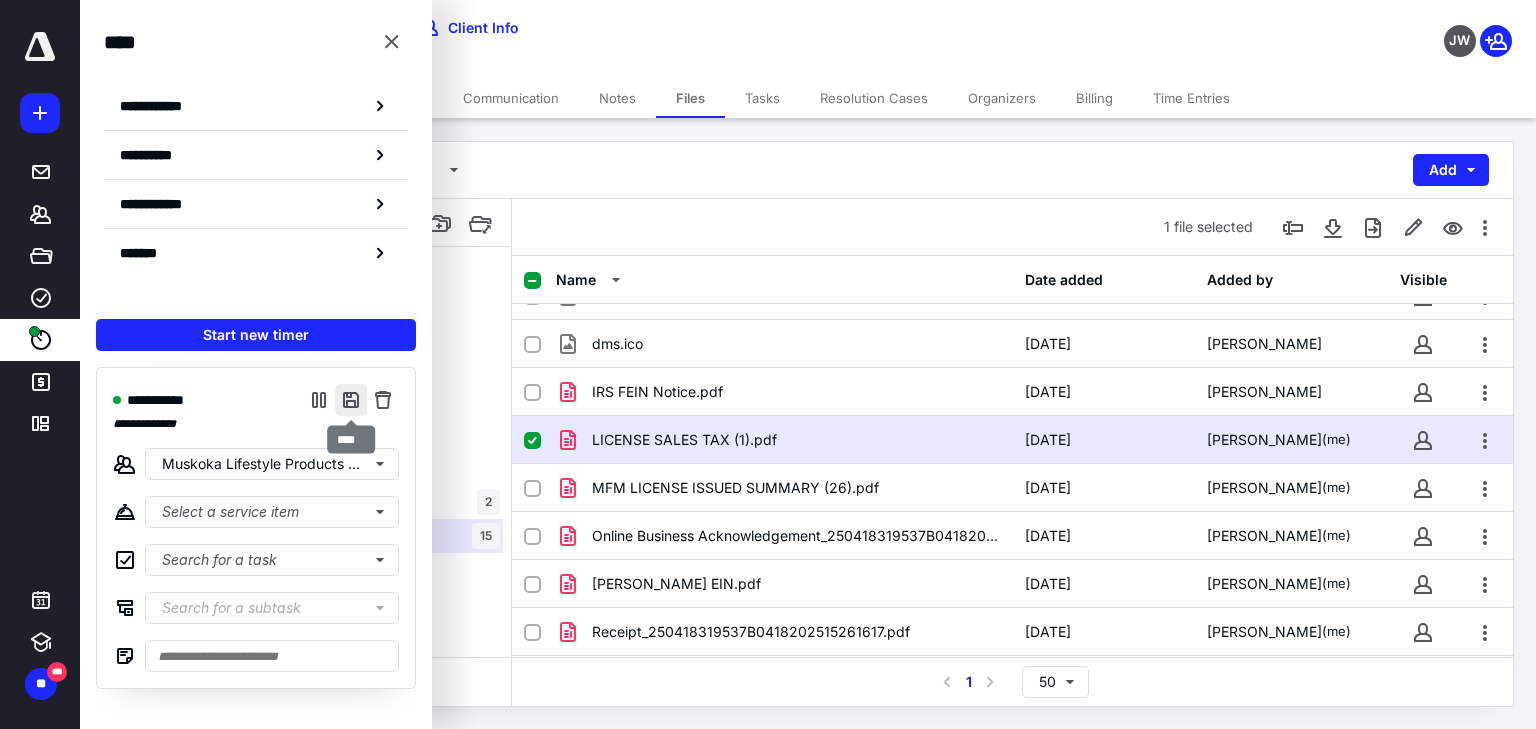 click at bounding box center [351, 400] 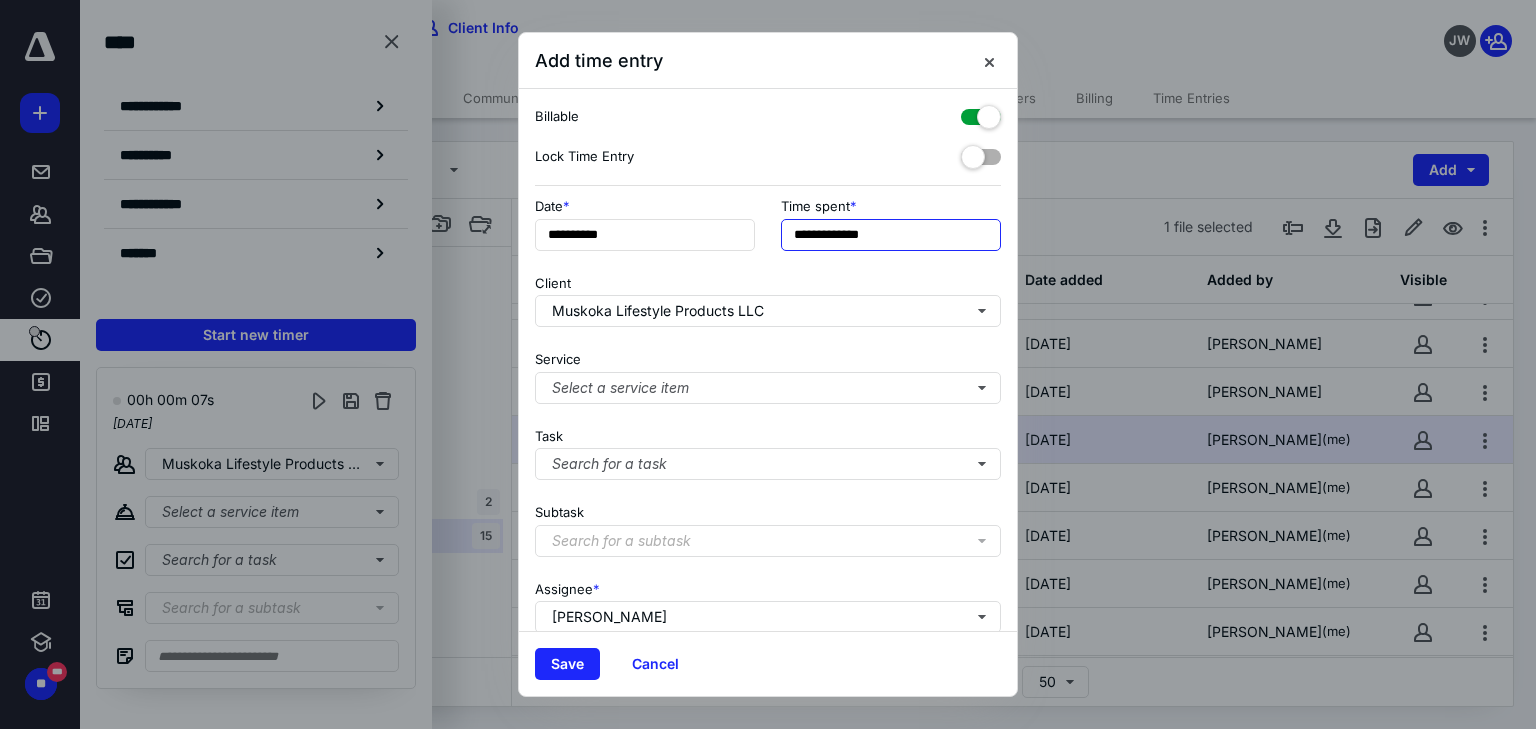drag, startPoint x: 909, startPoint y: 236, endPoint x: 758, endPoint y: 239, distance: 151.0298 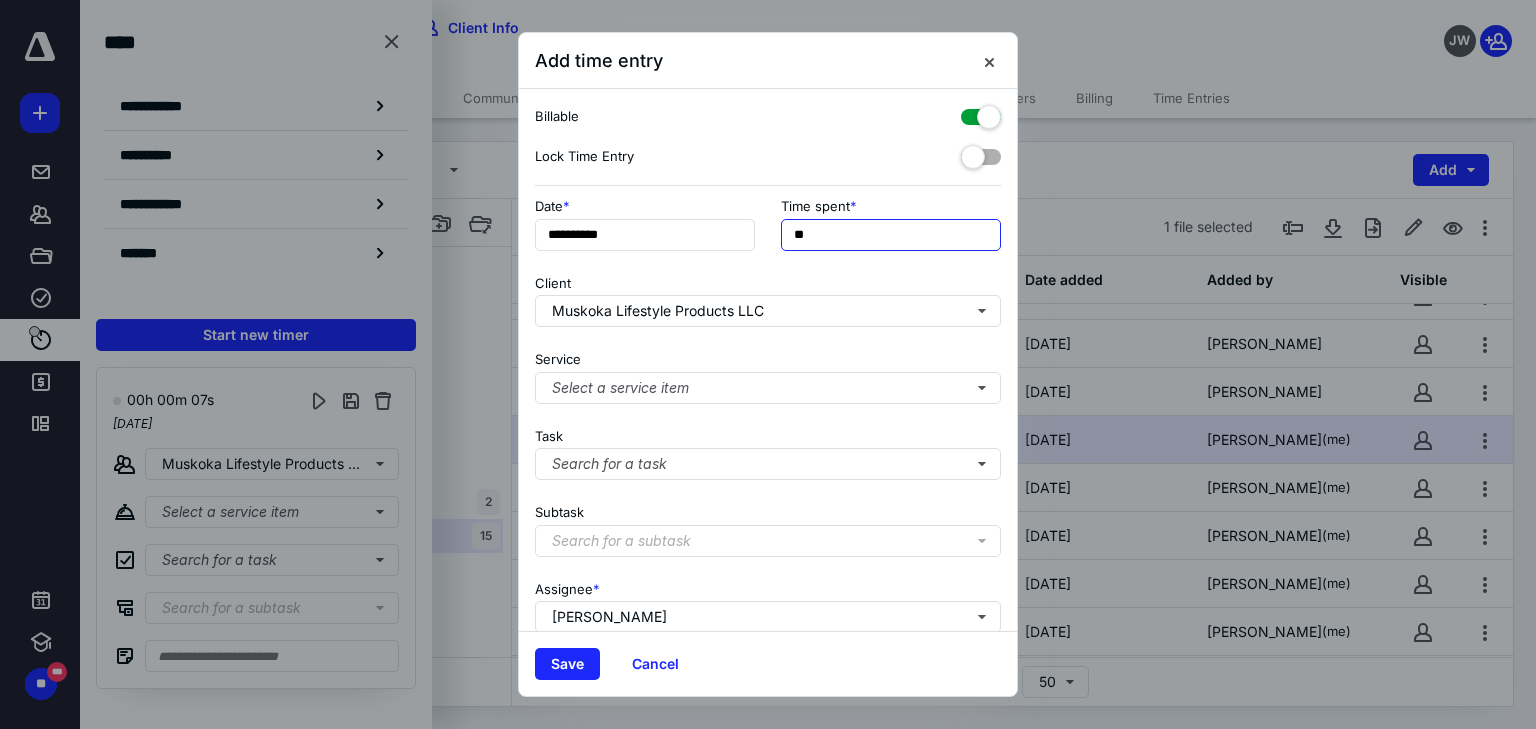 type on "**" 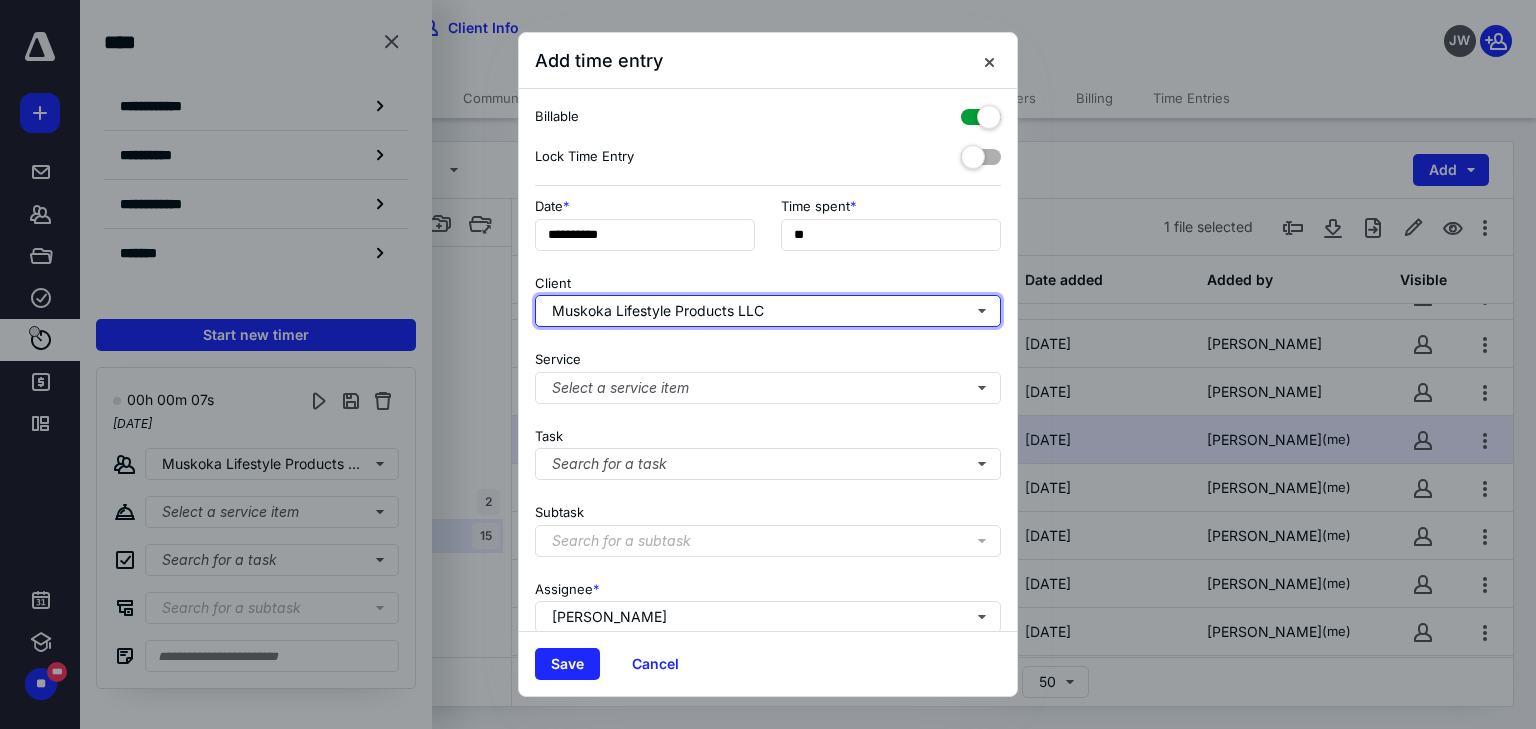 type 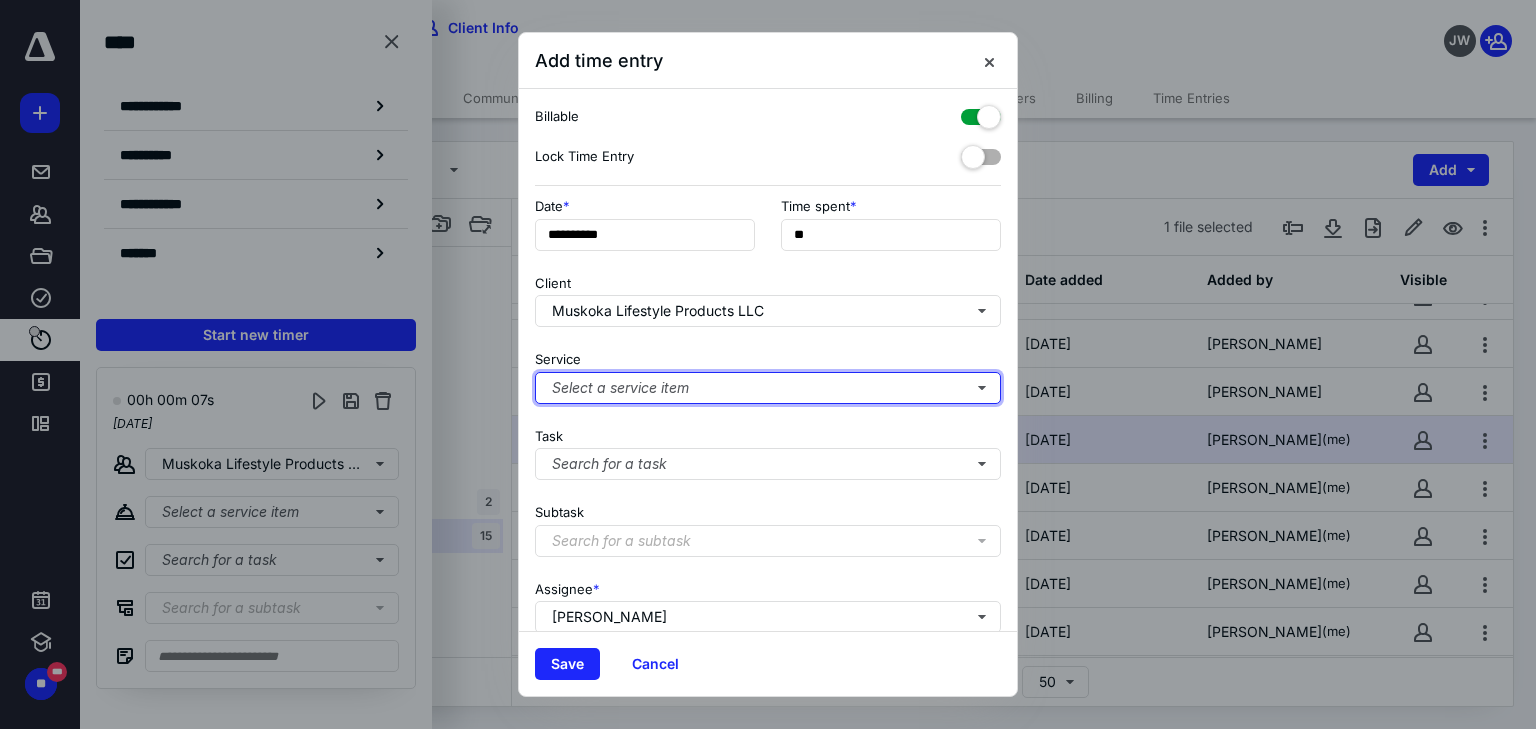 type 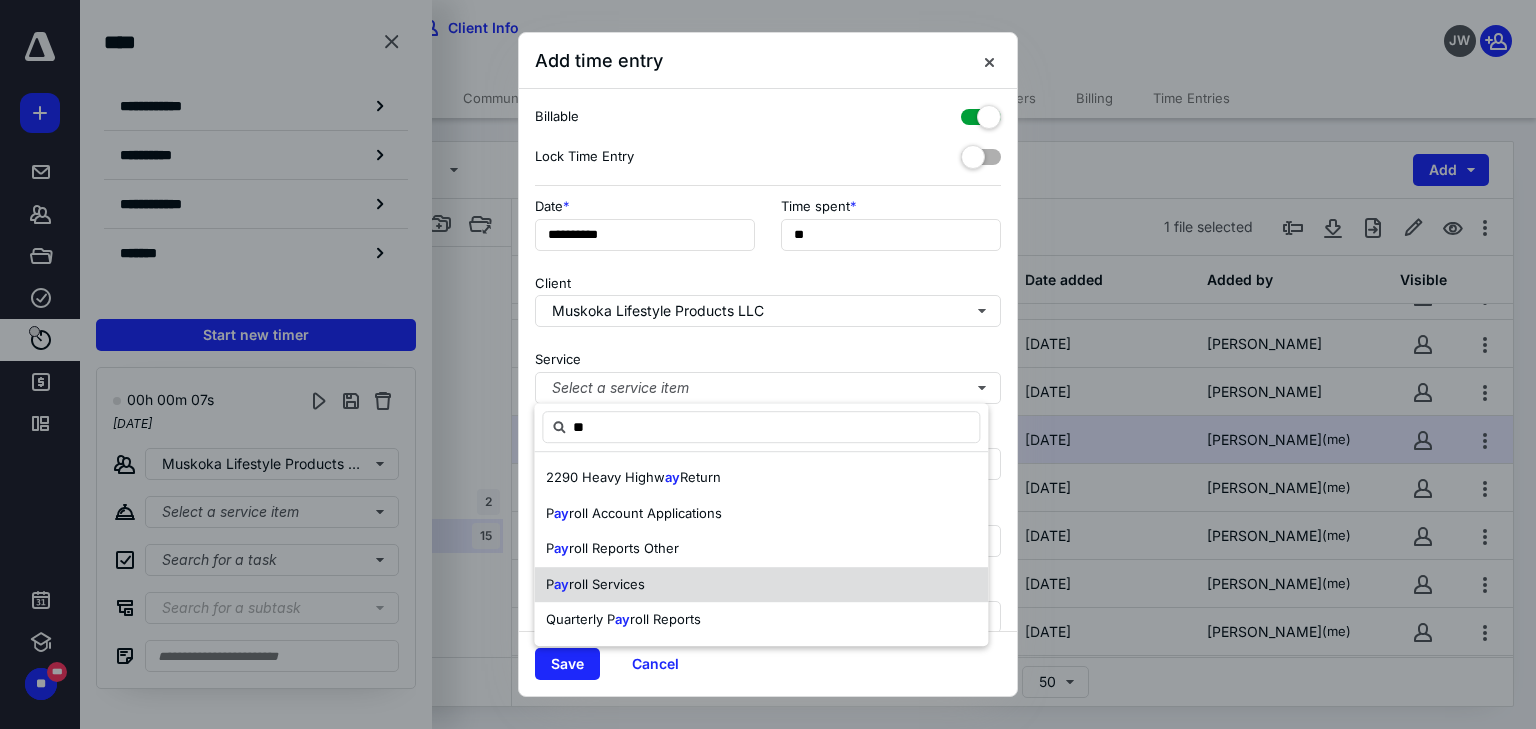 click on "roll Services" at bounding box center (607, 584) 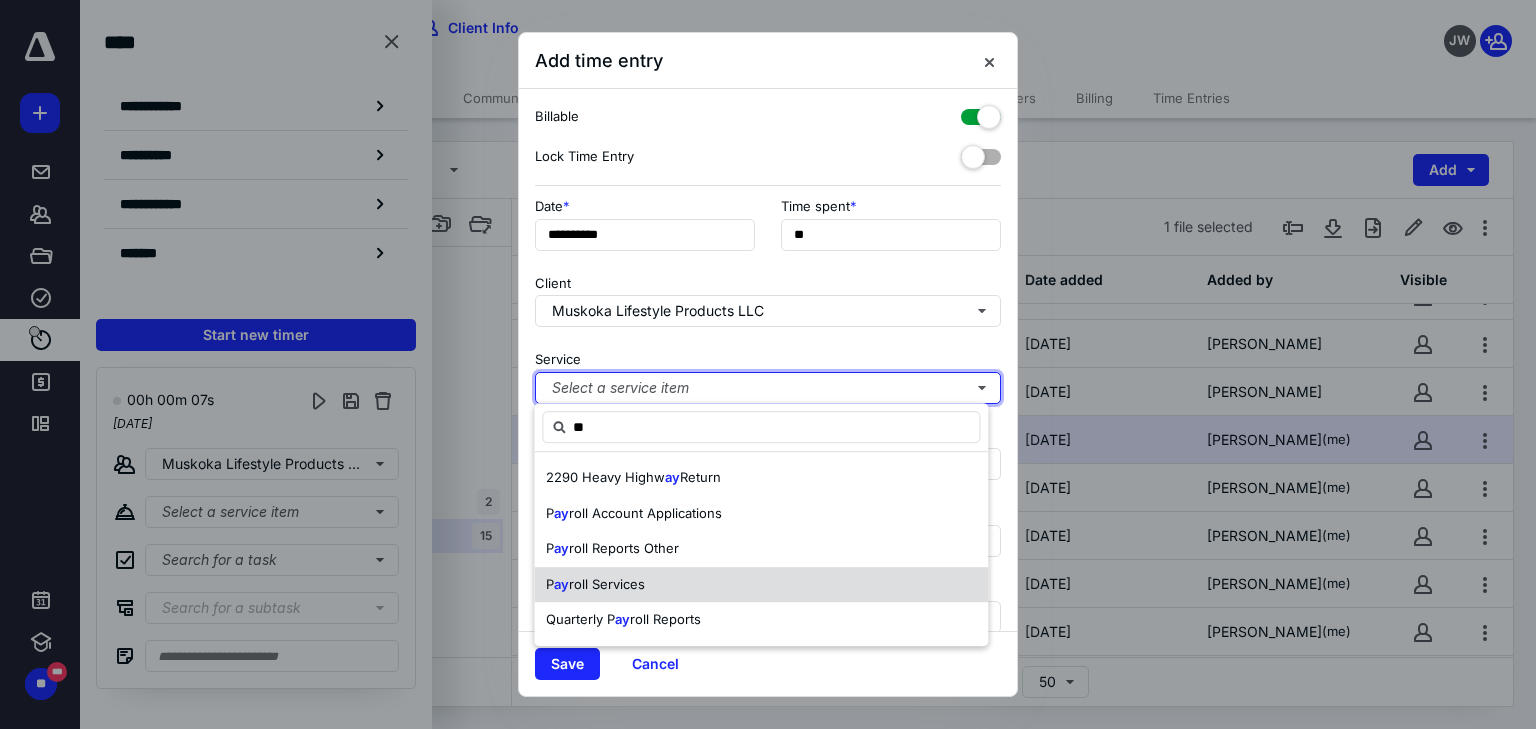 type 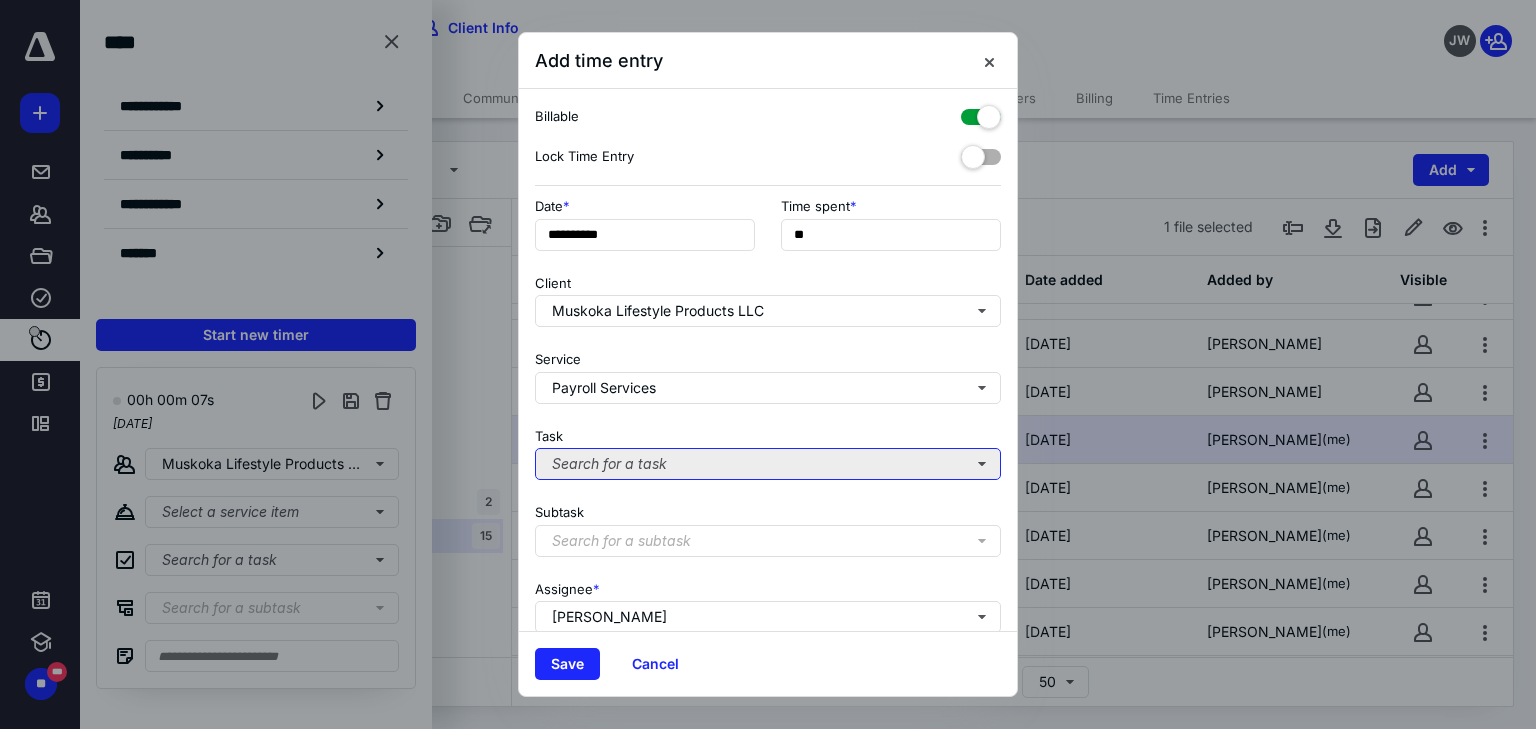 click on "Search for a task" at bounding box center [768, 464] 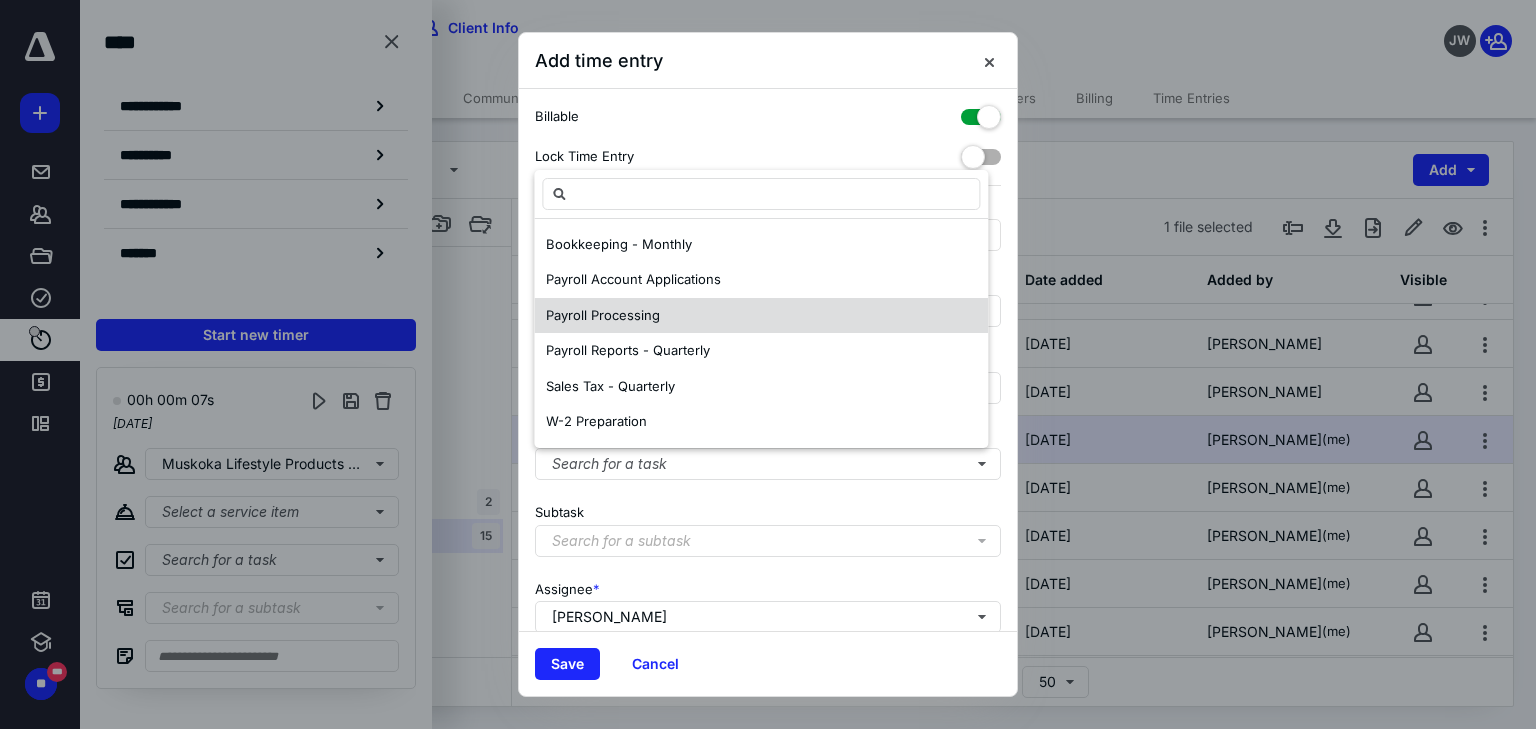 click on "Payroll Processing" at bounding box center (603, 315) 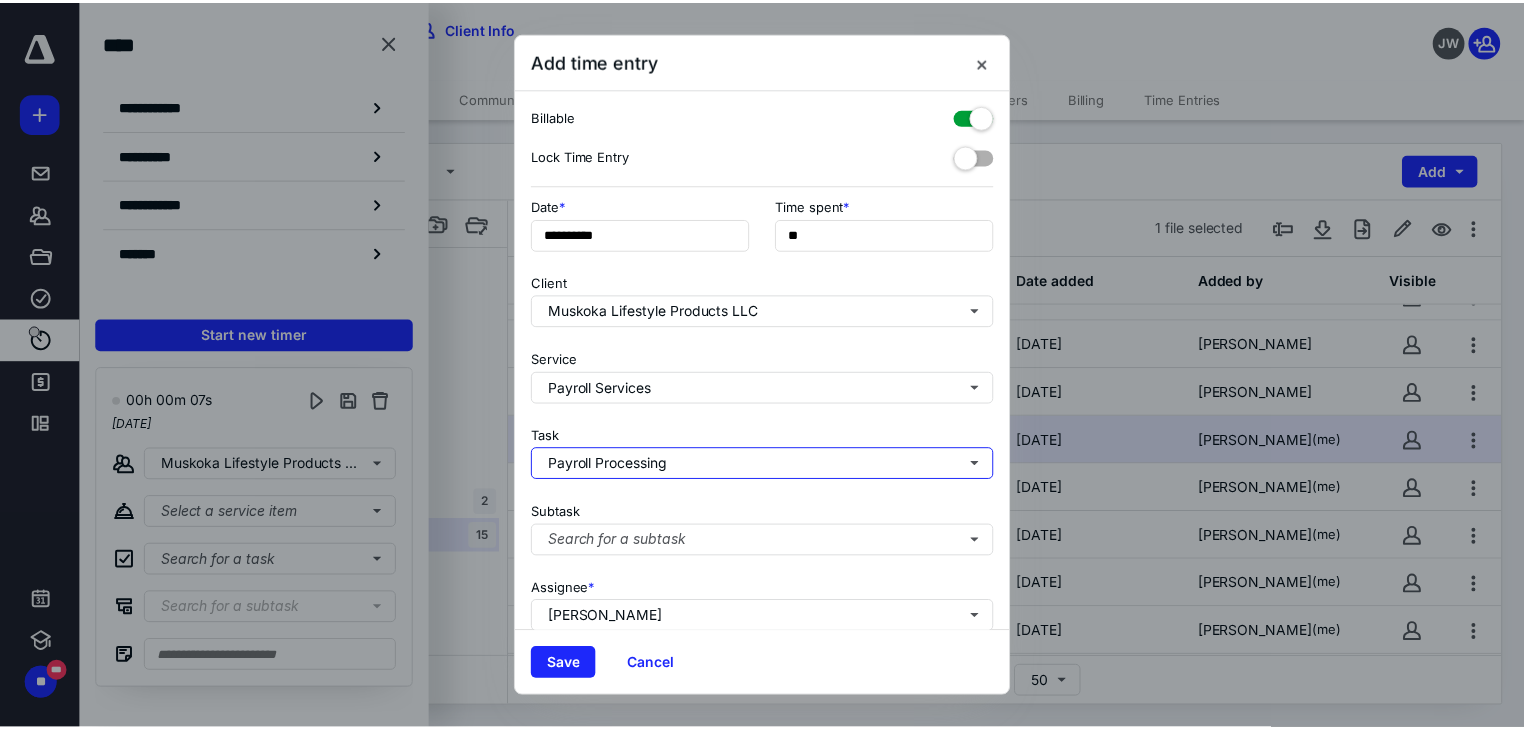 scroll, scrollTop: 156, scrollLeft: 0, axis: vertical 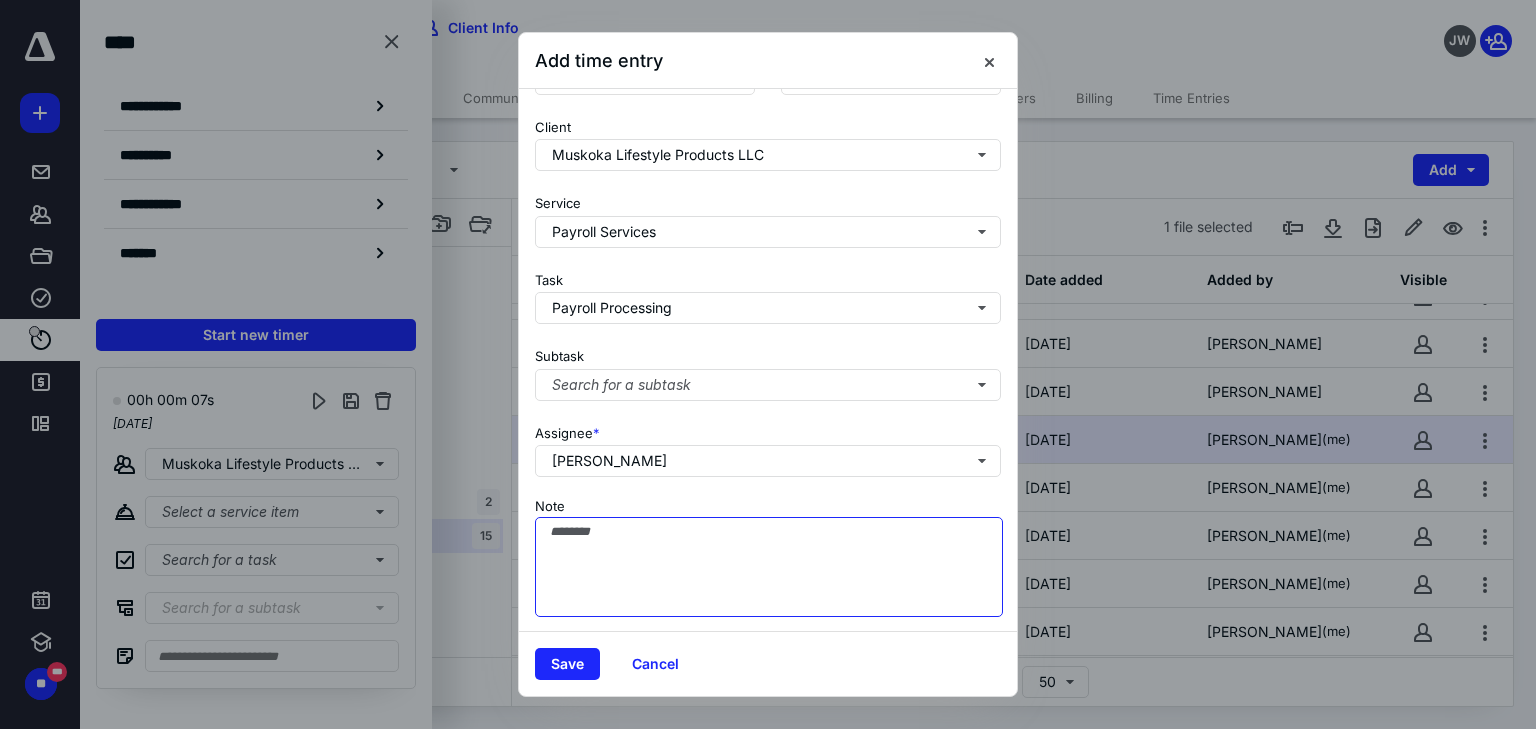 click on "Note" at bounding box center [769, 567] 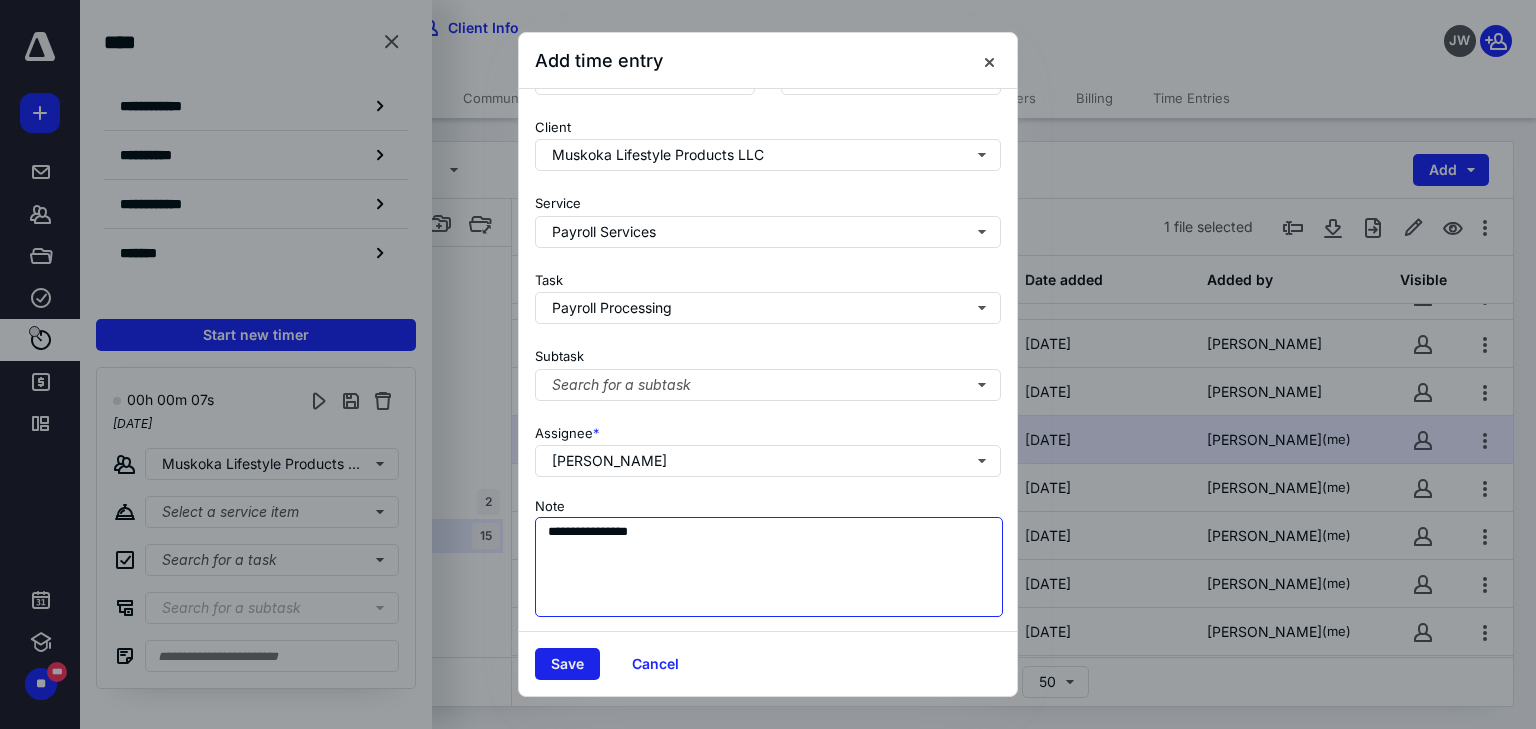 type on "**********" 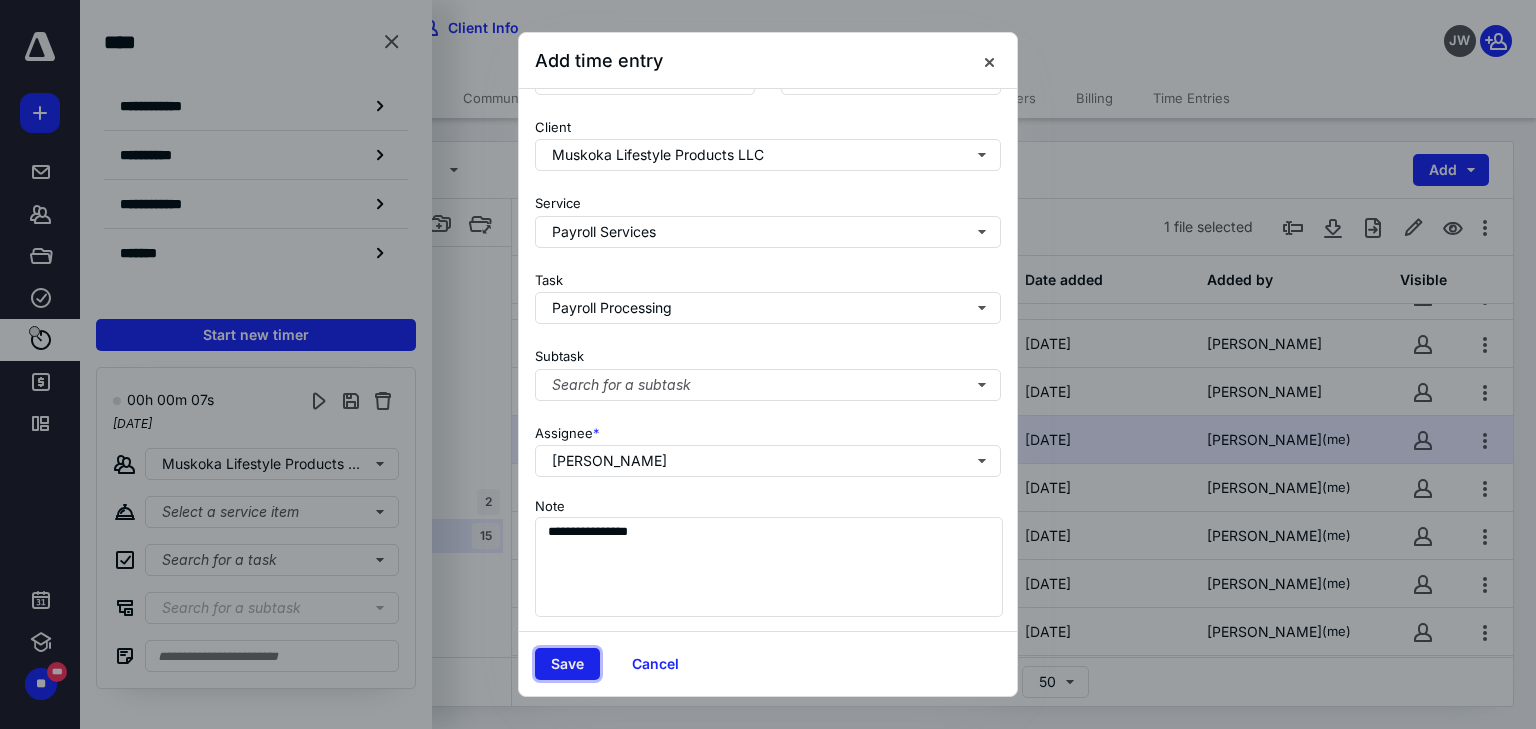click on "Save" at bounding box center [567, 664] 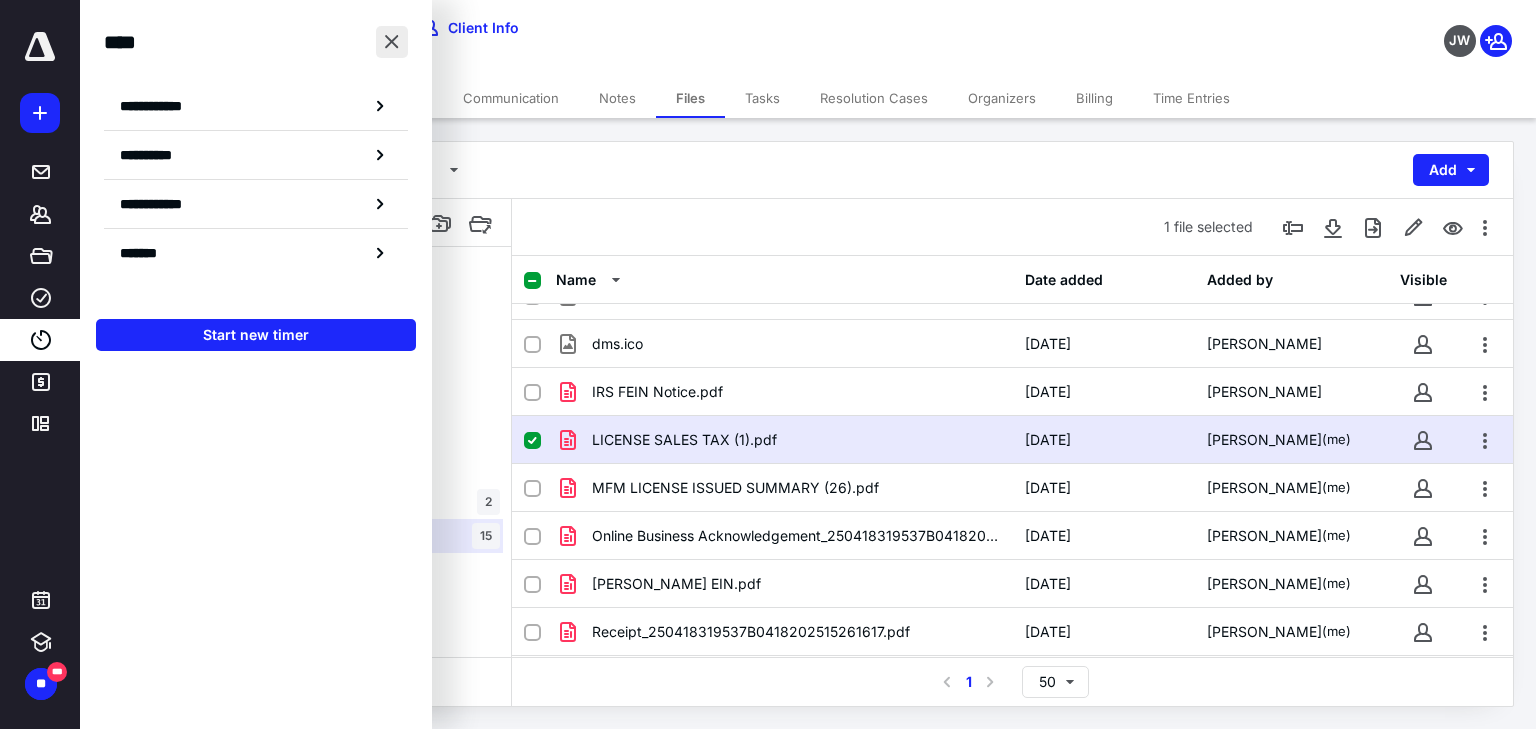 click at bounding box center (392, 42) 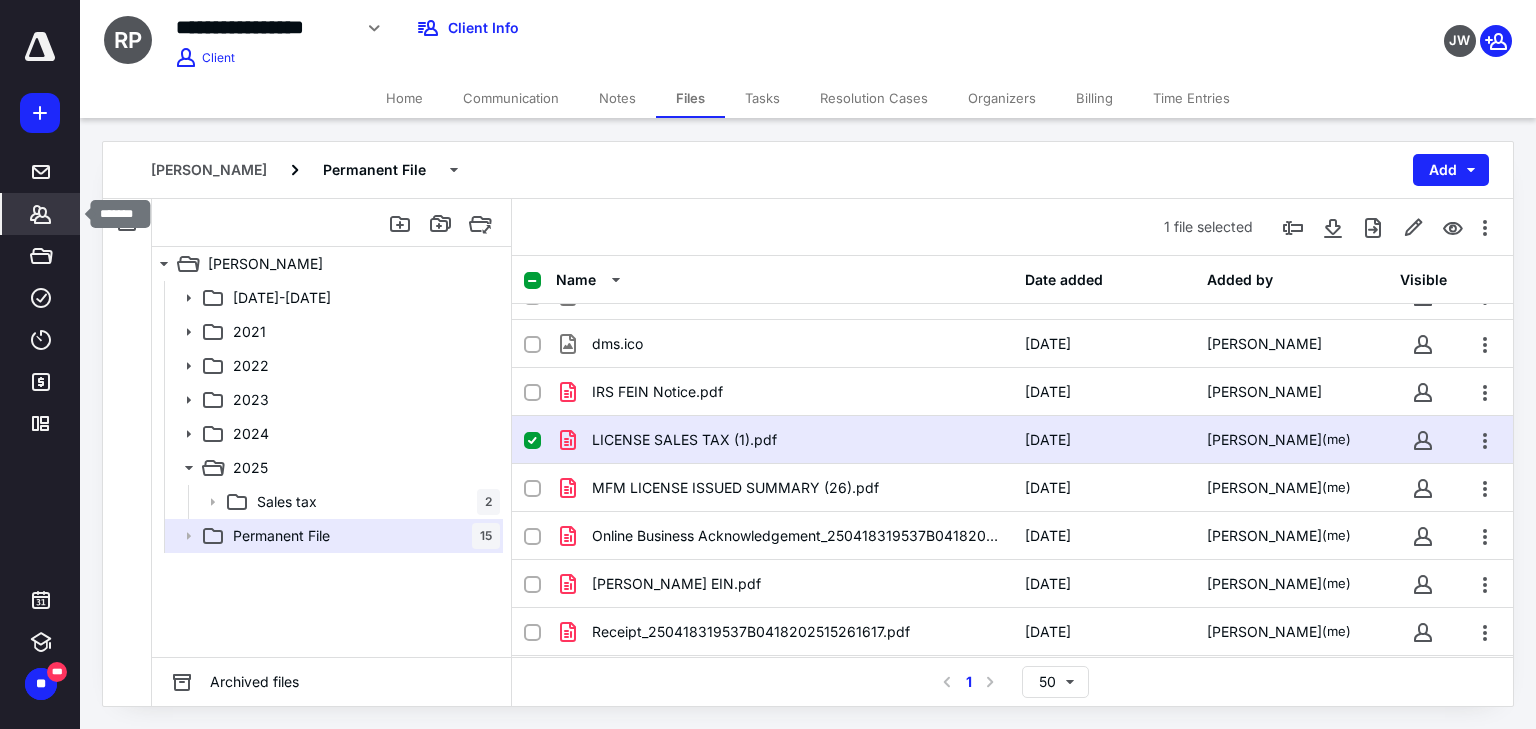 click 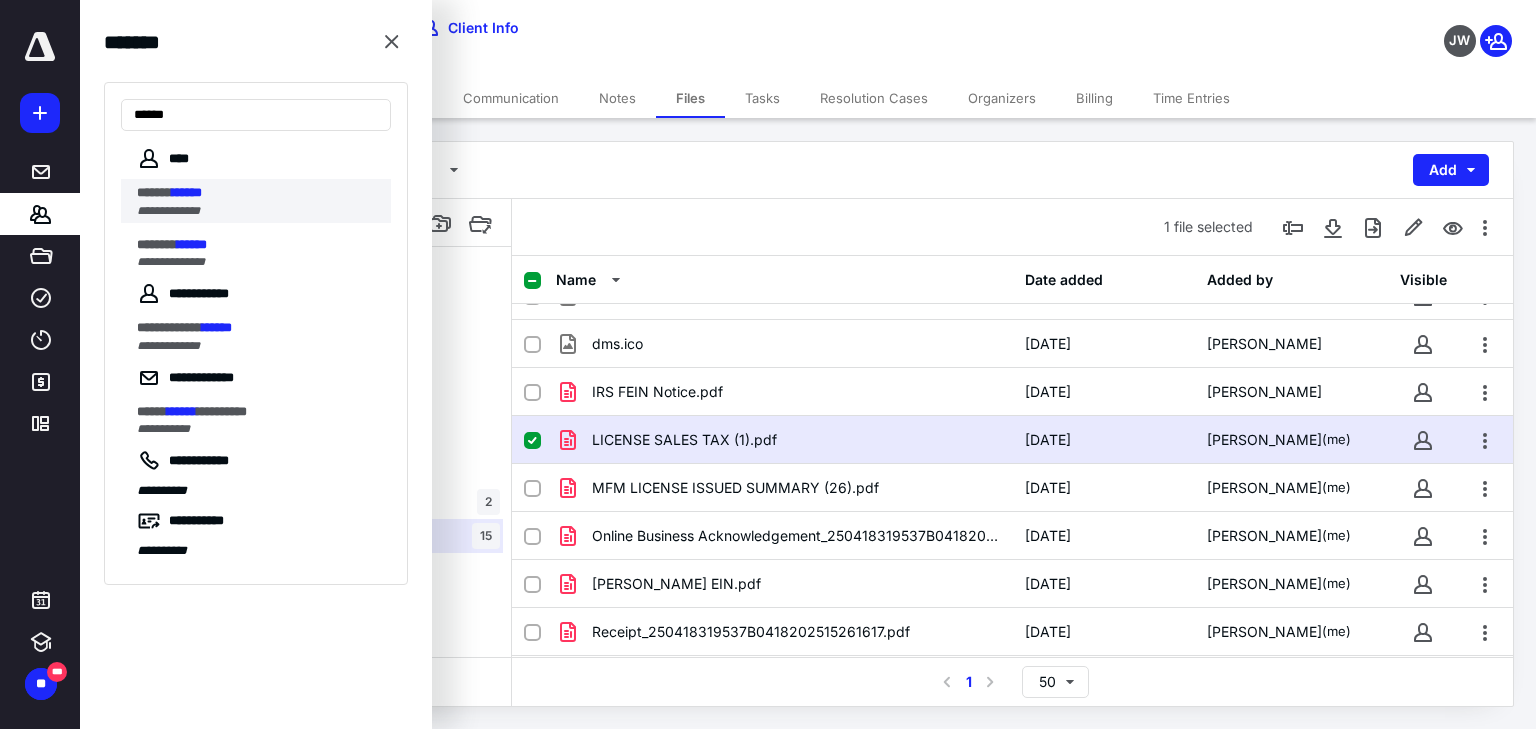 type on "******" 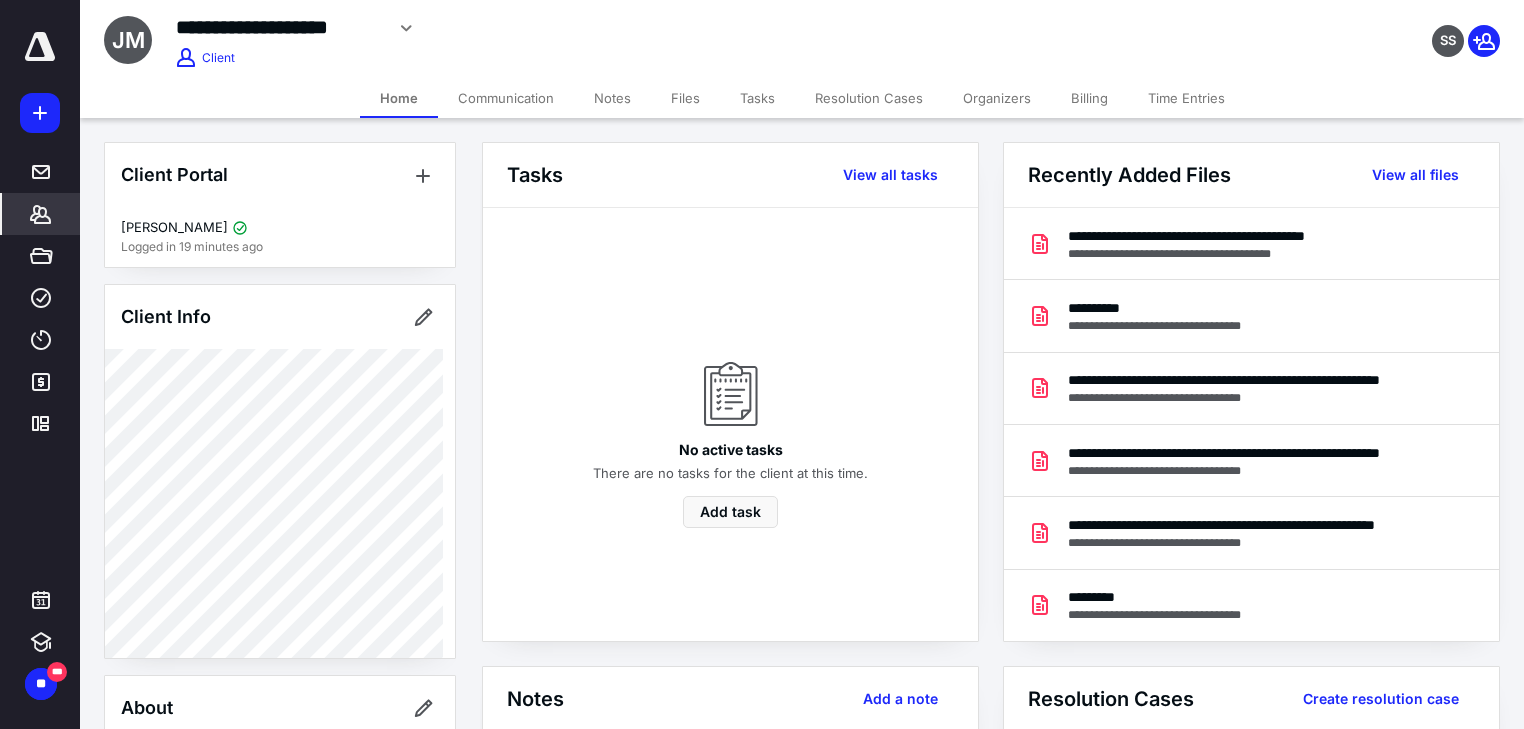 click on "Billing" at bounding box center (1089, 98) 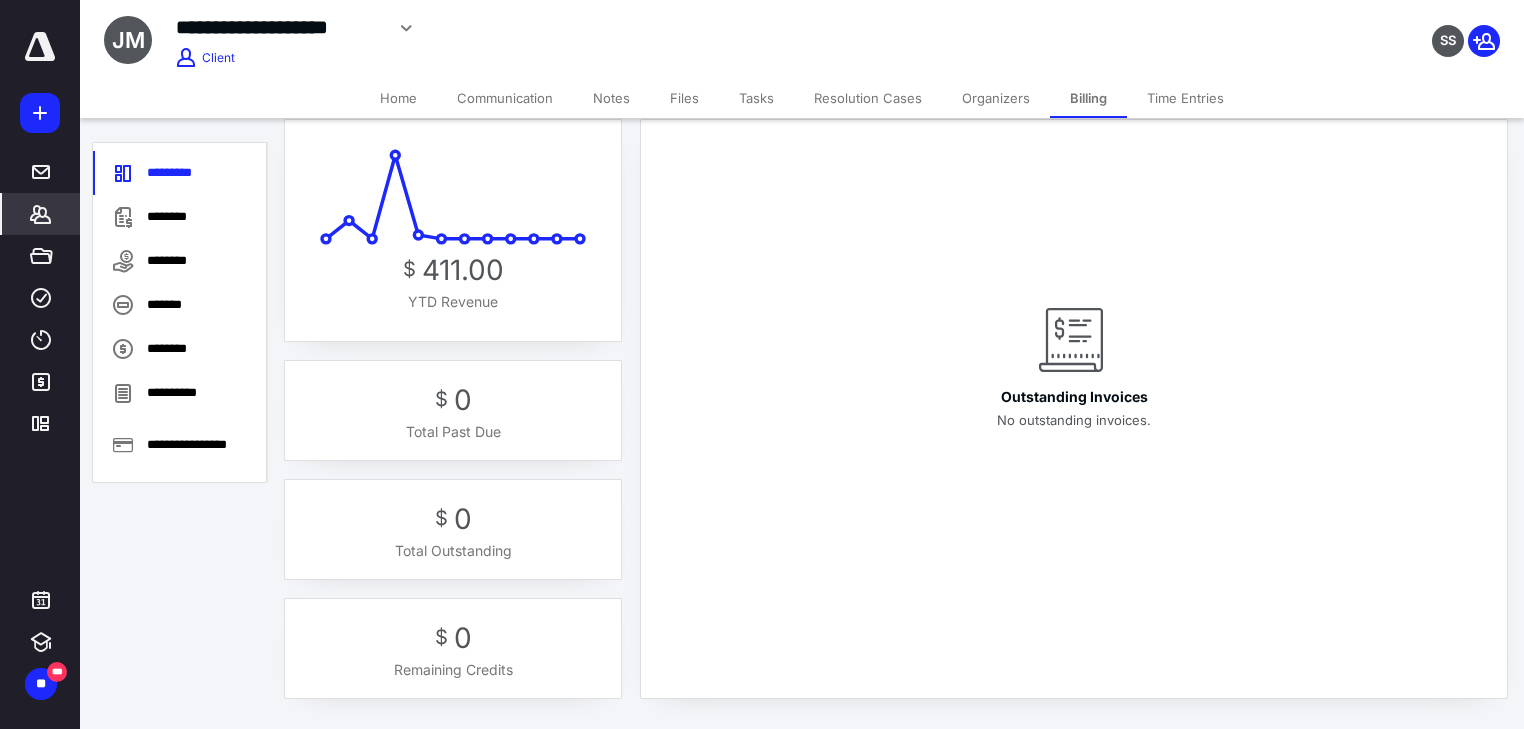 scroll, scrollTop: 33, scrollLeft: 0, axis: vertical 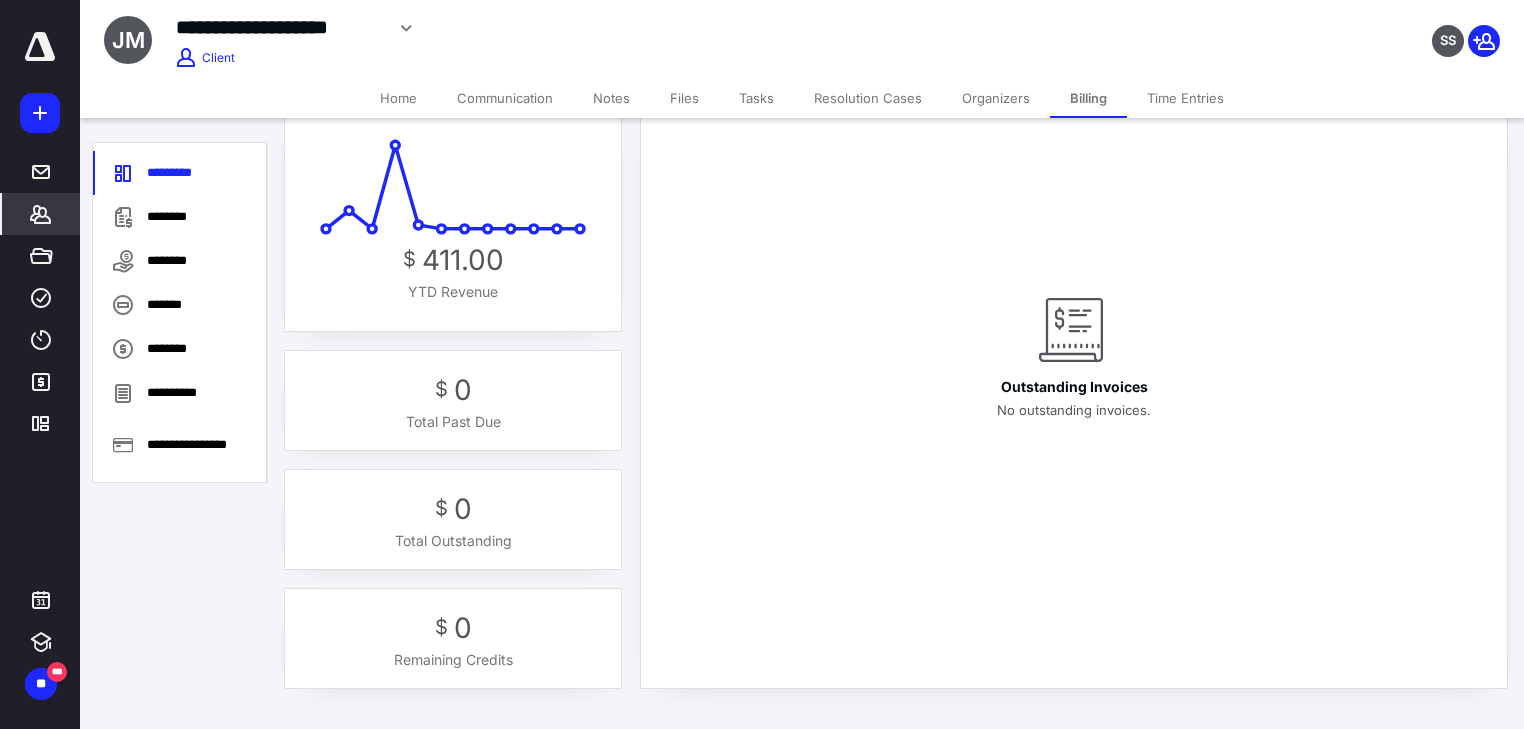 click on "Tasks" at bounding box center (756, 98) 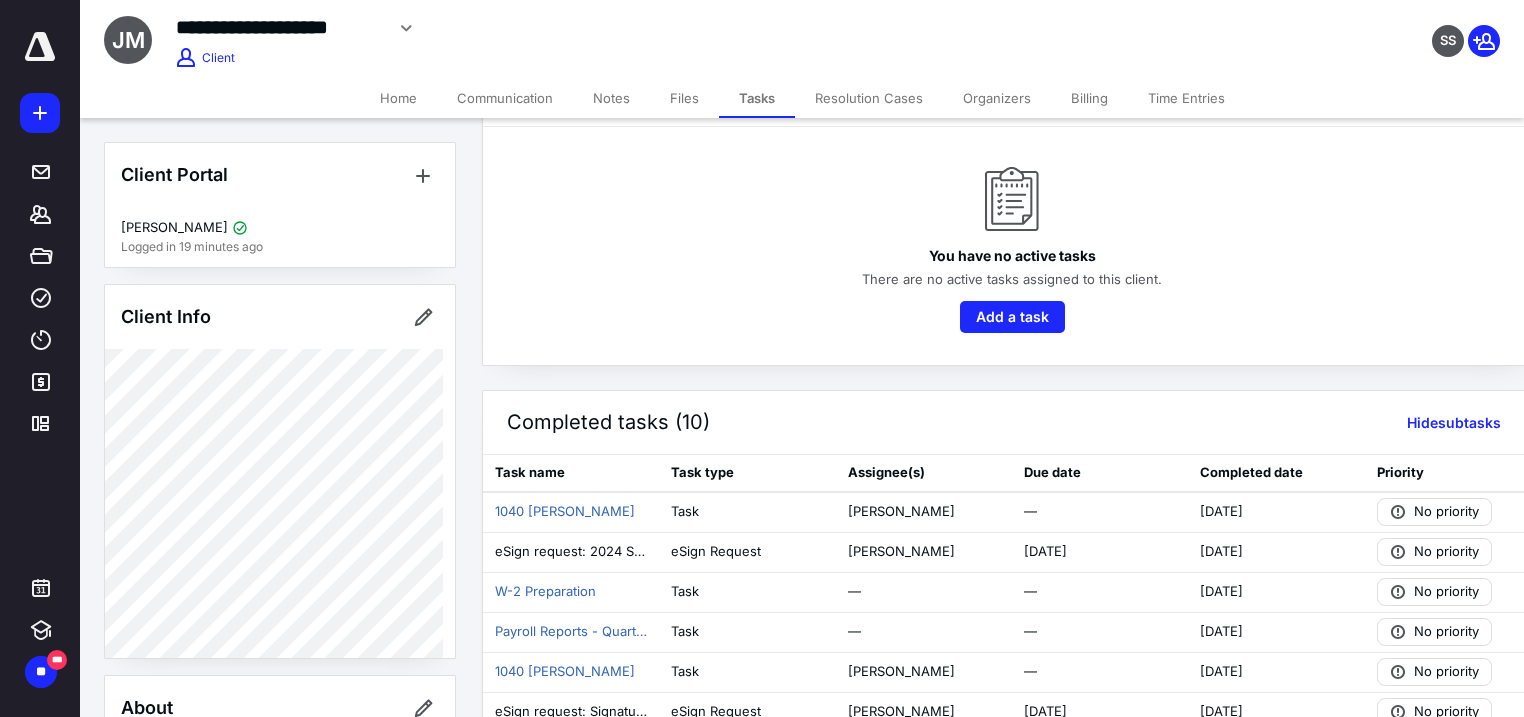 scroll, scrollTop: 160, scrollLeft: 0, axis: vertical 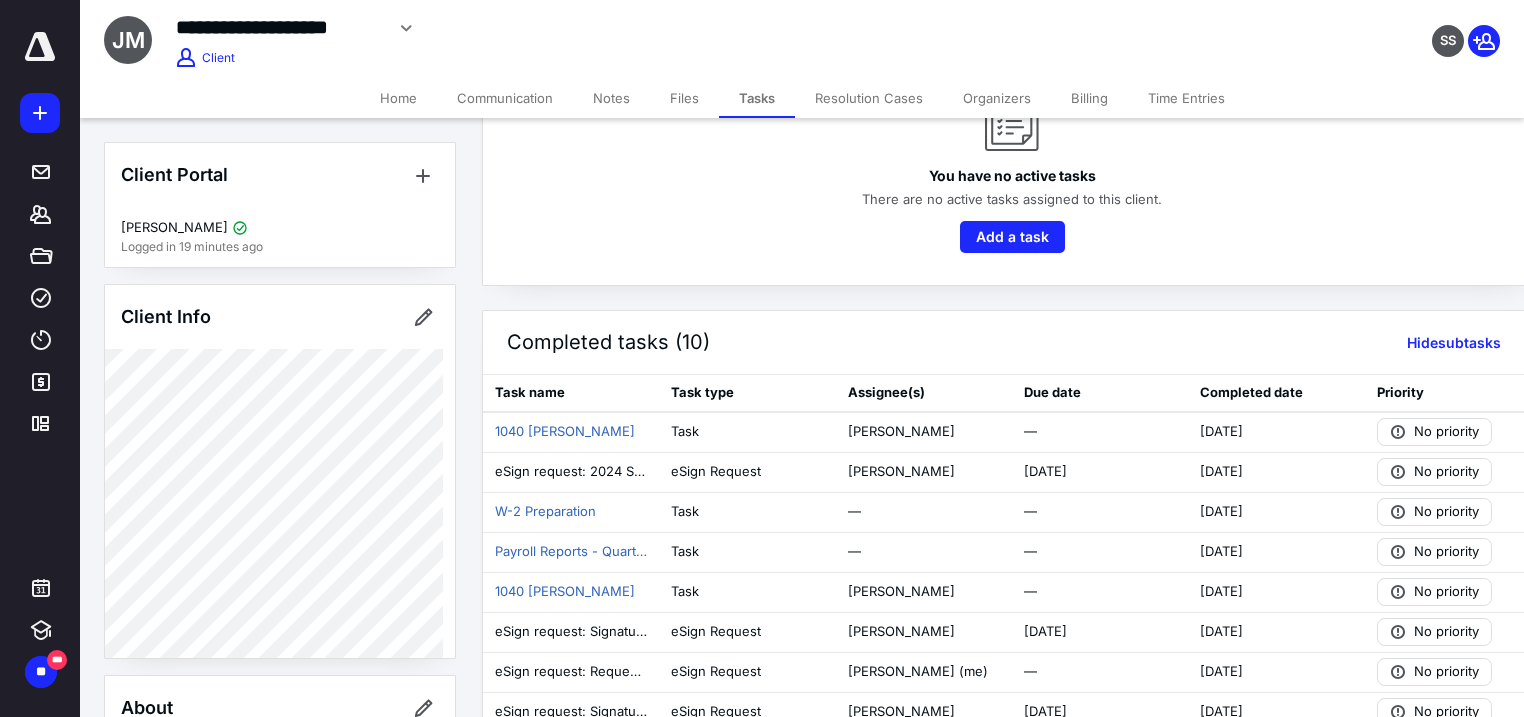 click on "Billing" at bounding box center (1089, 98) 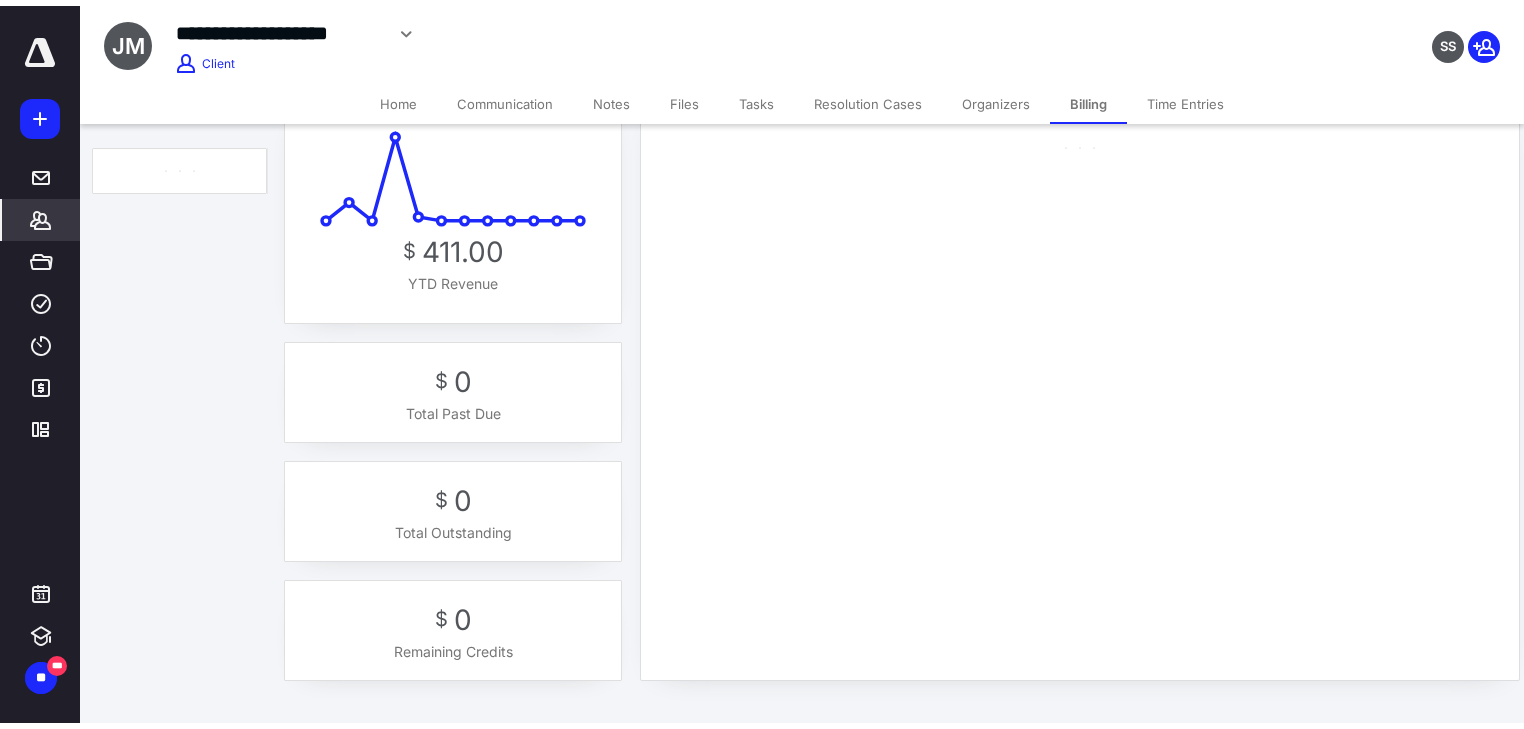 scroll, scrollTop: 0, scrollLeft: 0, axis: both 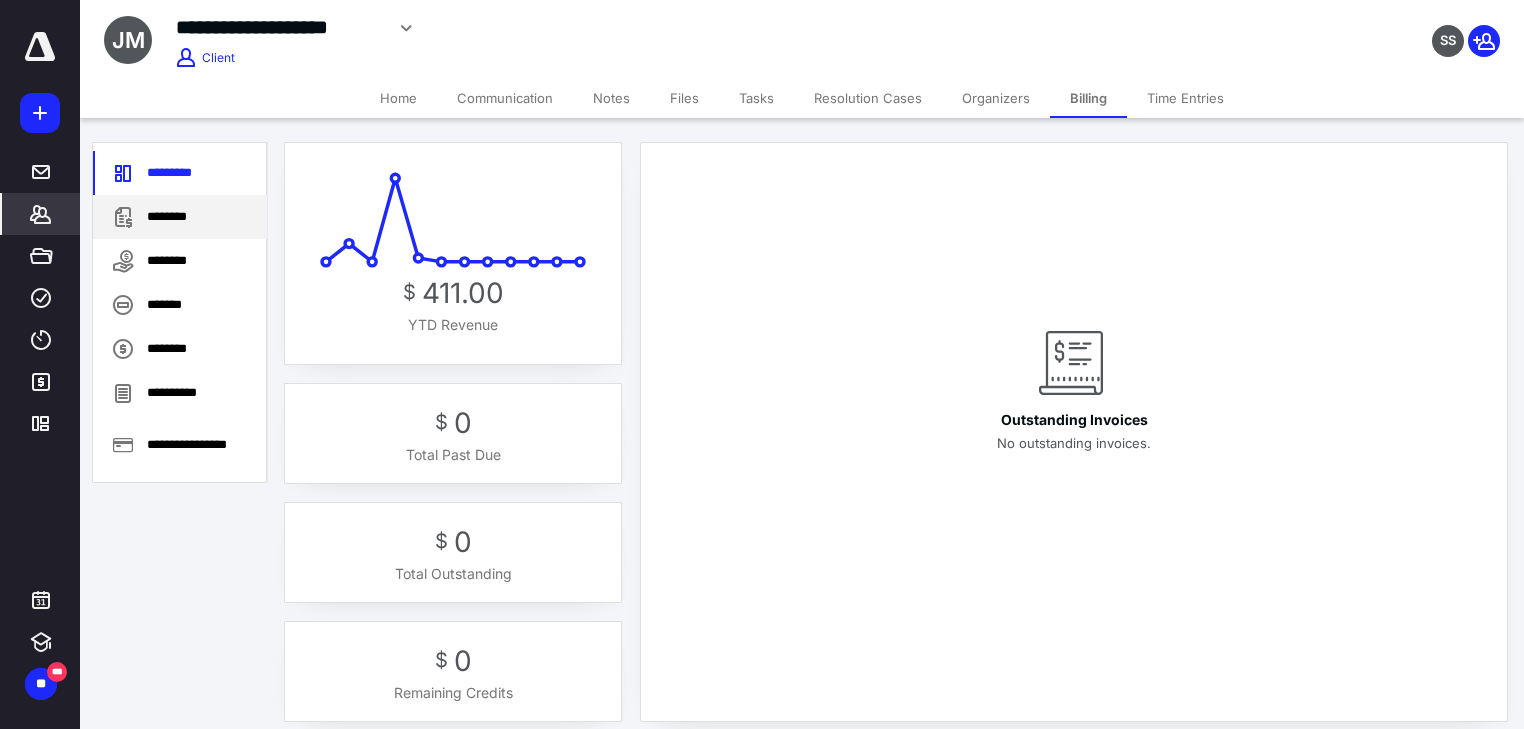 click on "********" at bounding box center [180, 217] 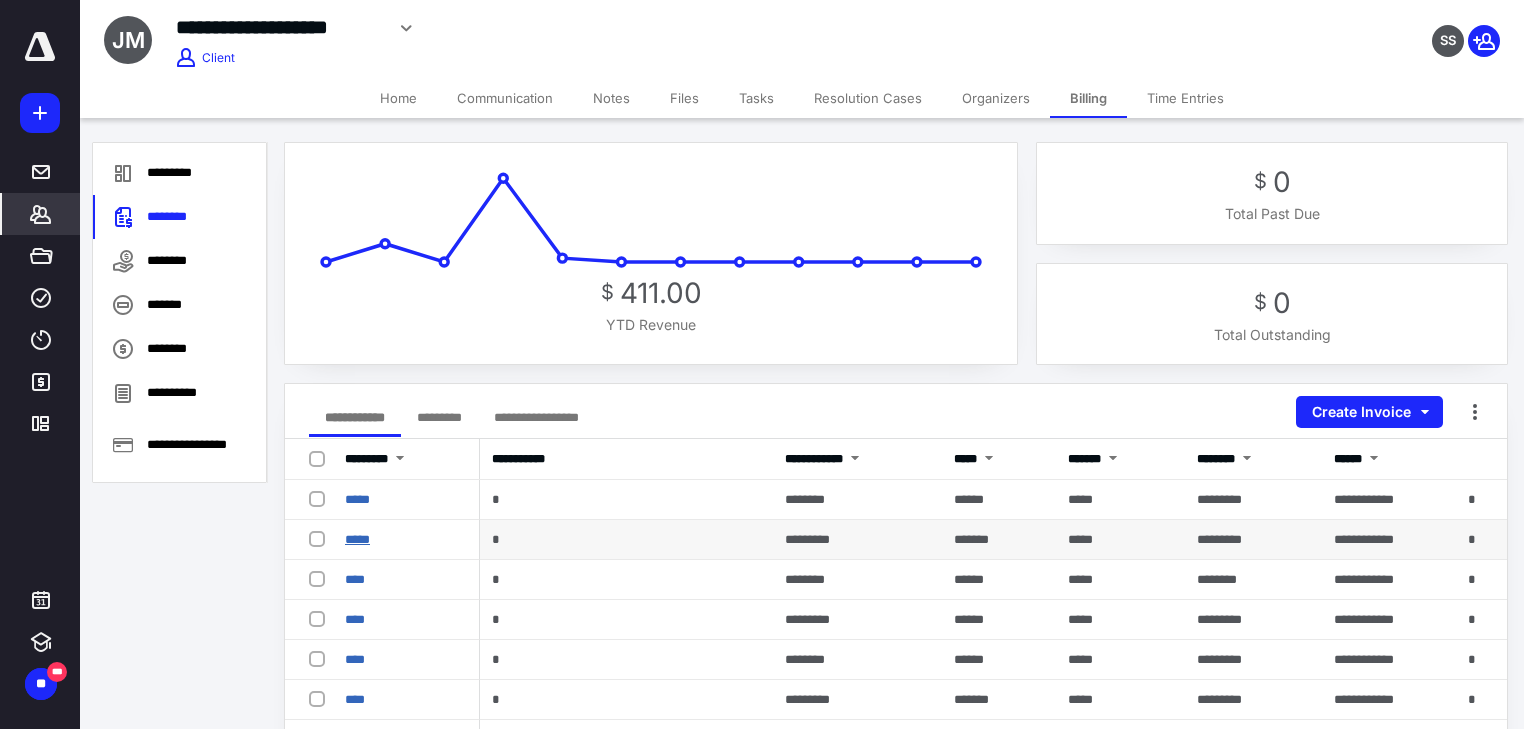click on "*****" at bounding box center [357, 539] 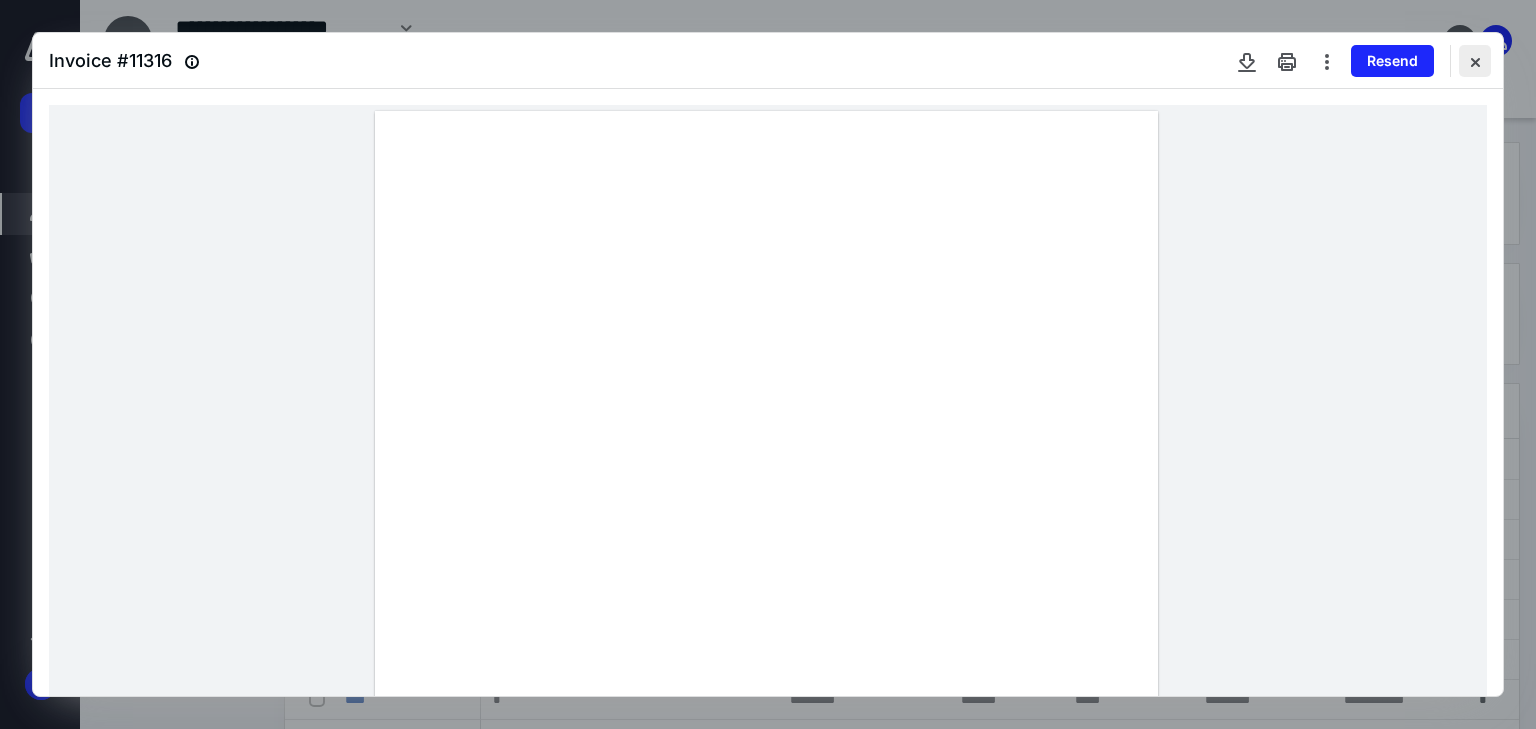 click at bounding box center [1475, 61] 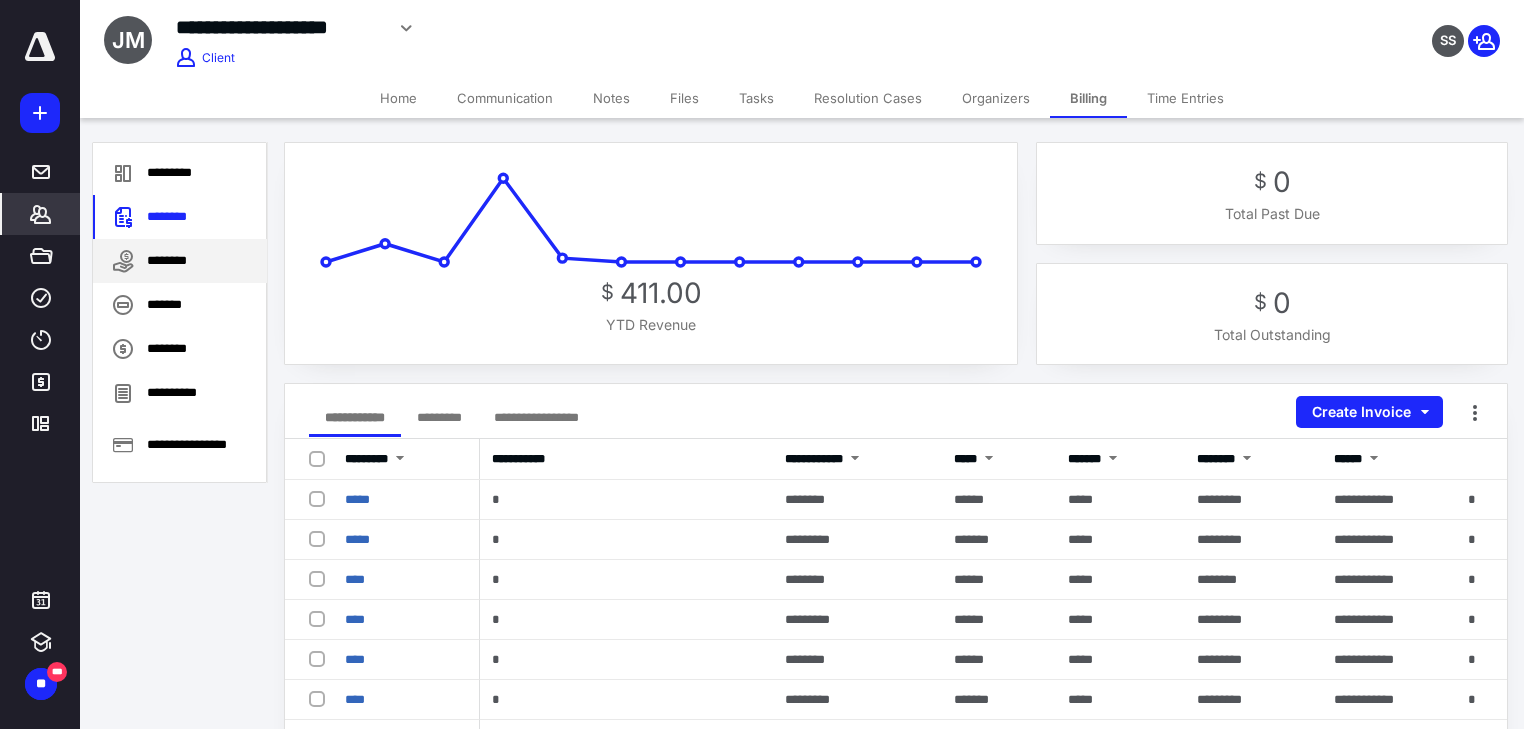 click on "********" at bounding box center [180, 261] 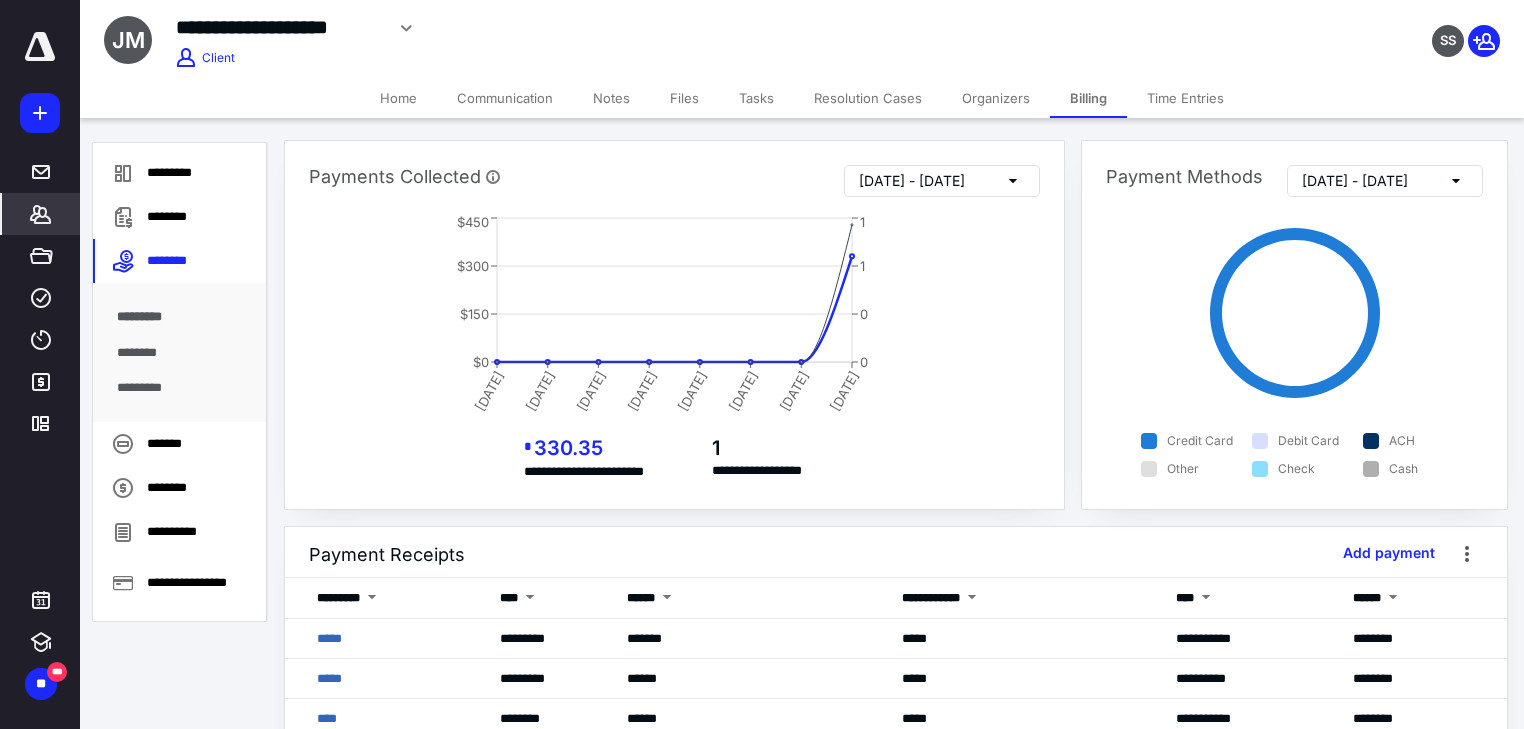 scroll, scrollTop: 0, scrollLeft: 0, axis: both 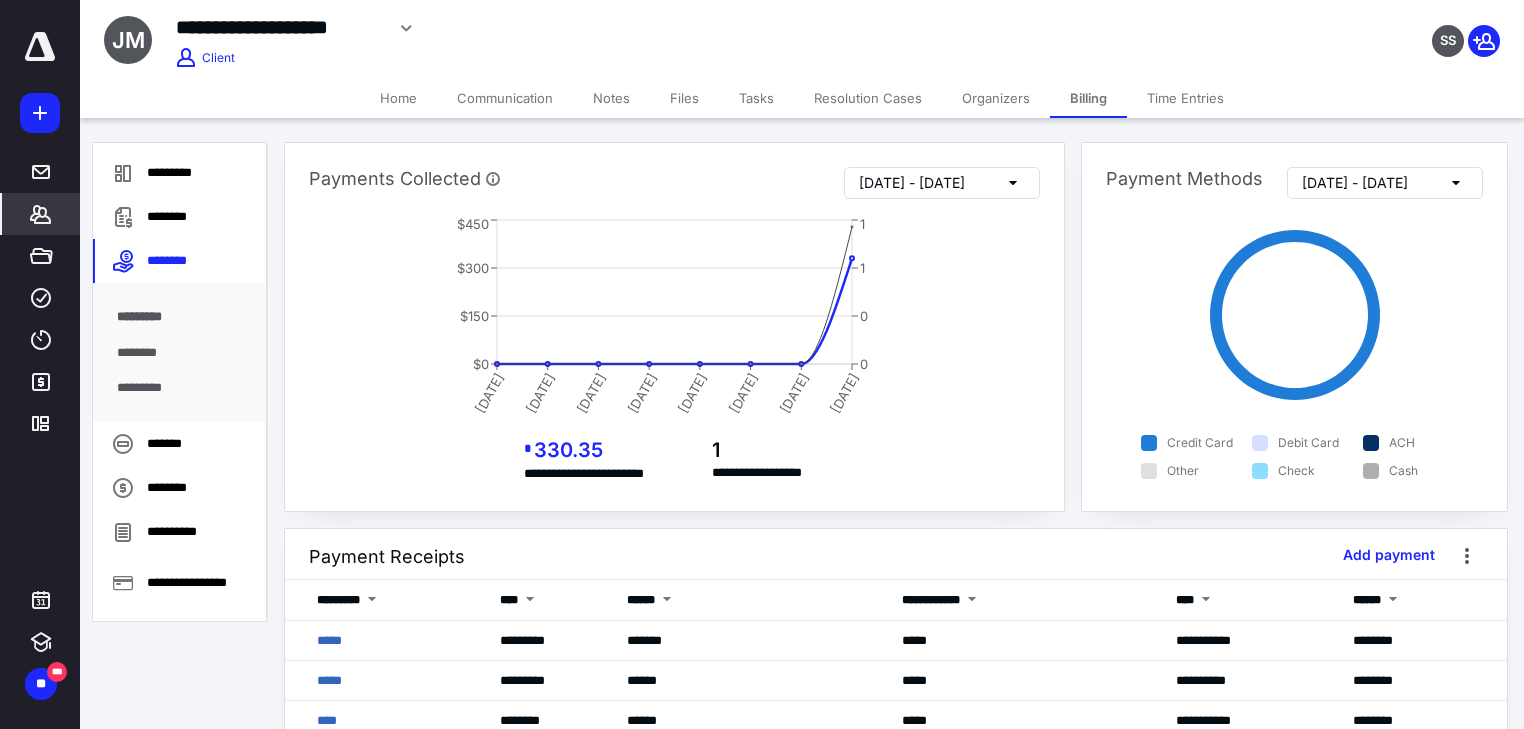 click on "Home" at bounding box center (398, 98) 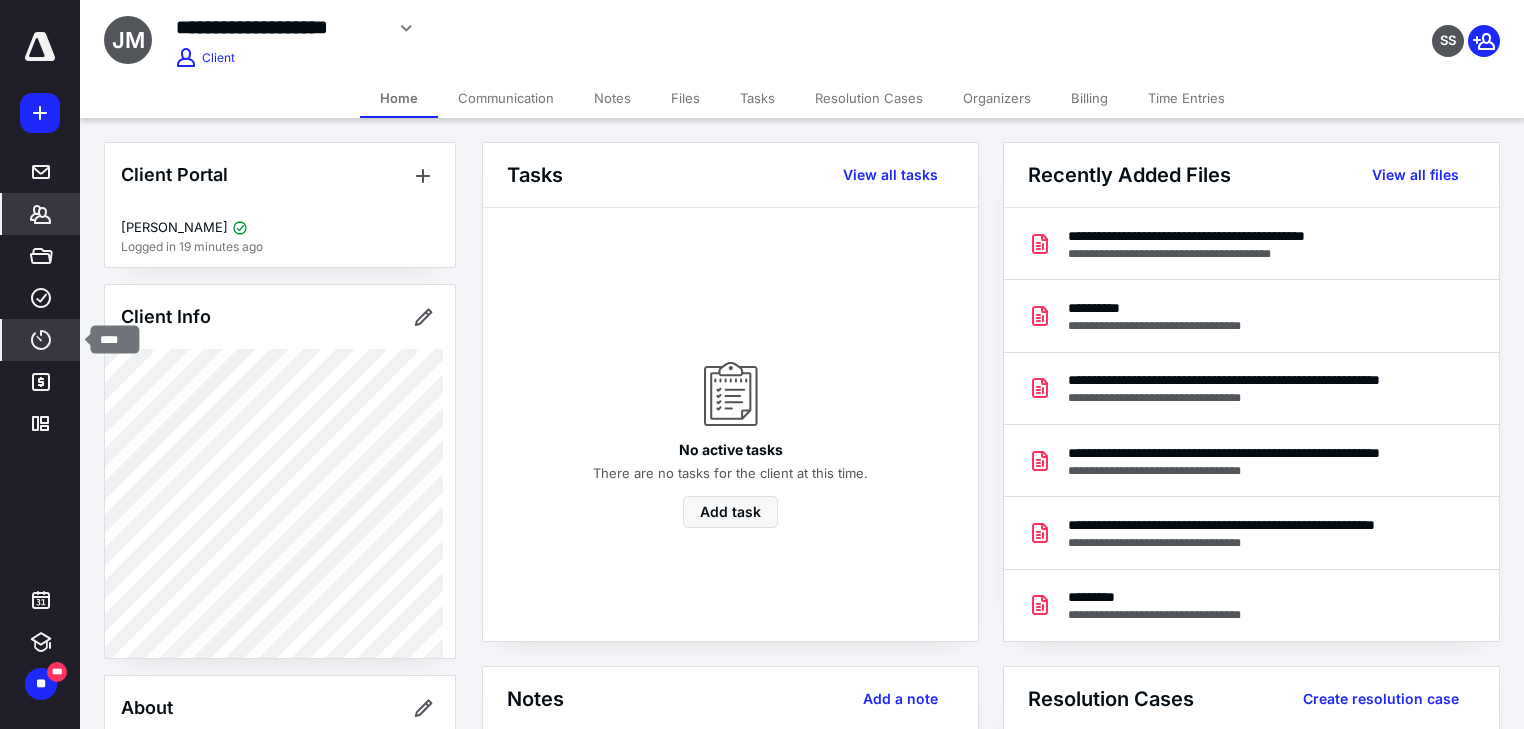 click 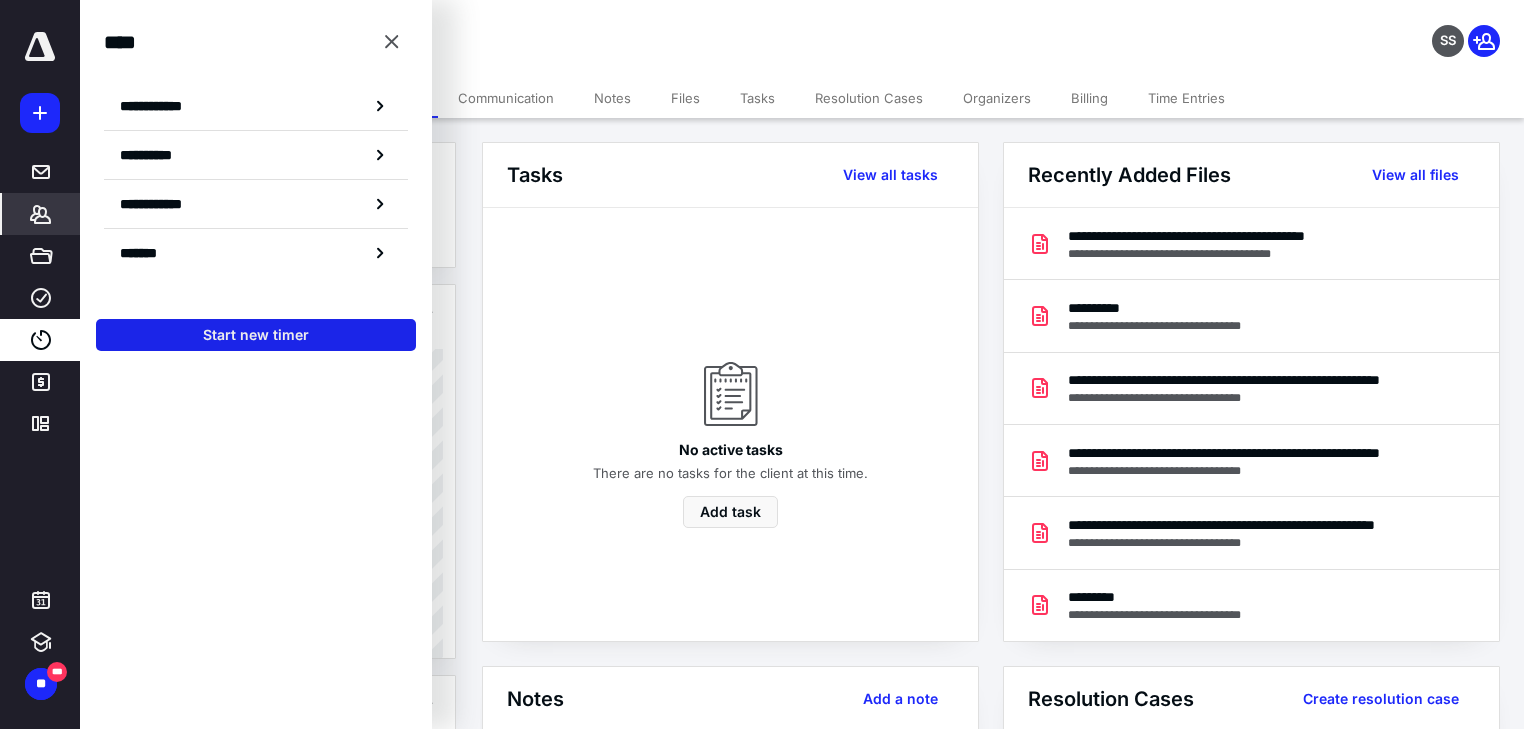 click on "Start new timer" at bounding box center (256, 335) 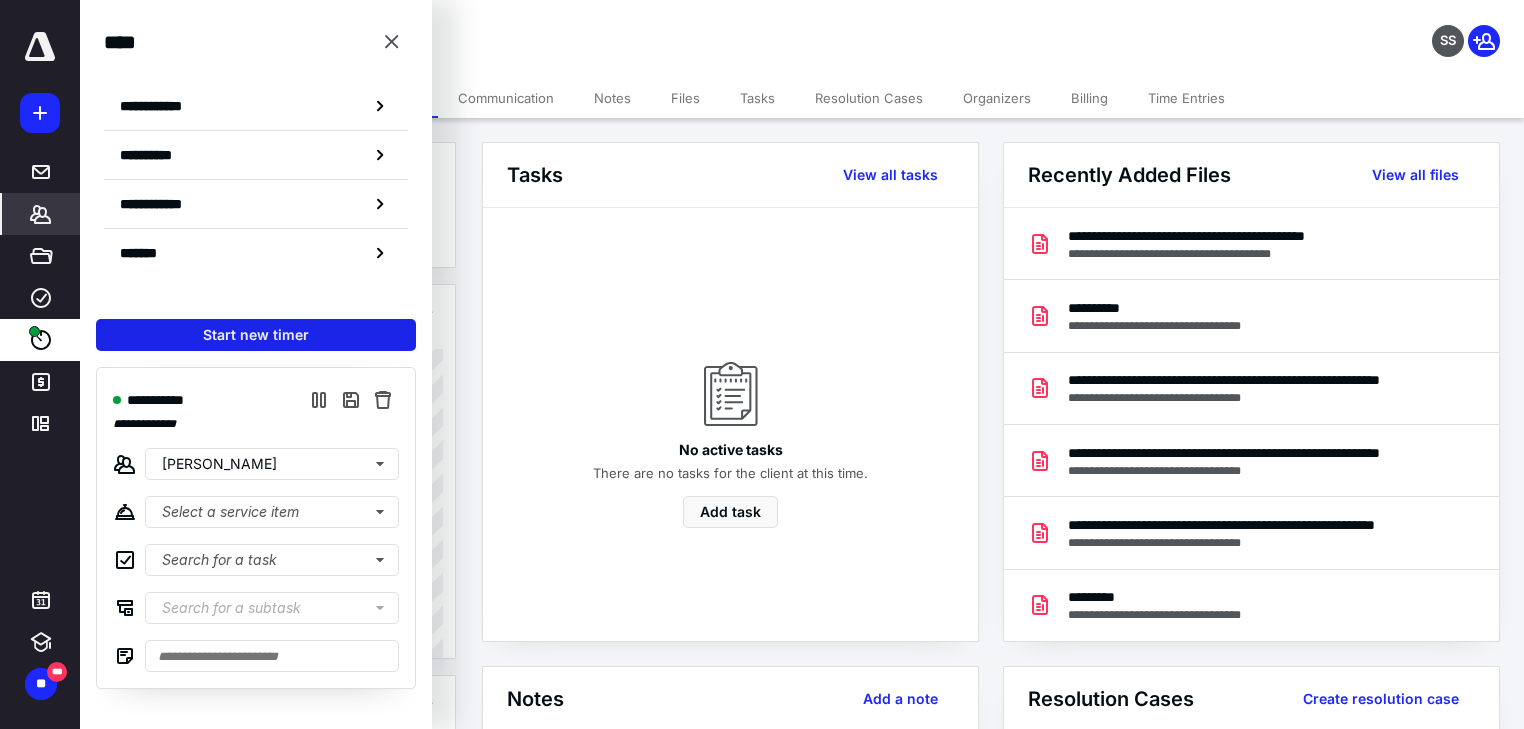 type 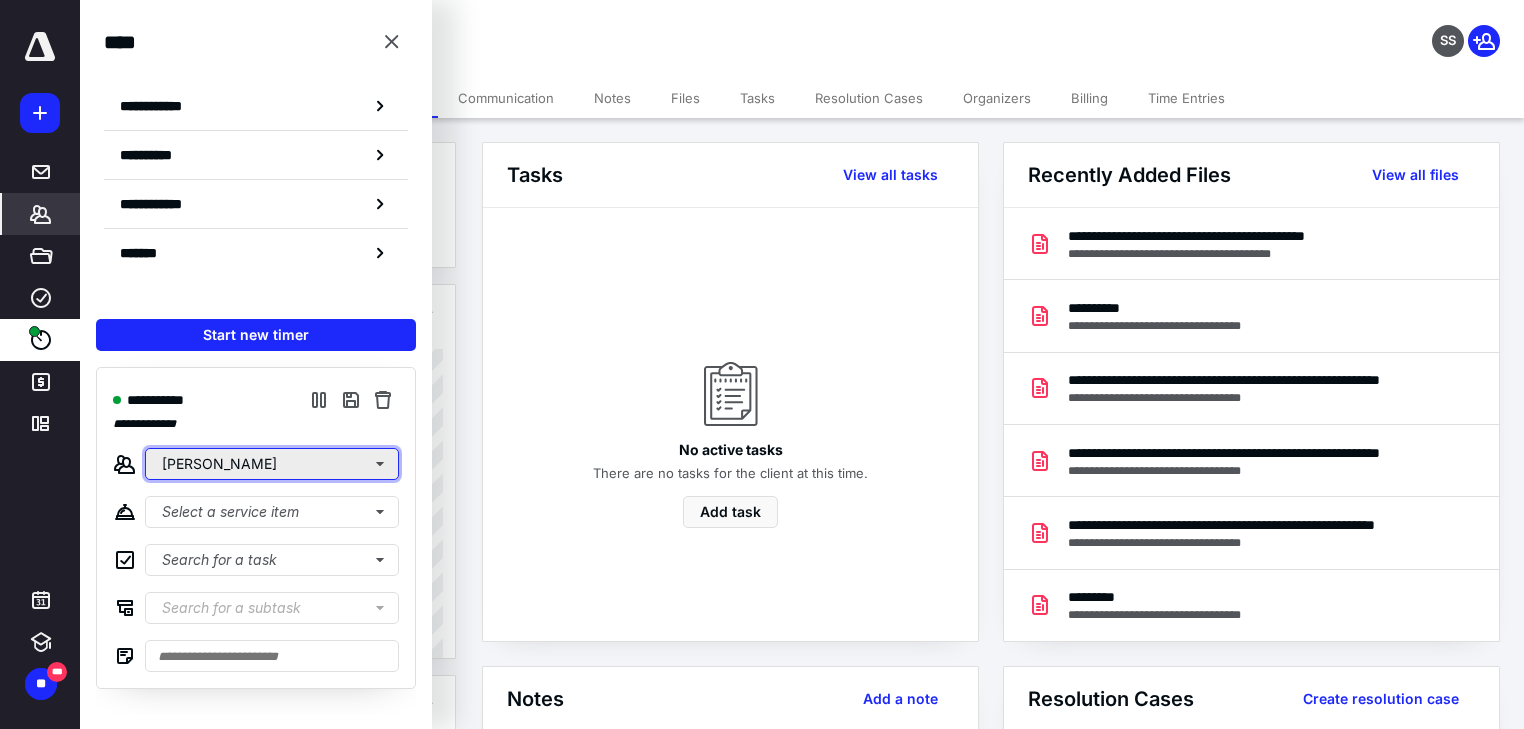 click on "[PERSON_NAME]" at bounding box center (272, 464) 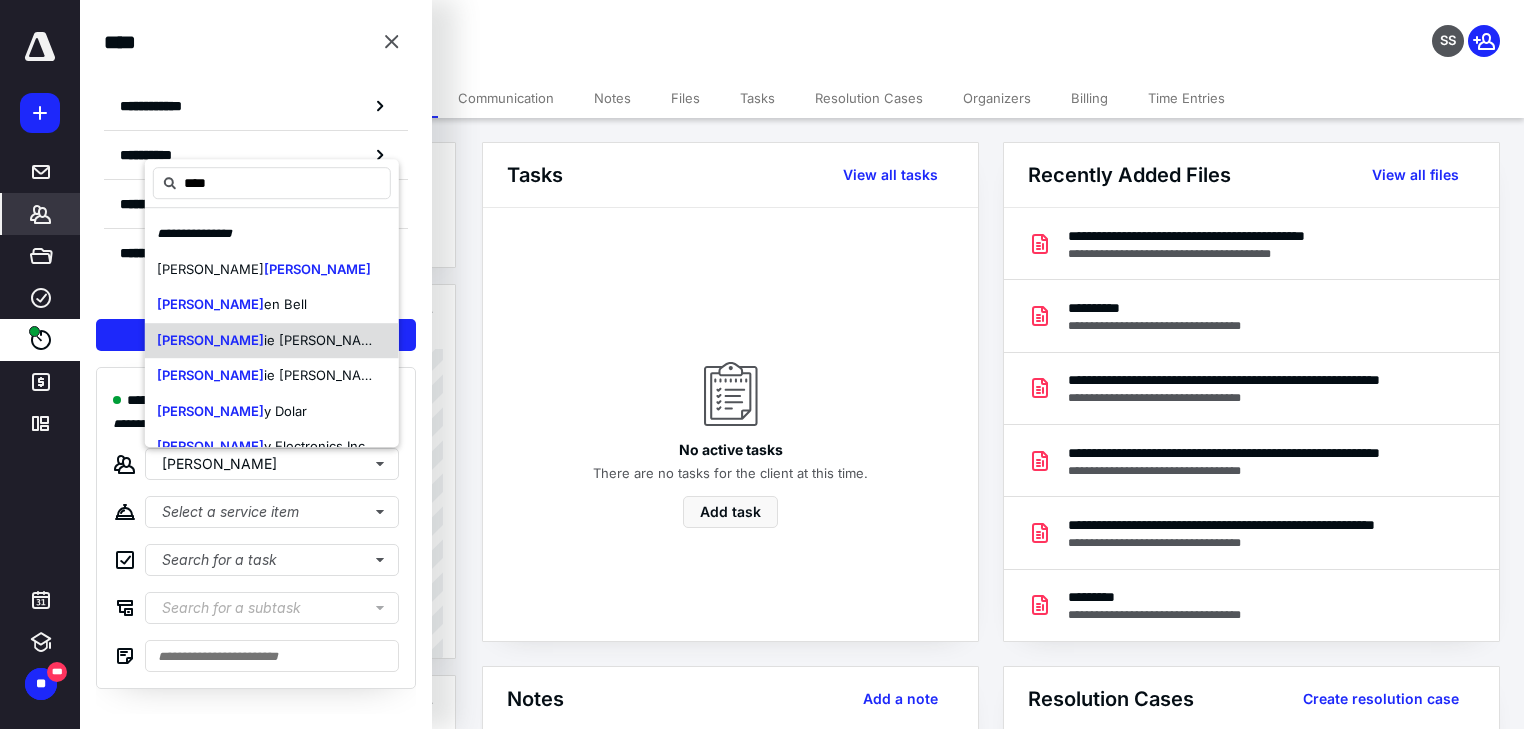 scroll, scrollTop: 80, scrollLeft: 0, axis: vertical 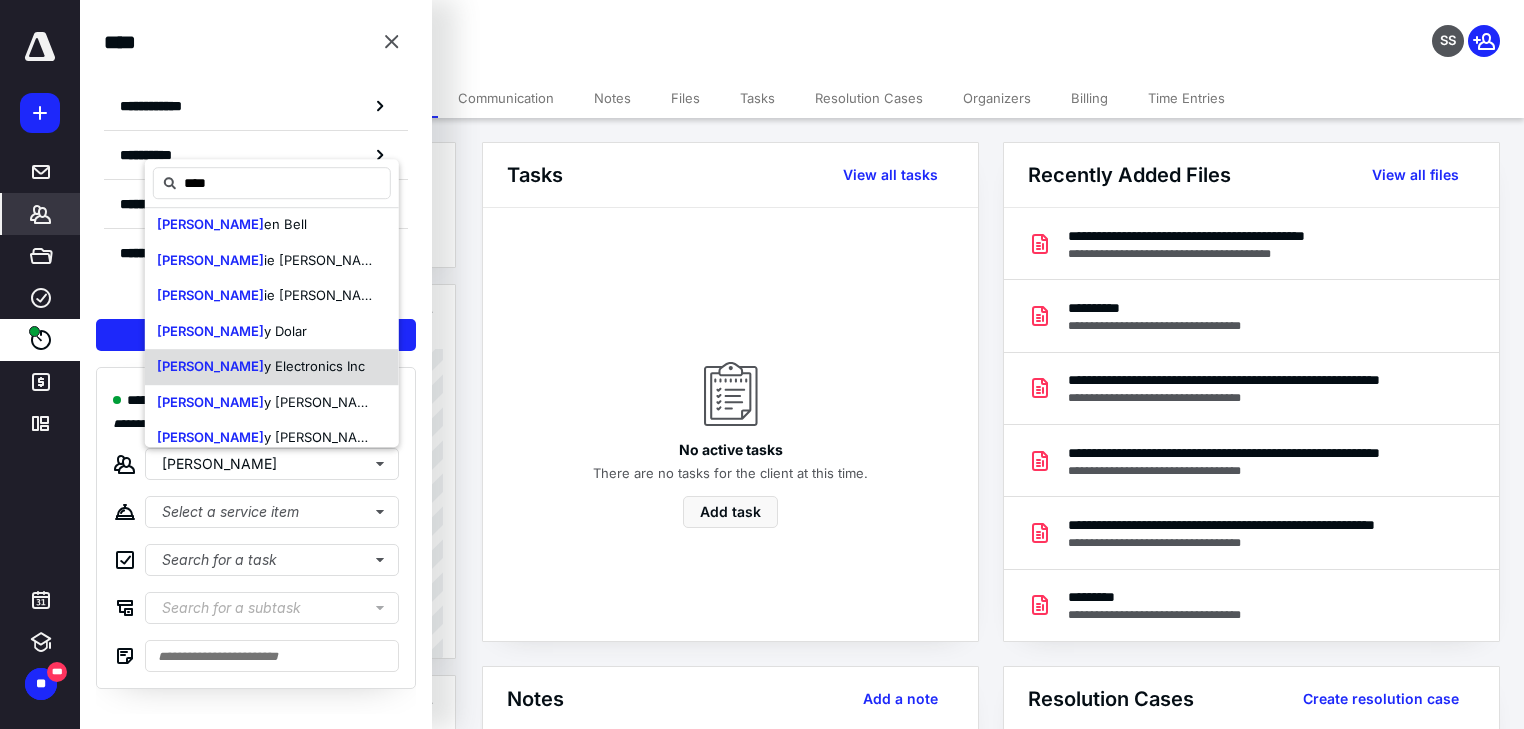click on "y Electronics Inc" at bounding box center [314, 366] 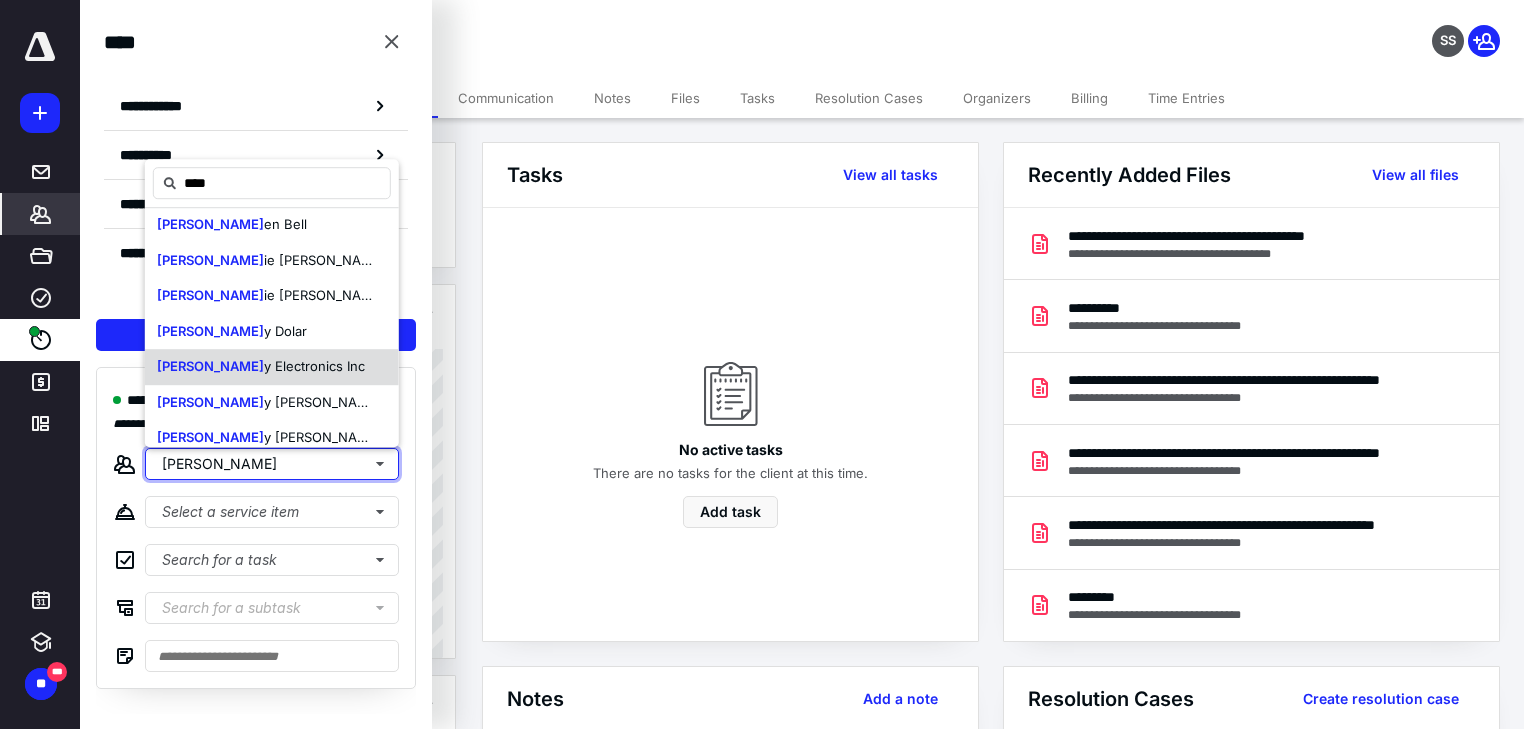 type 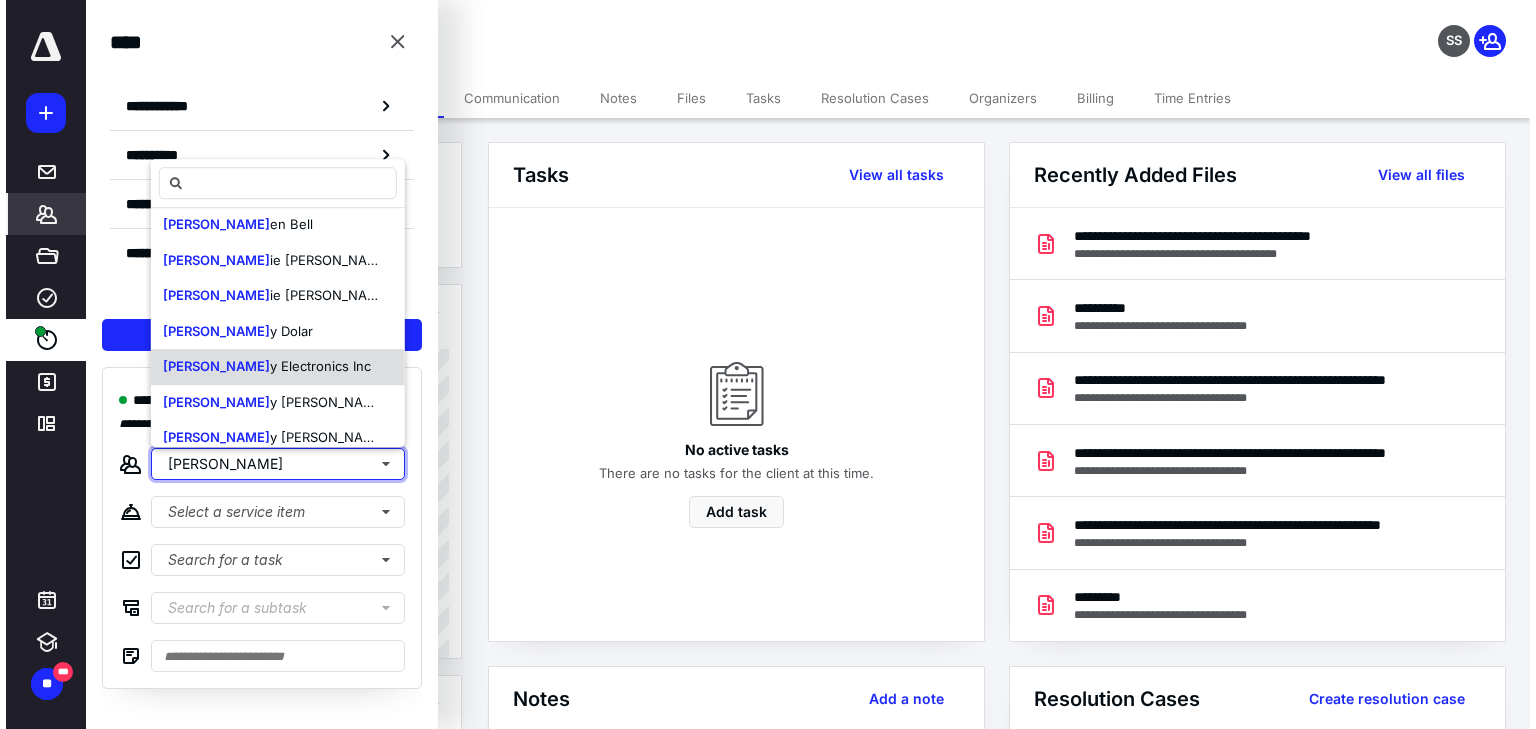 scroll, scrollTop: 0, scrollLeft: 0, axis: both 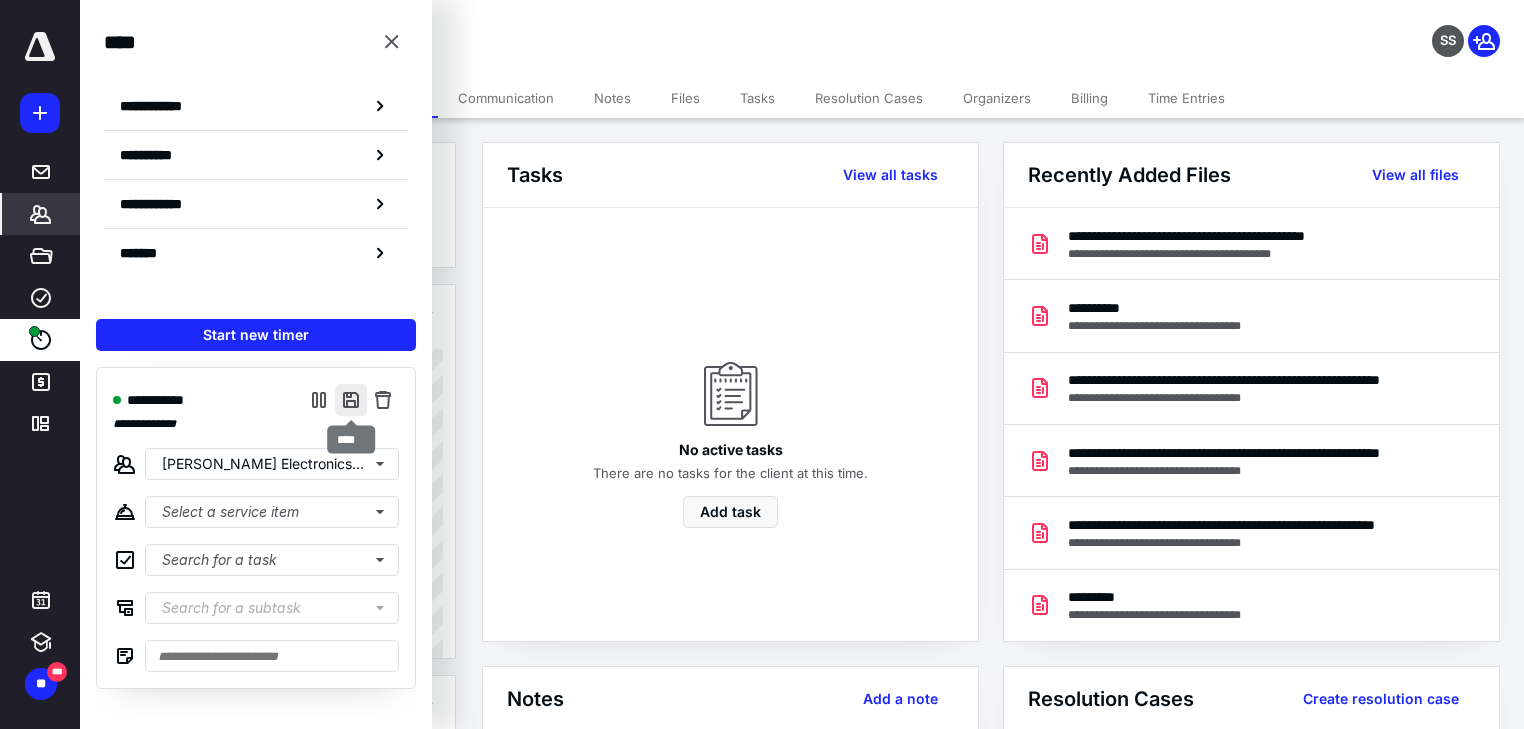 click at bounding box center (351, 400) 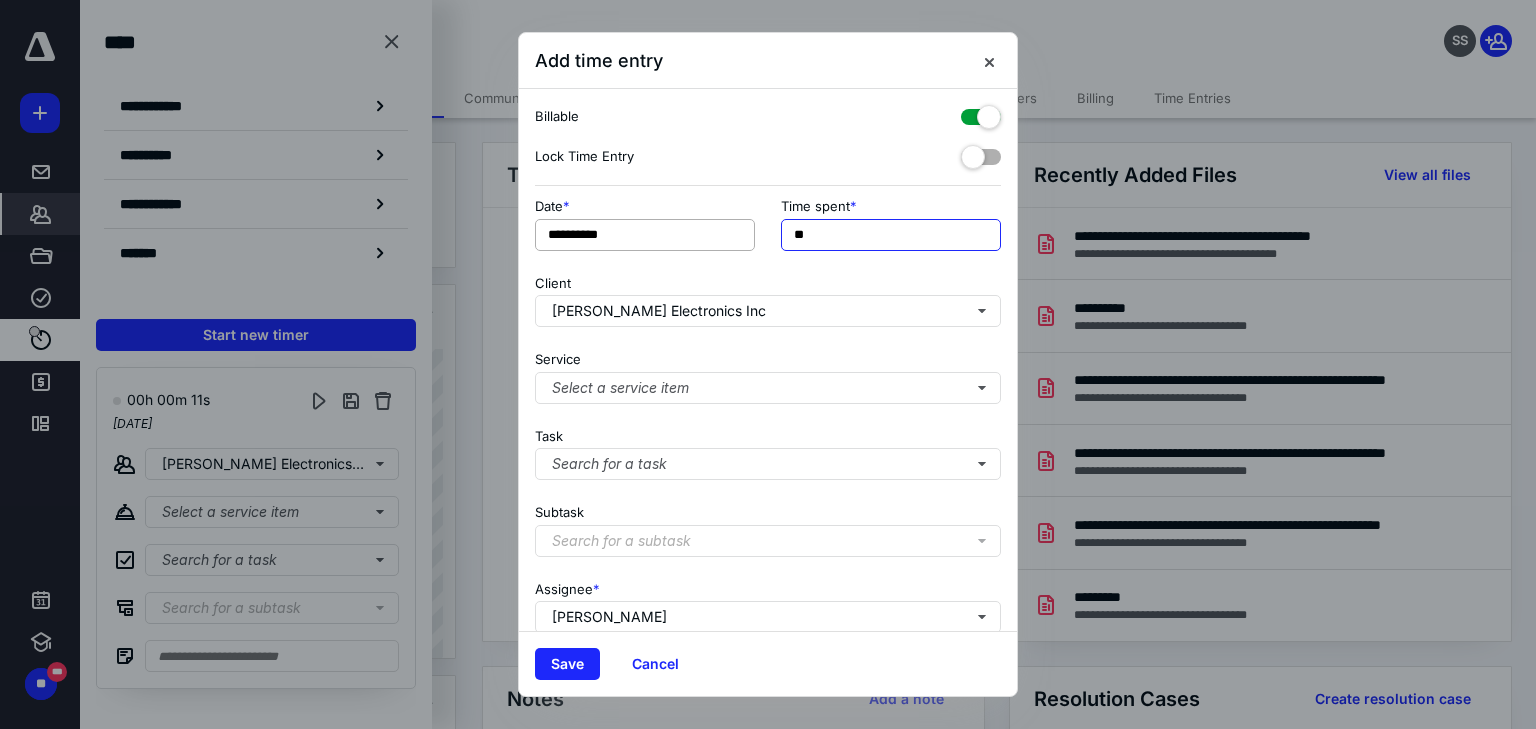 drag, startPoint x: 863, startPoint y: 236, endPoint x: 692, endPoint y: 222, distance: 171.57214 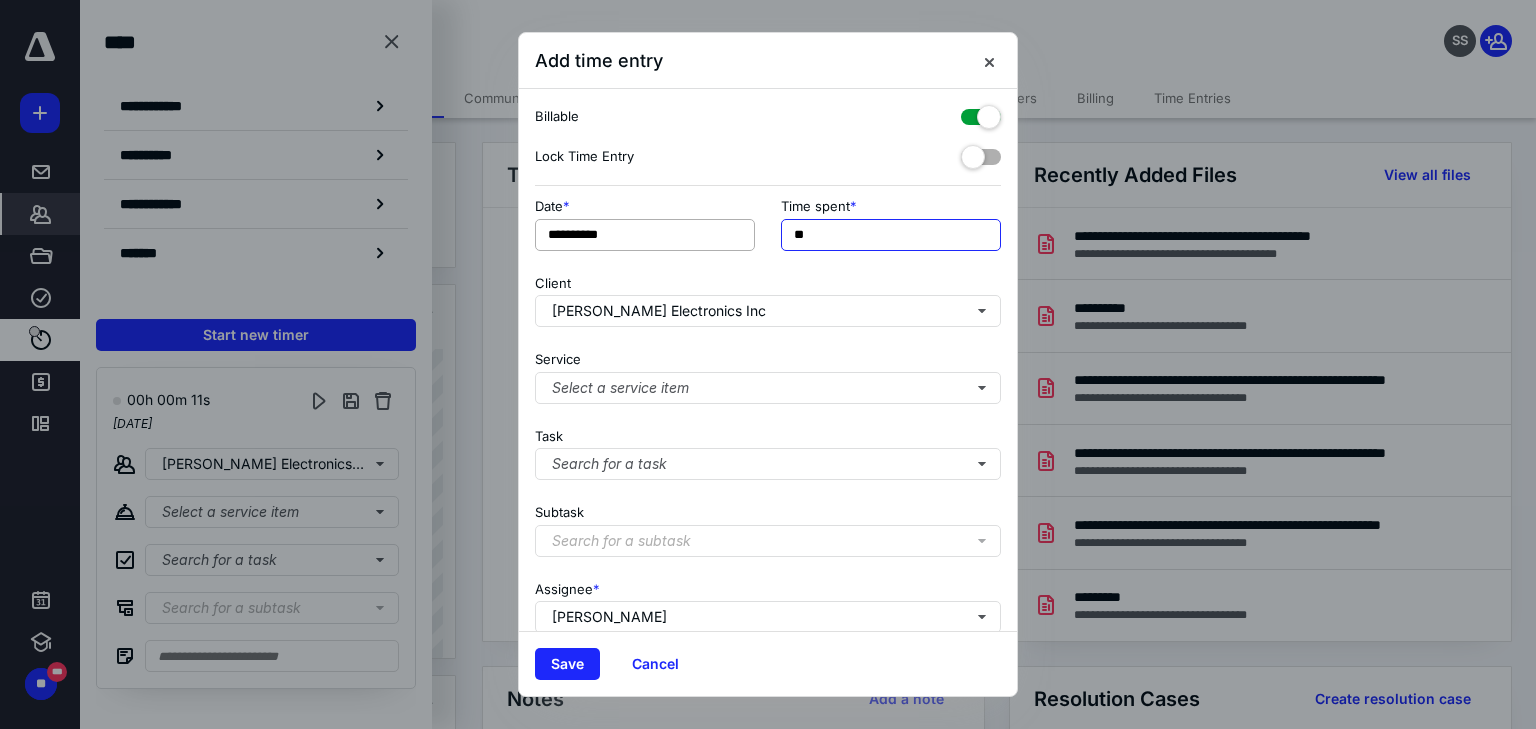 type on "**" 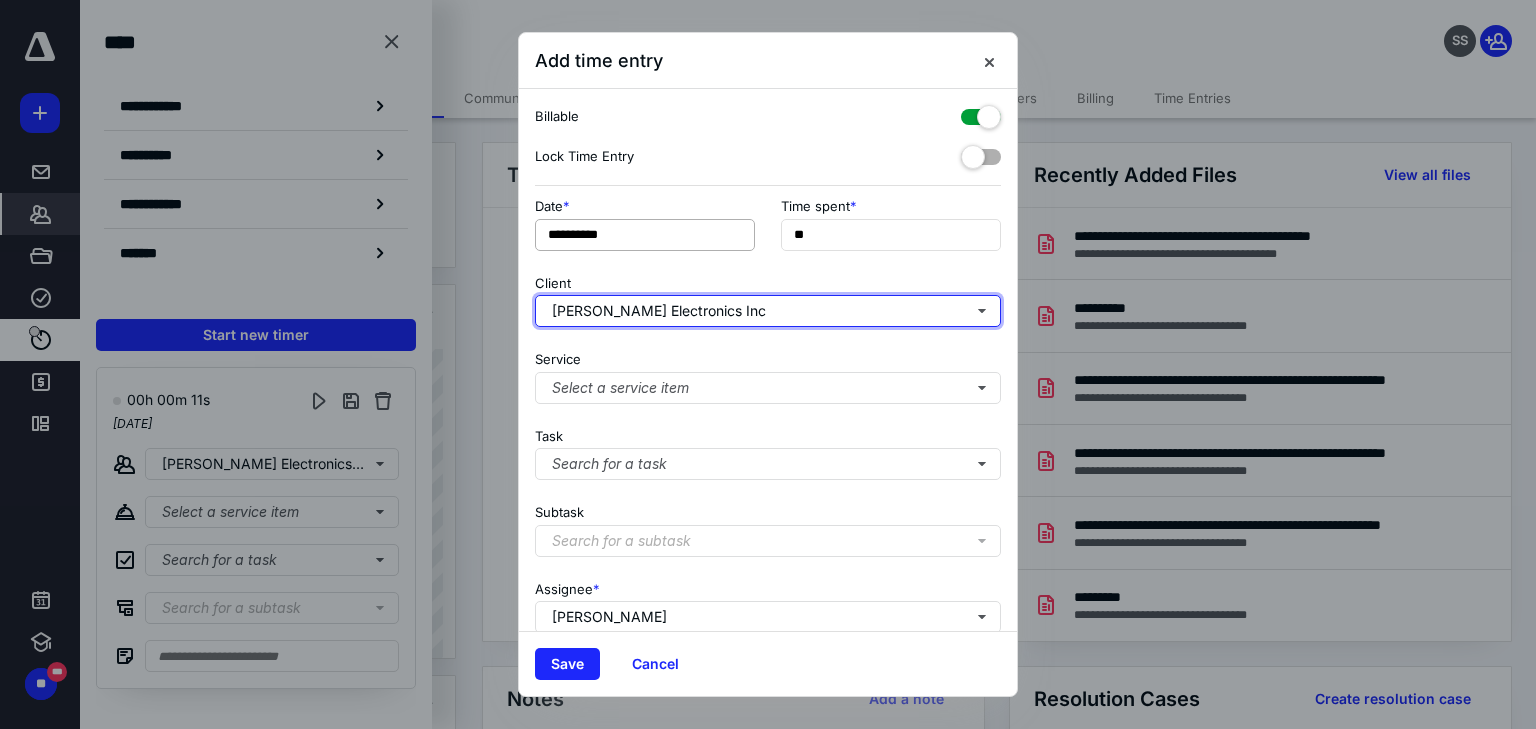 type 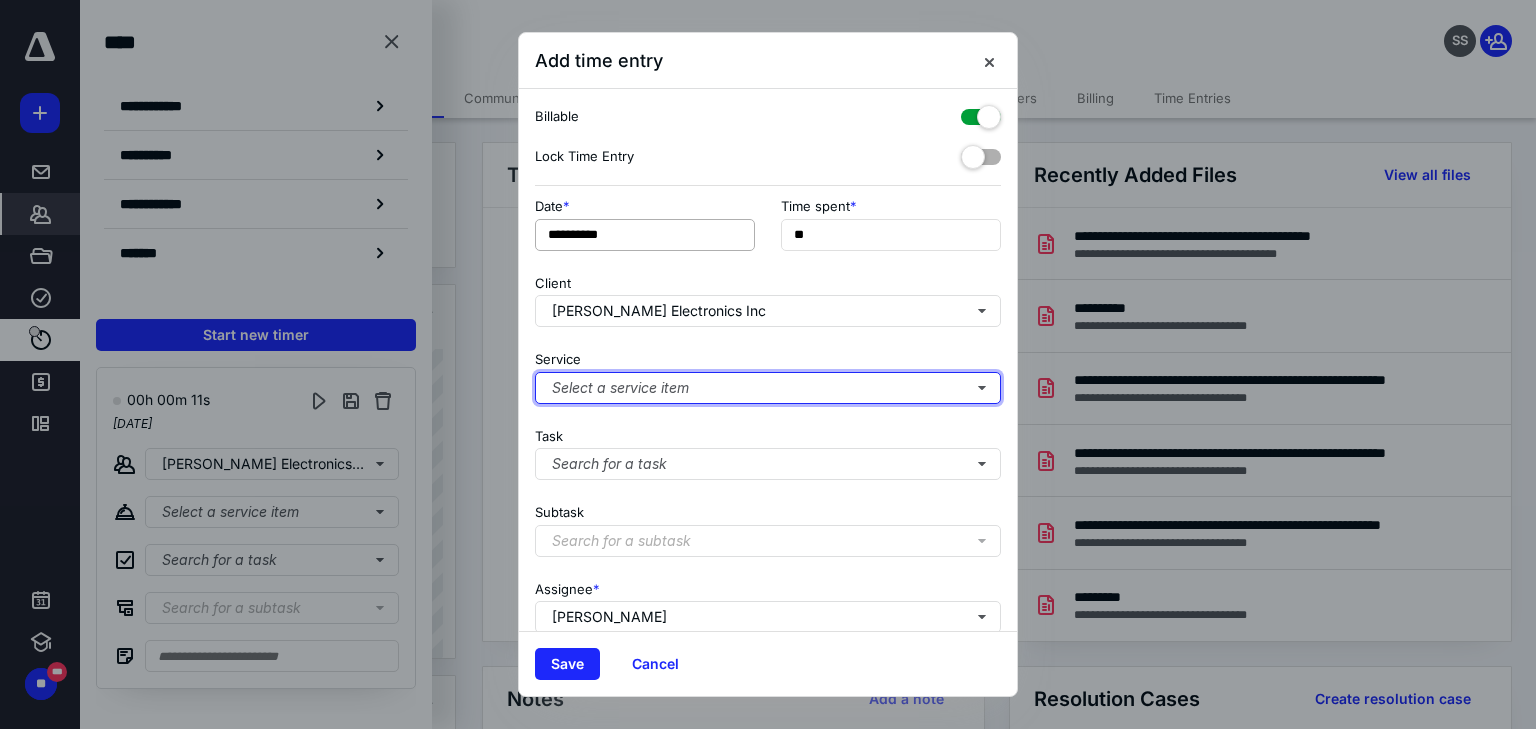 type 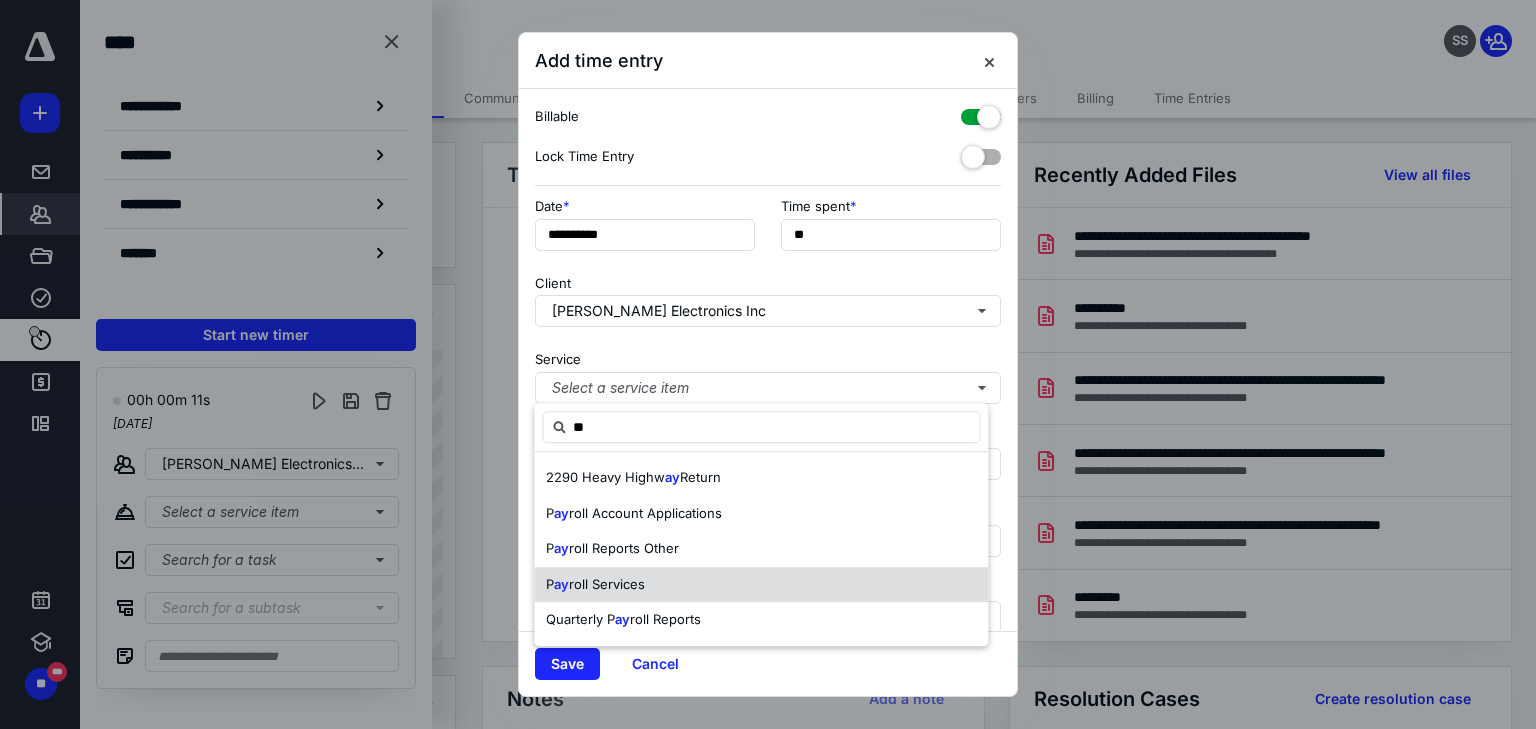 click on "roll Services" at bounding box center (607, 584) 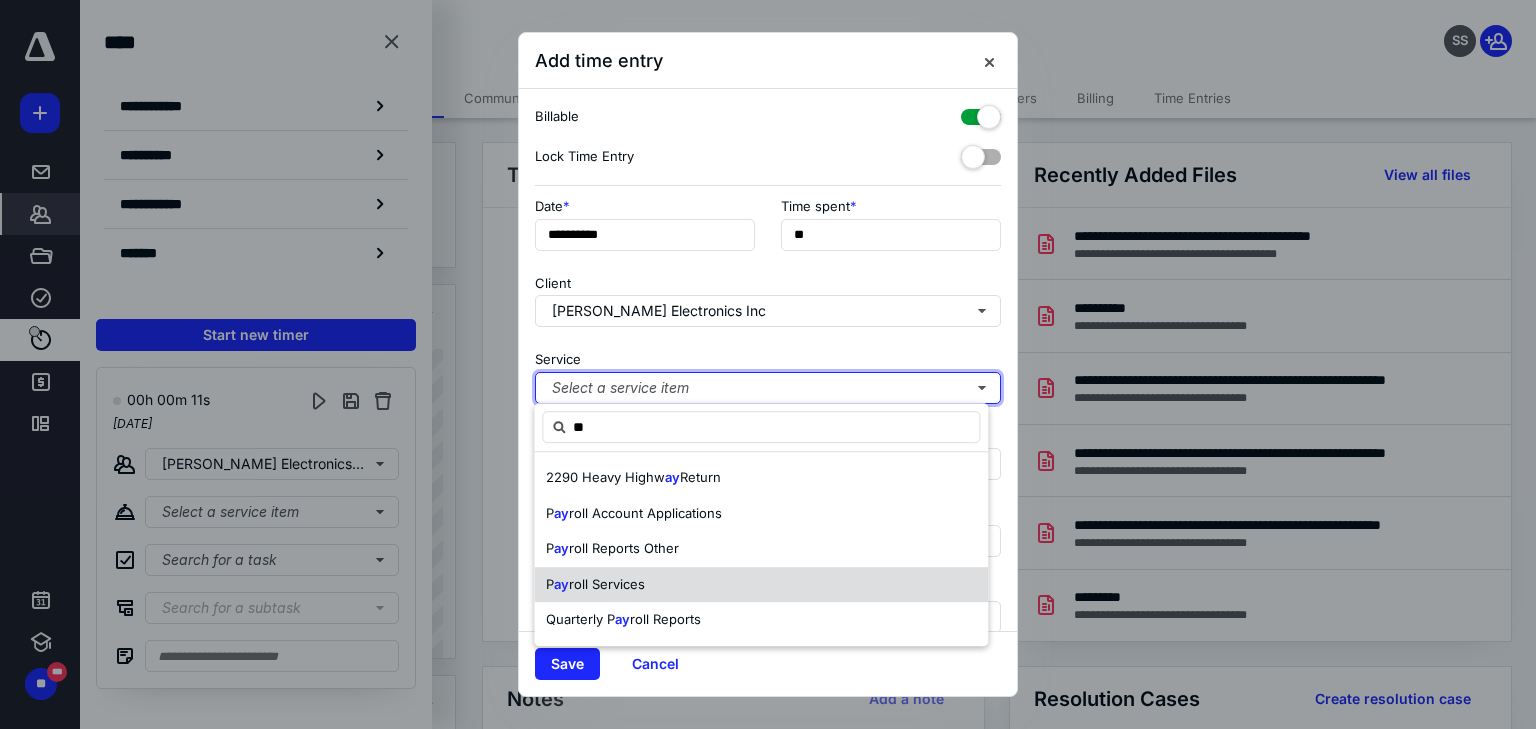 type 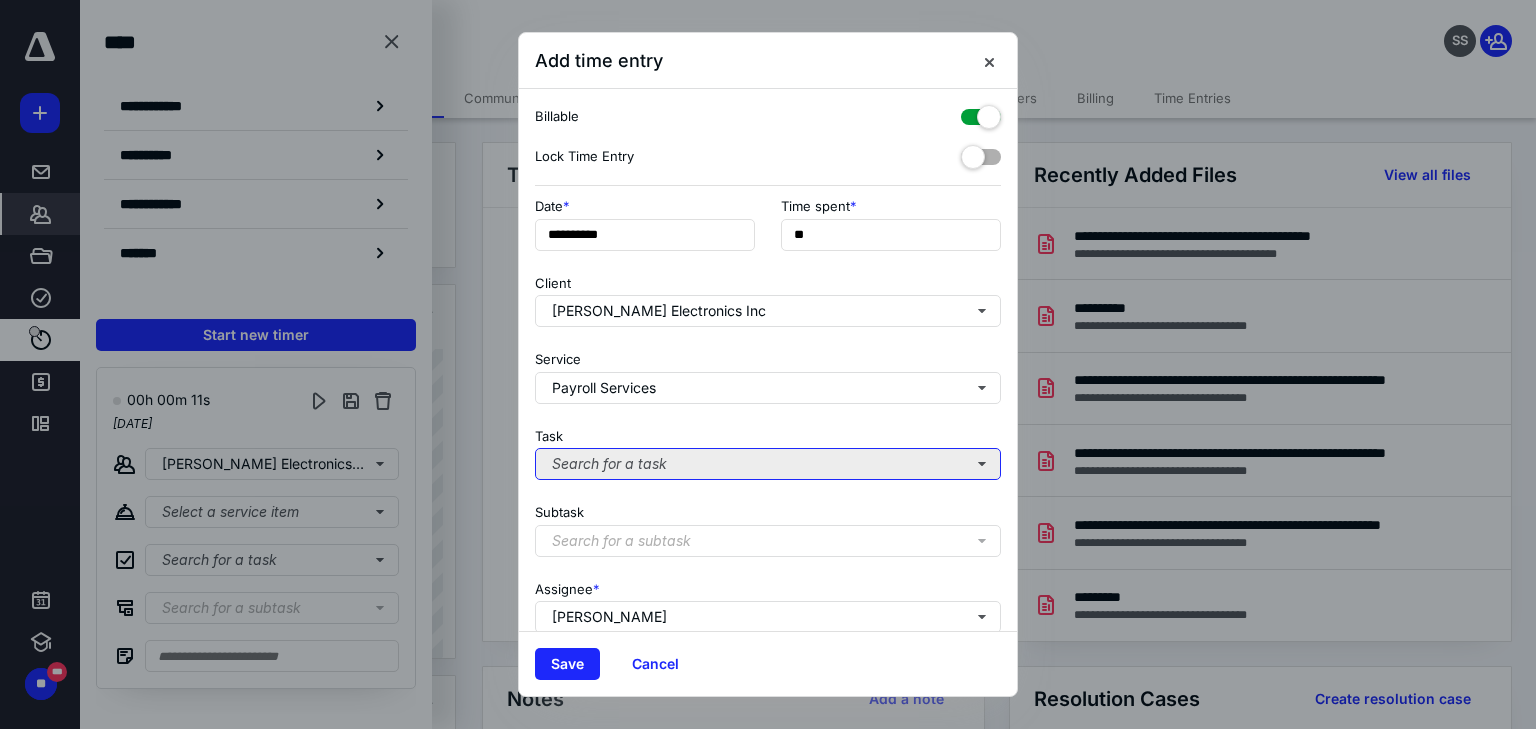 click on "Search for a task" at bounding box center [768, 464] 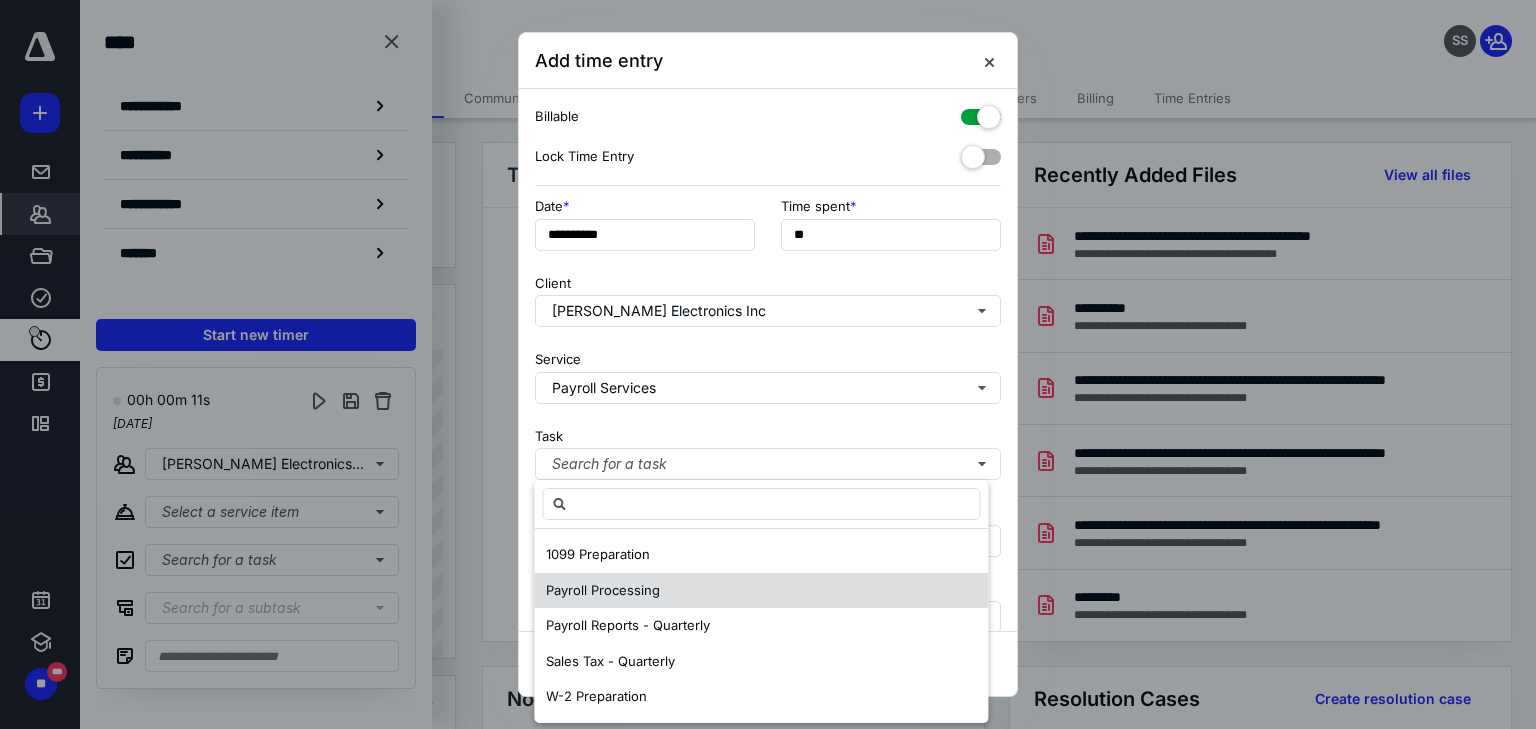 click on "Payroll Processing" at bounding box center (603, 590) 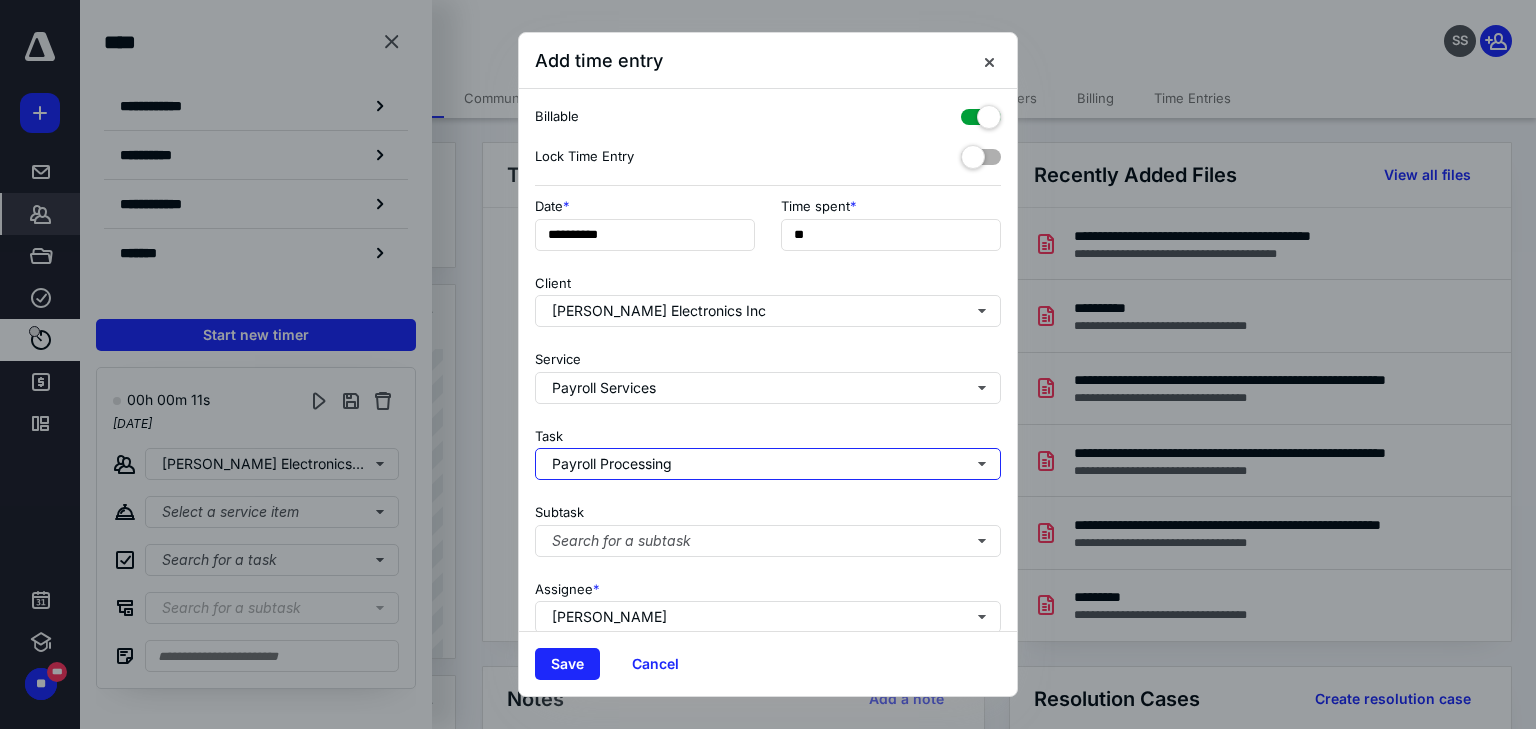 scroll, scrollTop: 156, scrollLeft: 0, axis: vertical 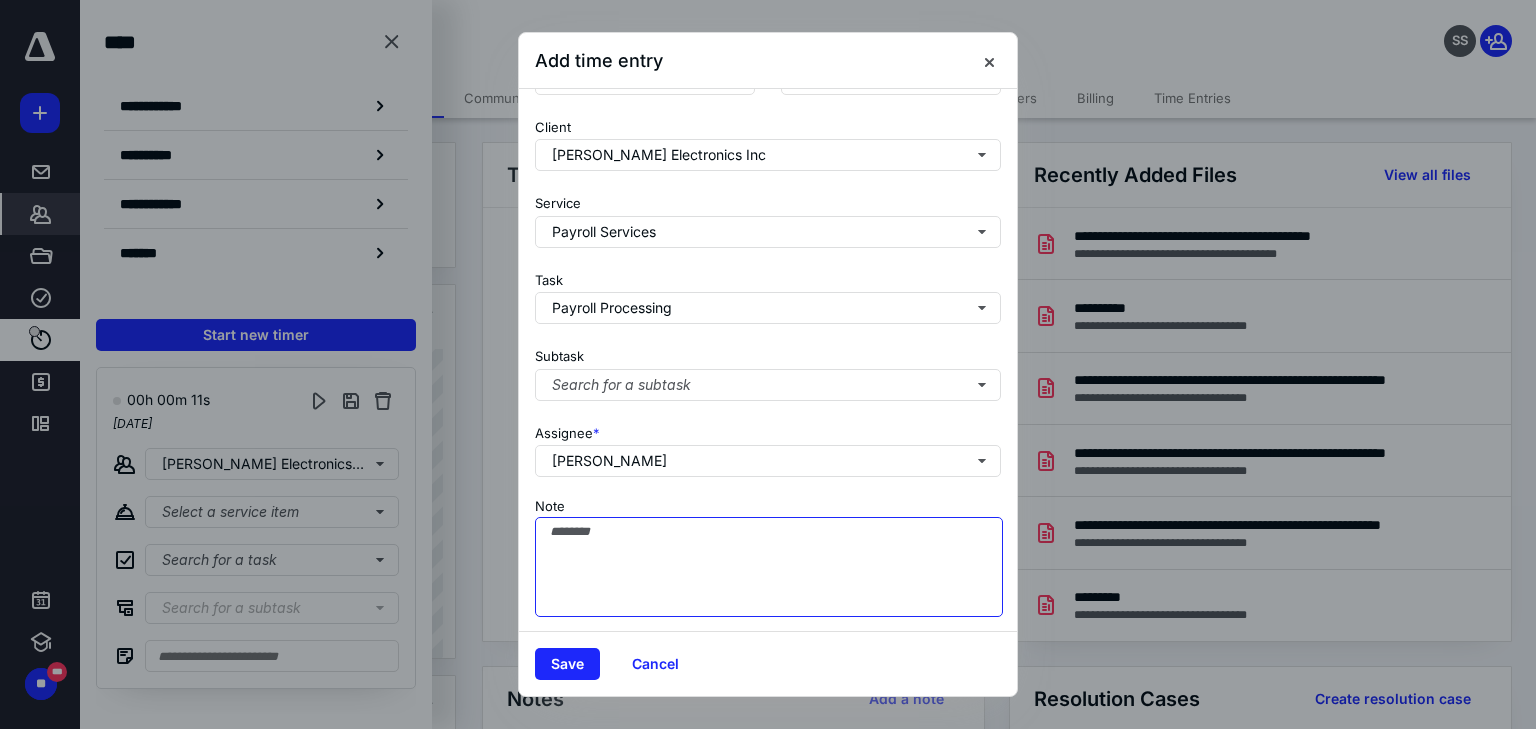 click on "Note" at bounding box center (769, 567) 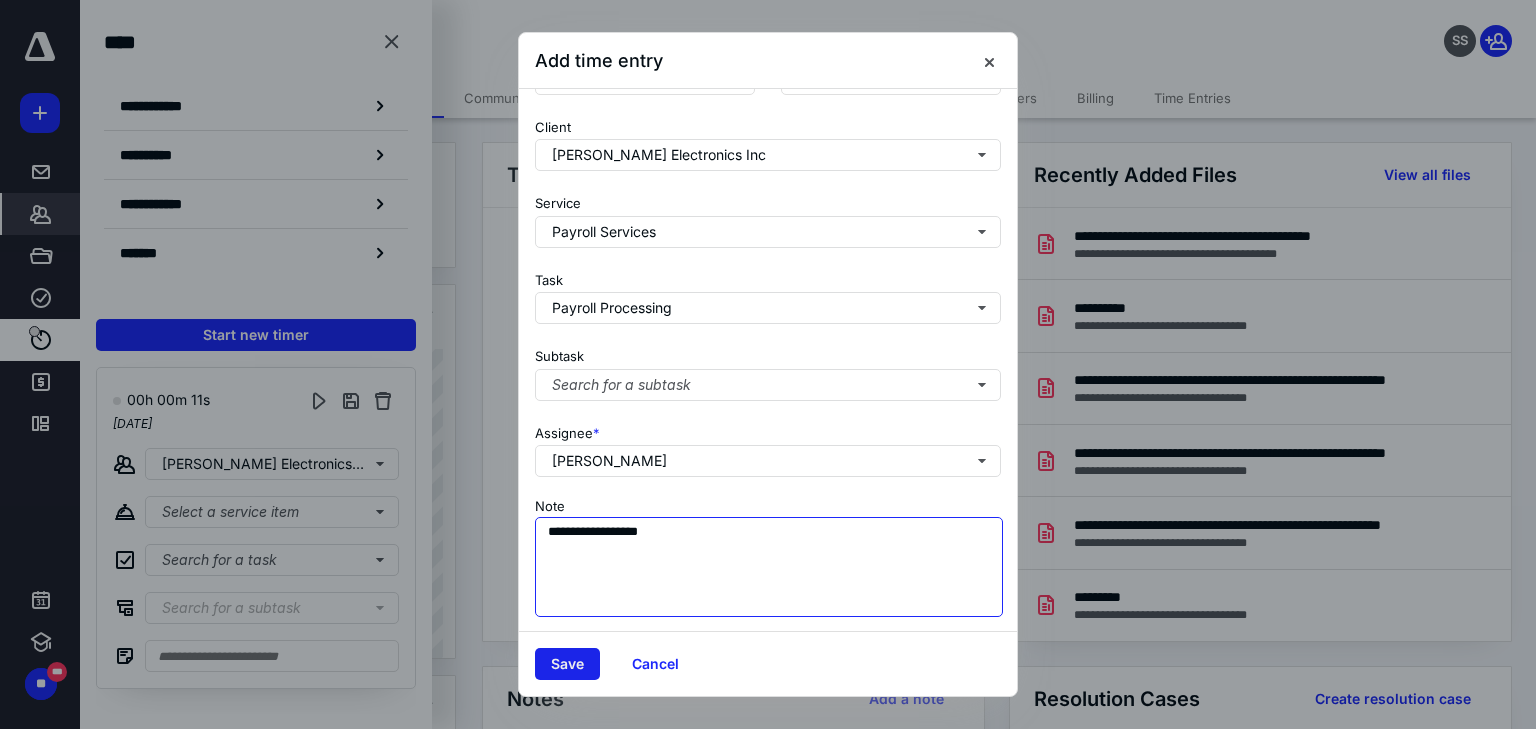 type on "**********" 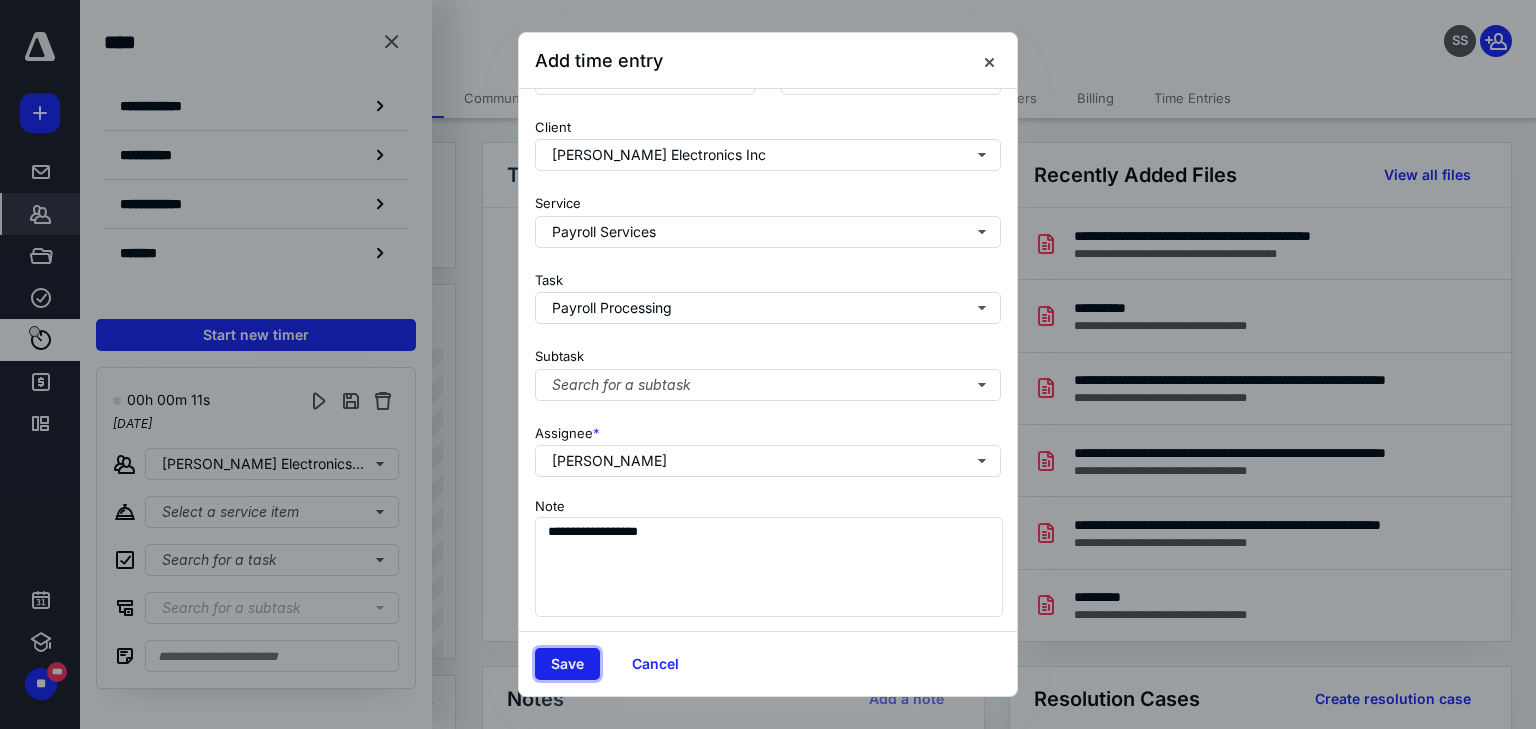 click on "Save" at bounding box center (567, 664) 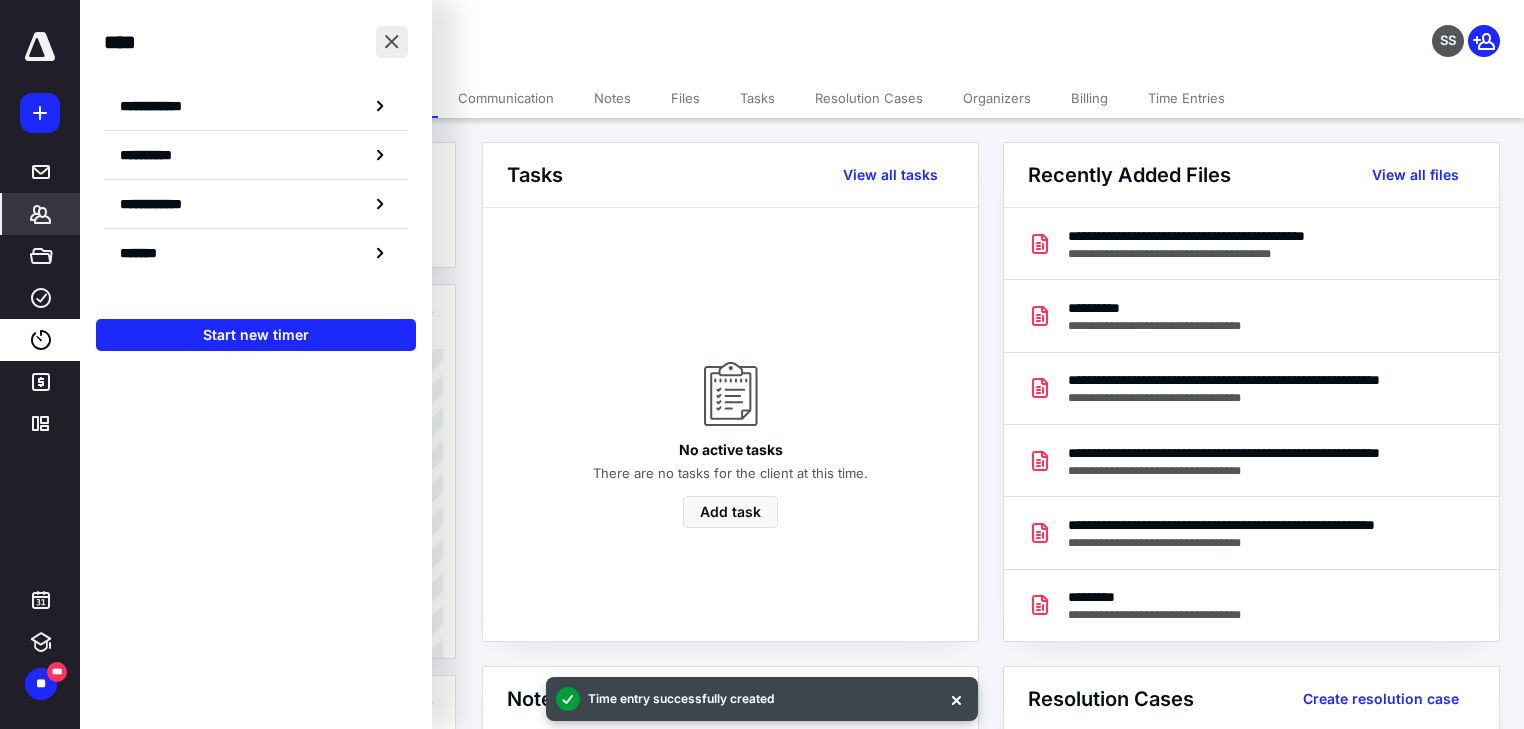 click at bounding box center (392, 42) 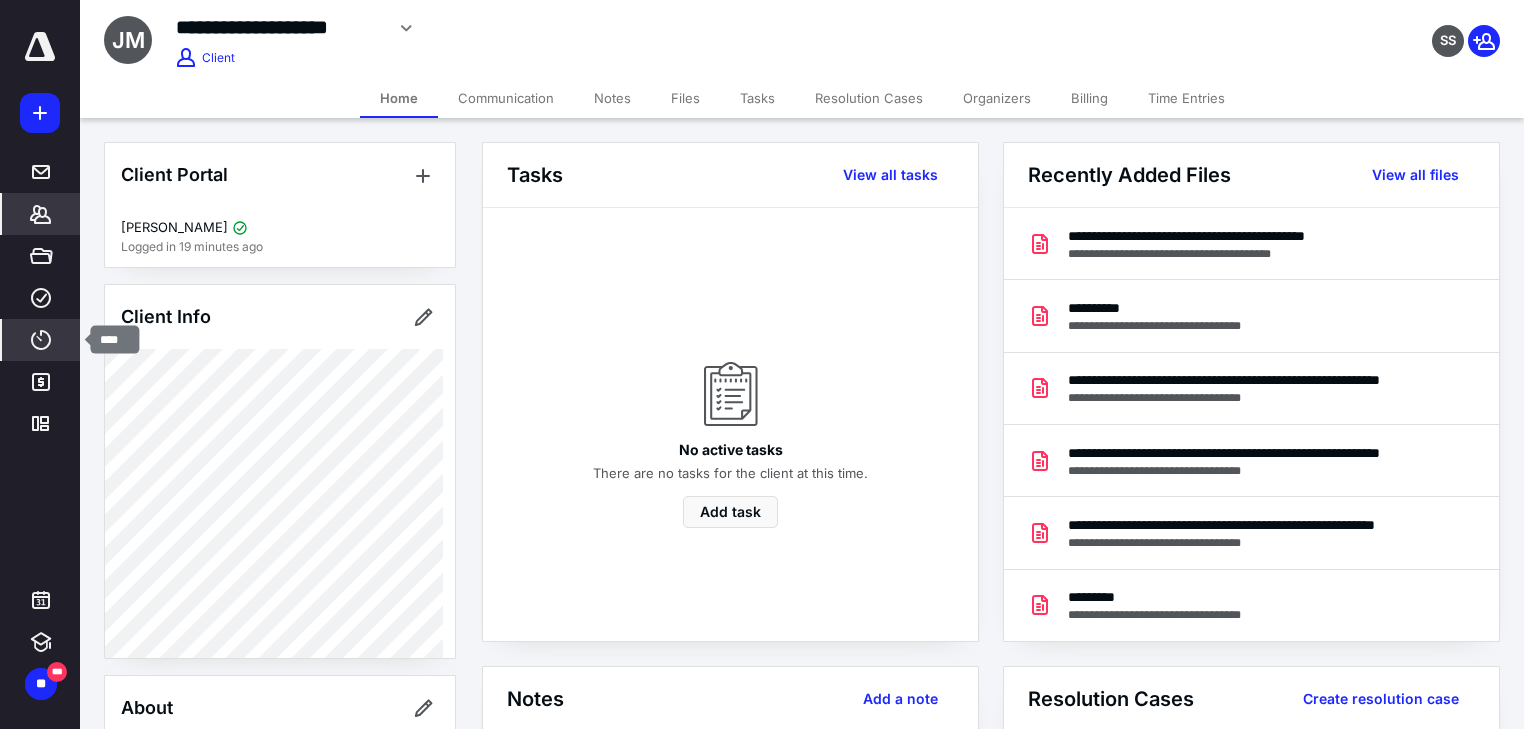 click 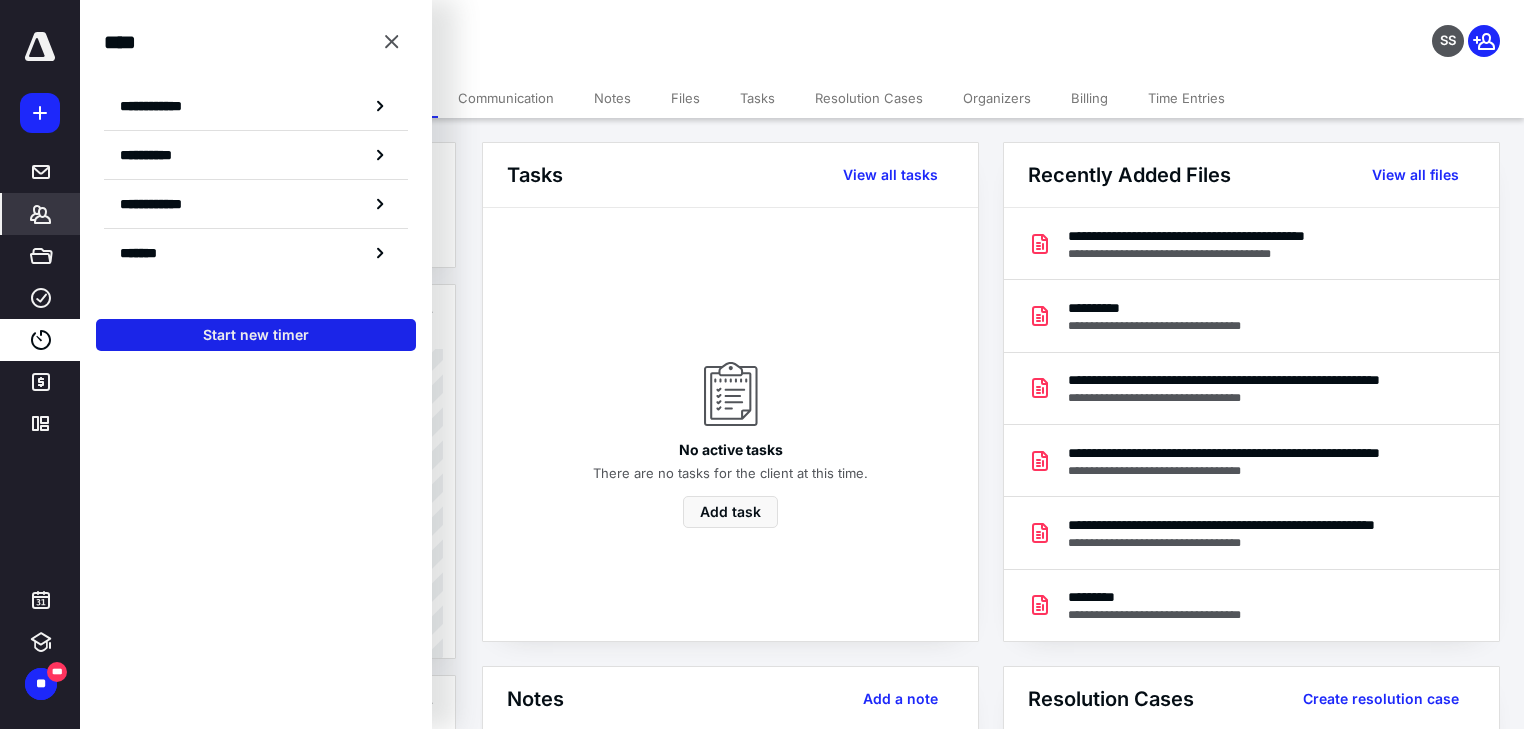 click on "Start new timer" at bounding box center [256, 335] 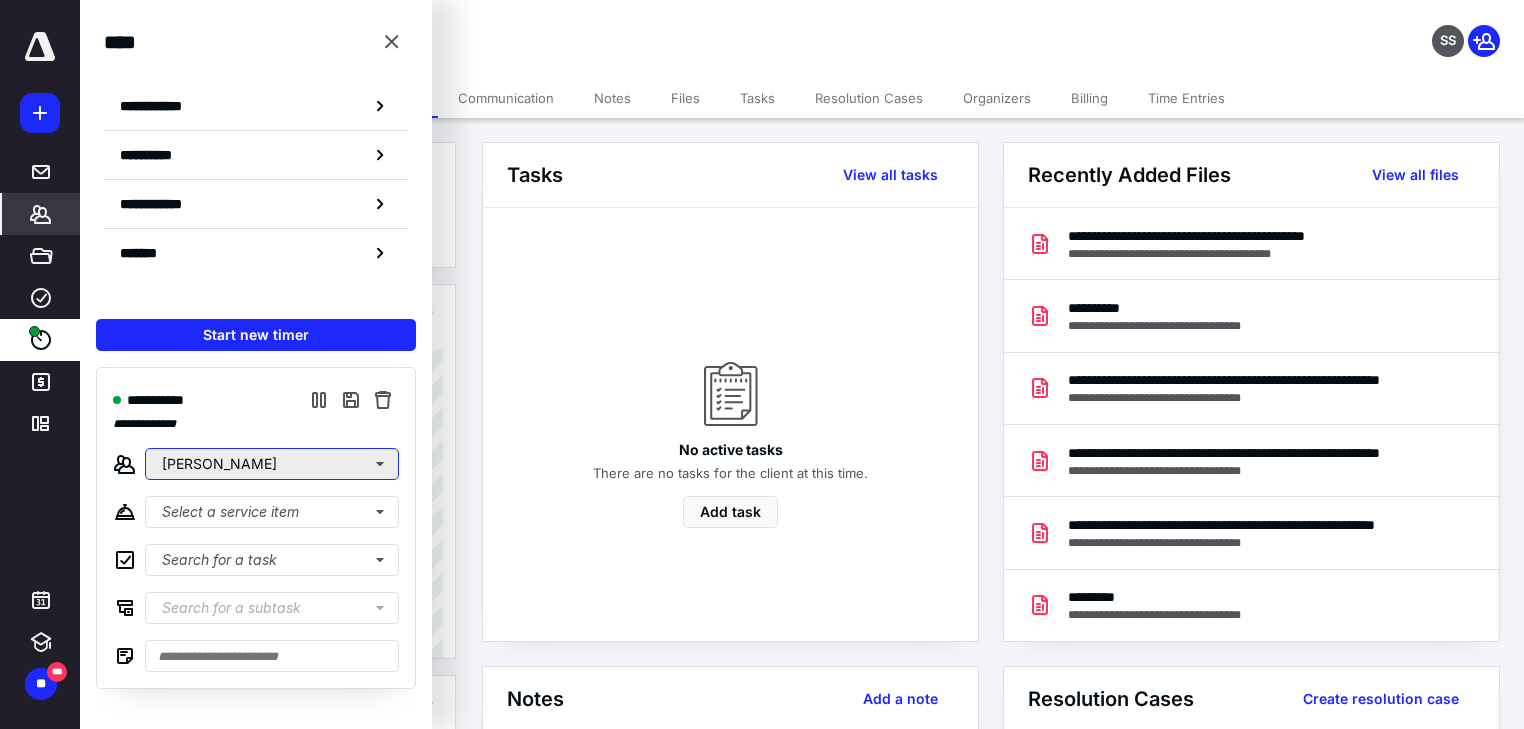 click on "[PERSON_NAME]" at bounding box center (272, 464) 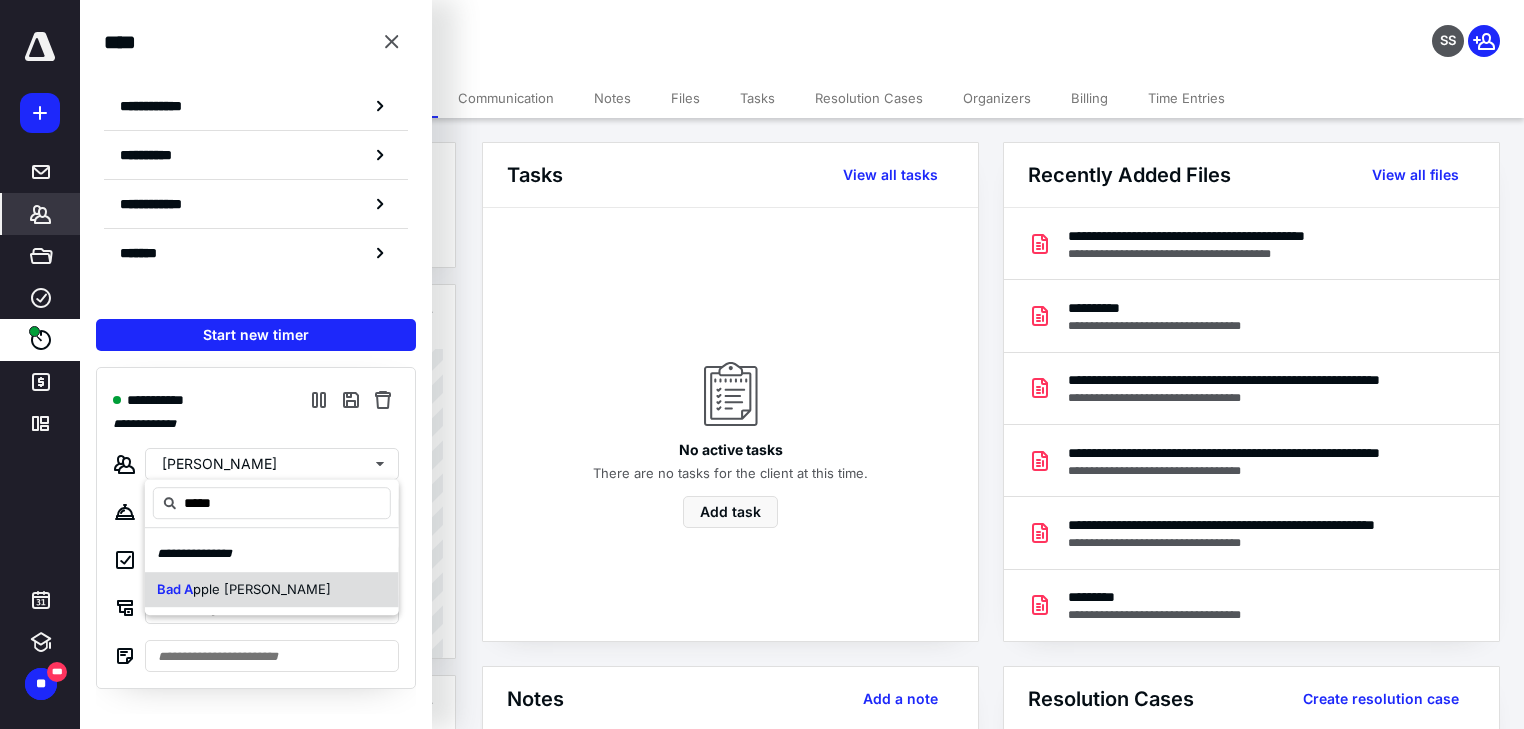 click on "Bad A" at bounding box center (175, 589) 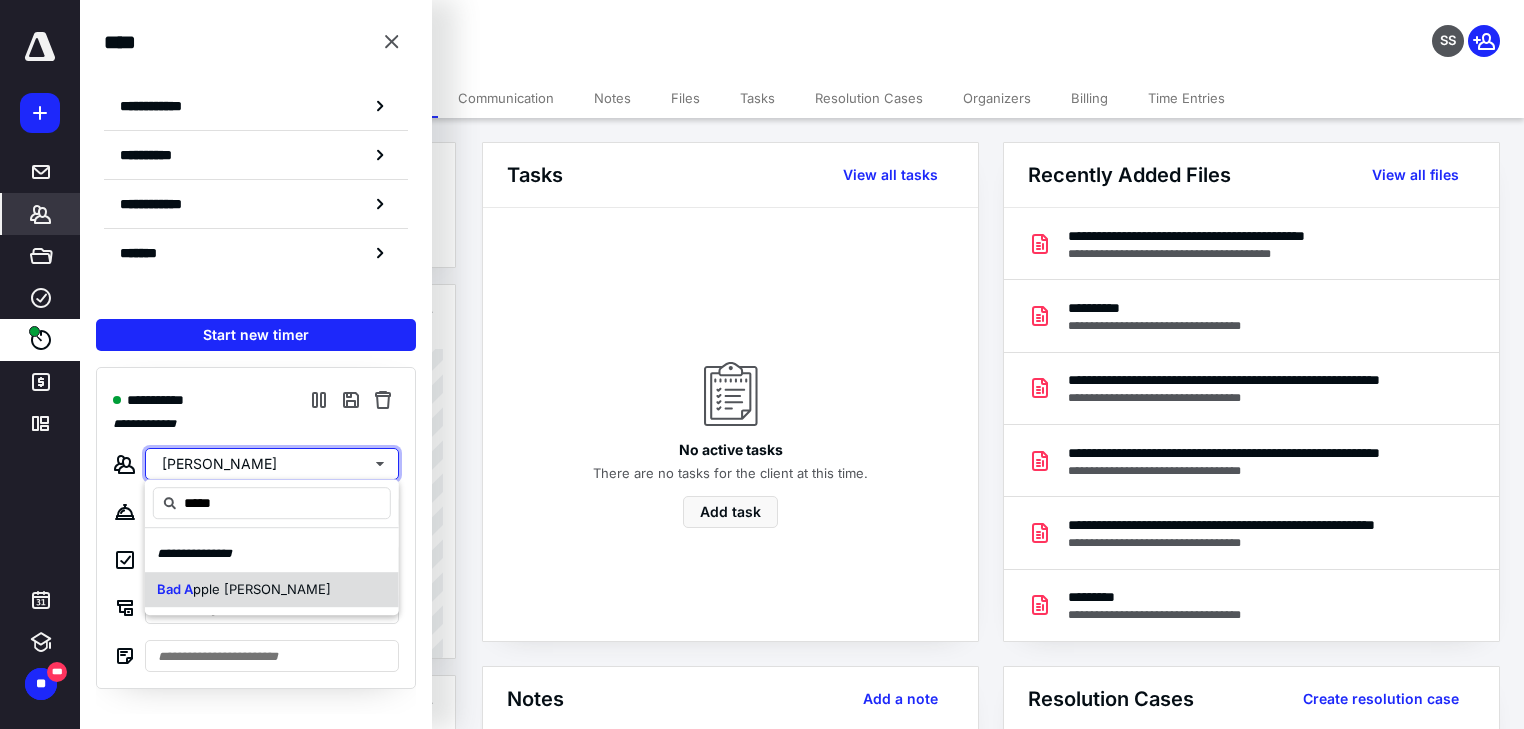 type 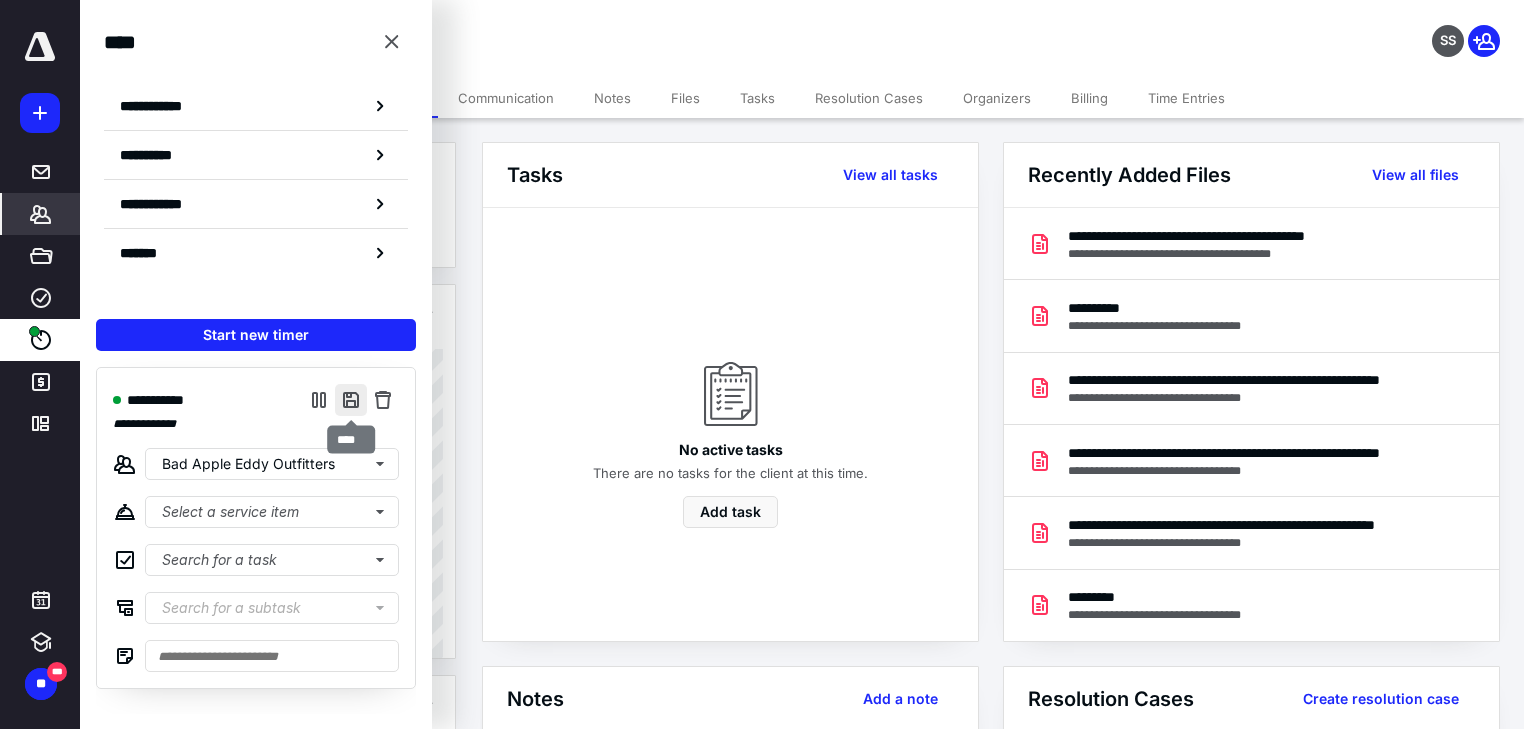 click at bounding box center (351, 400) 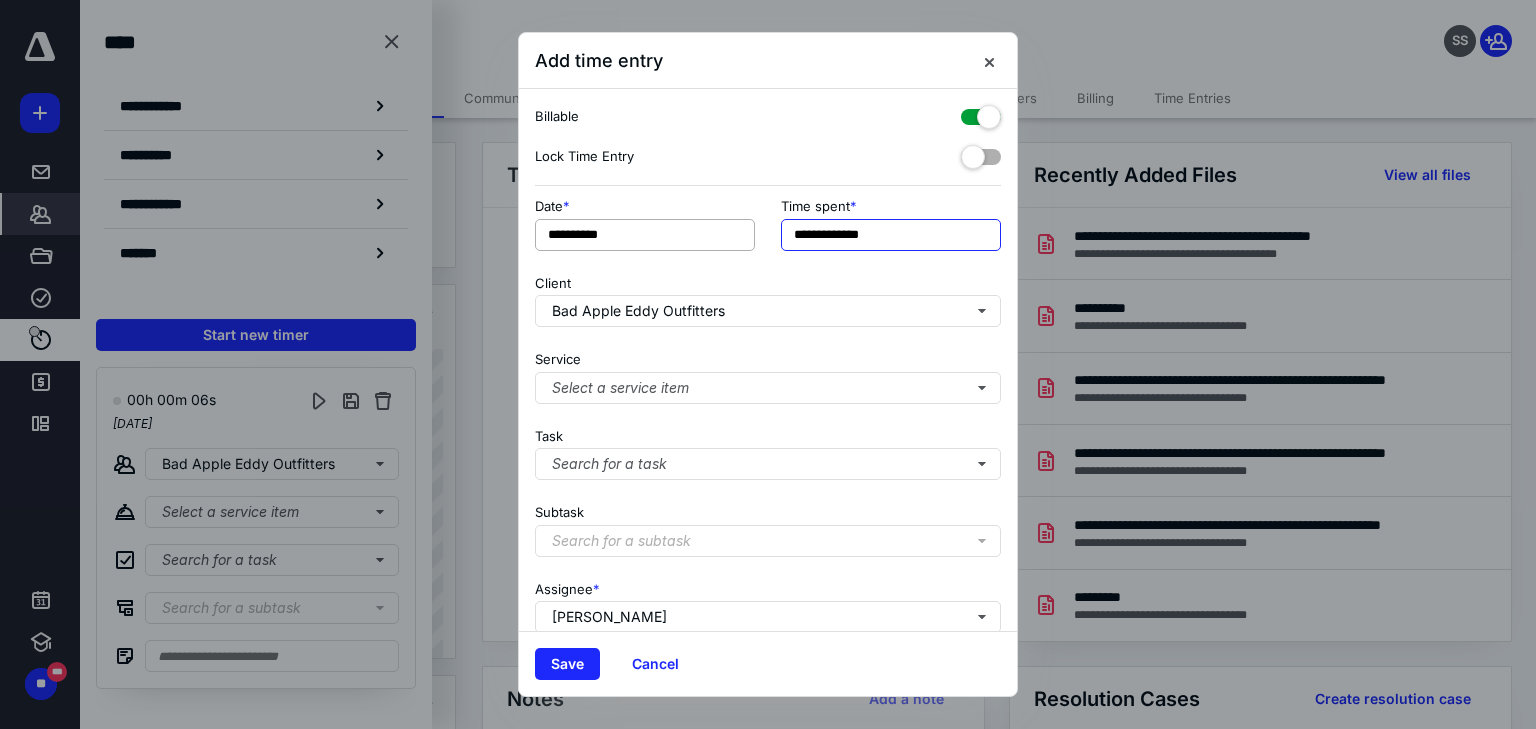 drag, startPoint x: 916, startPoint y: 233, endPoint x: 748, endPoint y: 236, distance: 168.02678 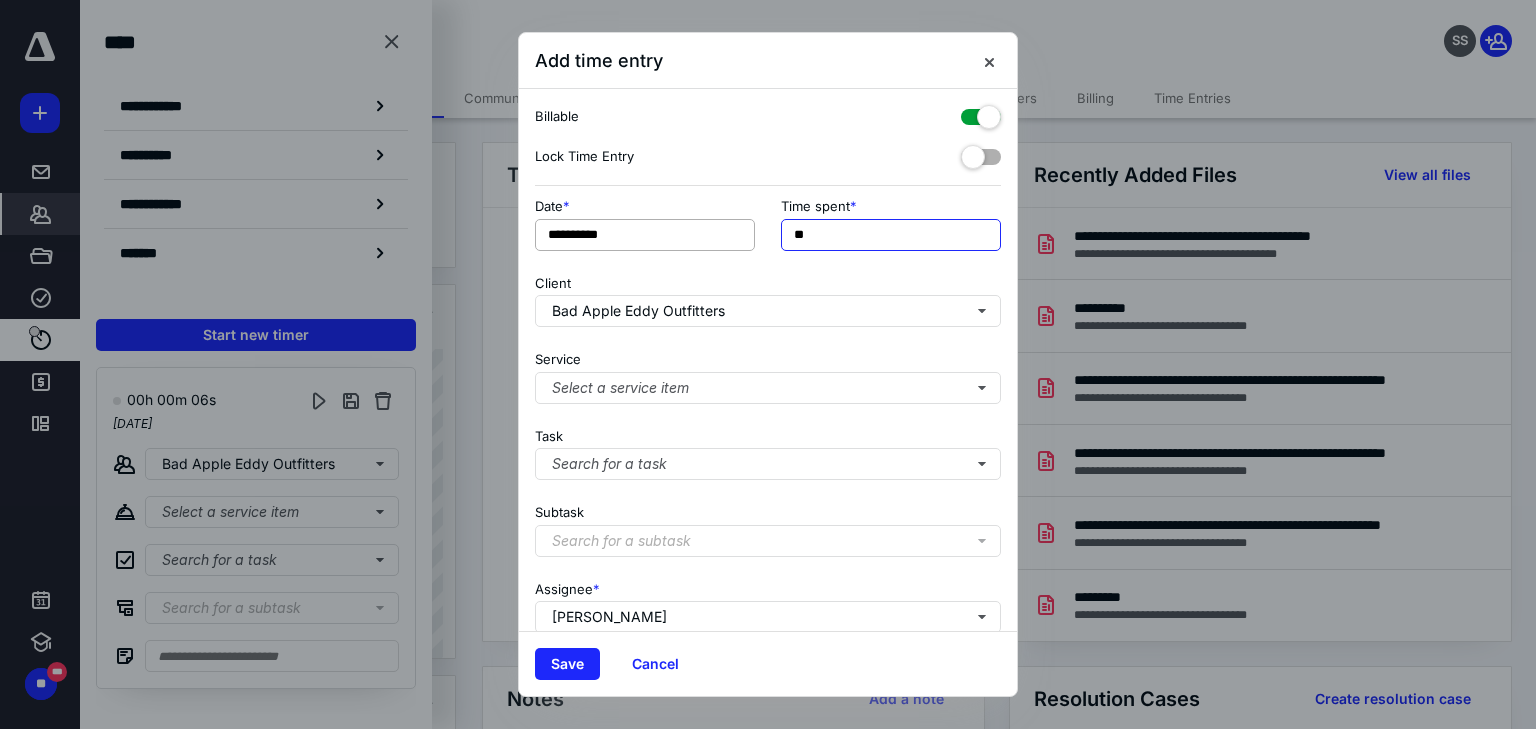 type on "**" 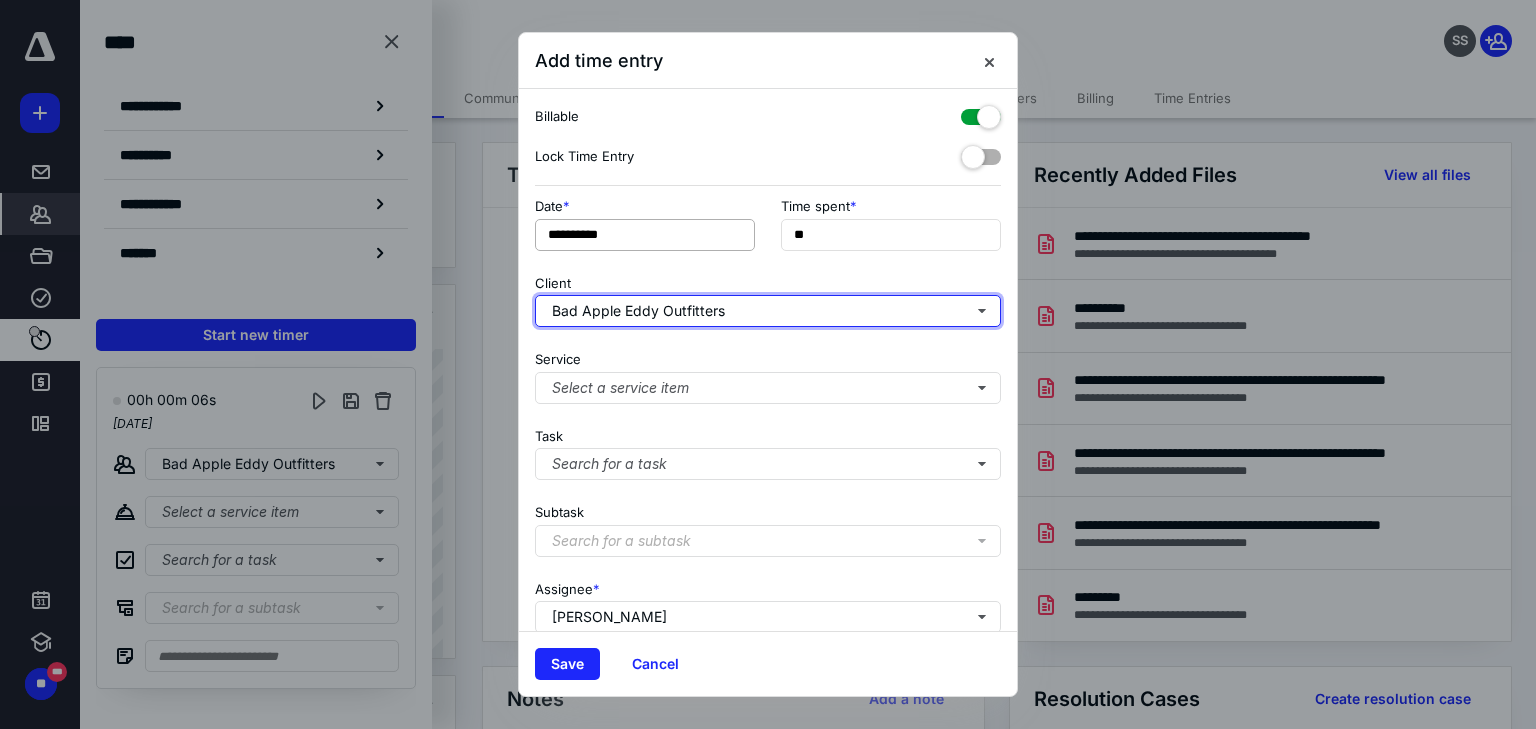 type 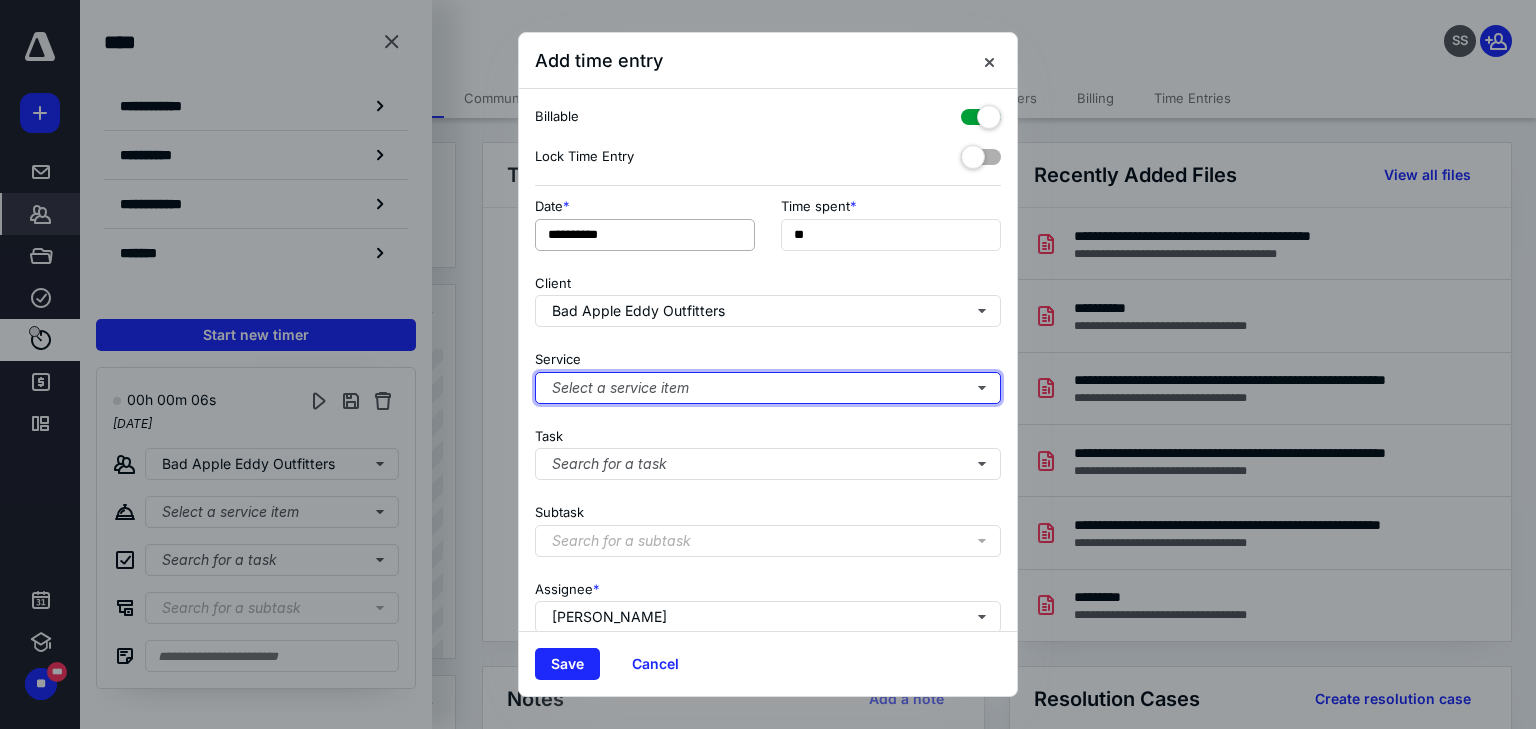 type 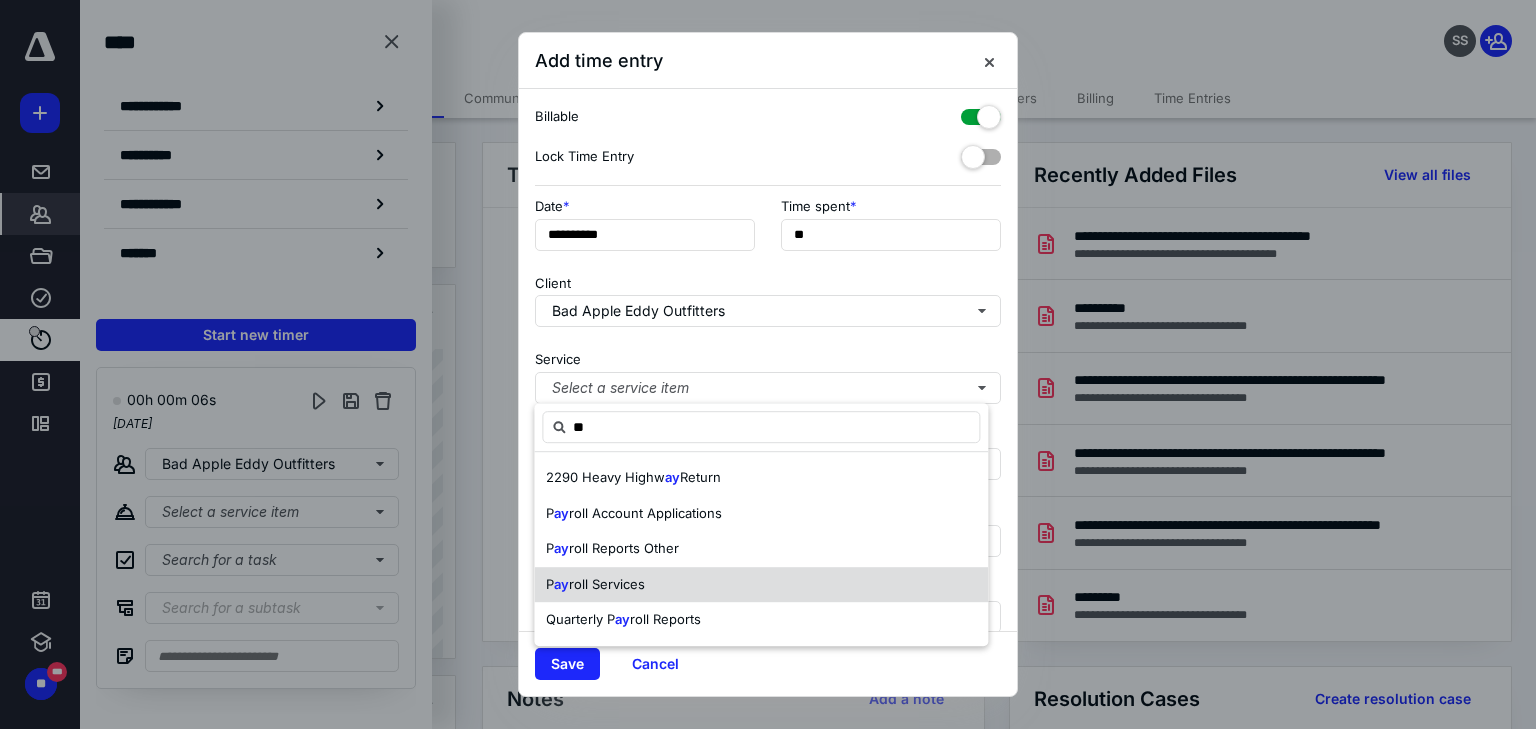 click on "roll Services" at bounding box center [607, 584] 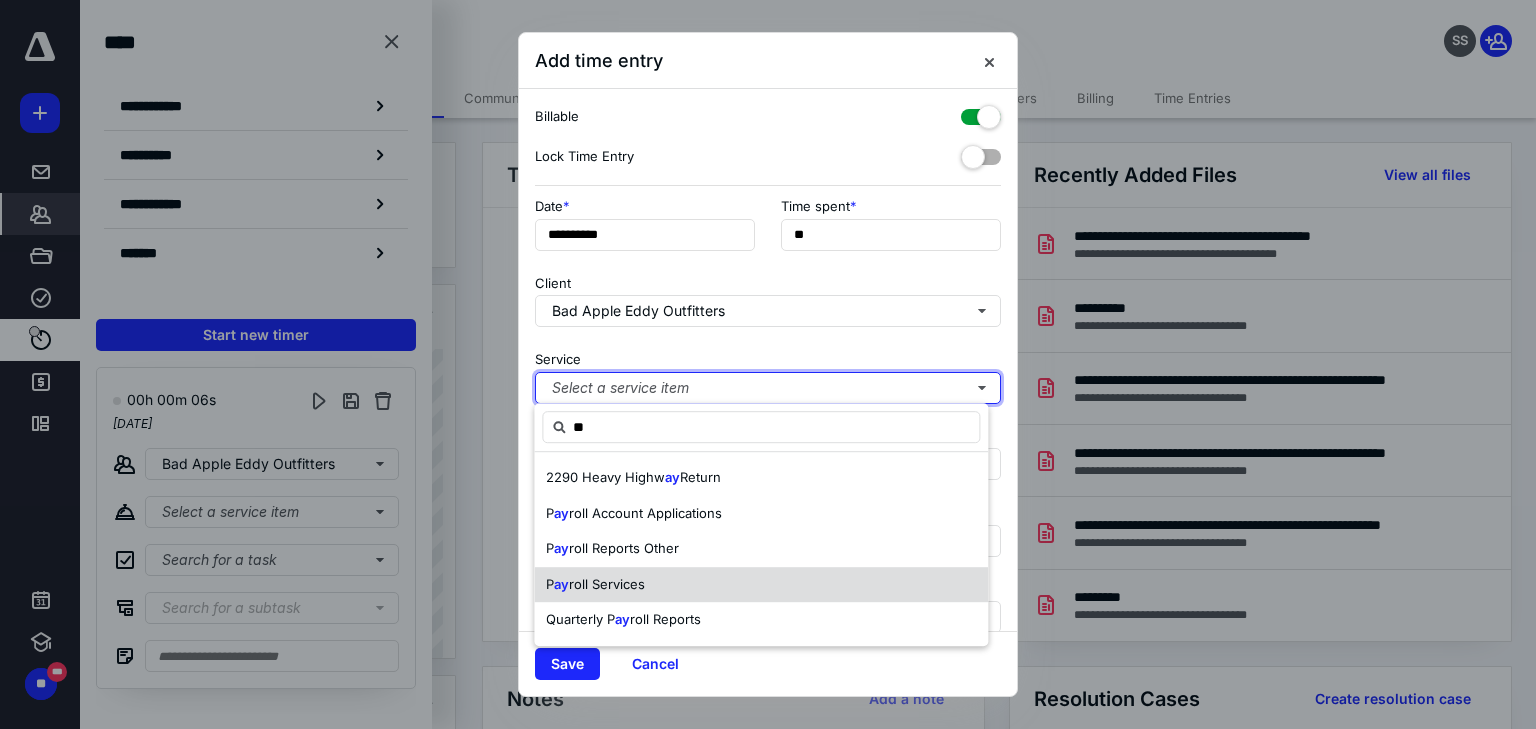 type 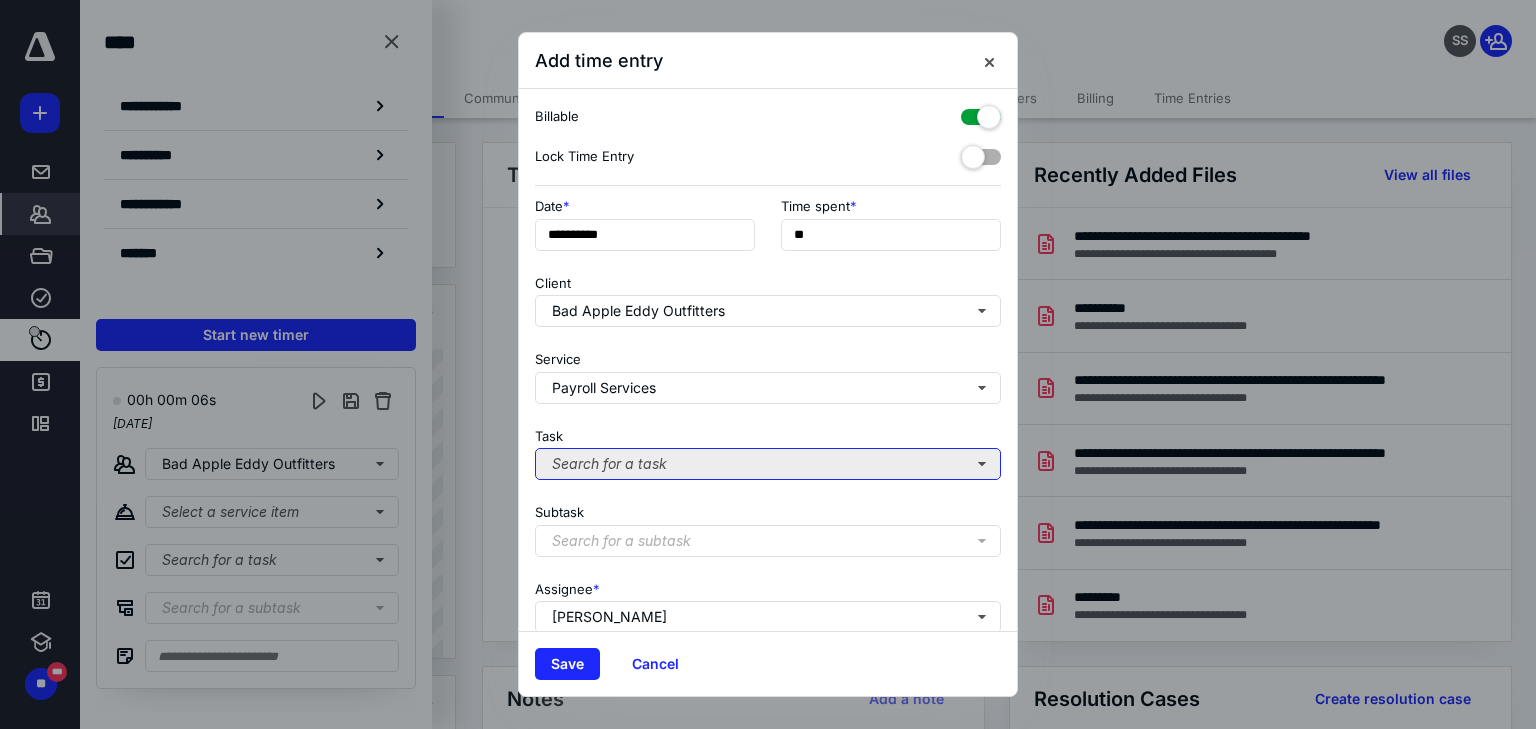 click on "Search for a task" at bounding box center (768, 464) 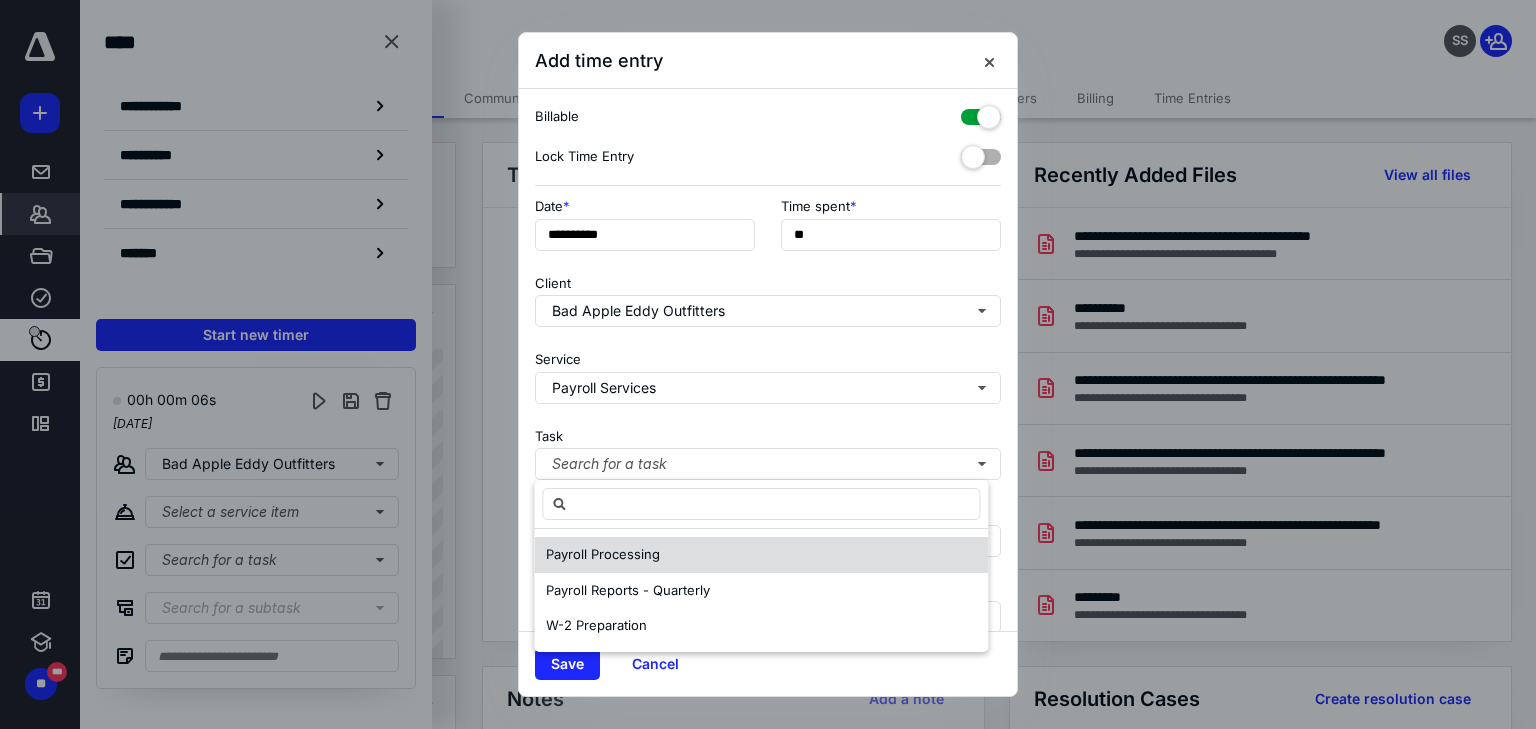 click on "Payroll Processing" at bounding box center [603, 554] 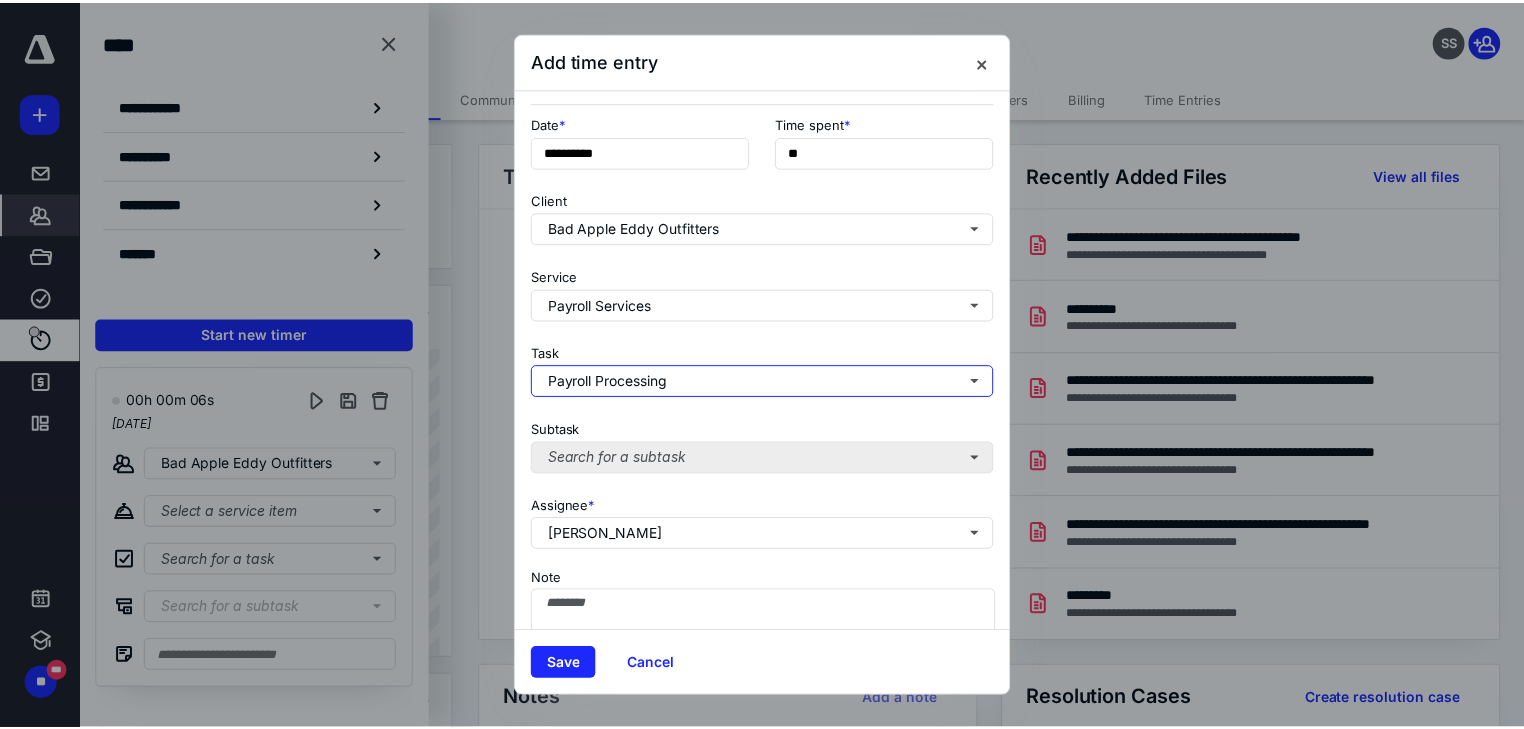 scroll, scrollTop: 156, scrollLeft: 0, axis: vertical 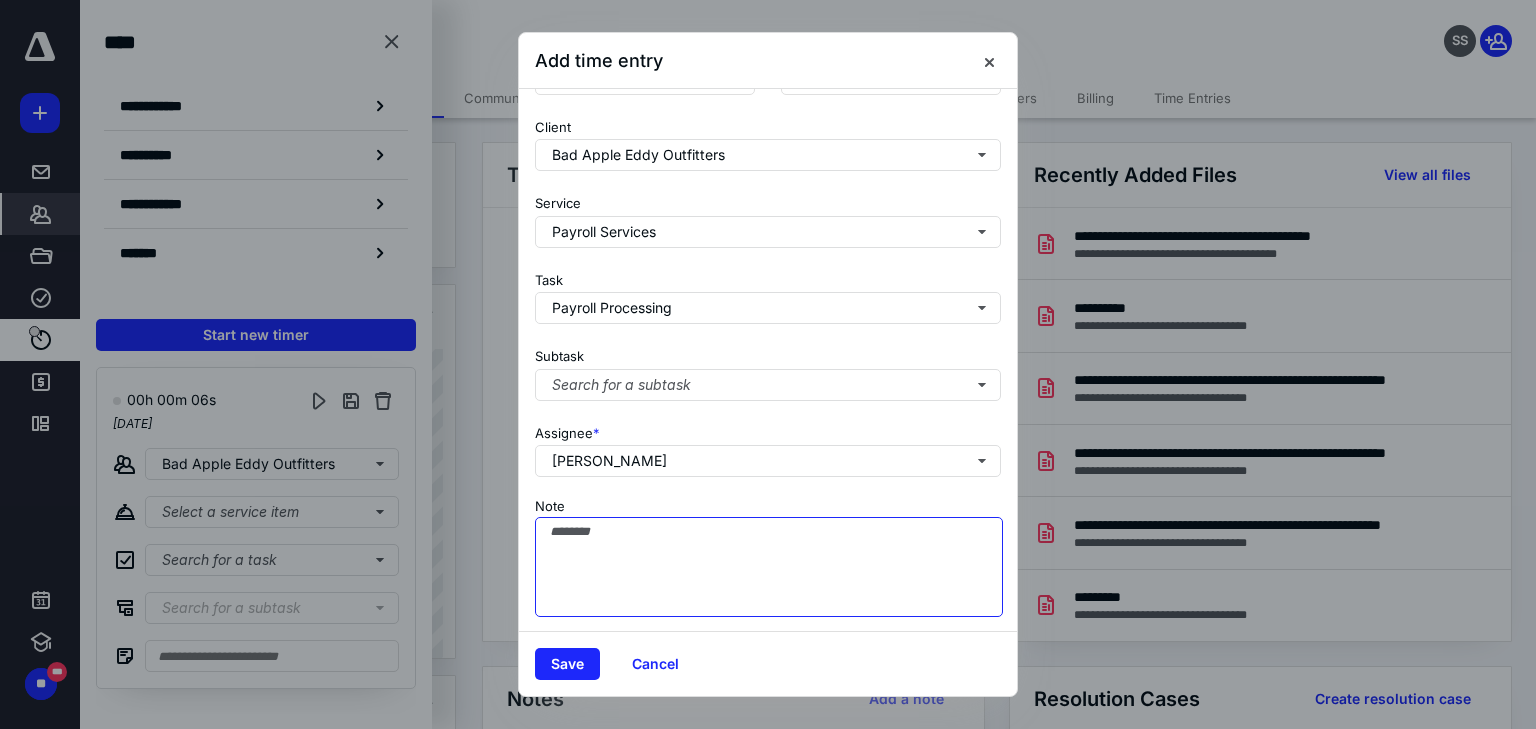 click on "Note" at bounding box center [769, 567] 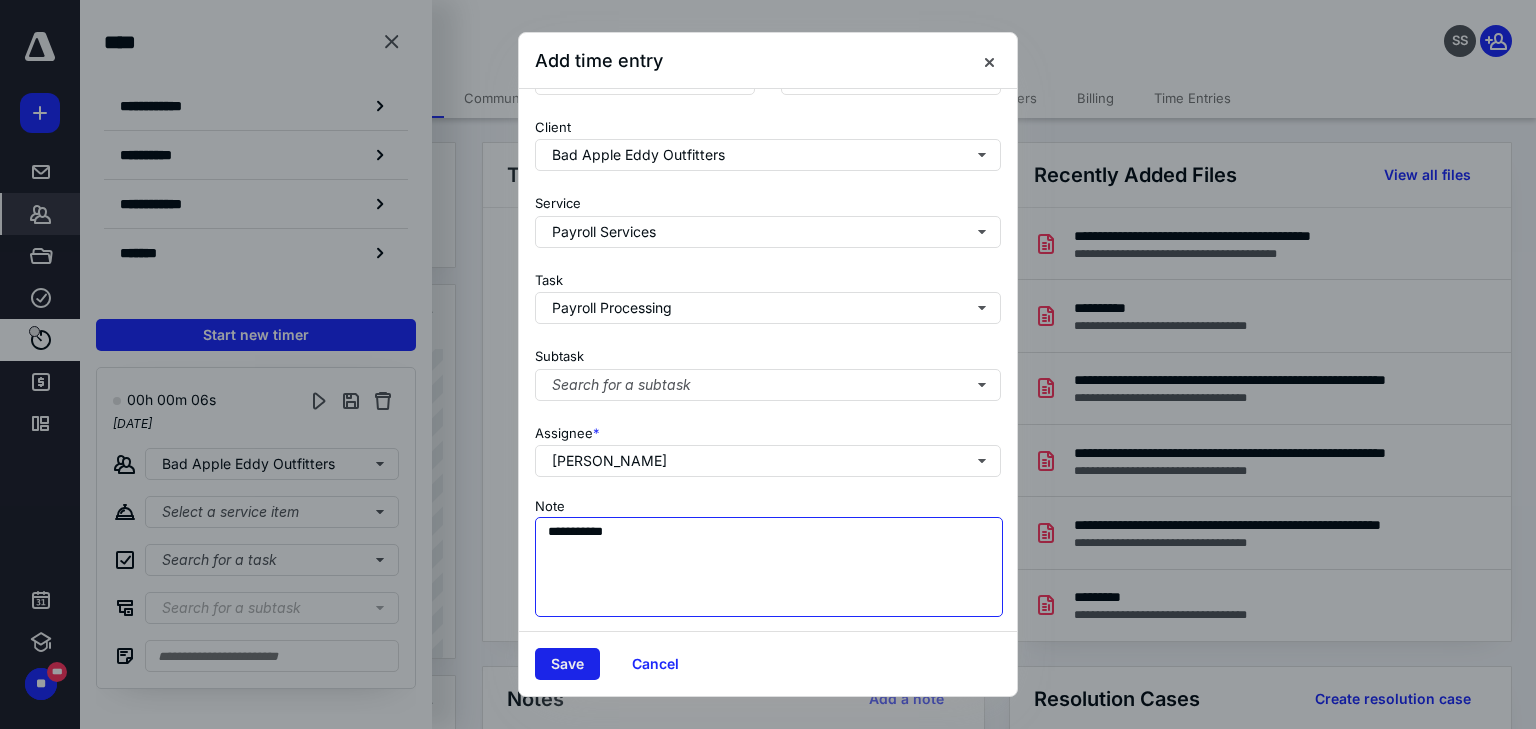 type on "**********" 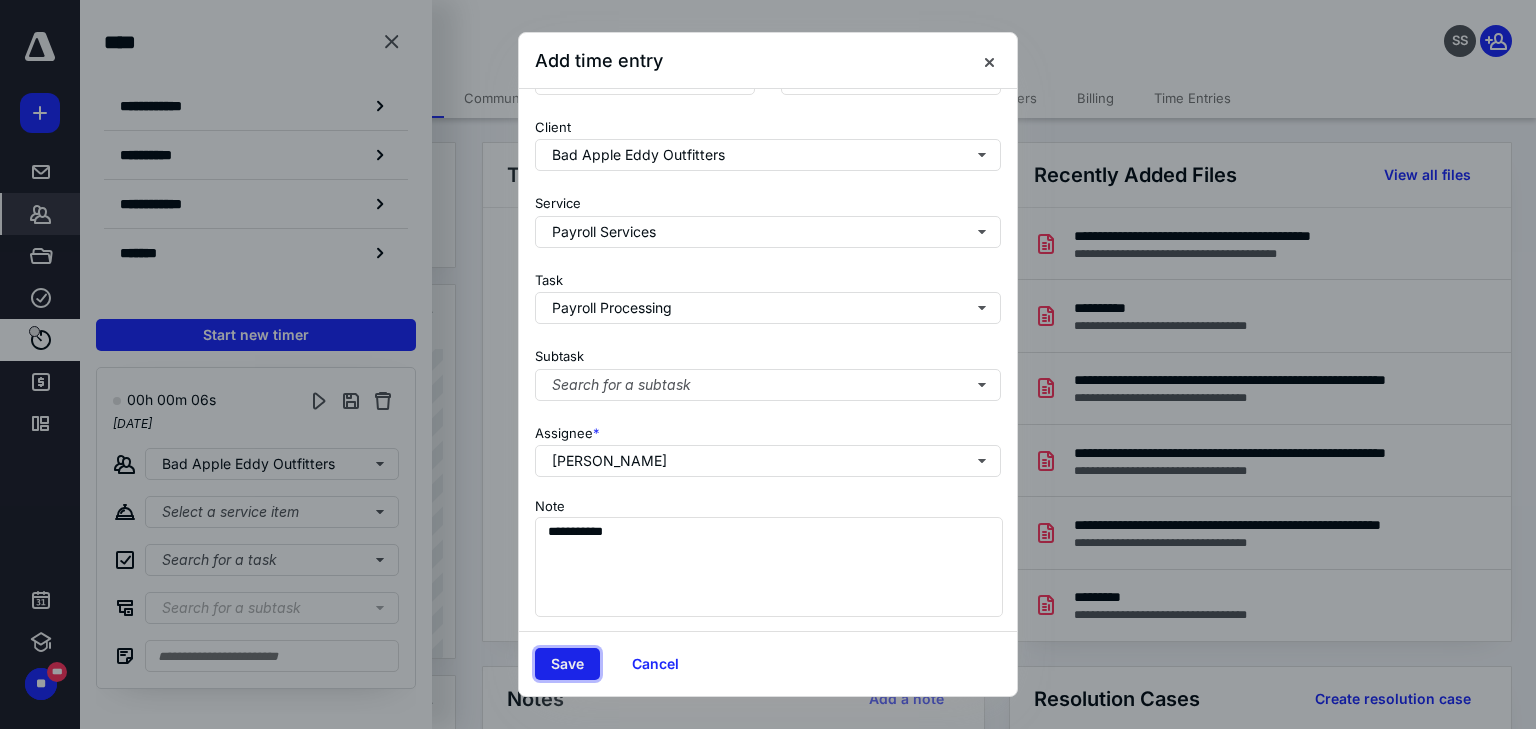 click on "Save" at bounding box center [567, 664] 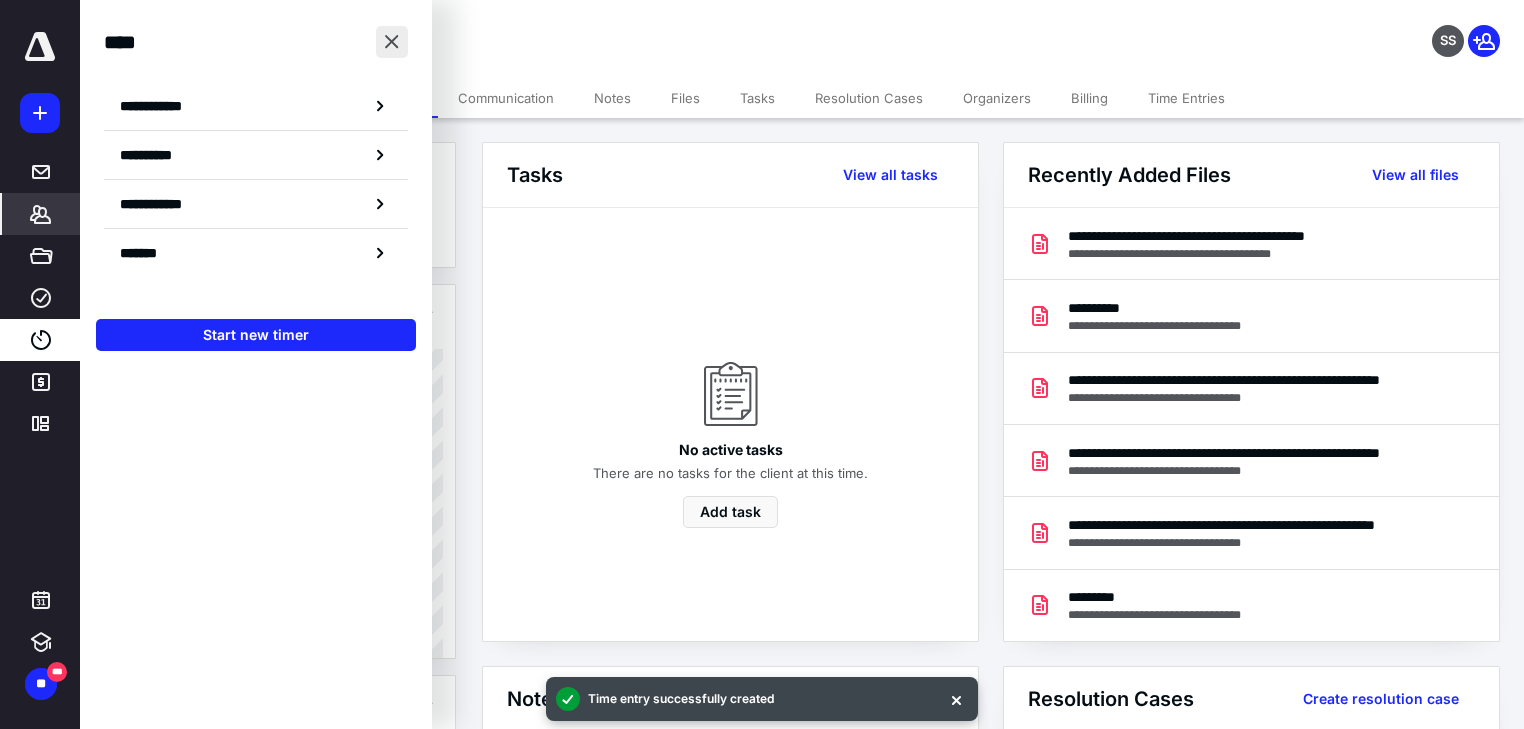 click at bounding box center [392, 42] 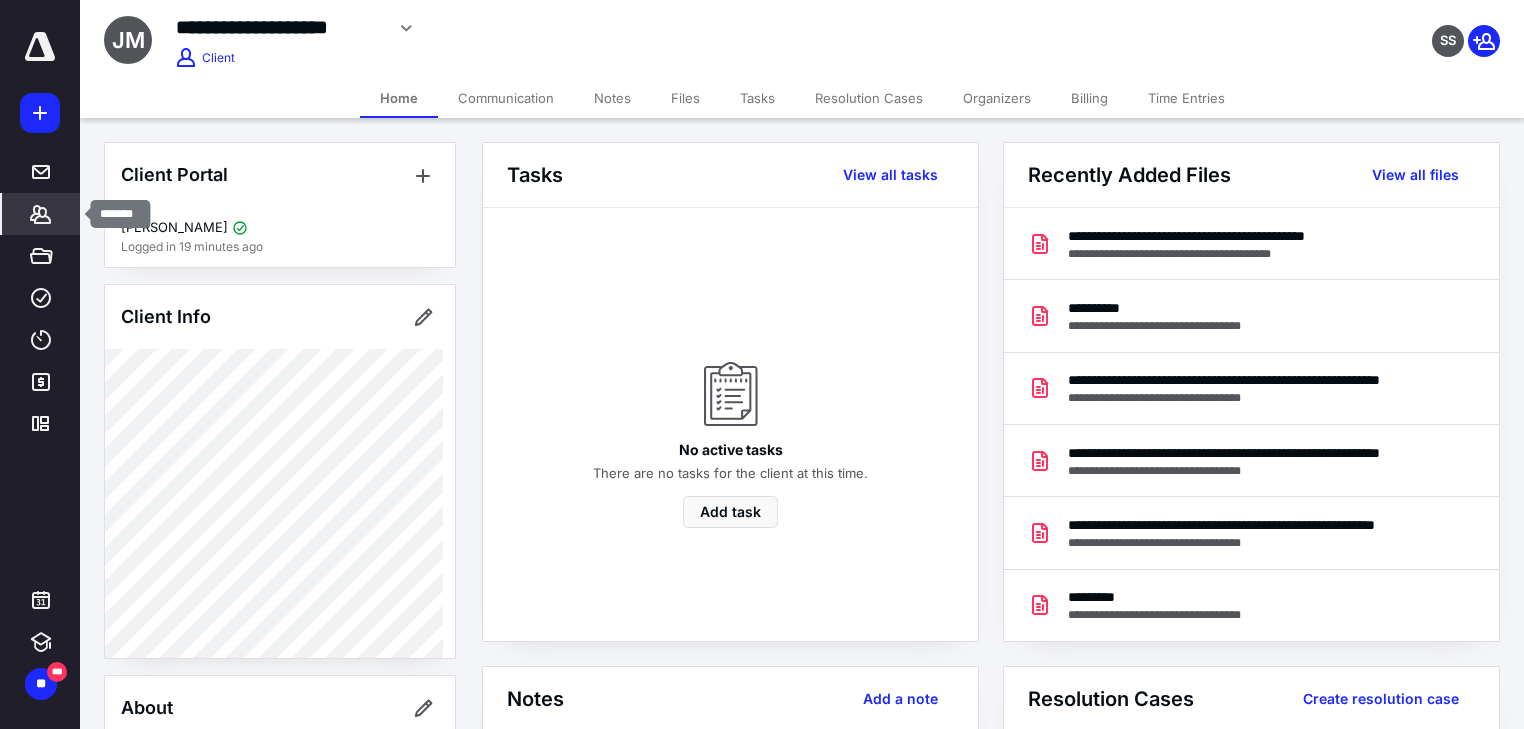 click 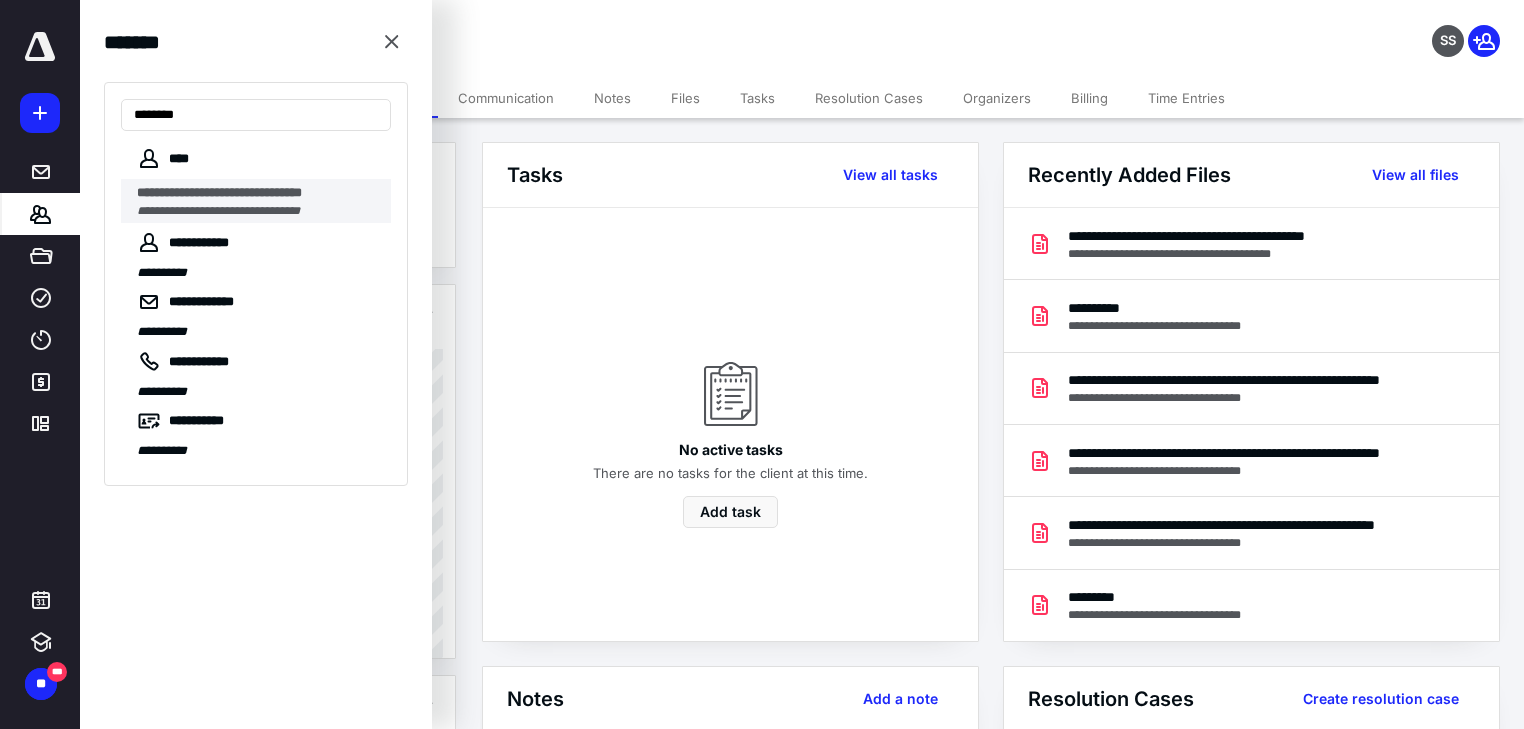 type on "********" 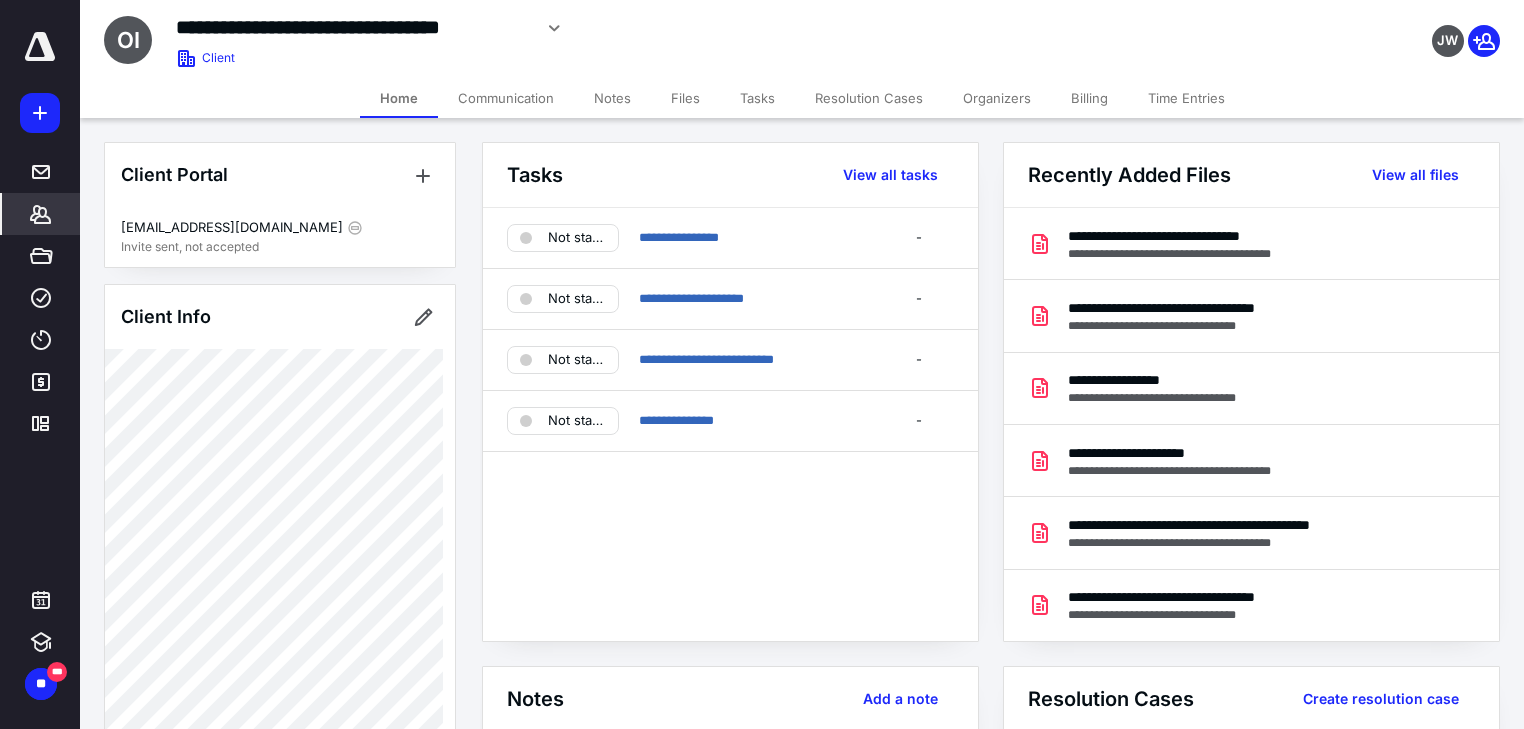 click on "Files" at bounding box center (685, 98) 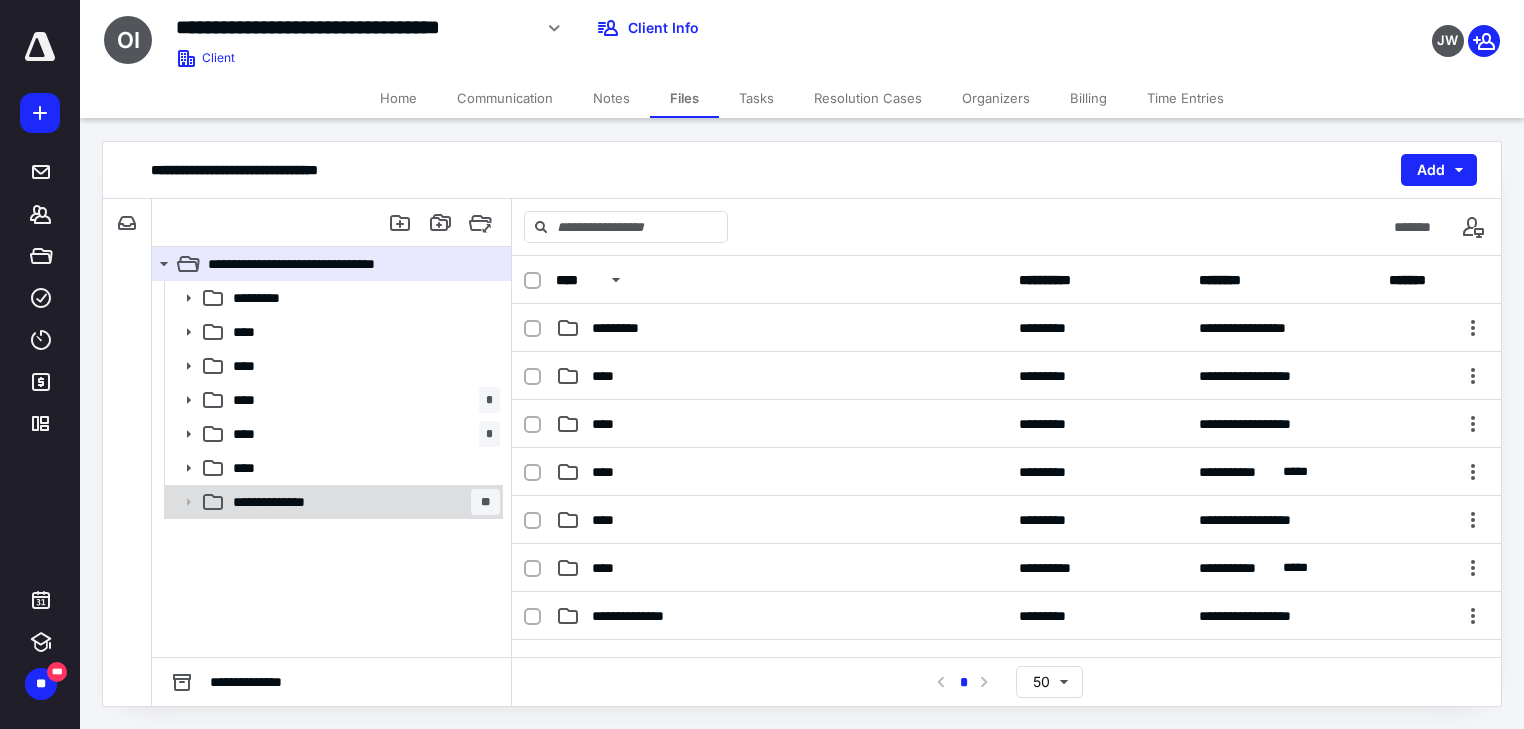 click 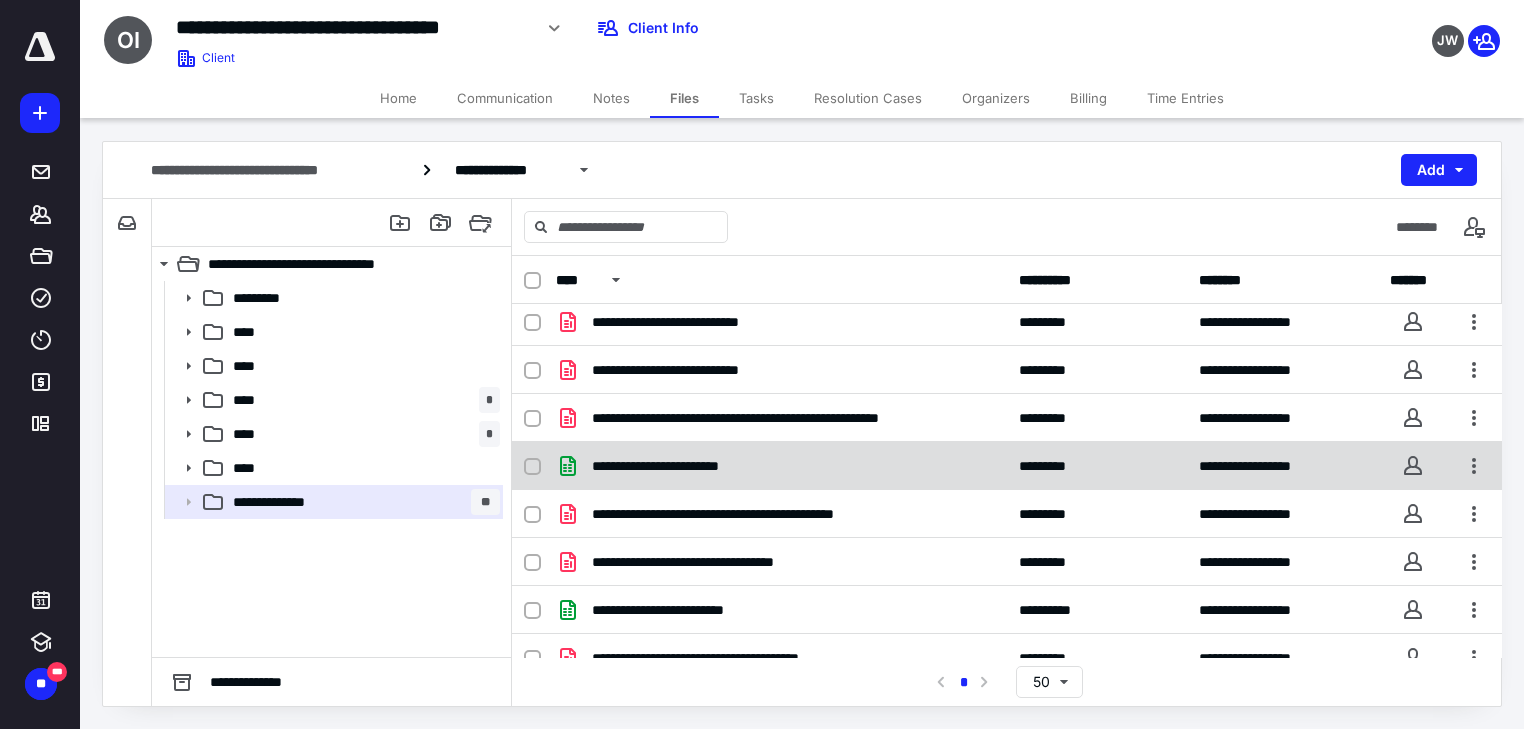 scroll, scrollTop: 0, scrollLeft: 0, axis: both 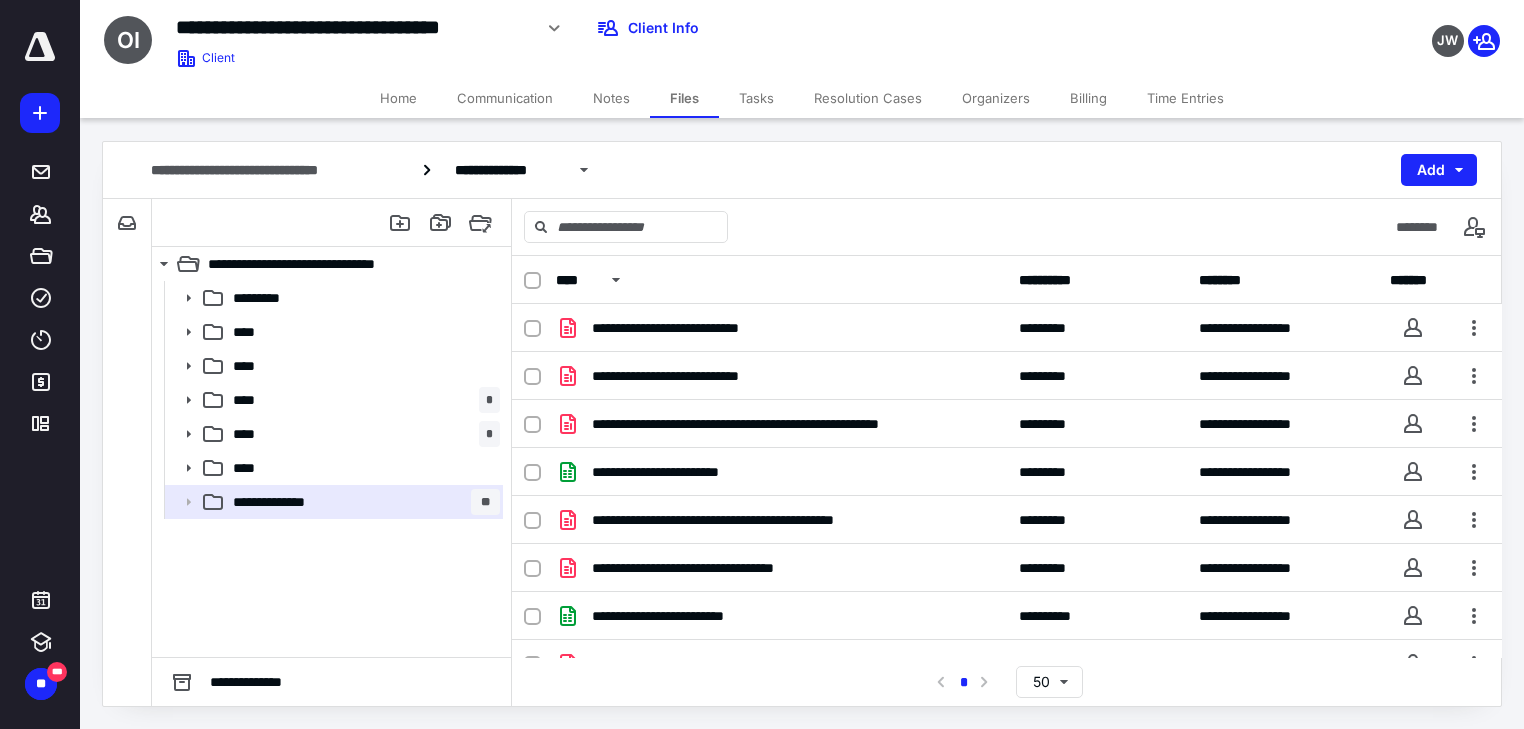 click on "Home" at bounding box center (398, 98) 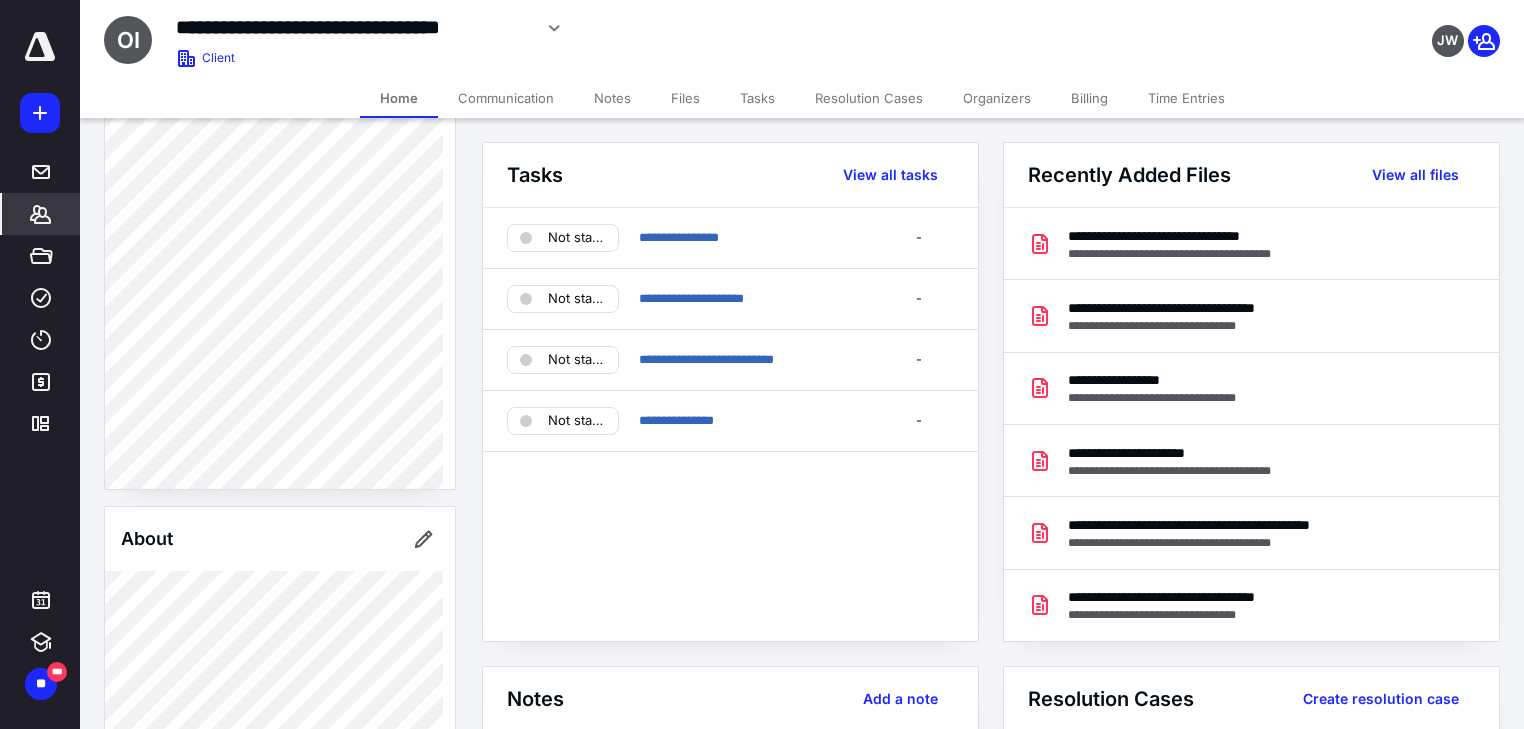 scroll, scrollTop: 320, scrollLeft: 0, axis: vertical 